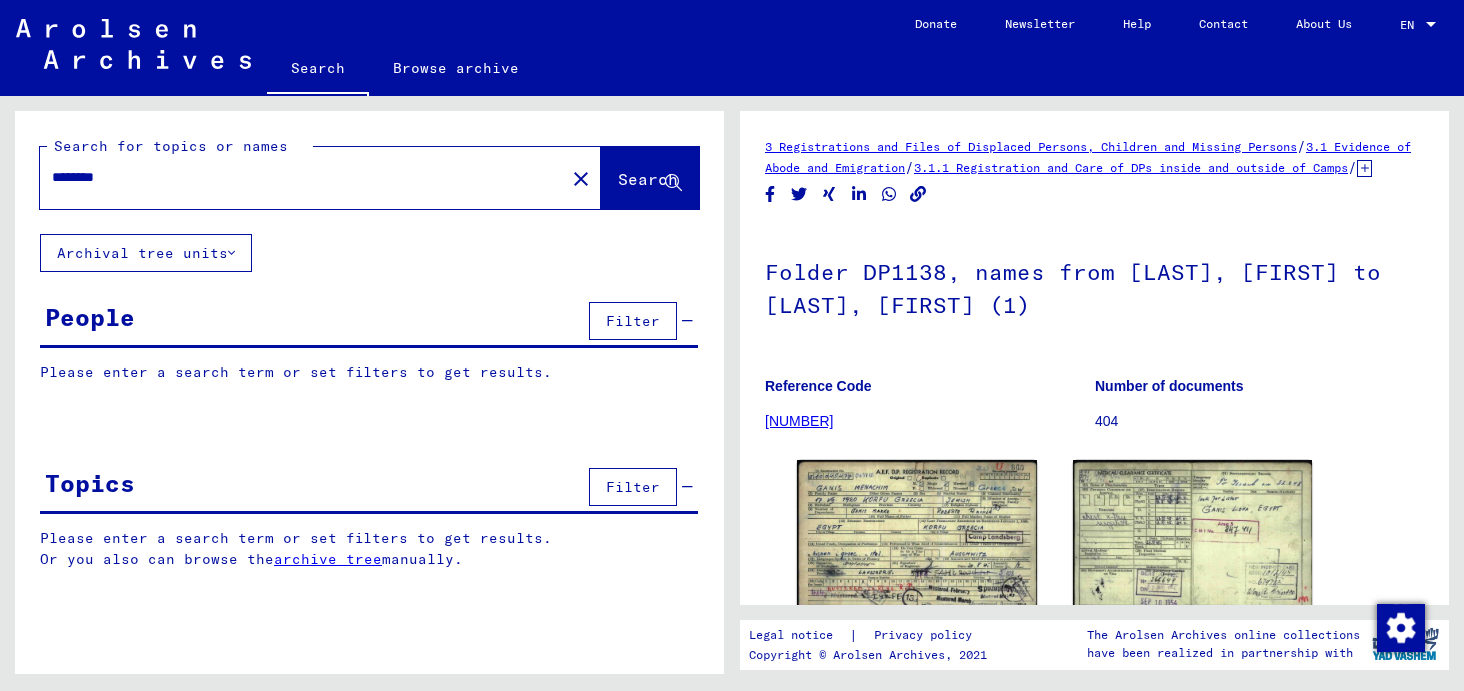 scroll, scrollTop: 0, scrollLeft: 0, axis: both 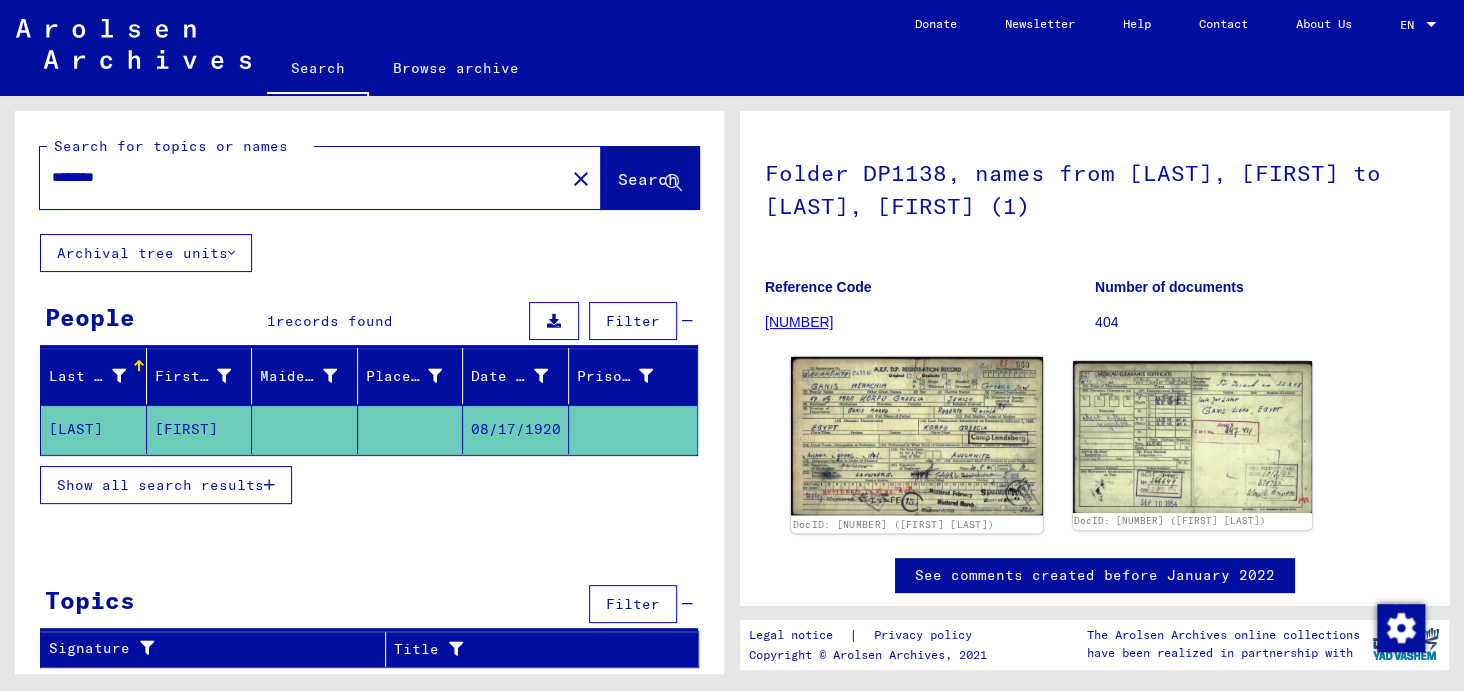 click 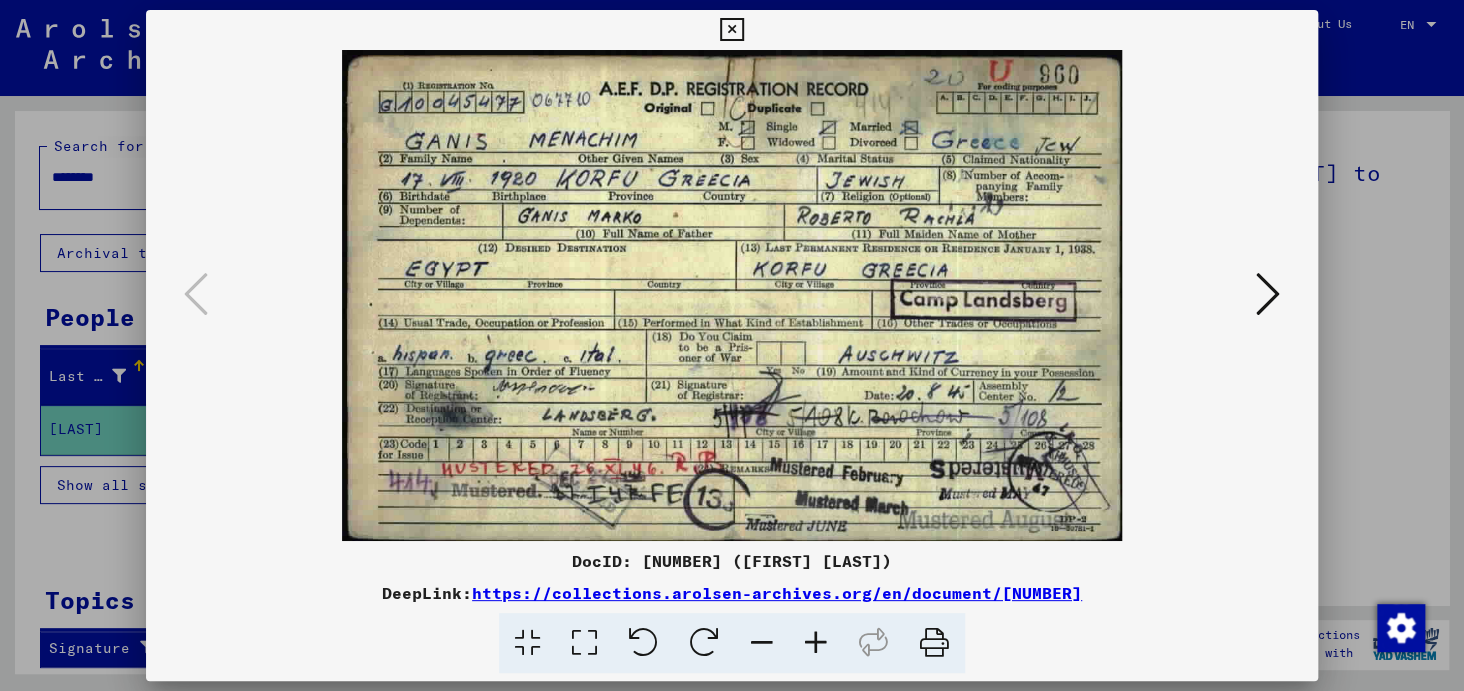 click at bounding box center (1268, 294) 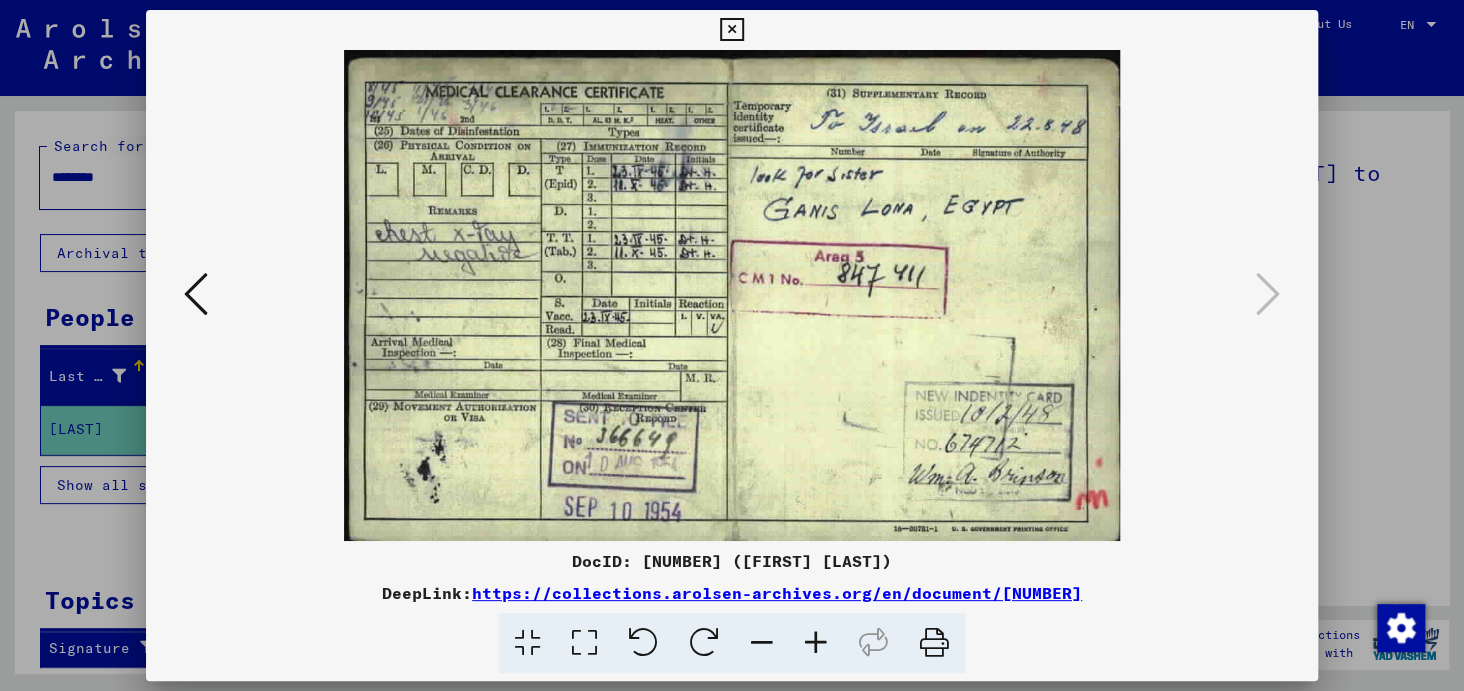 click at bounding box center [816, 643] 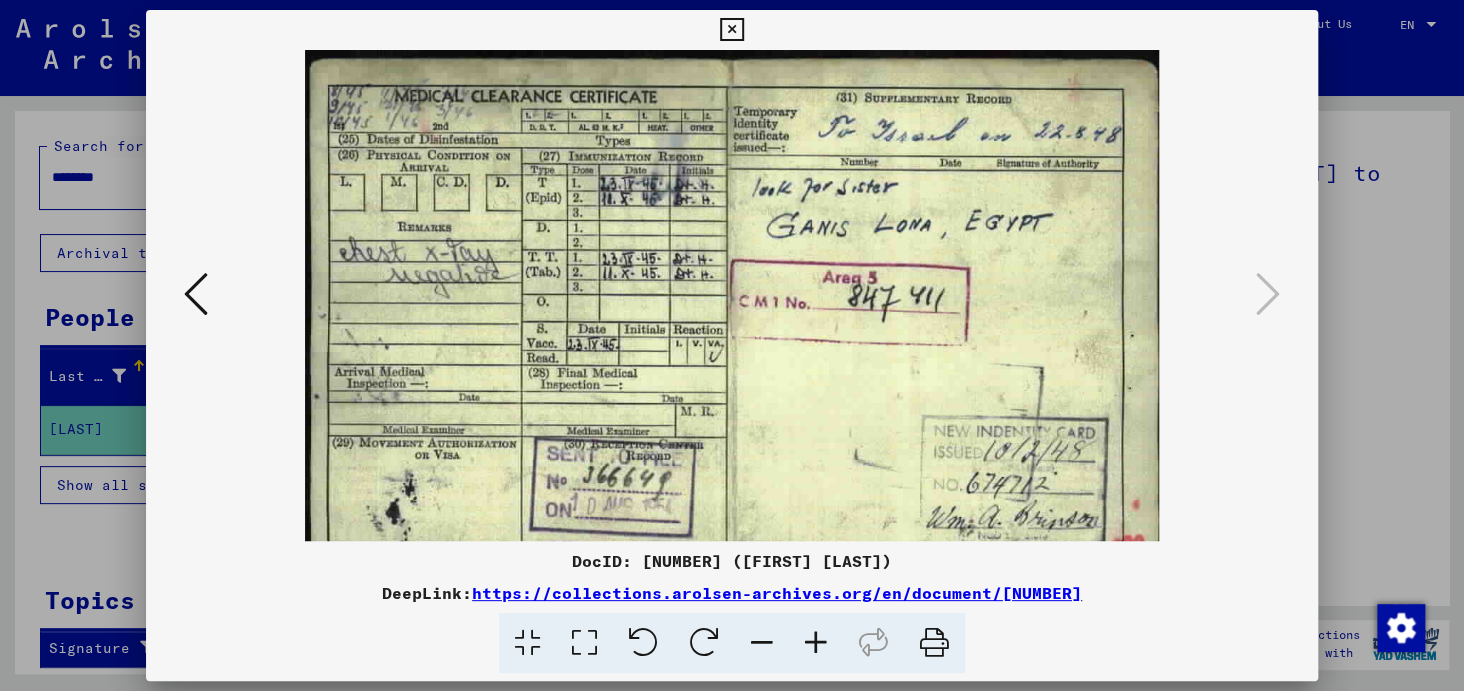 click at bounding box center [816, 643] 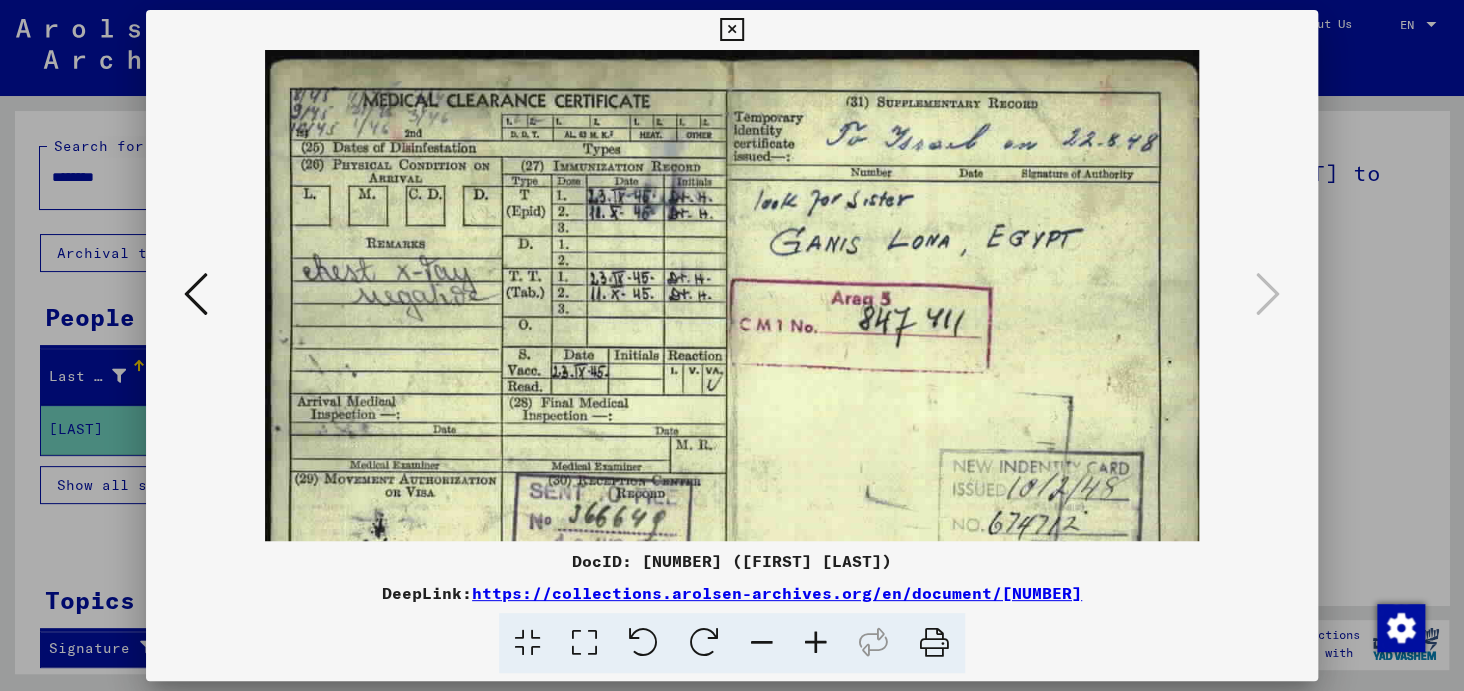 click at bounding box center (816, 643) 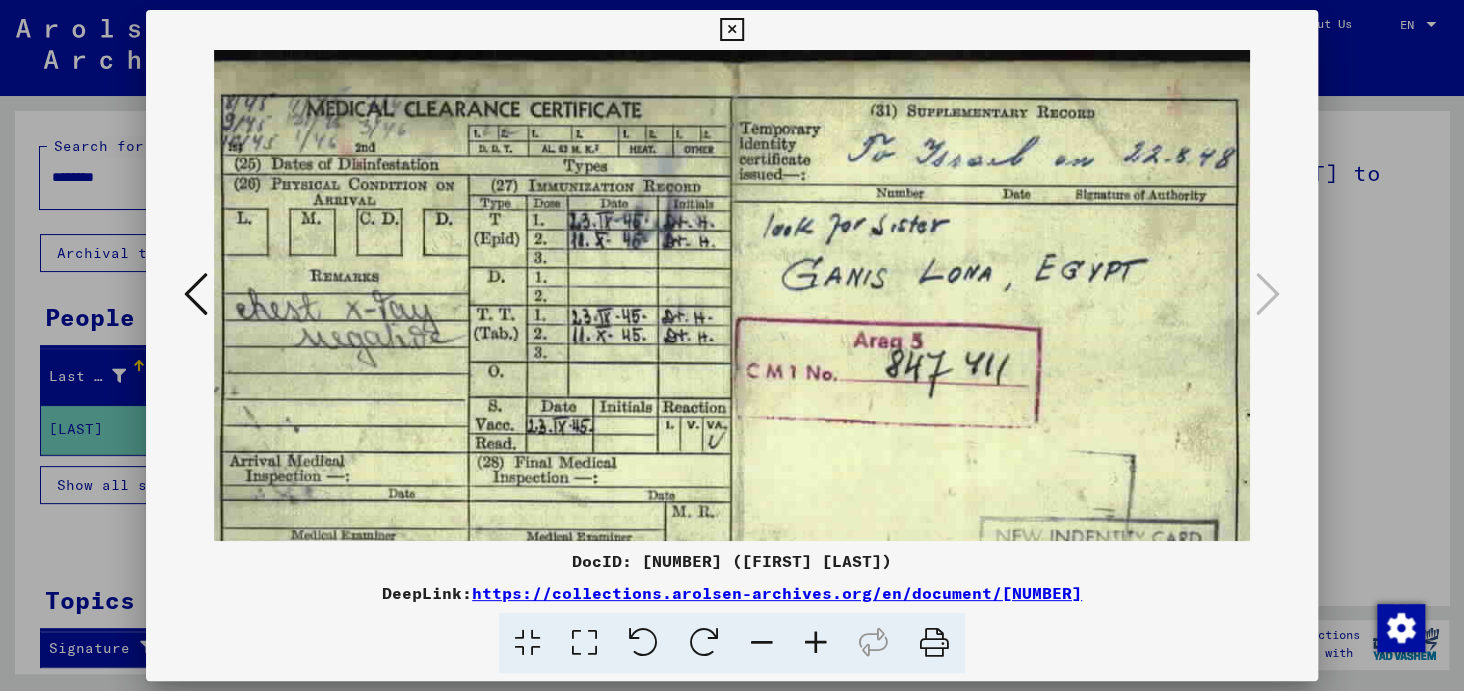 scroll, scrollTop: 0, scrollLeft: 56, axis: horizontal 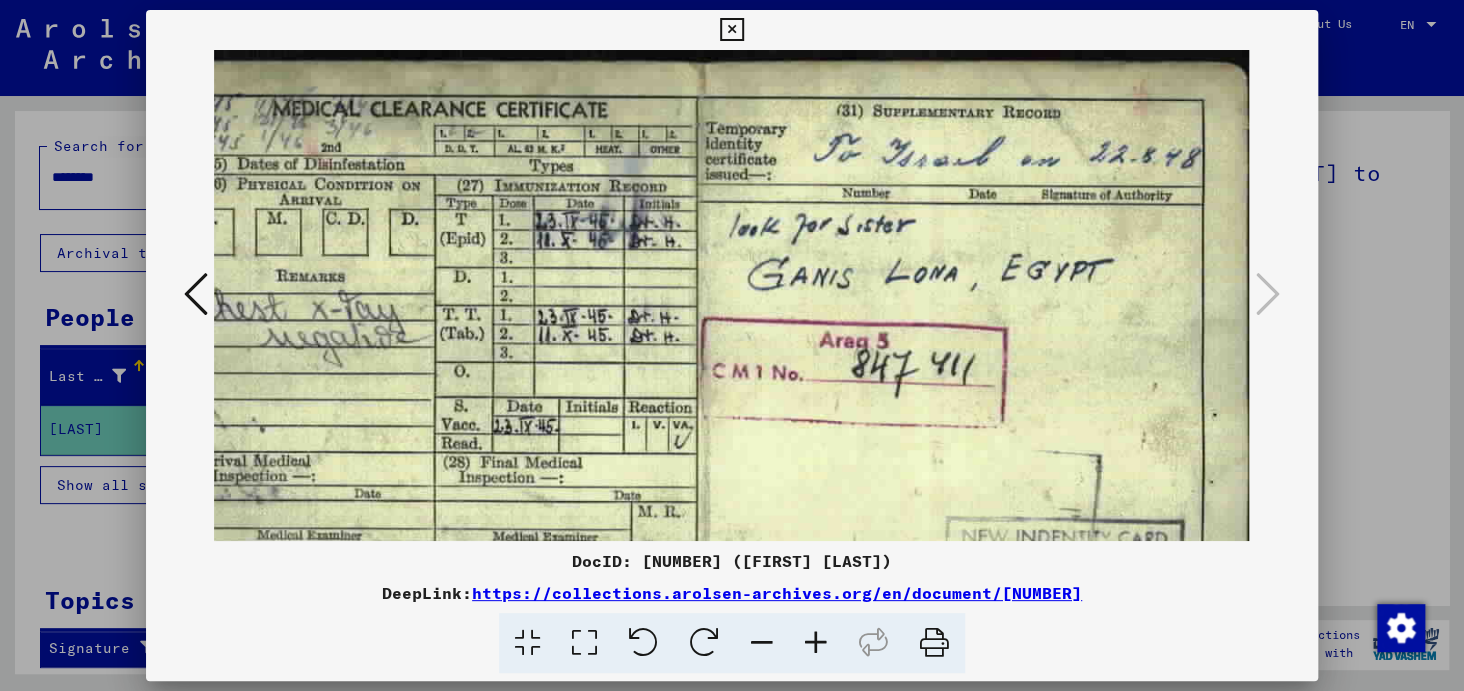 drag, startPoint x: 1057, startPoint y: 300, endPoint x: 955, endPoint y: 333, distance: 107.205414 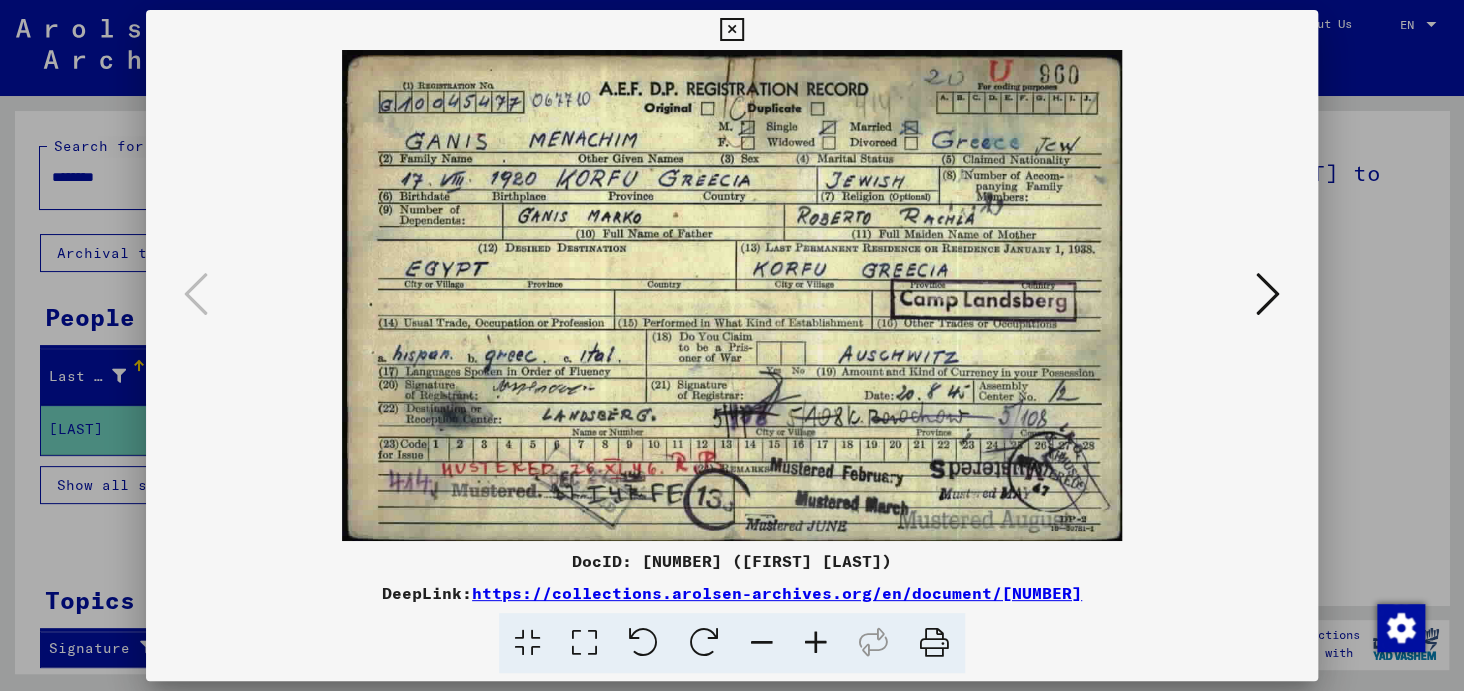 click at bounding box center [1268, 294] 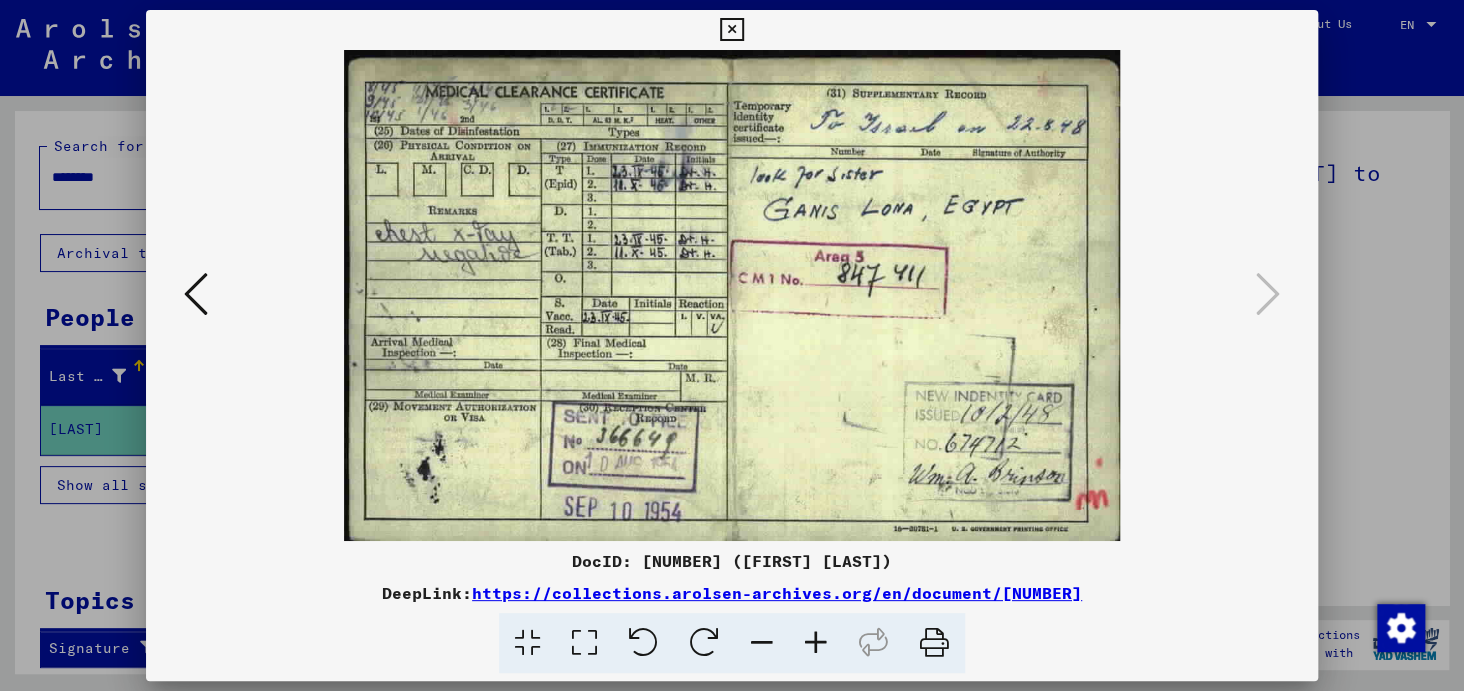 click on "DocID: [NUMBER] ([LAST], [FIRST]) DeepLink: [URL]" at bounding box center (731, 342) 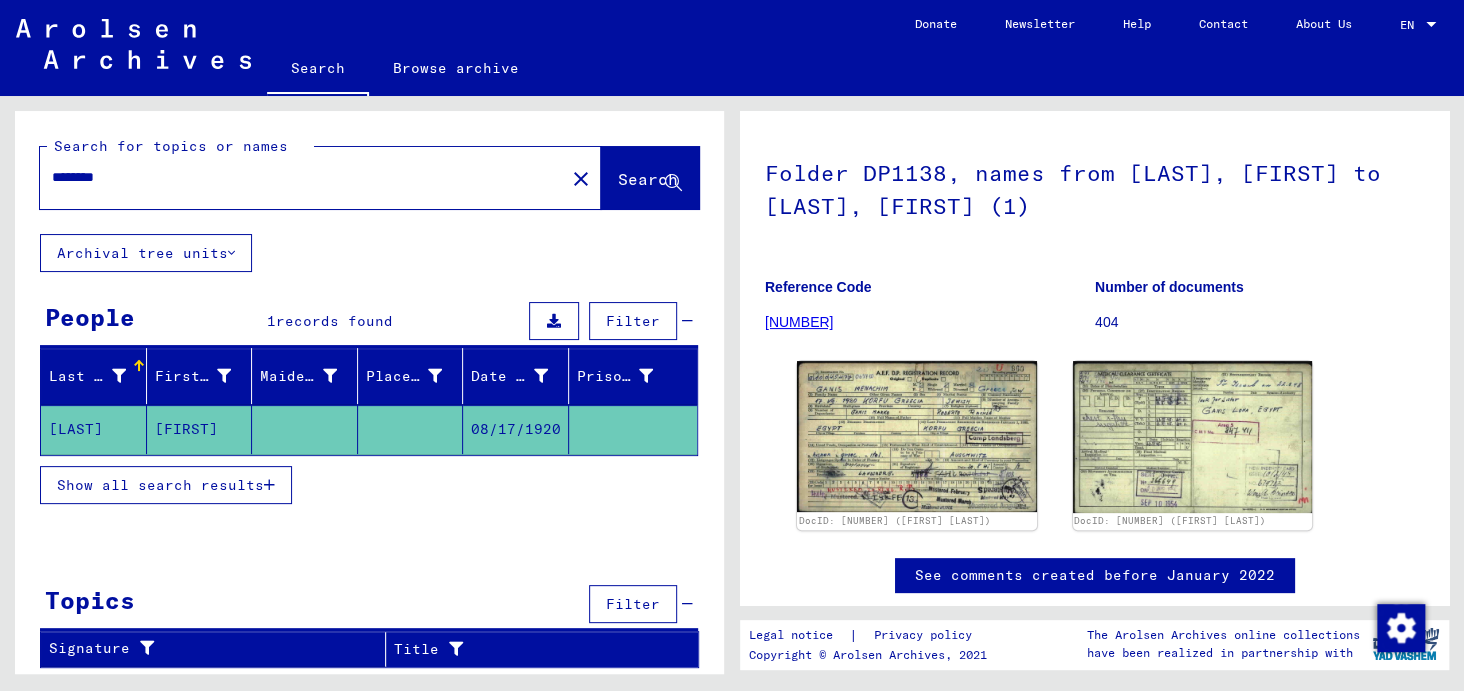 drag, startPoint x: 175, startPoint y: 160, endPoint x: 59, endPoint y: 194, distance: 120.880104 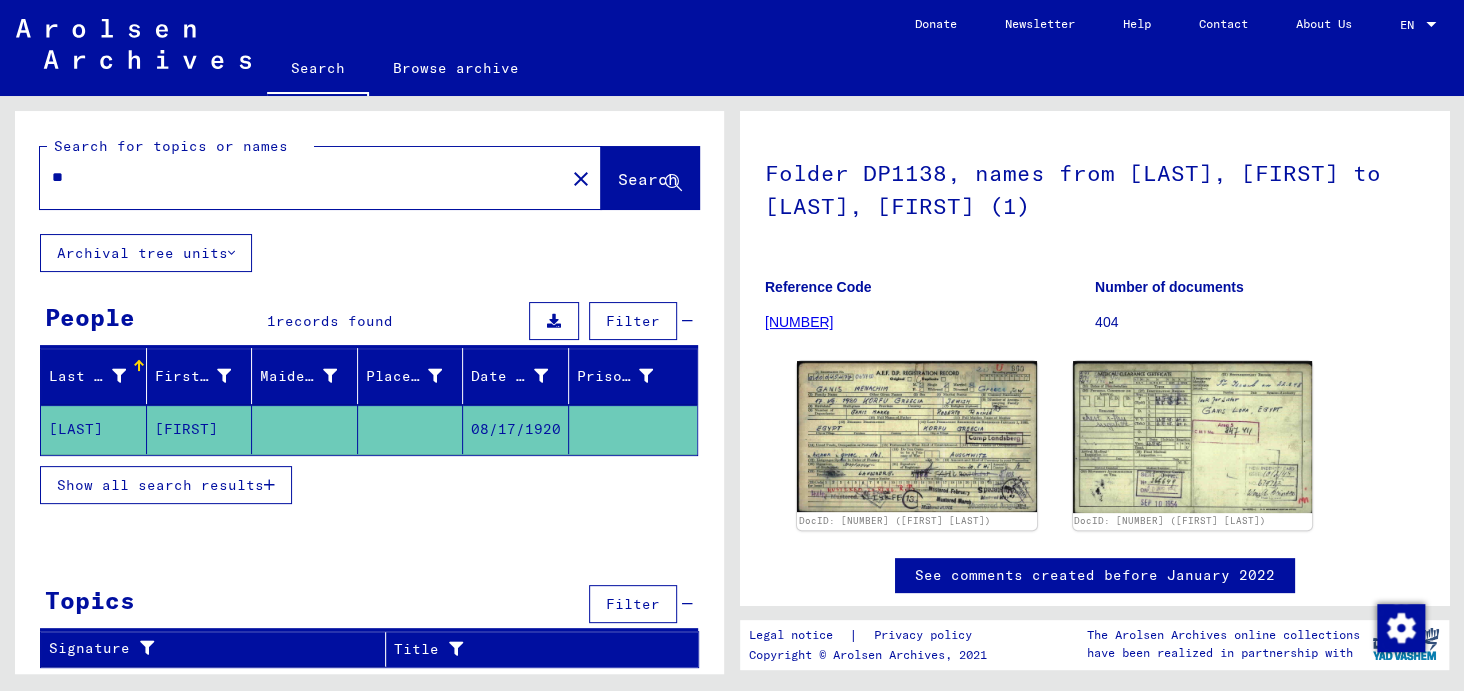 type on "*" 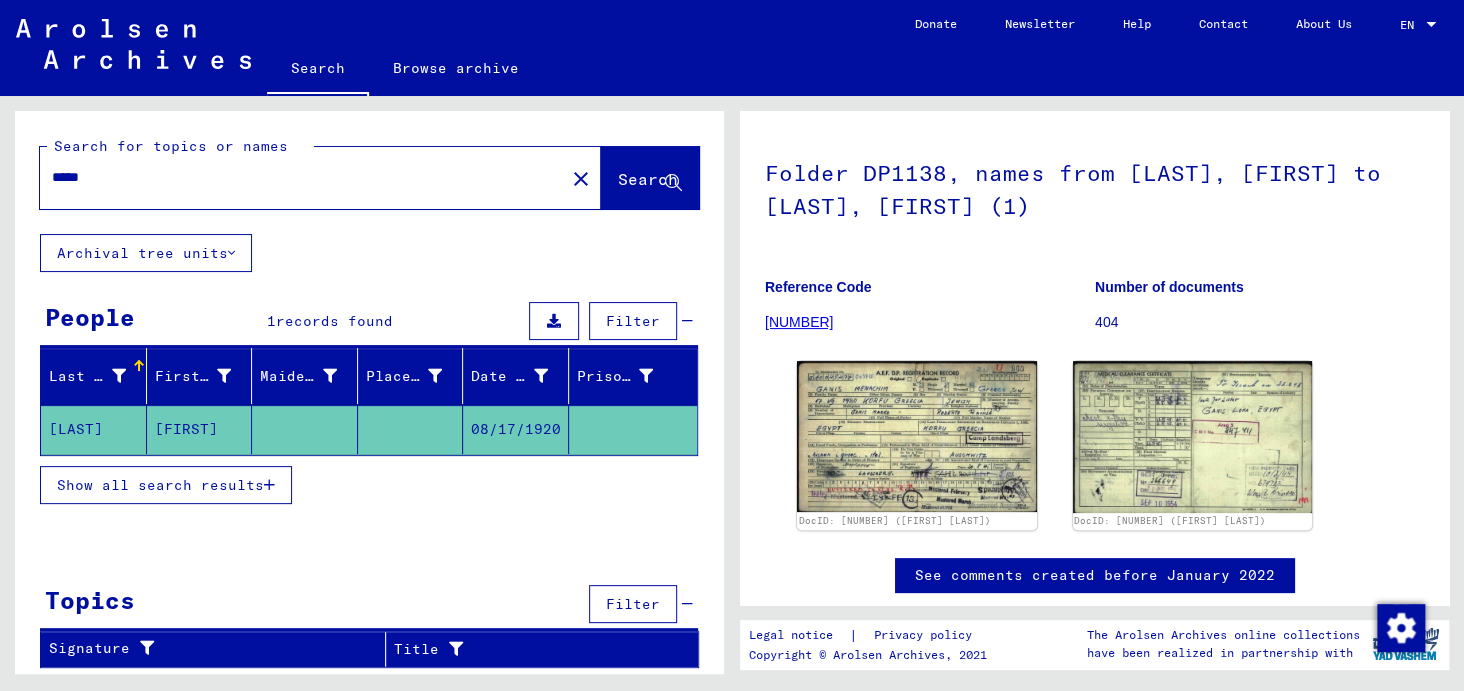 type on "*****" 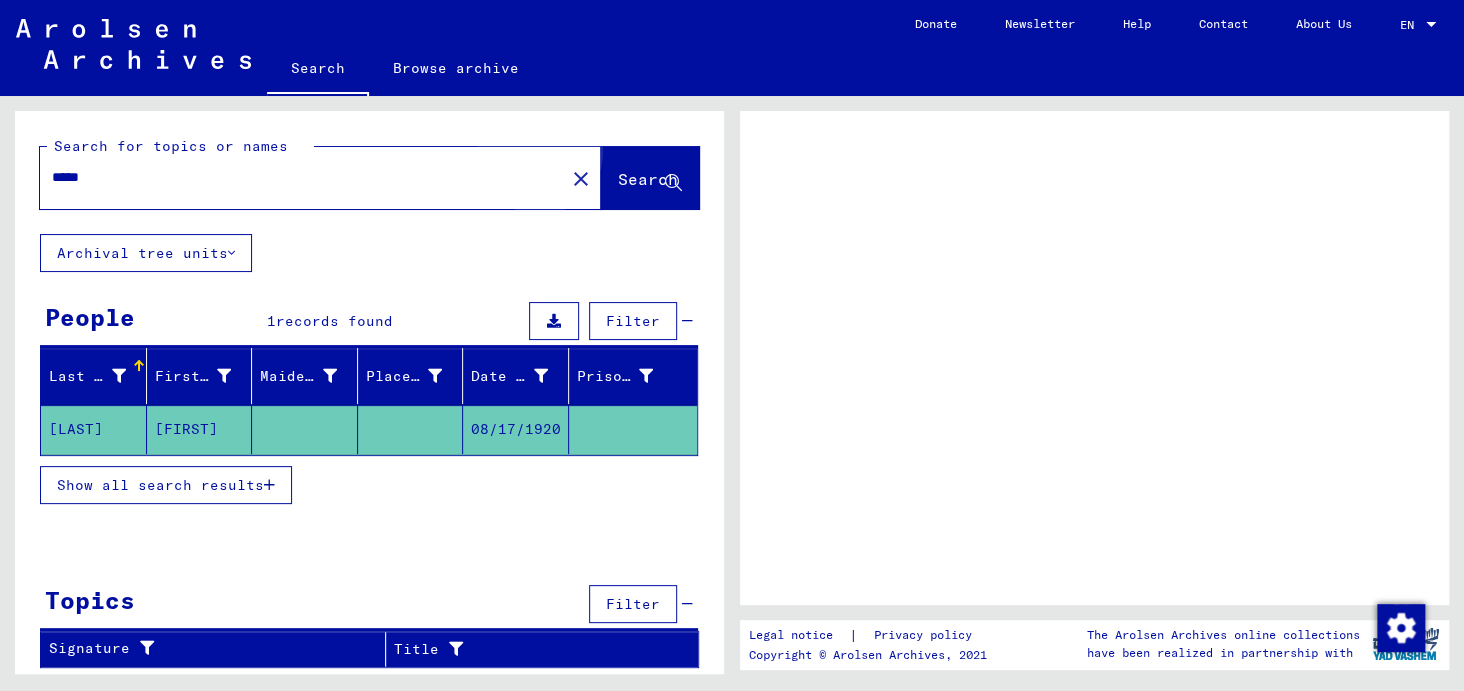 scroll, scrollTop: 0, scrollLeft: 0, axis: both 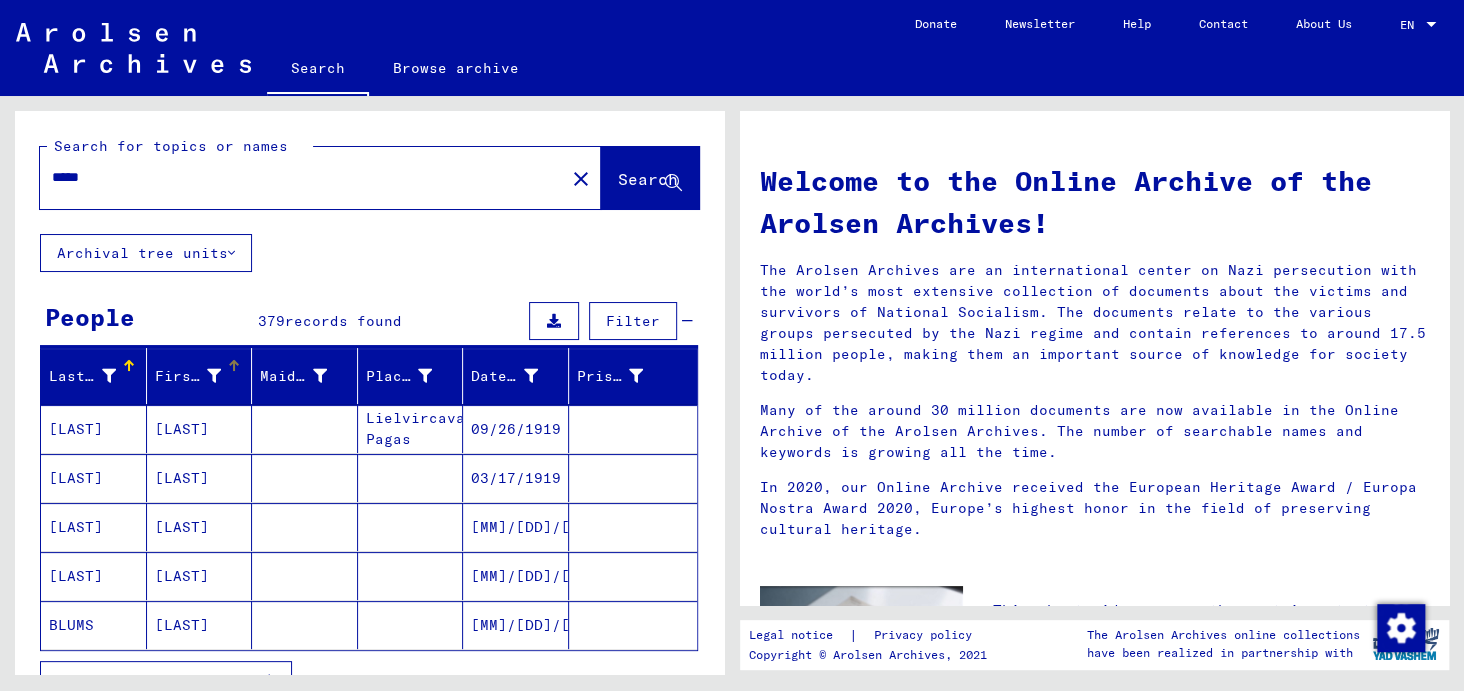 click at bounding box center [214, 376] 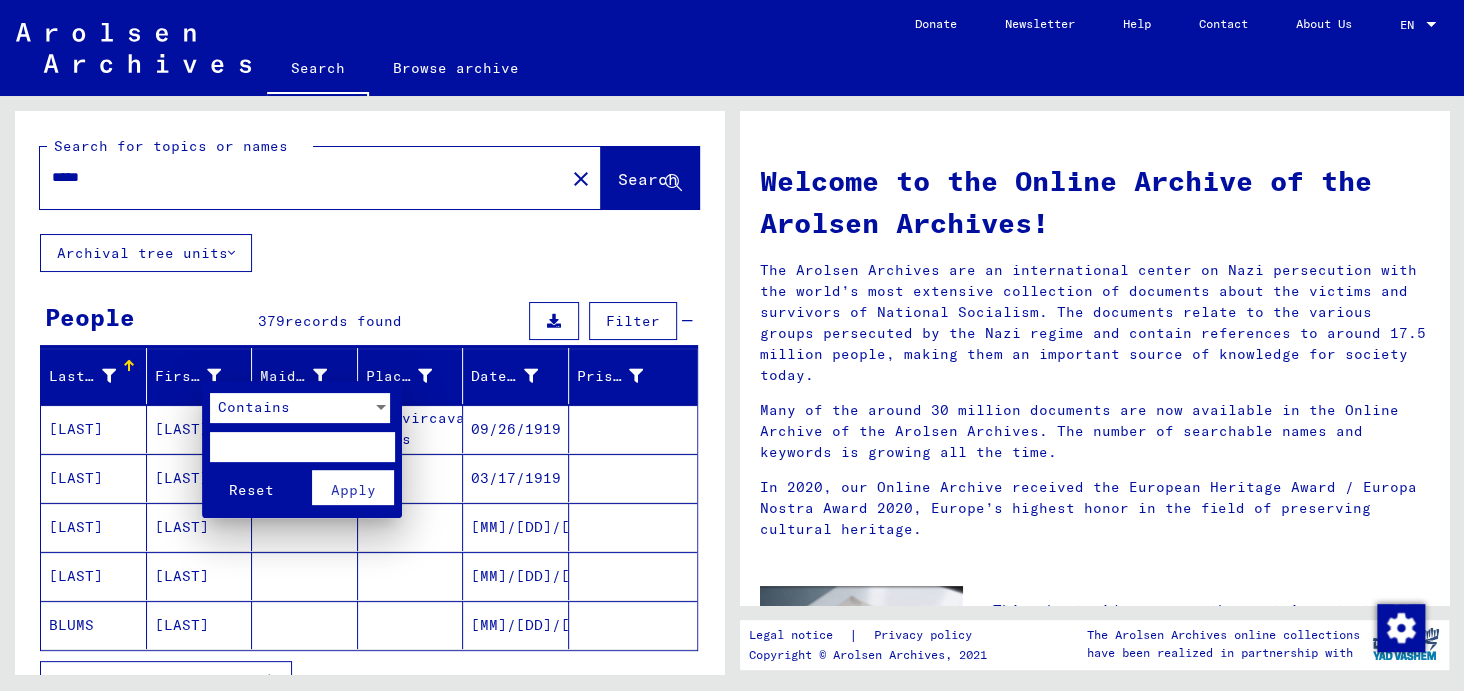 click on "Contains" at bounding box center (291, 408) 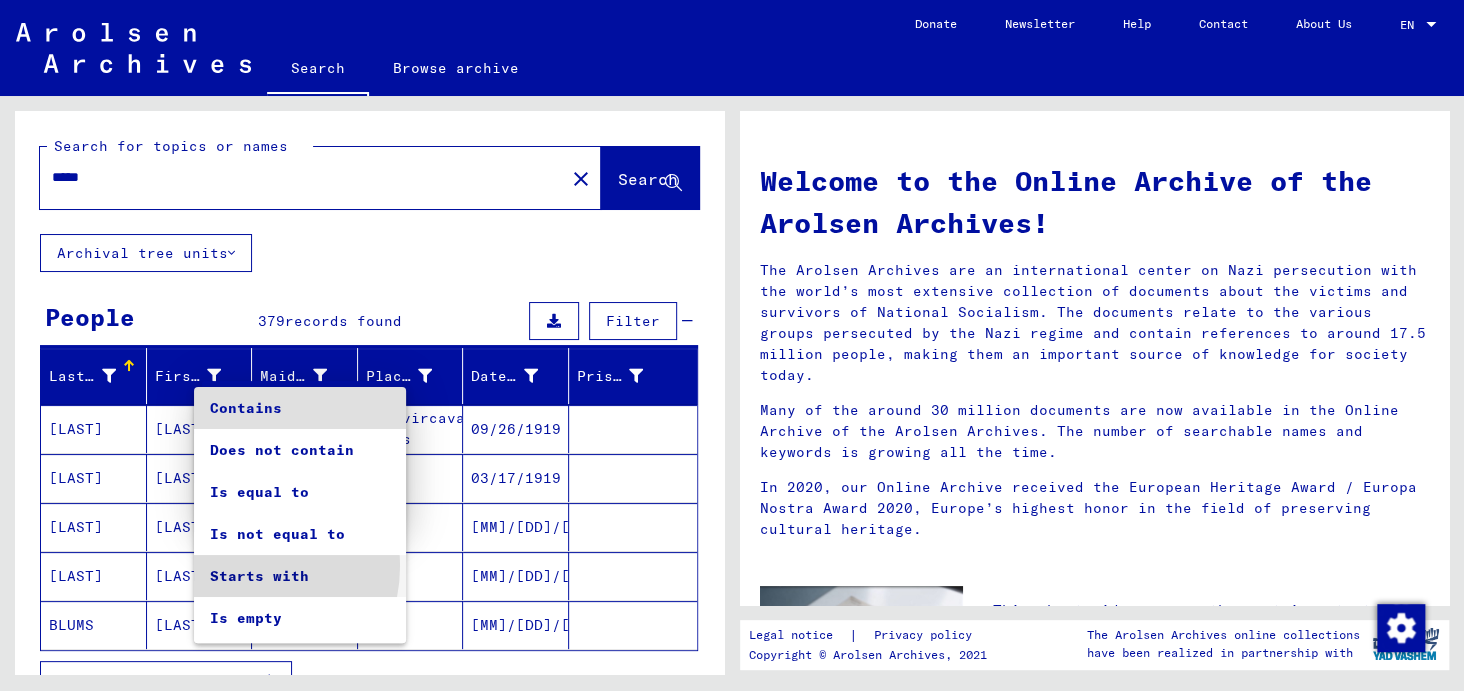 click on "Starts with" at bounding box center (300, 576) 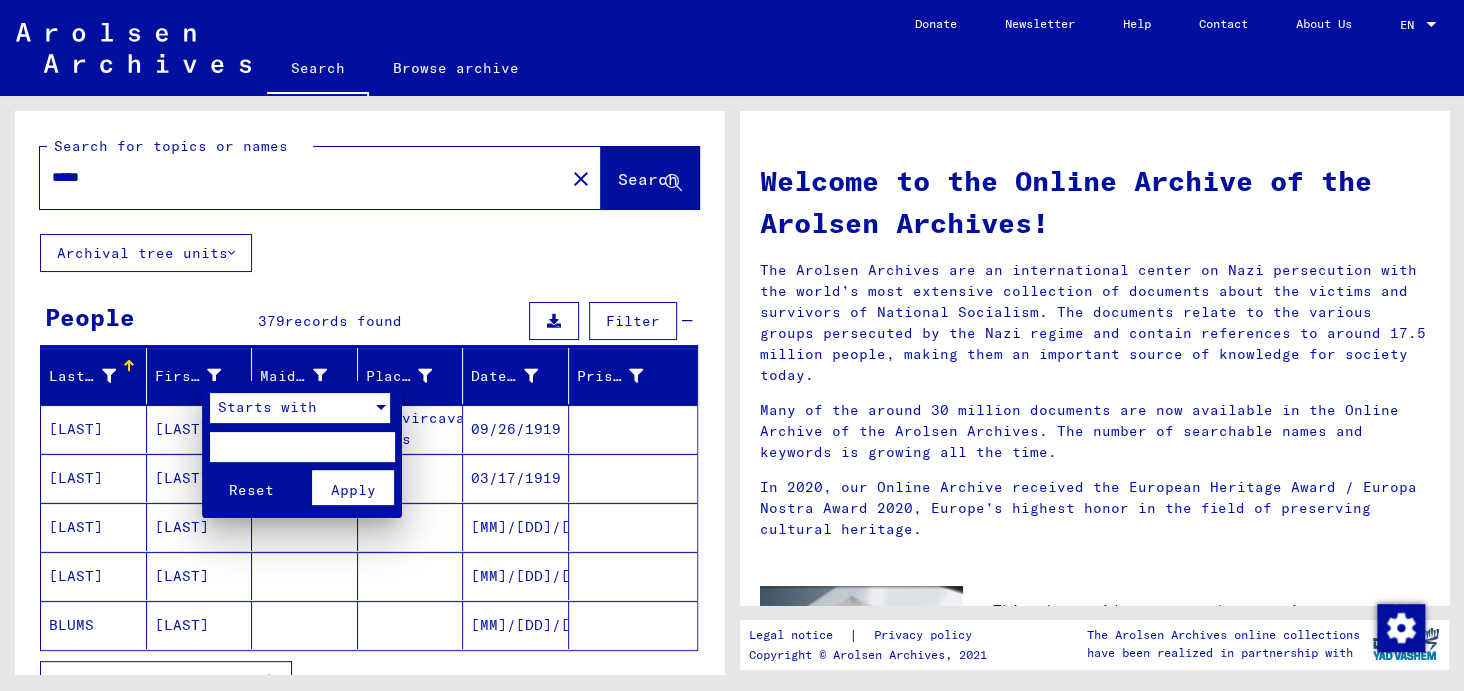click at bounding box center [302, 447] 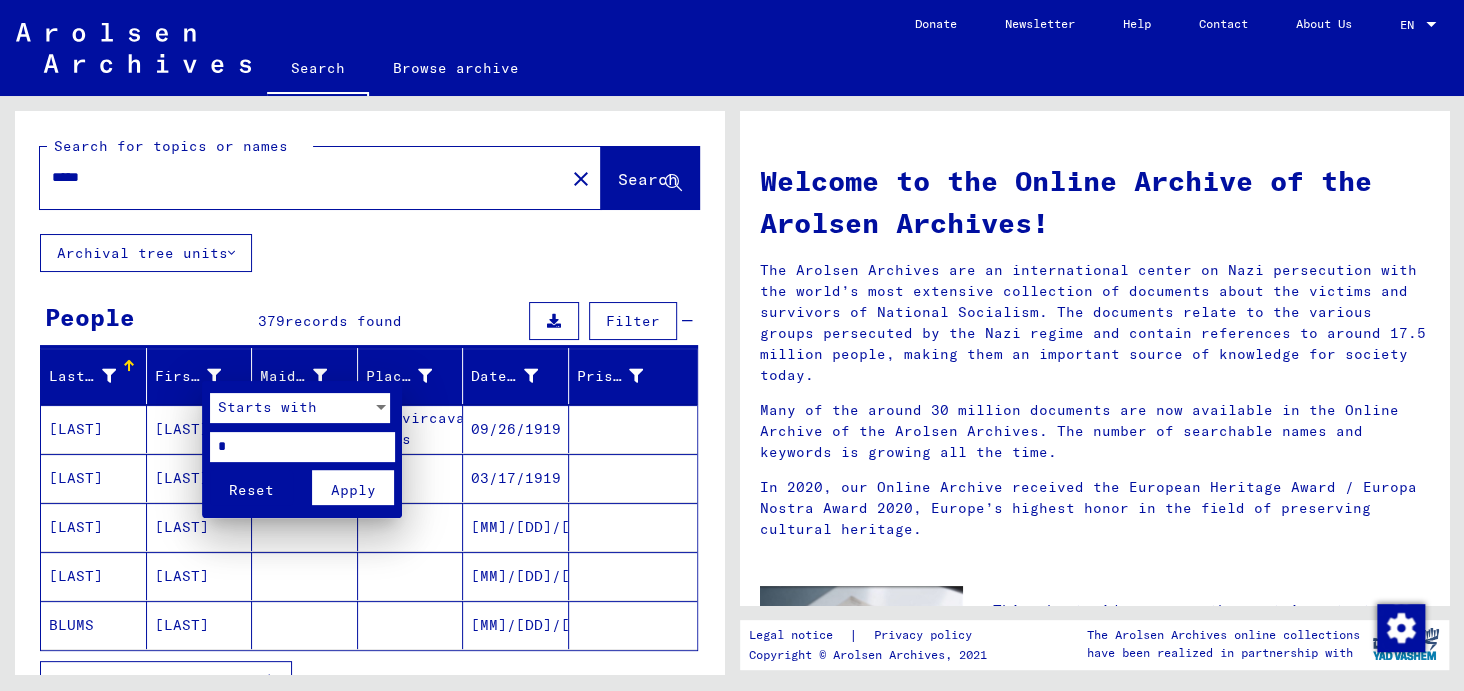 type on "*" 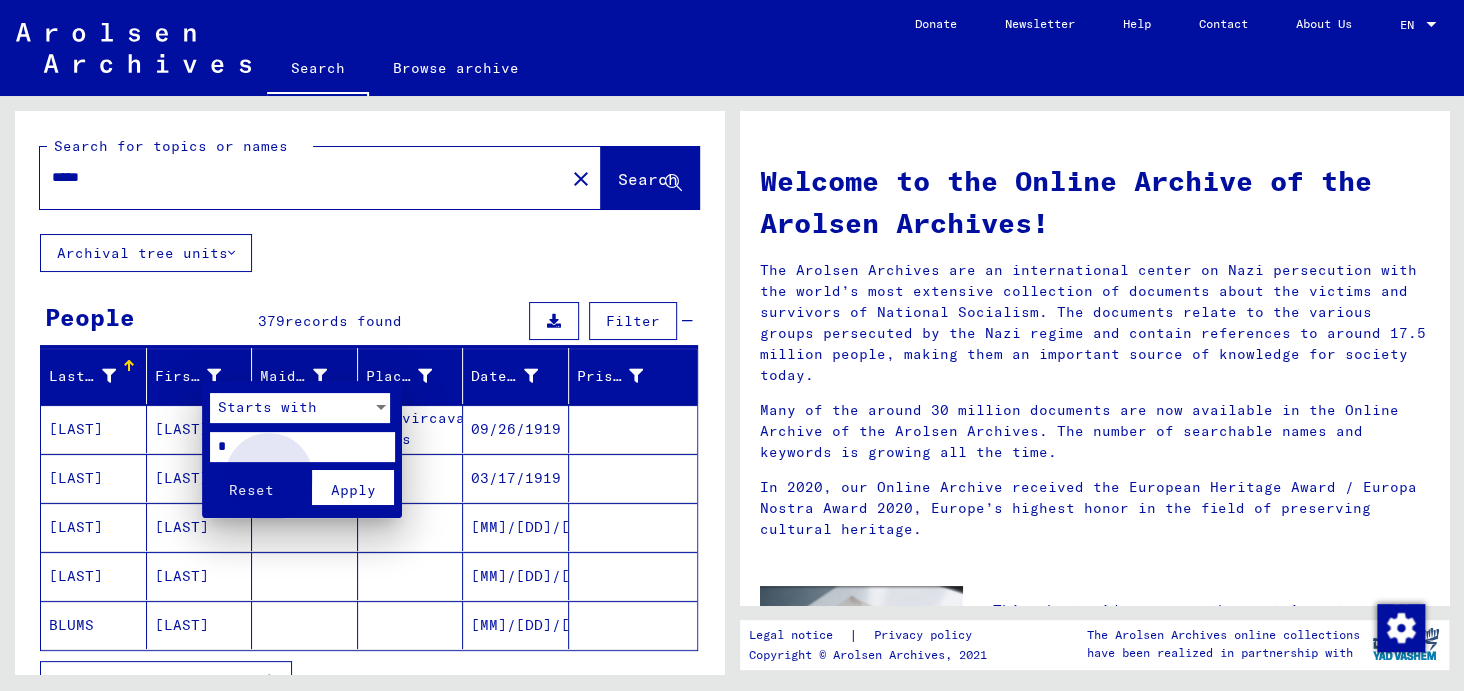 click on "Apply" at bounding box center (353, 490) 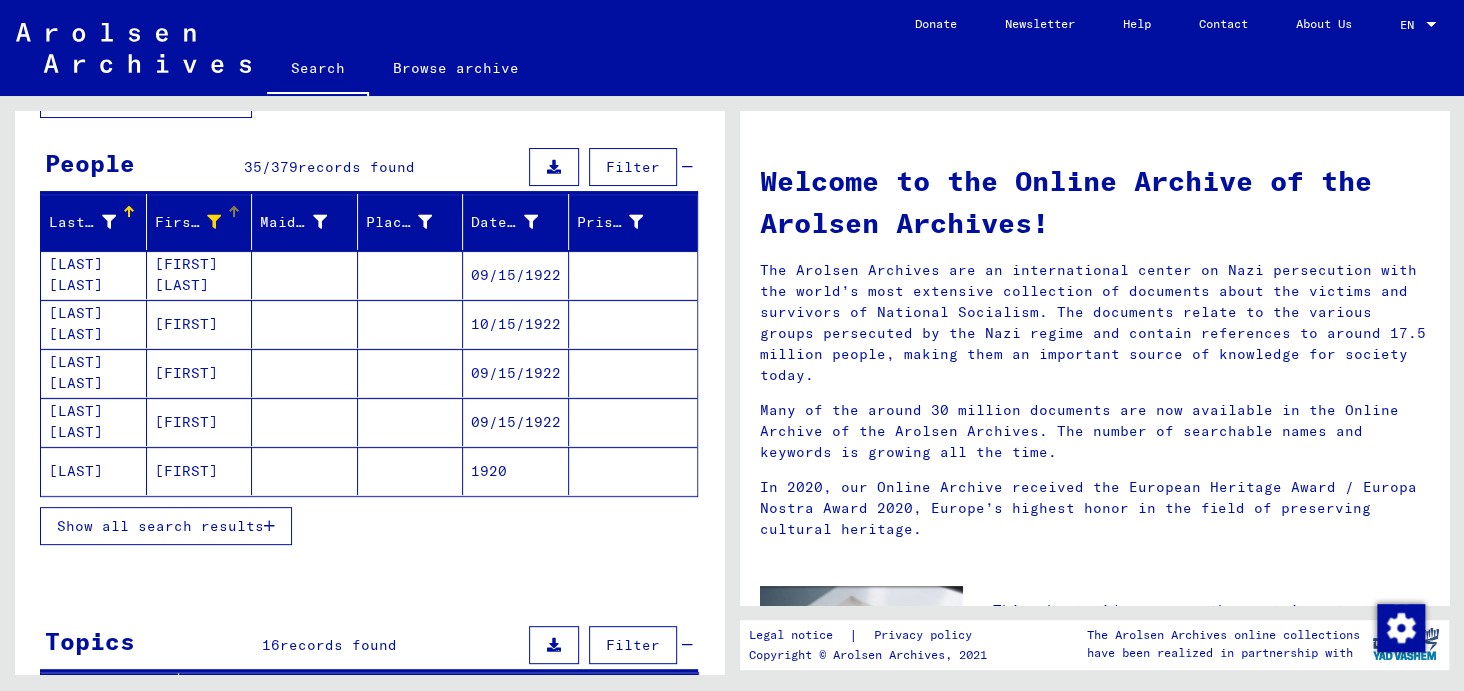 scroll, scrollTop: 200, scrollLeft: 0, axis: vertical 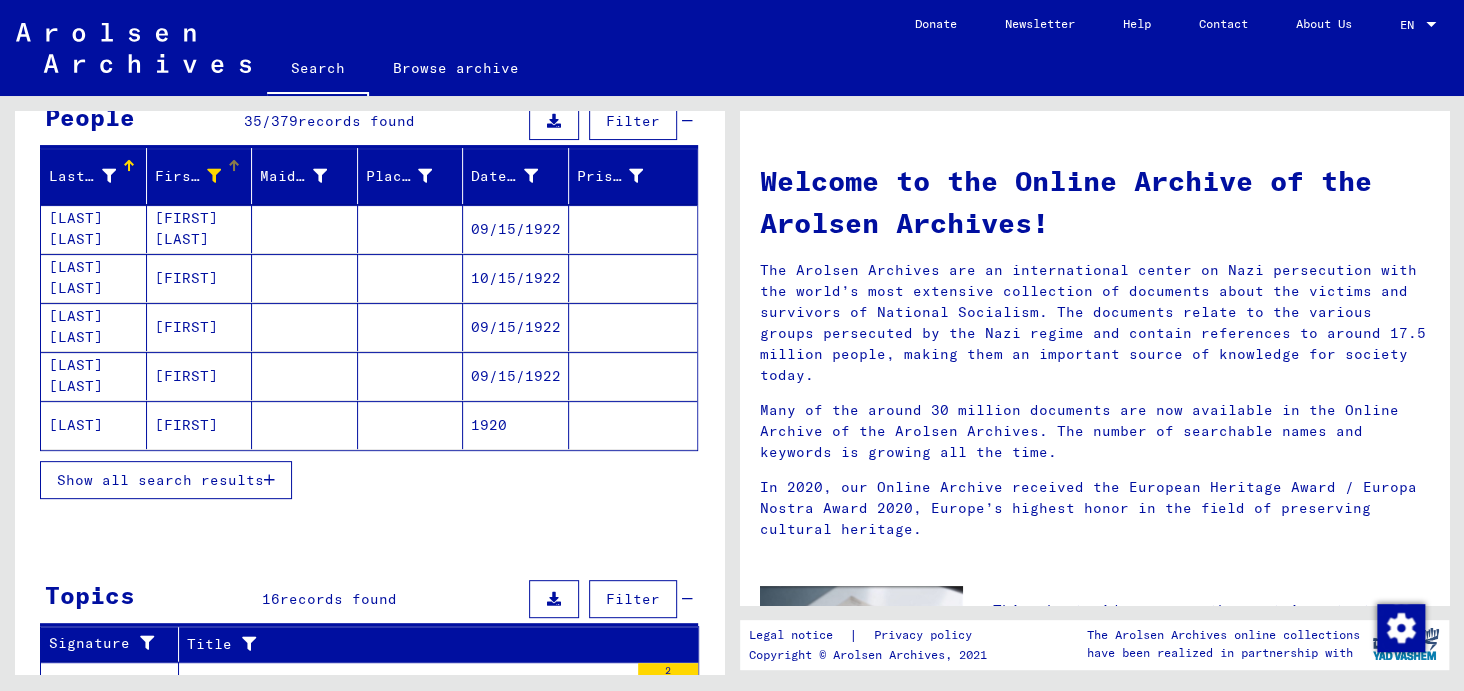 click on "Show all search results" at bounding box center (166, 480) 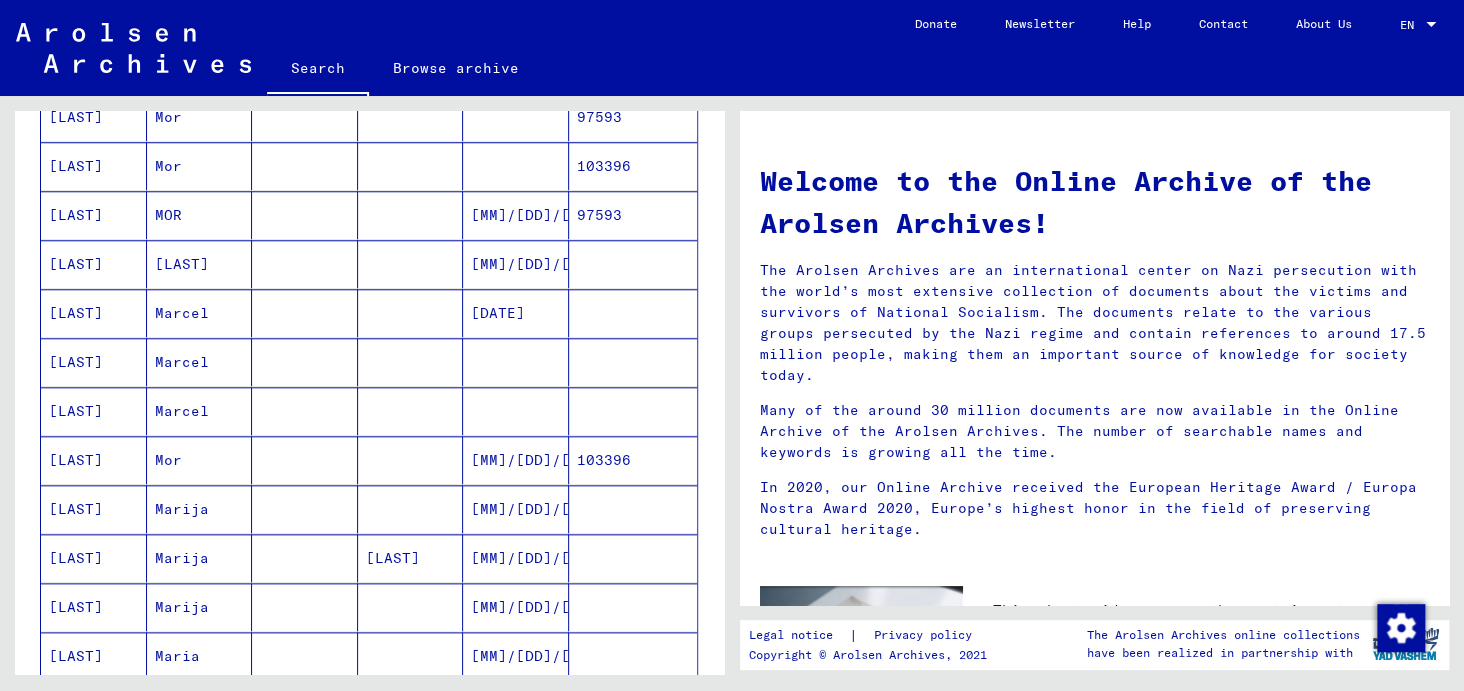 scroll, scrollTop: 1000, scrollLeft: 0, axis: vertical 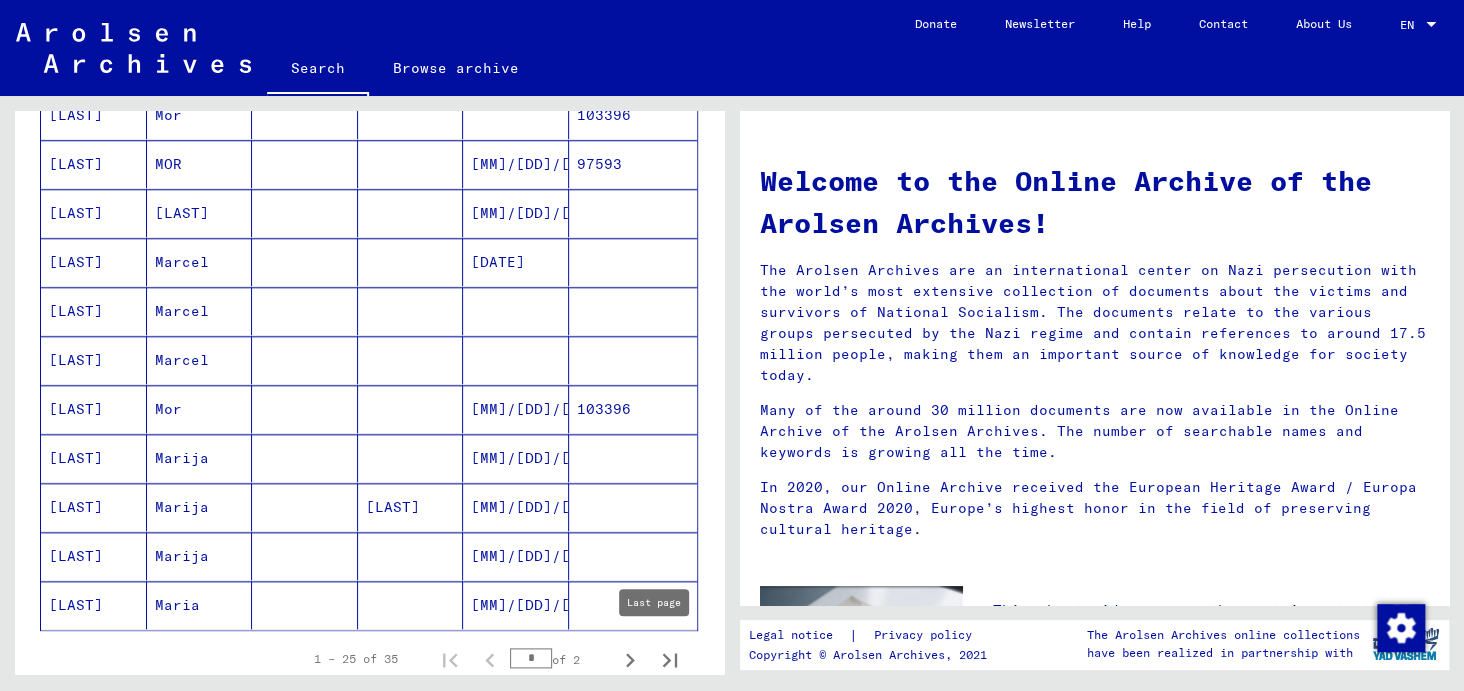 click 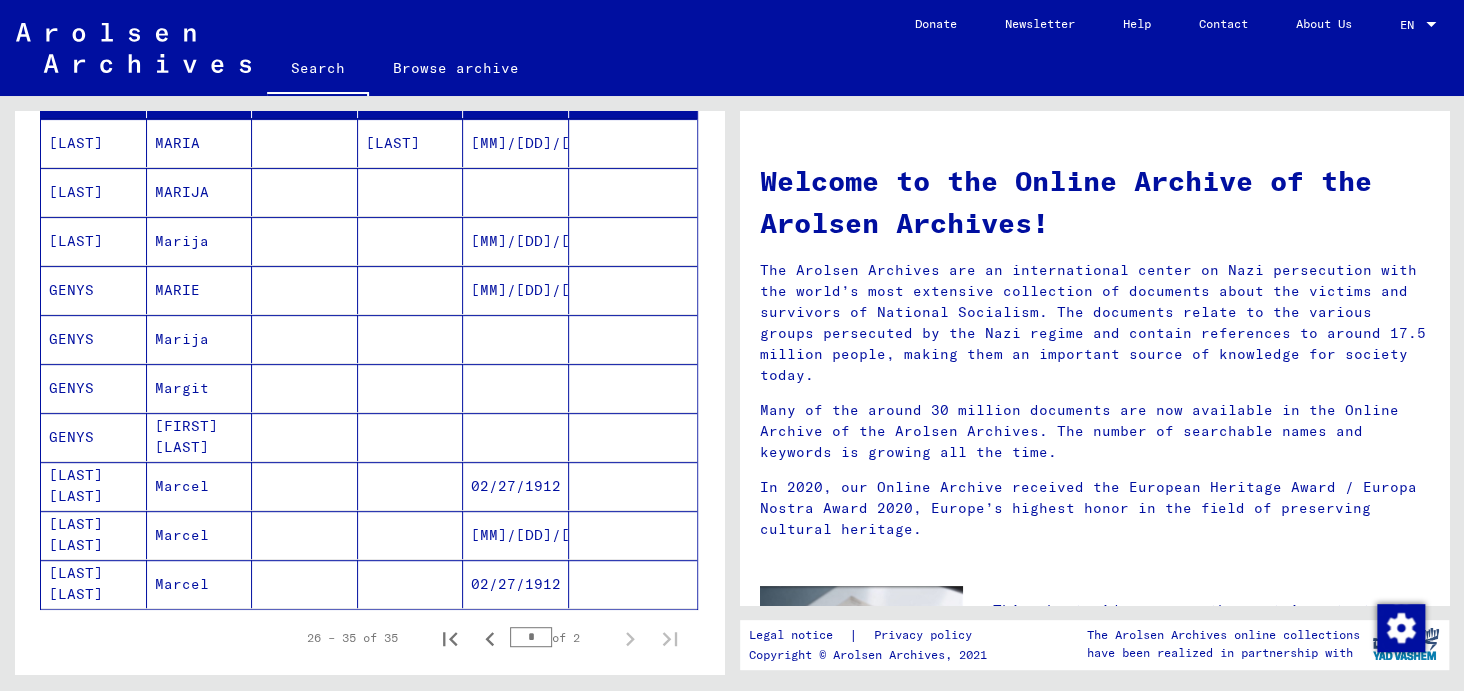 scroll, scrollTop: 283, scrollLeft: 0, axis: vertical 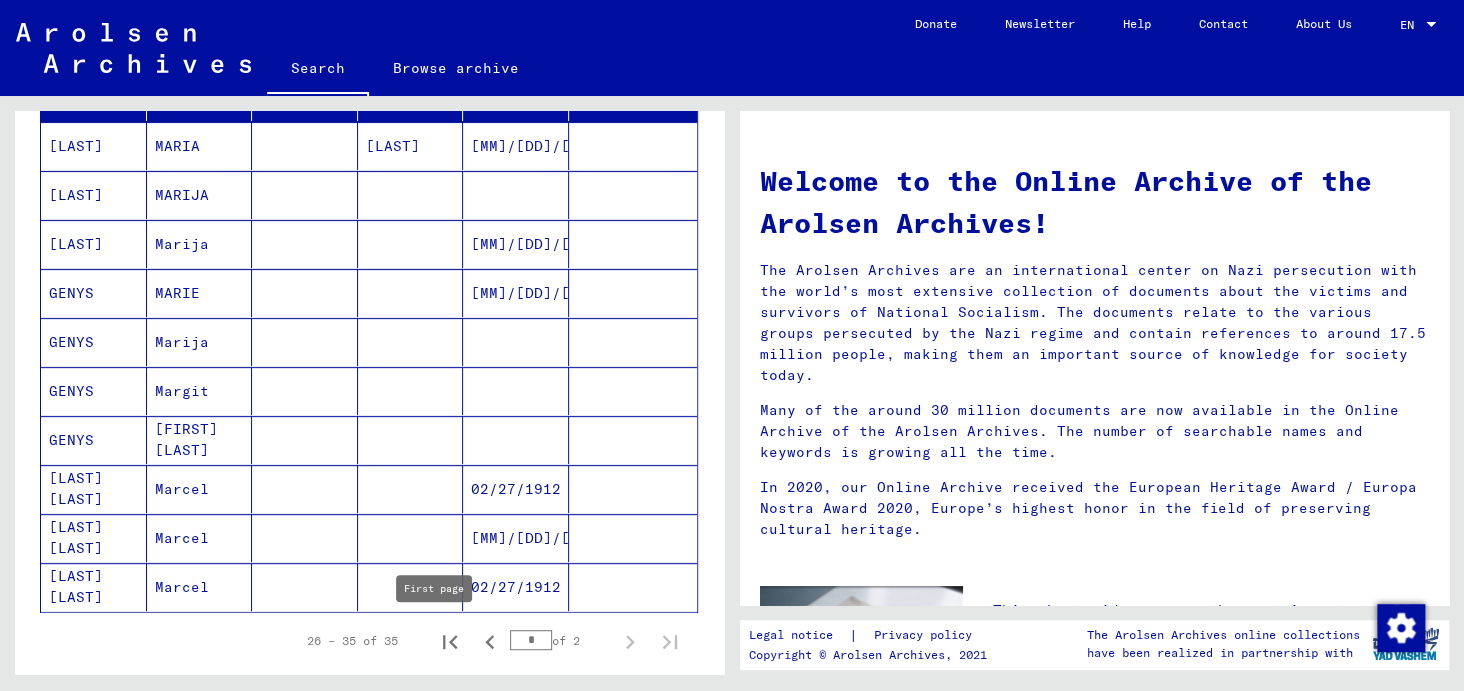 click 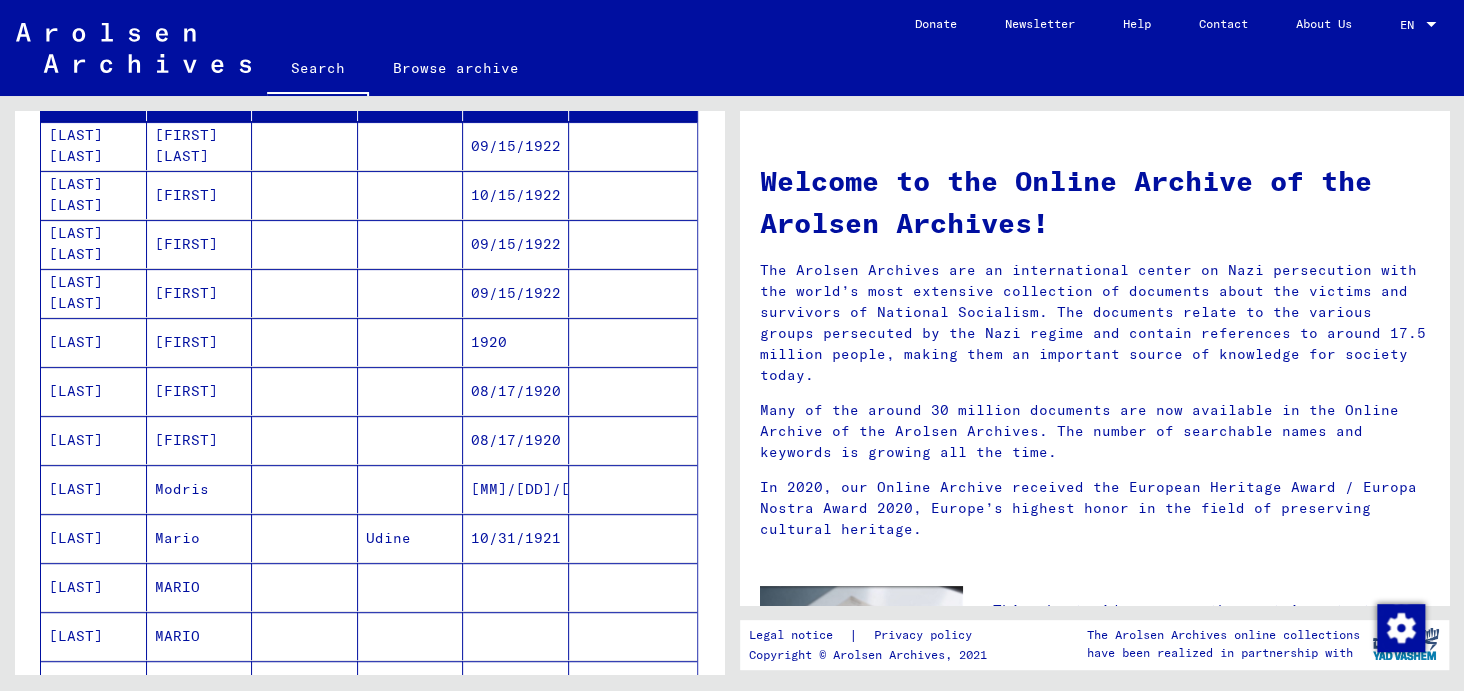 click on "[LAST]" at bounding box center [94, 391] 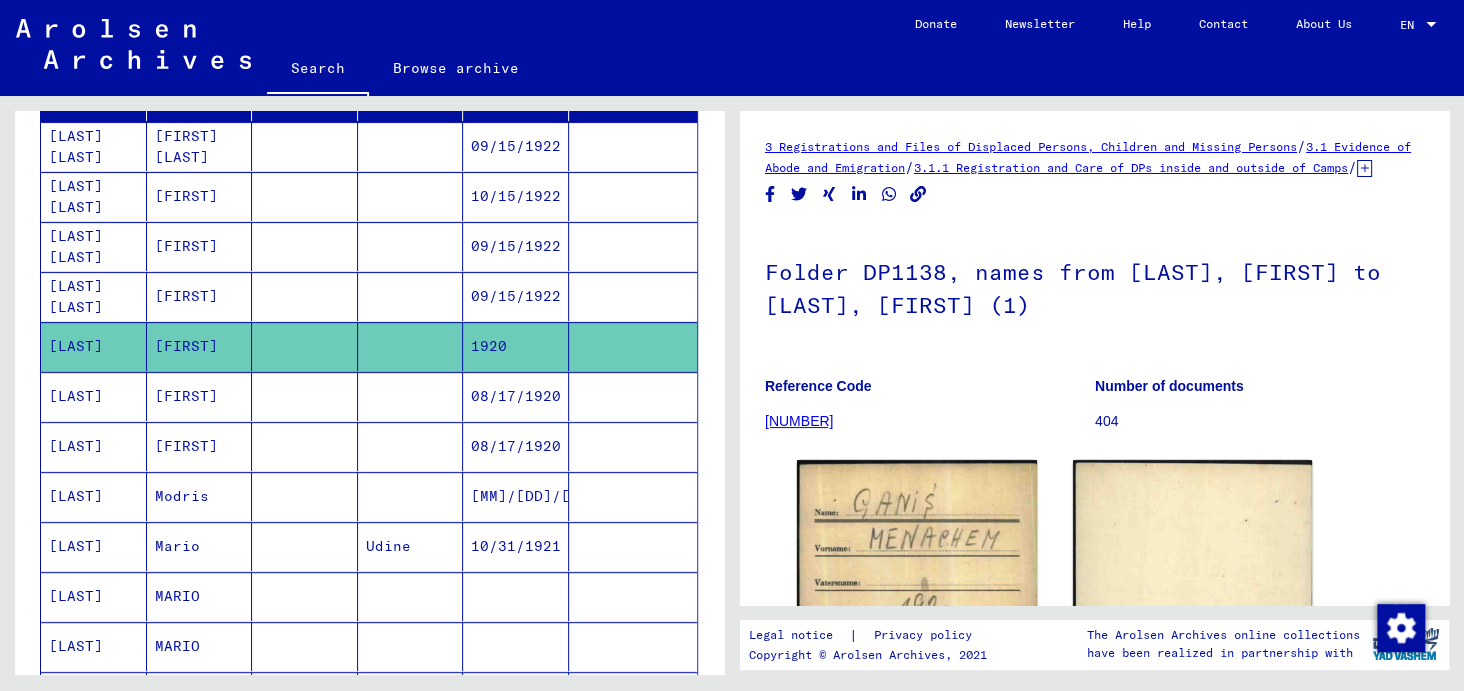 scroll, scrollTop: 0, scrollLeft: 0, axis: both 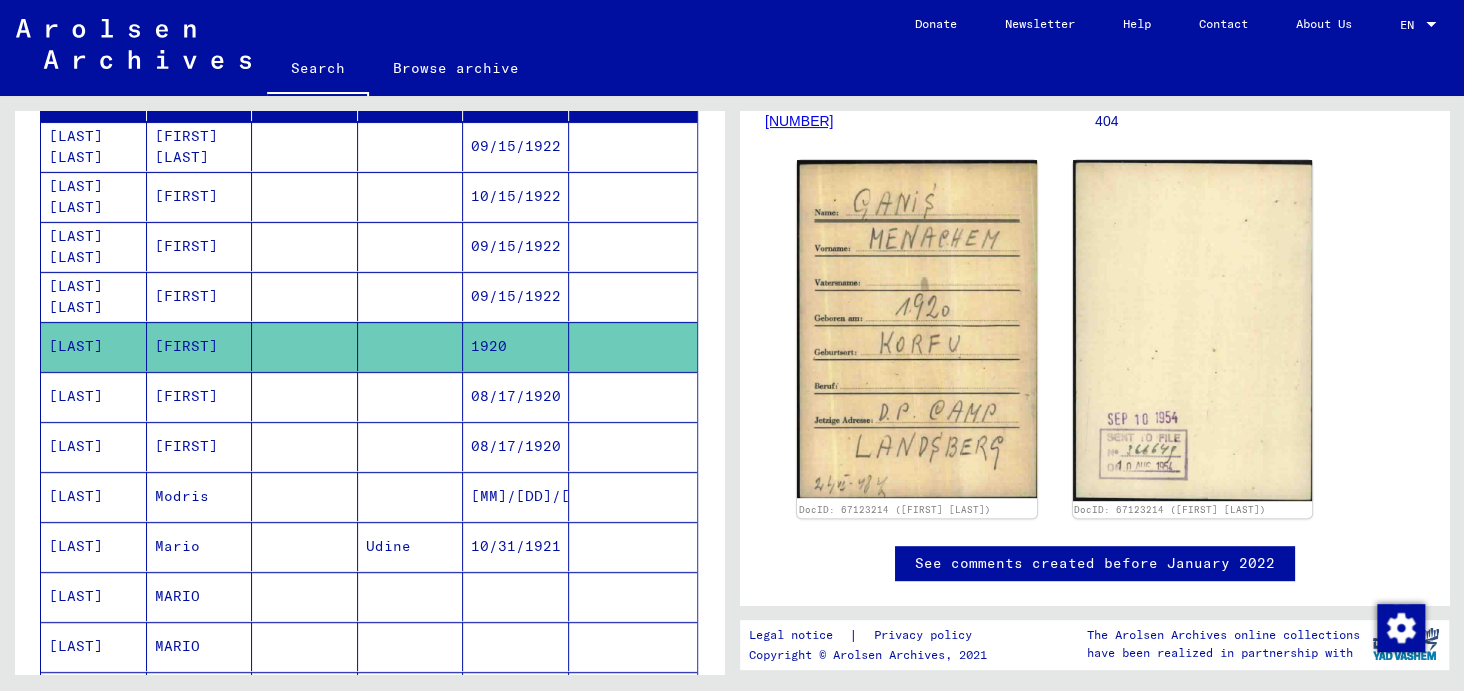 click on "[LAST]" at bounding box center (94, 446) 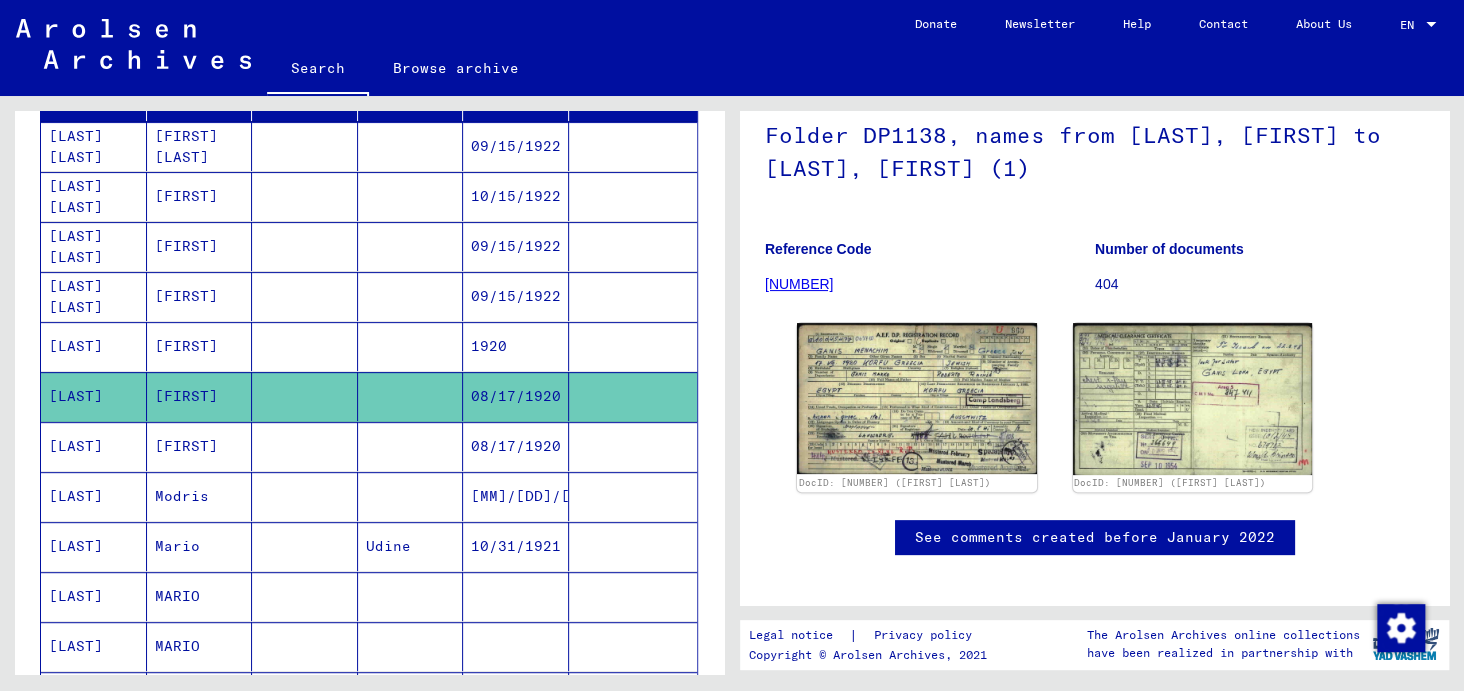 scroll, scrollTop: 200, scrollLeft: 0, axis: vertical 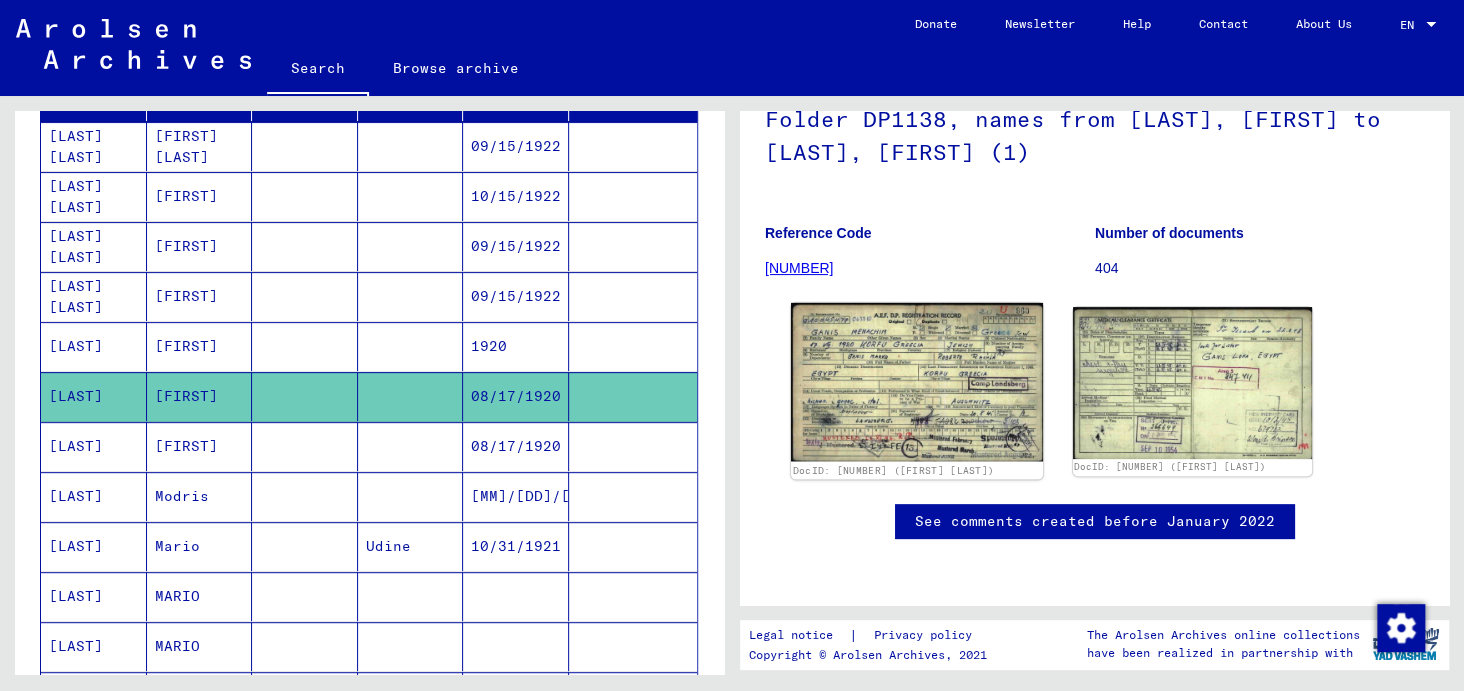 click 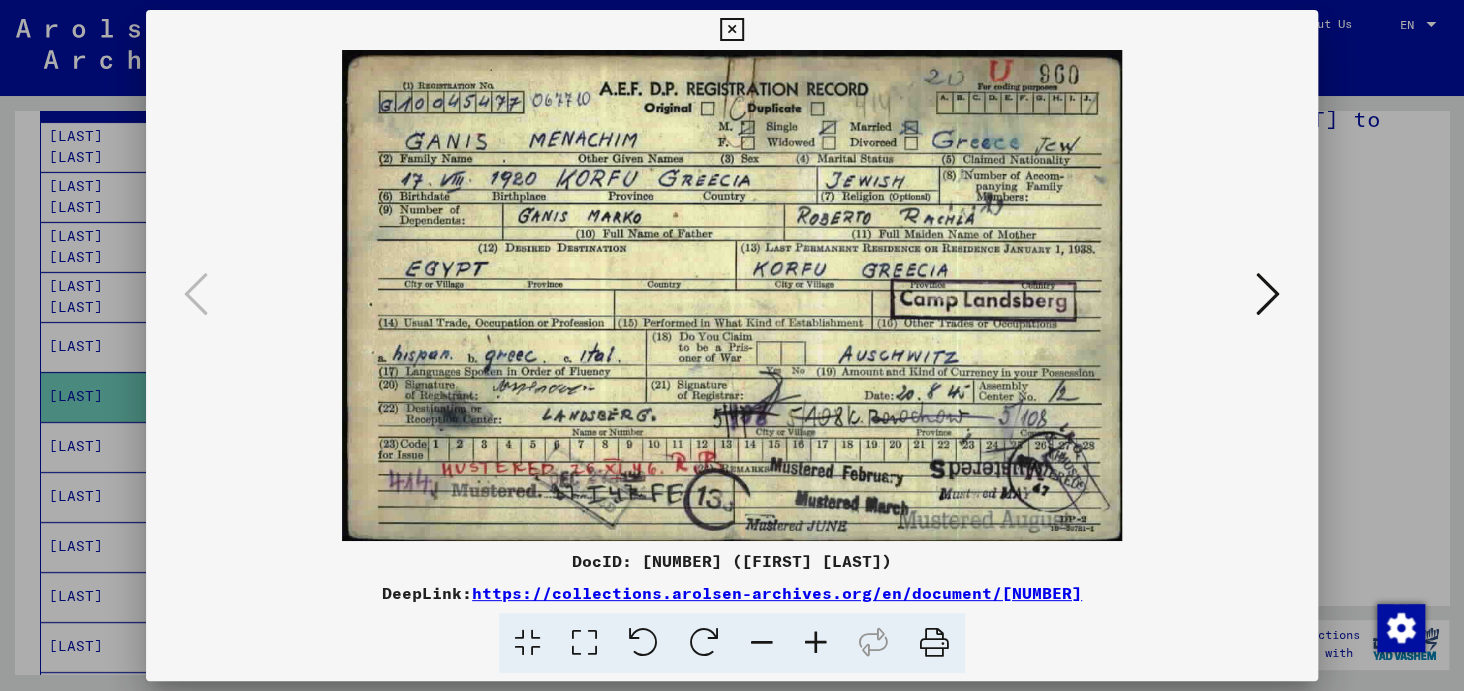 click at bounding box center [816, 643] 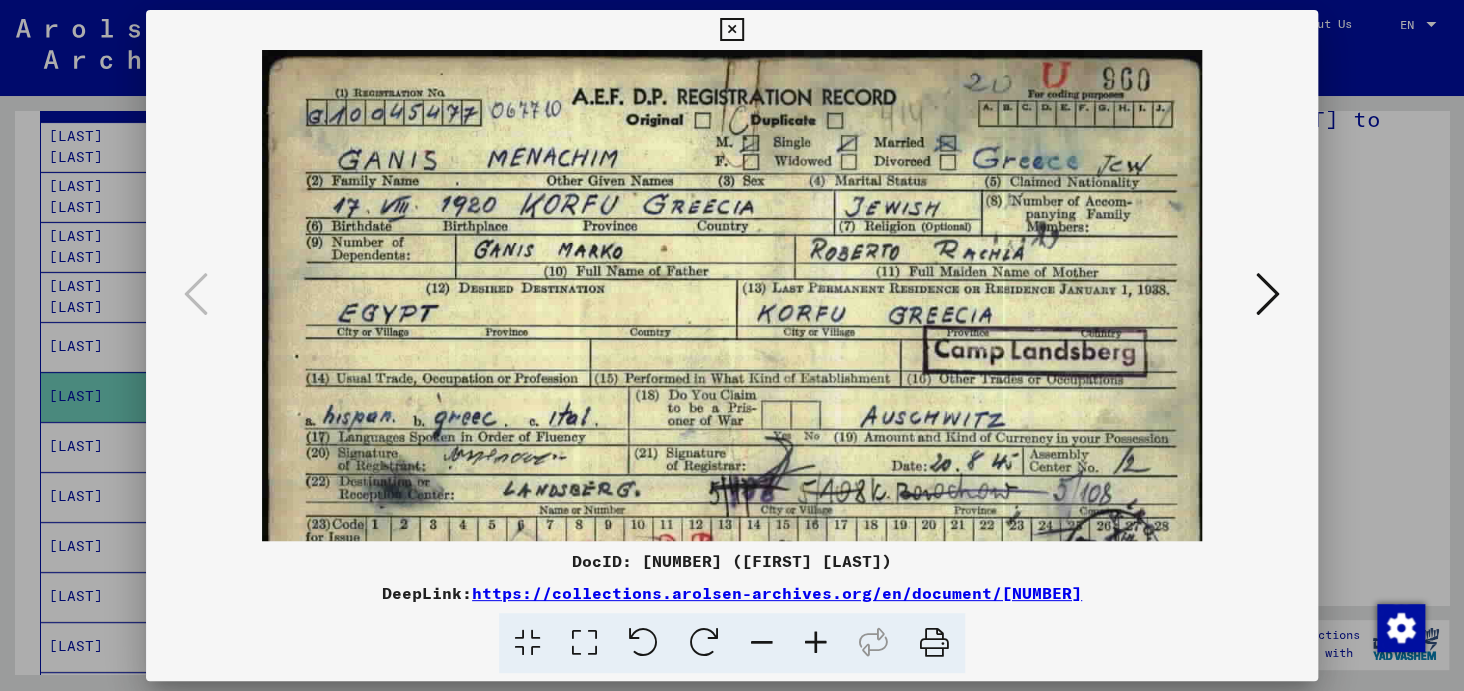 click at bounding box center (816, 643) 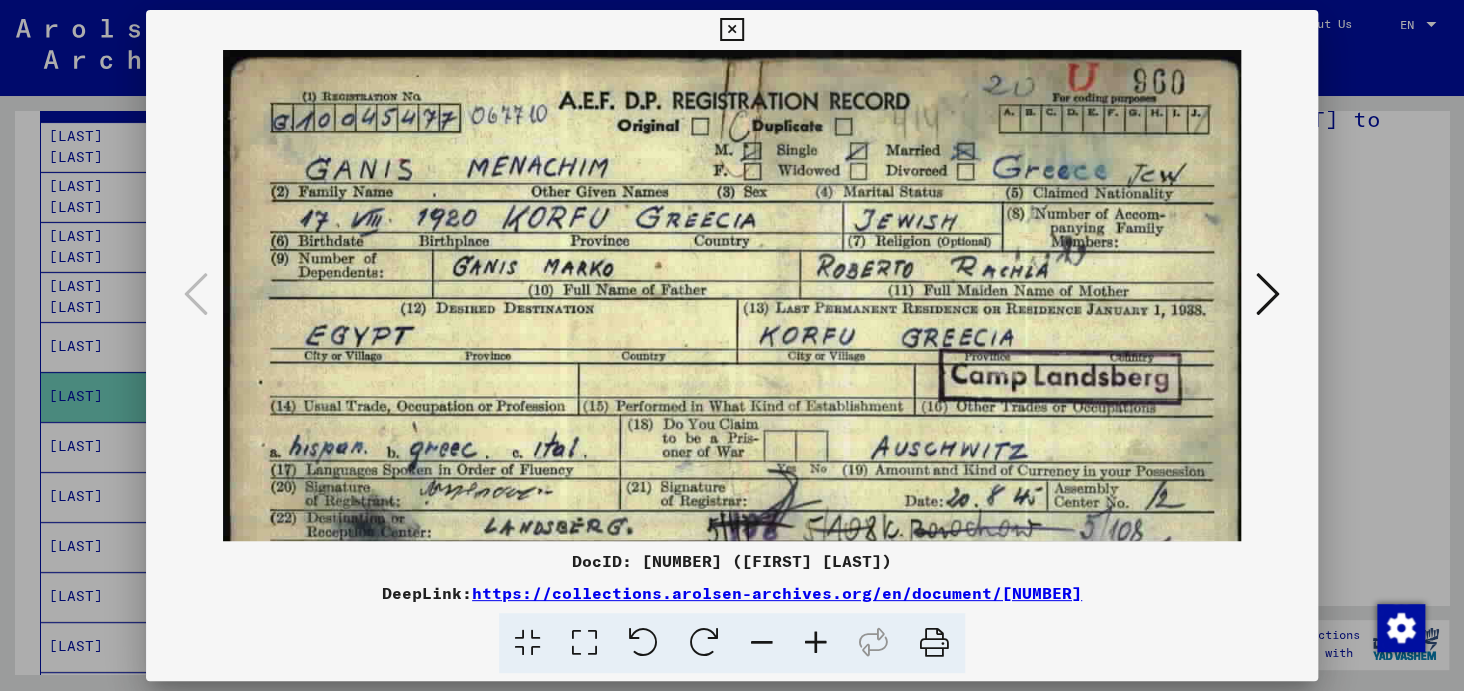 click at bounding box center (816, 643) 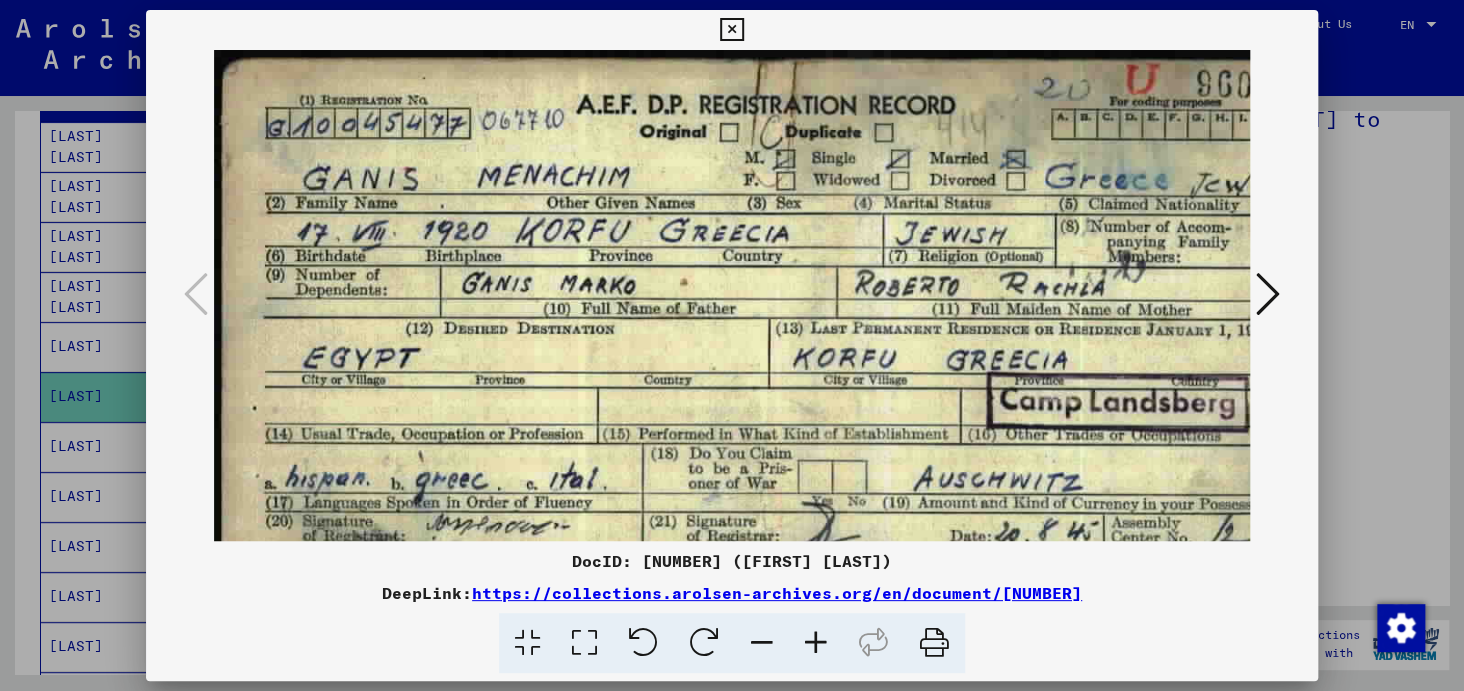 click at bounding box center (816, 643) 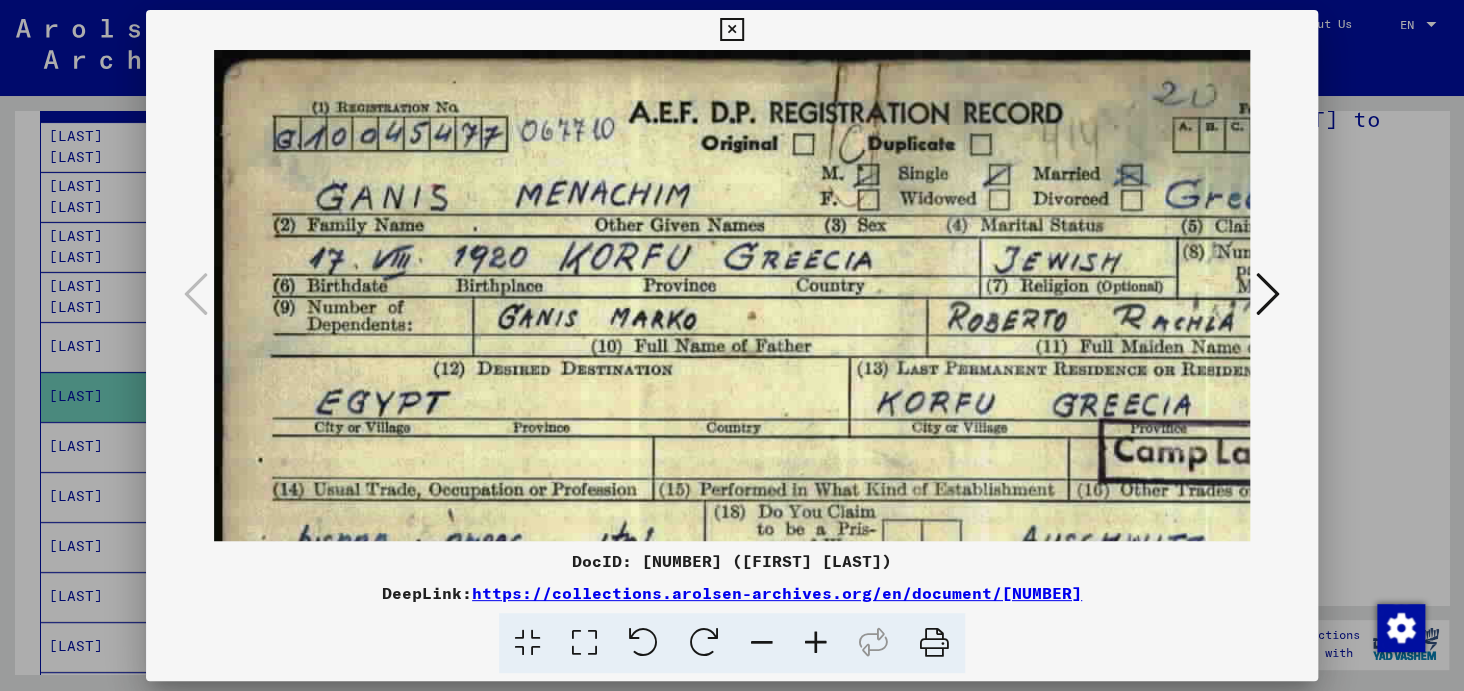 click at bounding box center (816, 643) 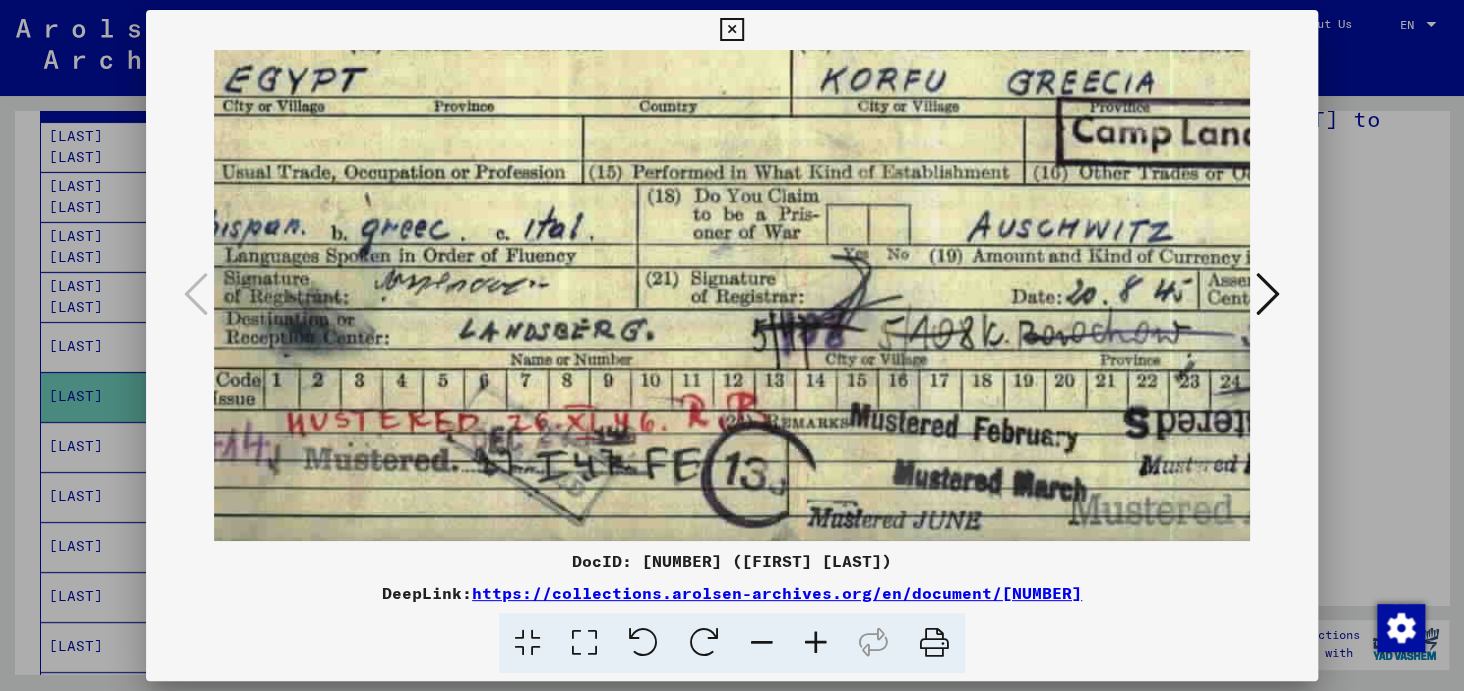 scroll, scrollTop: 350, scrollLeft: 103, axis: both 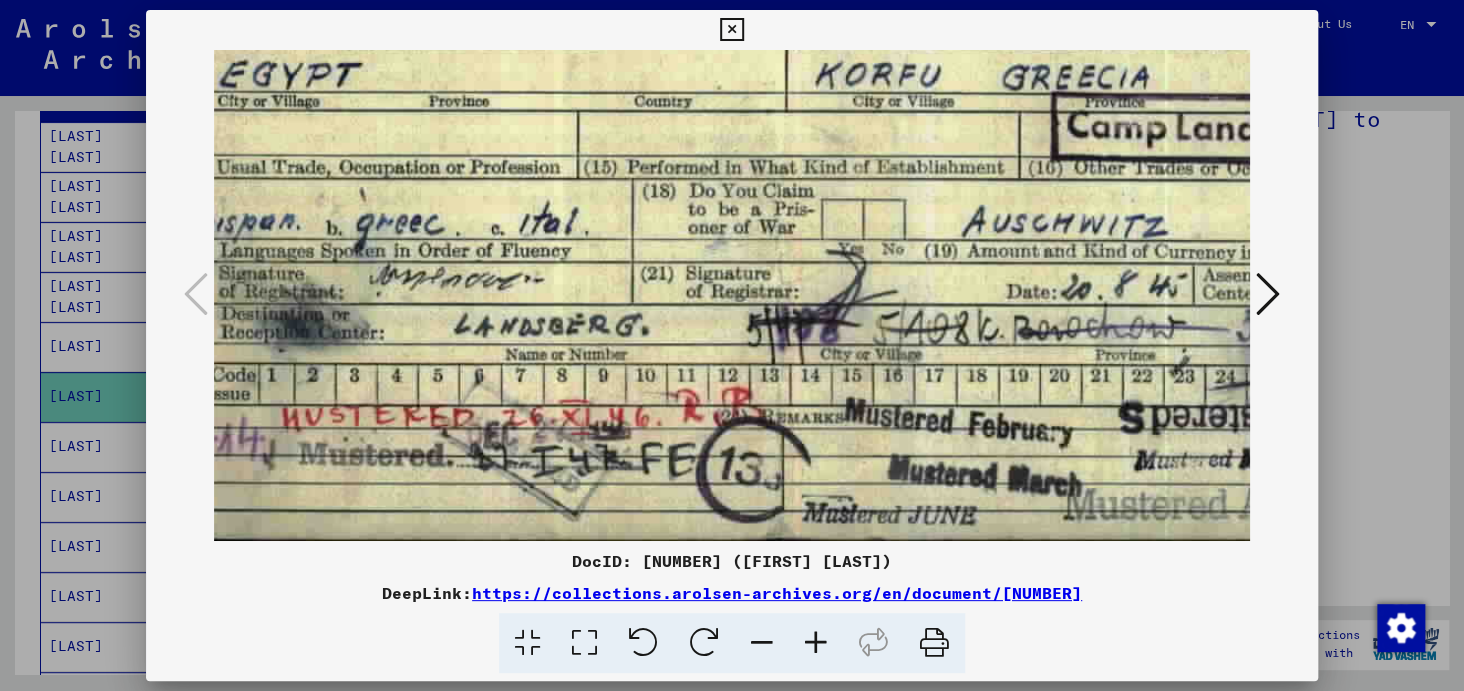 drag, startPoint x: 938, startPoint y: 403, endPoint x: 837, endPoint y: 45, distance: 371.97446 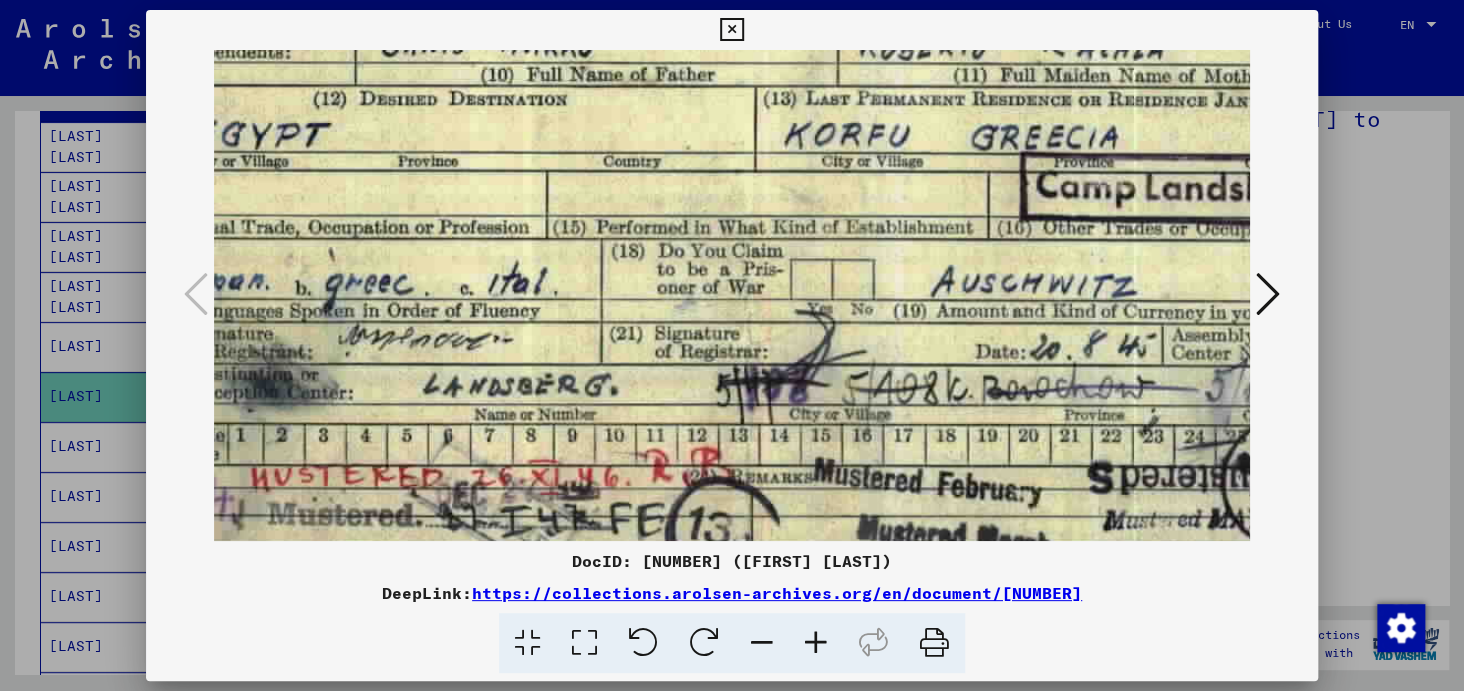scroll, scrollTop: 292, scrollLeft: 134, axis: both 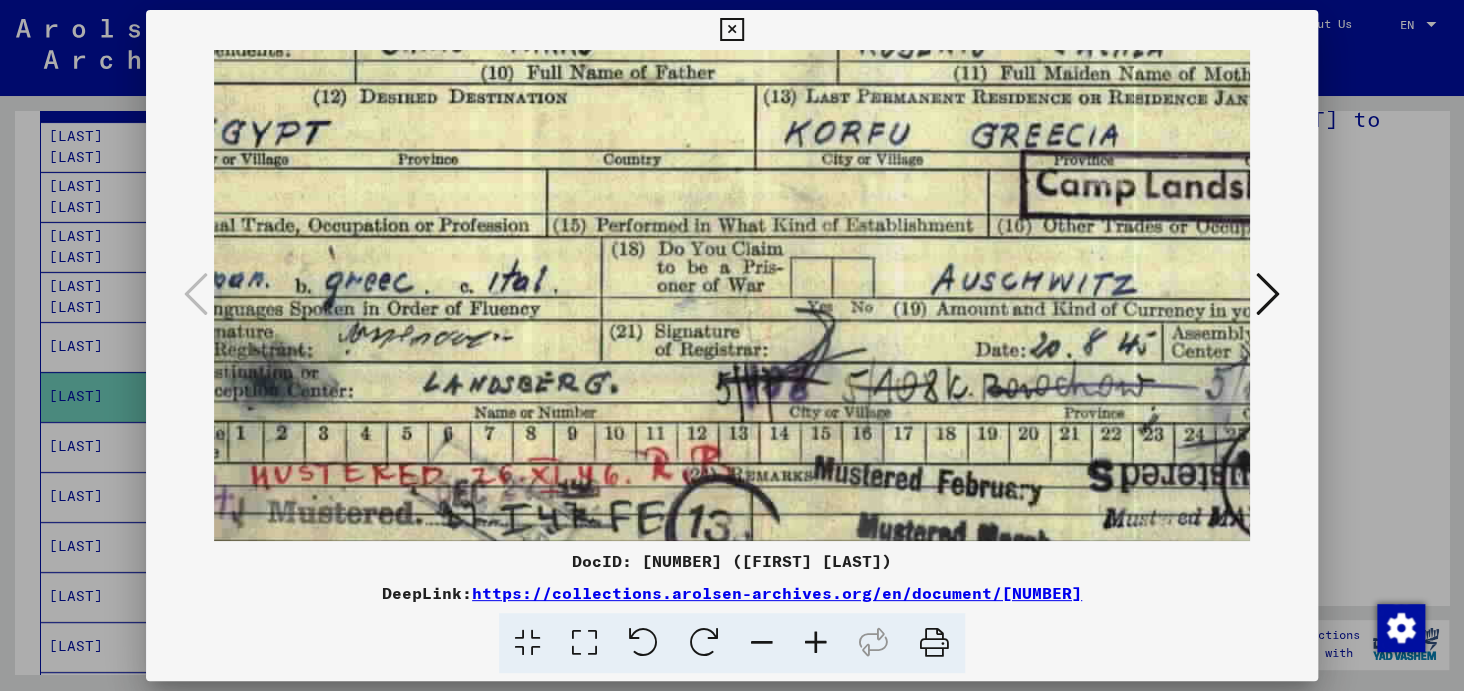 drag, startPoint x: 511, startPoint y: 267, endPoint x: 608, endPoint y: 324, distance: 112.507774 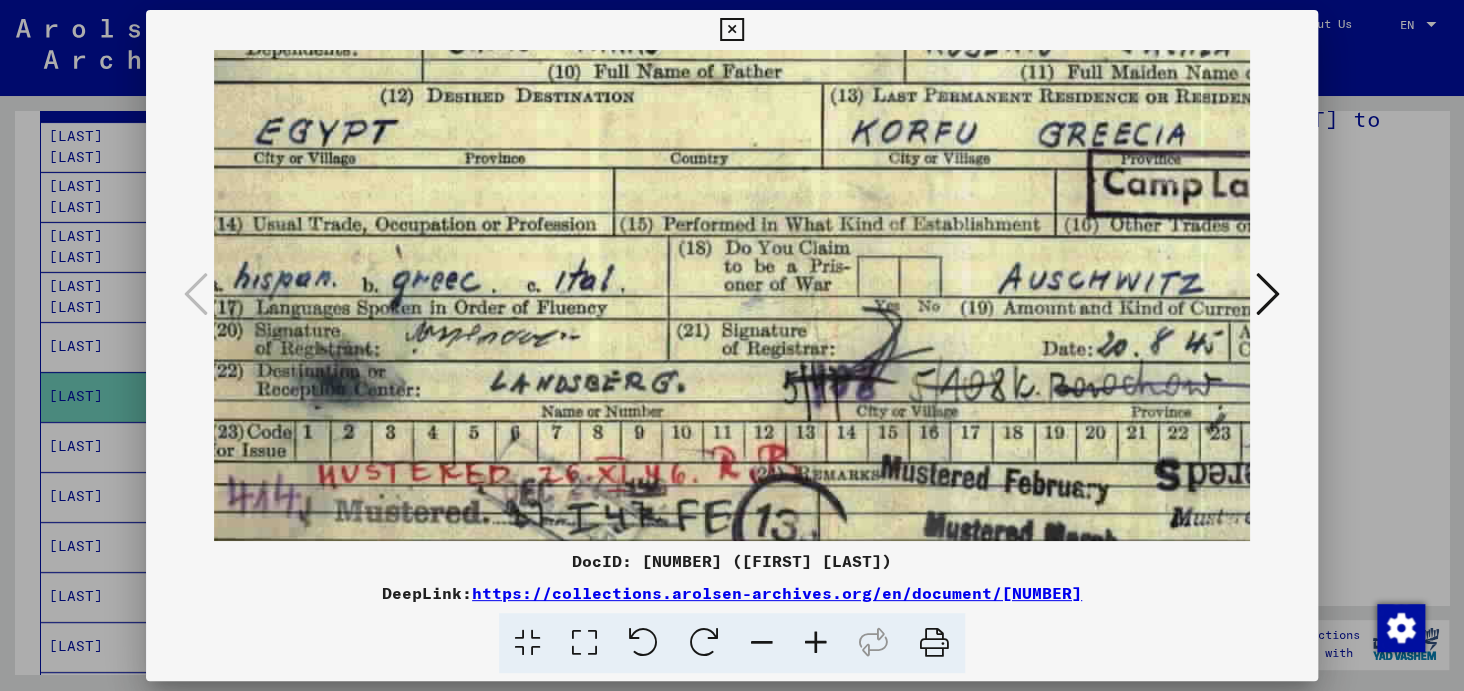 scroll, scrollTop: 294, scrollLeft: 19, axis: both 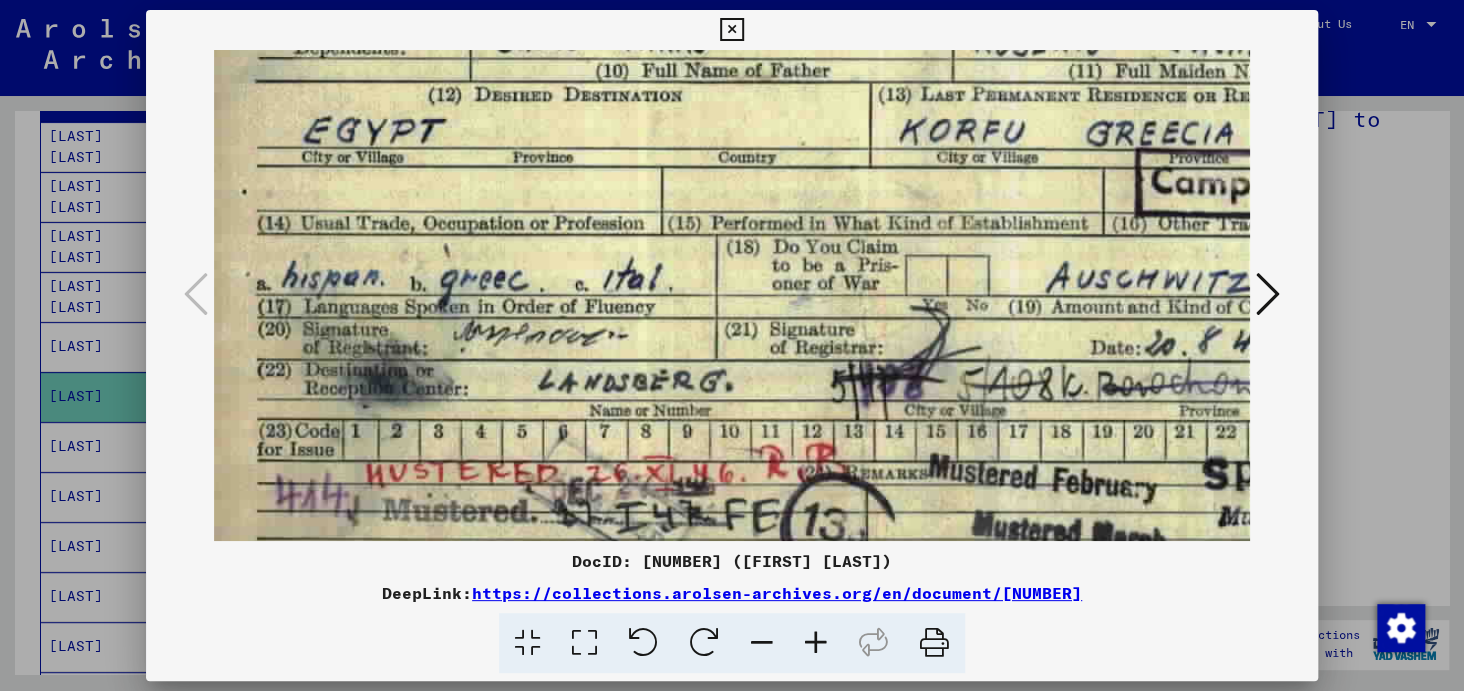 drag, startPoint x: 653, startPoint y: 382, endPoint x: 768, endPoint y: 380, distance: 115.01739 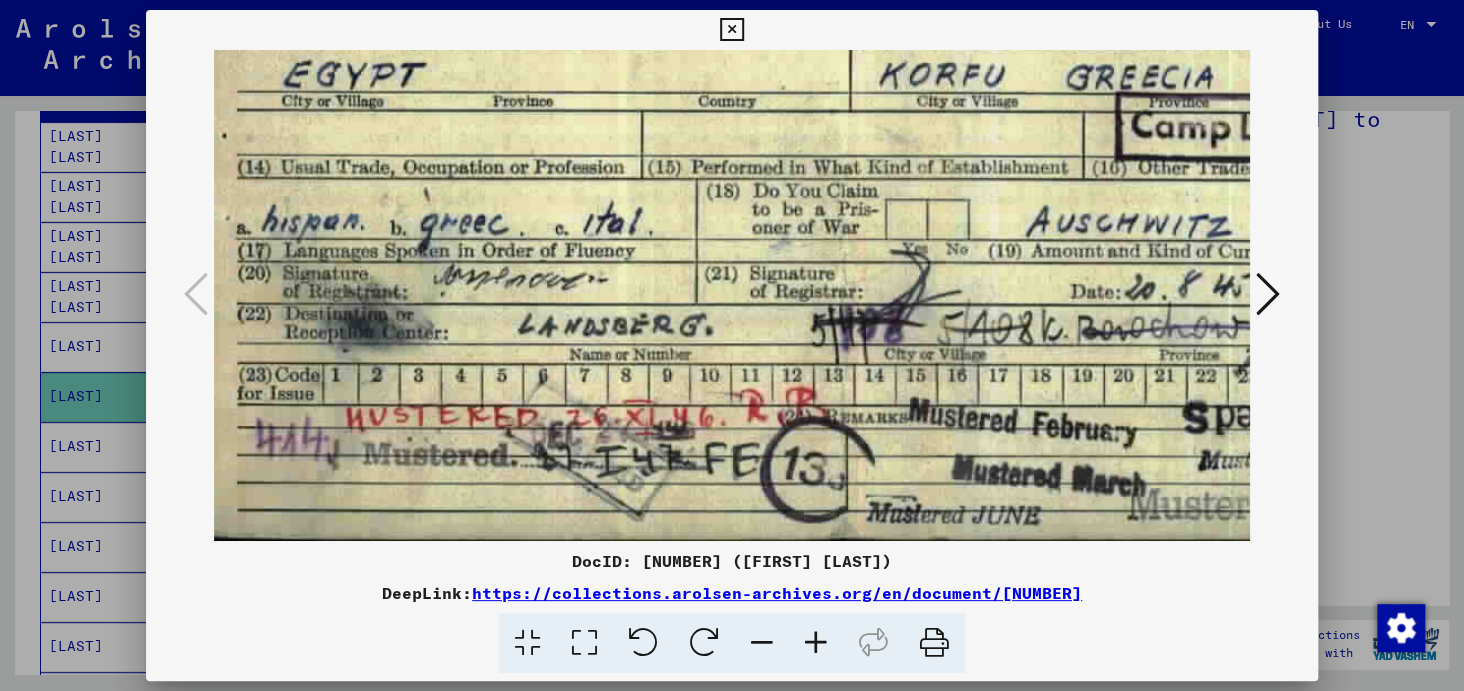 scroll, scrollTop: 350, scrollLeft: 40, axis: both 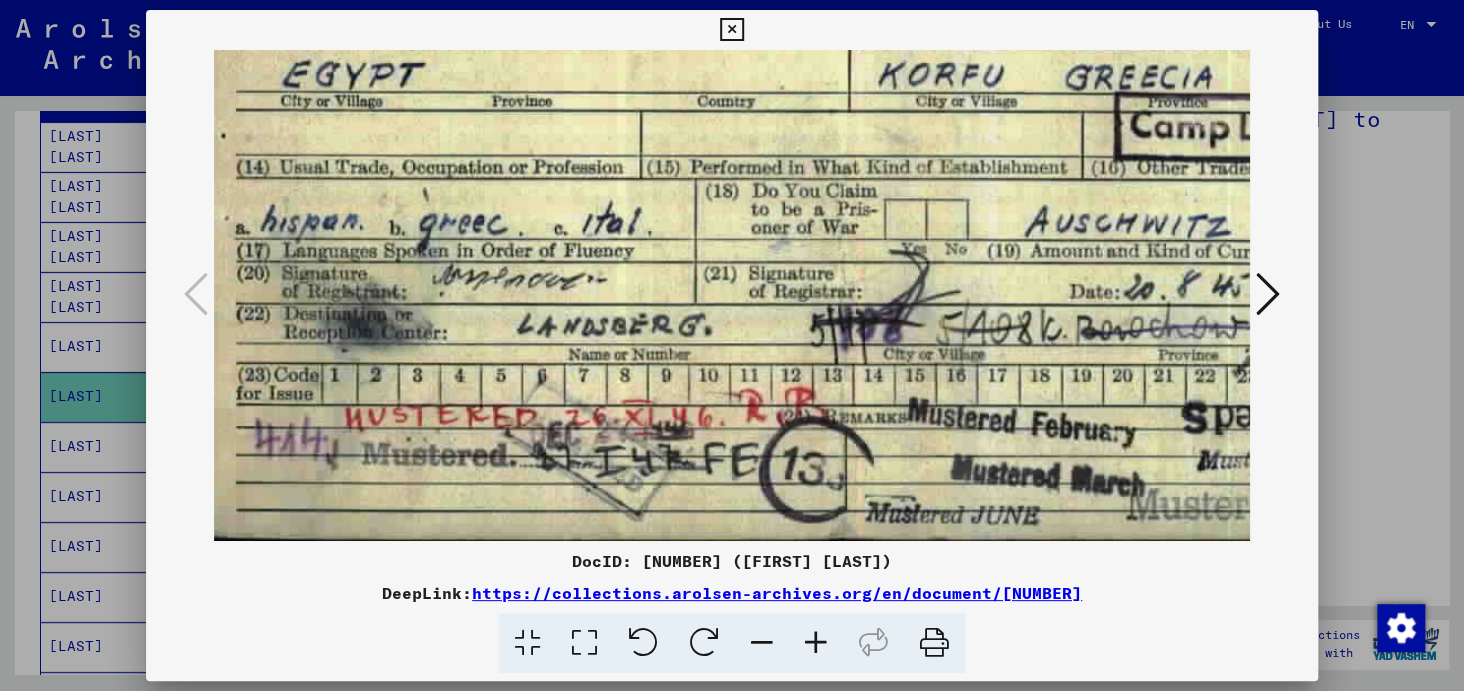 drag, startPoint x: 747, startPoint y: 469, endPoint x: 725, endPoint y: 390, distance: 82.006096 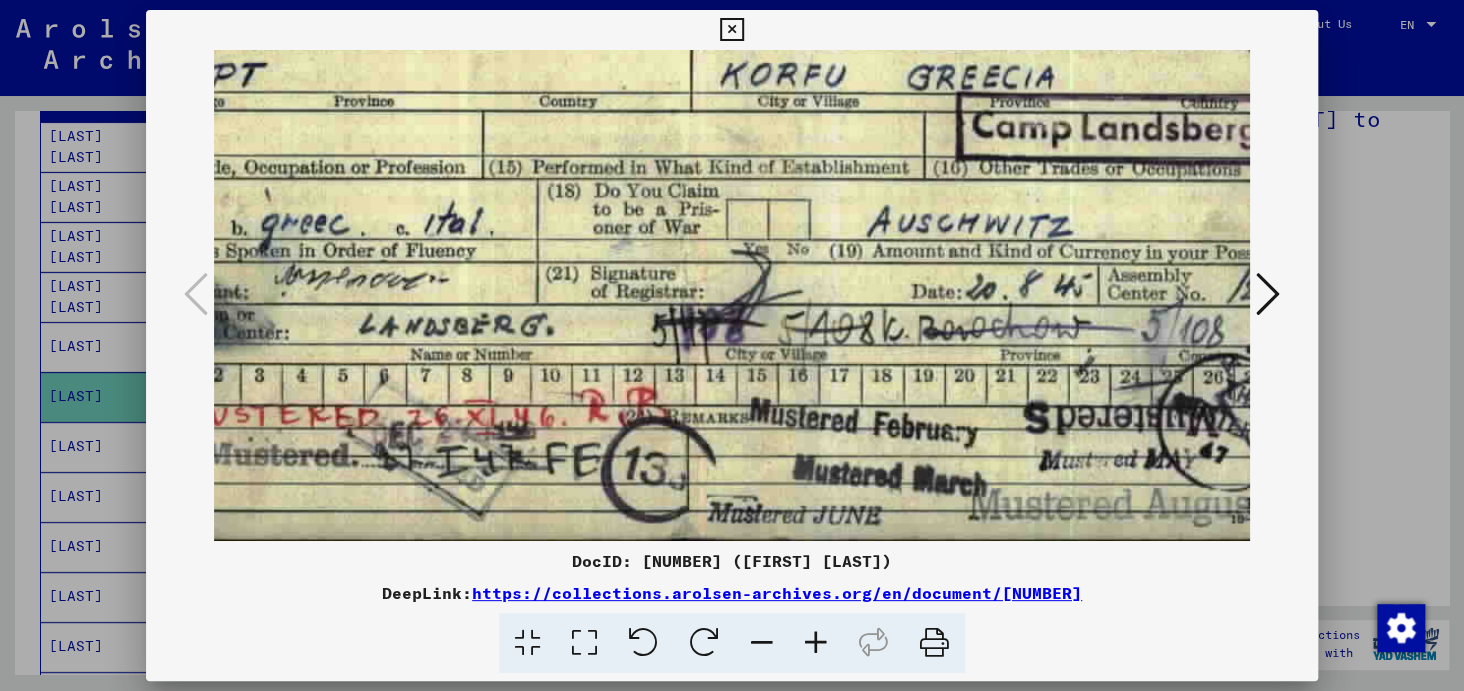 scroll, scrollTop: 350, scrollLeft: 201, axis: both 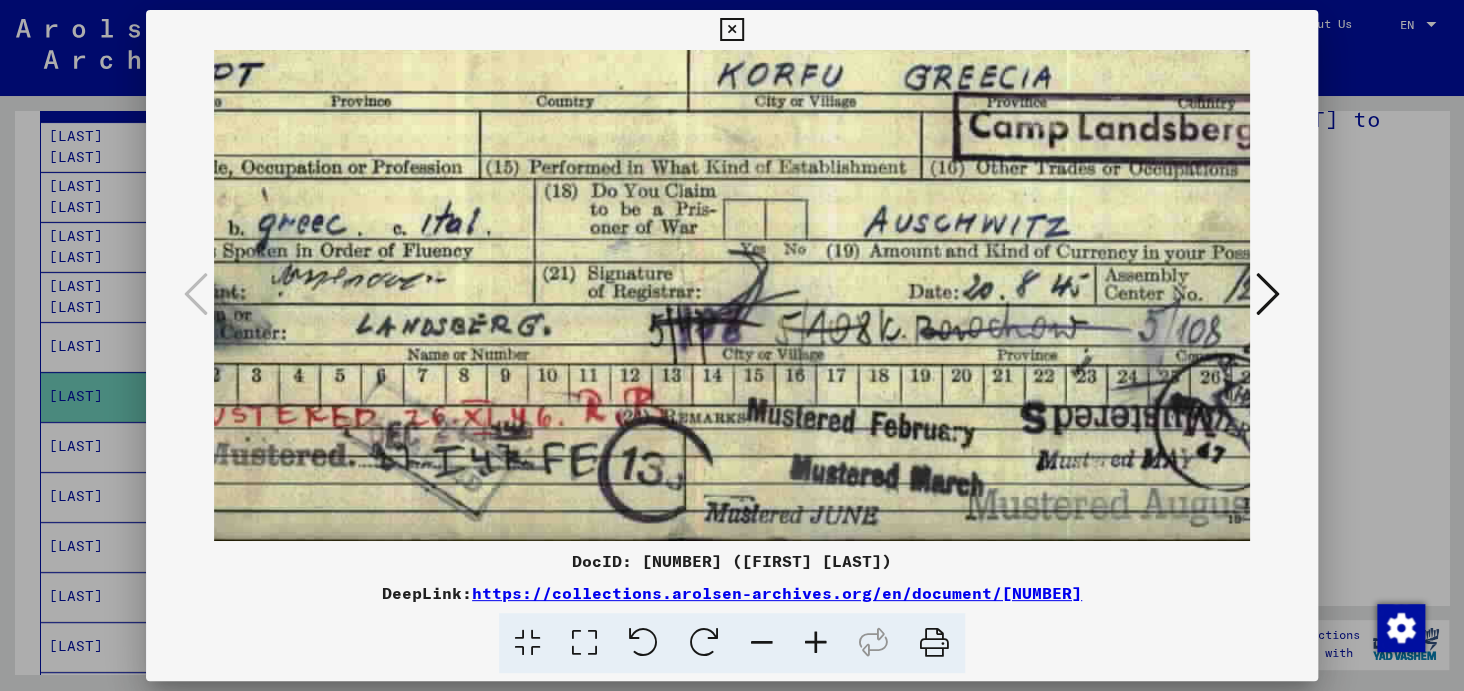drag, startPoint x: 1072, startPoint y: 284, endPoint x: 912, endPoint y: 270, distance: 160.61133 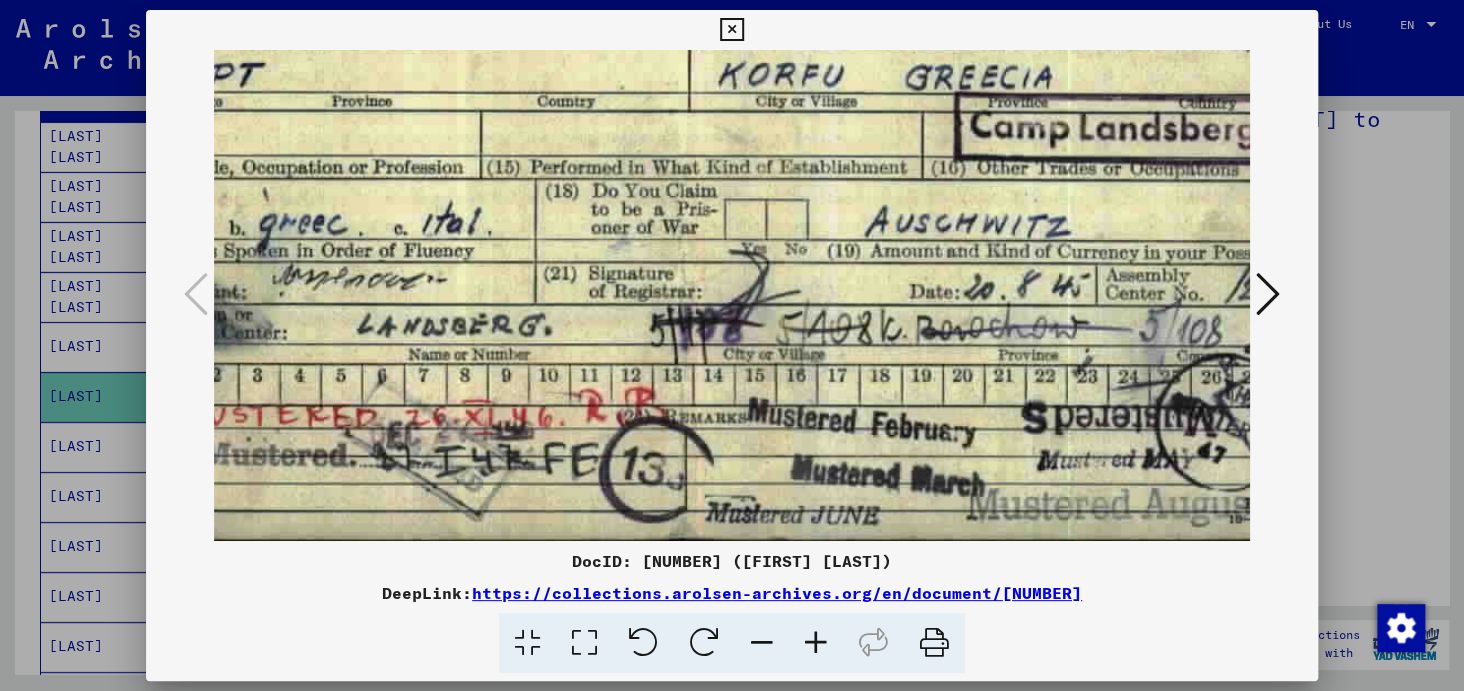 scroll, scrollTop: 350, scrollLeft: 197, axis: both 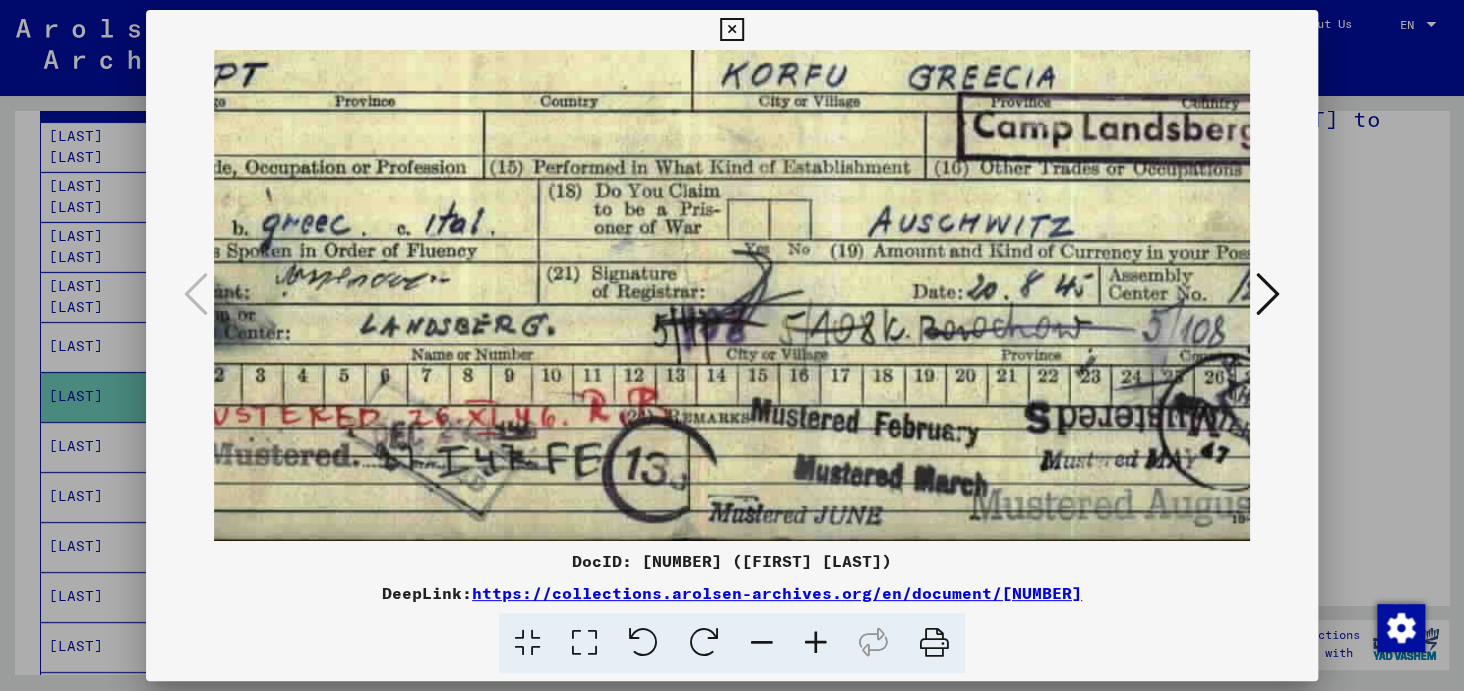 drag, startPoint x: 1052, startPoint y: 292, endPoint x: 974, endPoint y: 245, distance: 91.06591 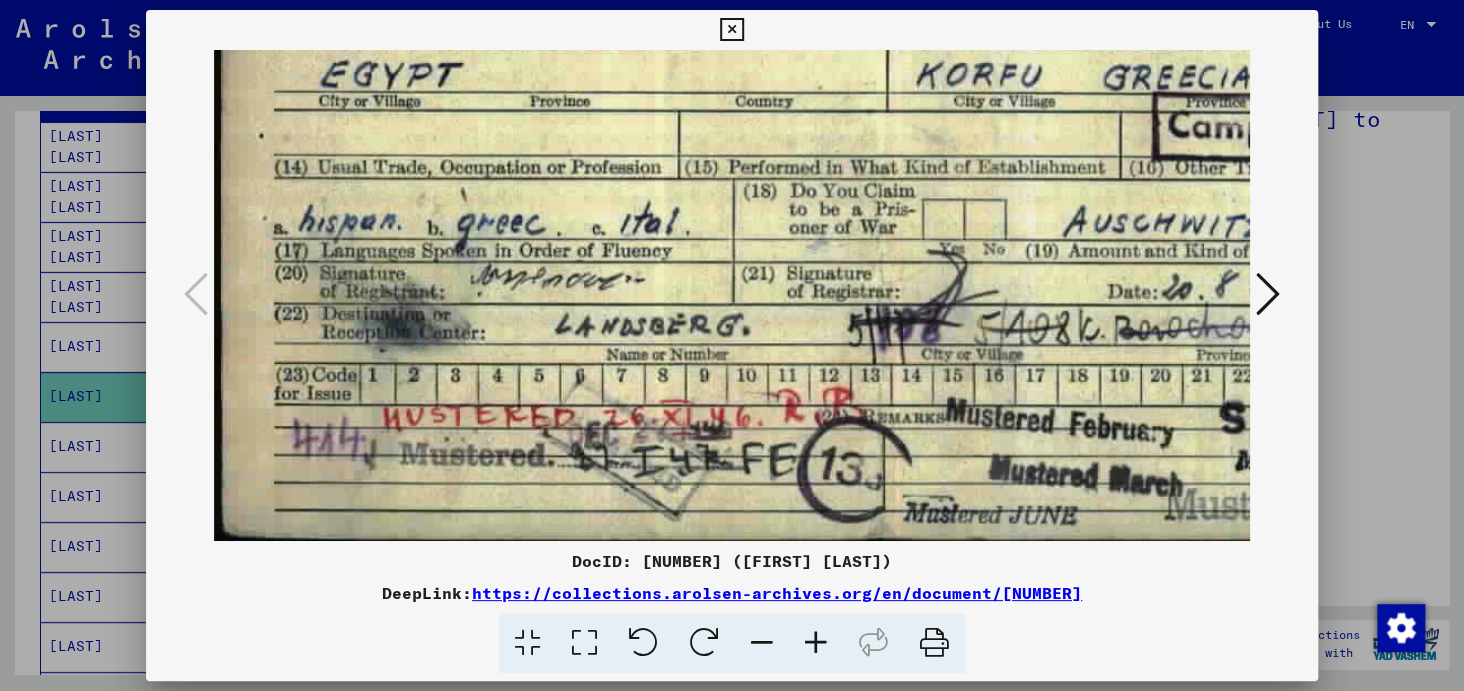 scroll, scrollTop: 350, scrollLeft: 5, axis: both 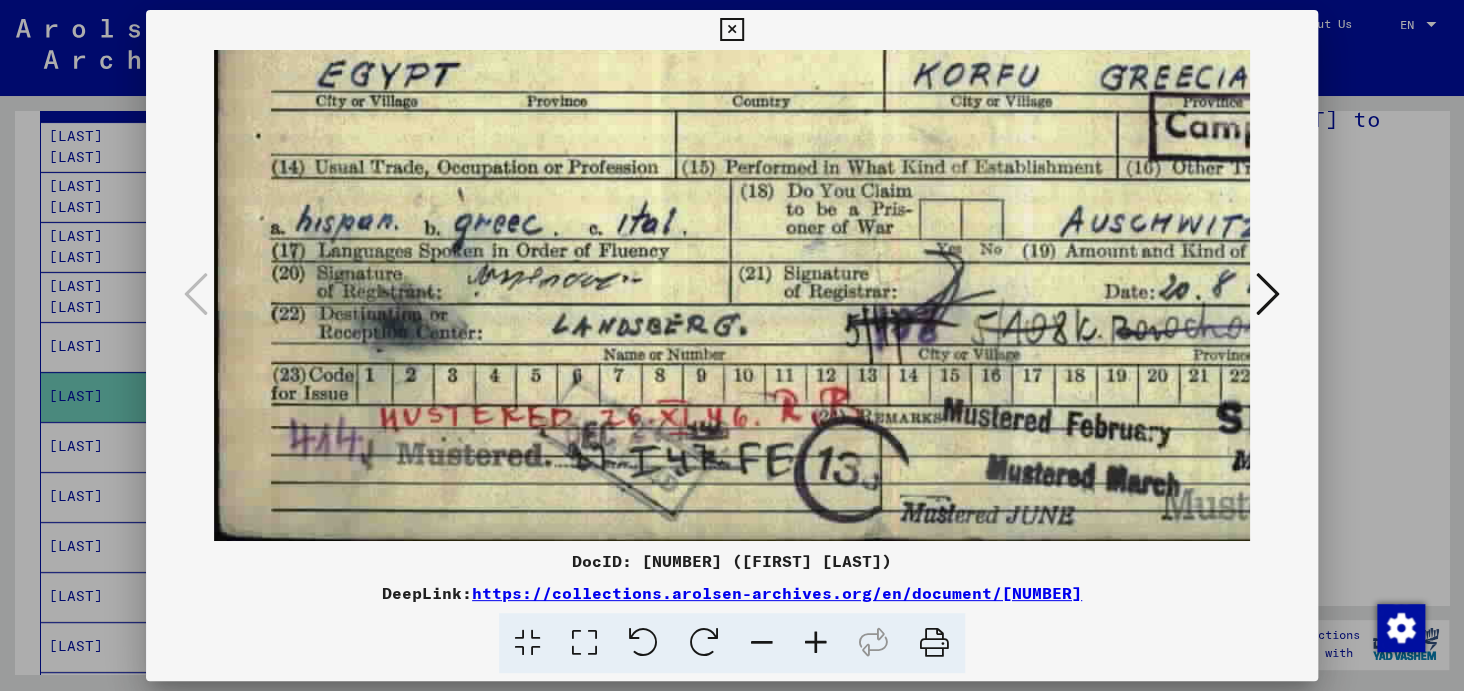 drag, startPoint x: 496, startPoint y: 415, endPoint x: 687, endPoint y: 242, distance: 257.7014 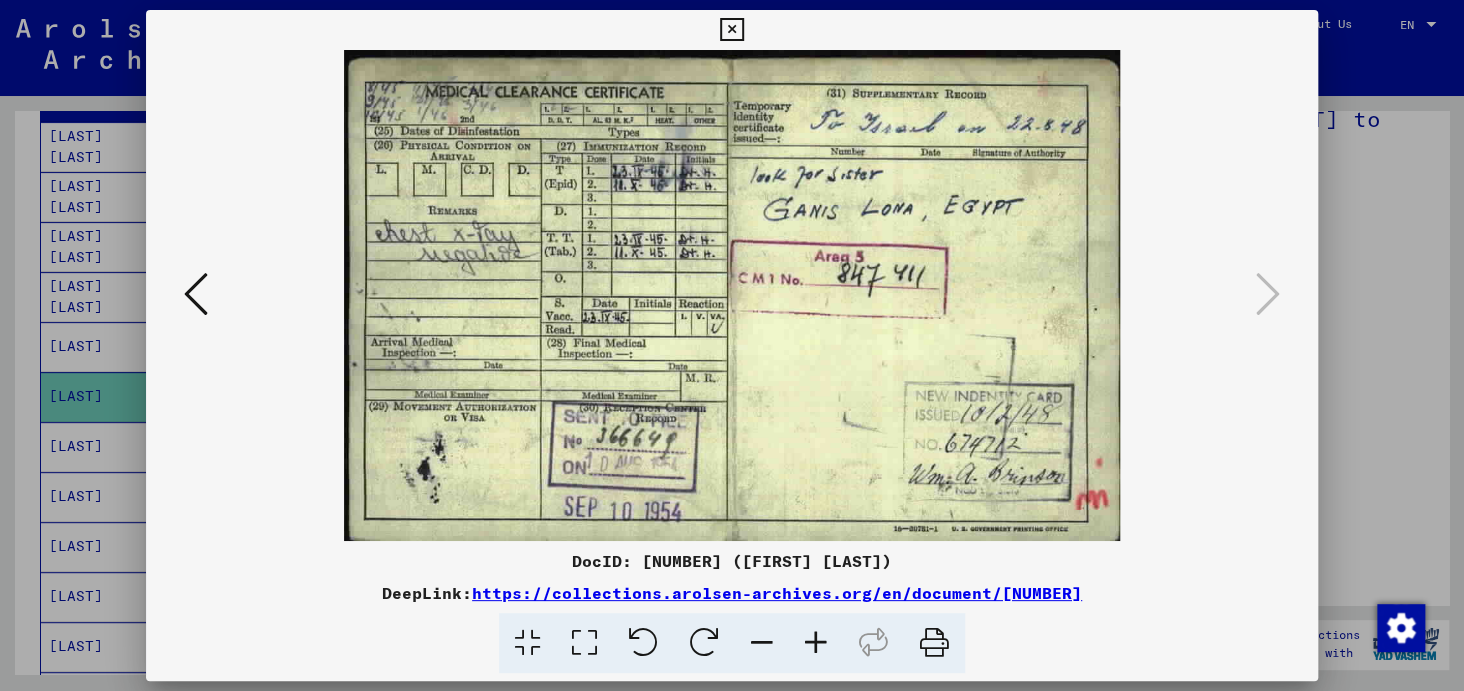 scroll, scrollTop: 0, scrollLeft: 0, axis: both 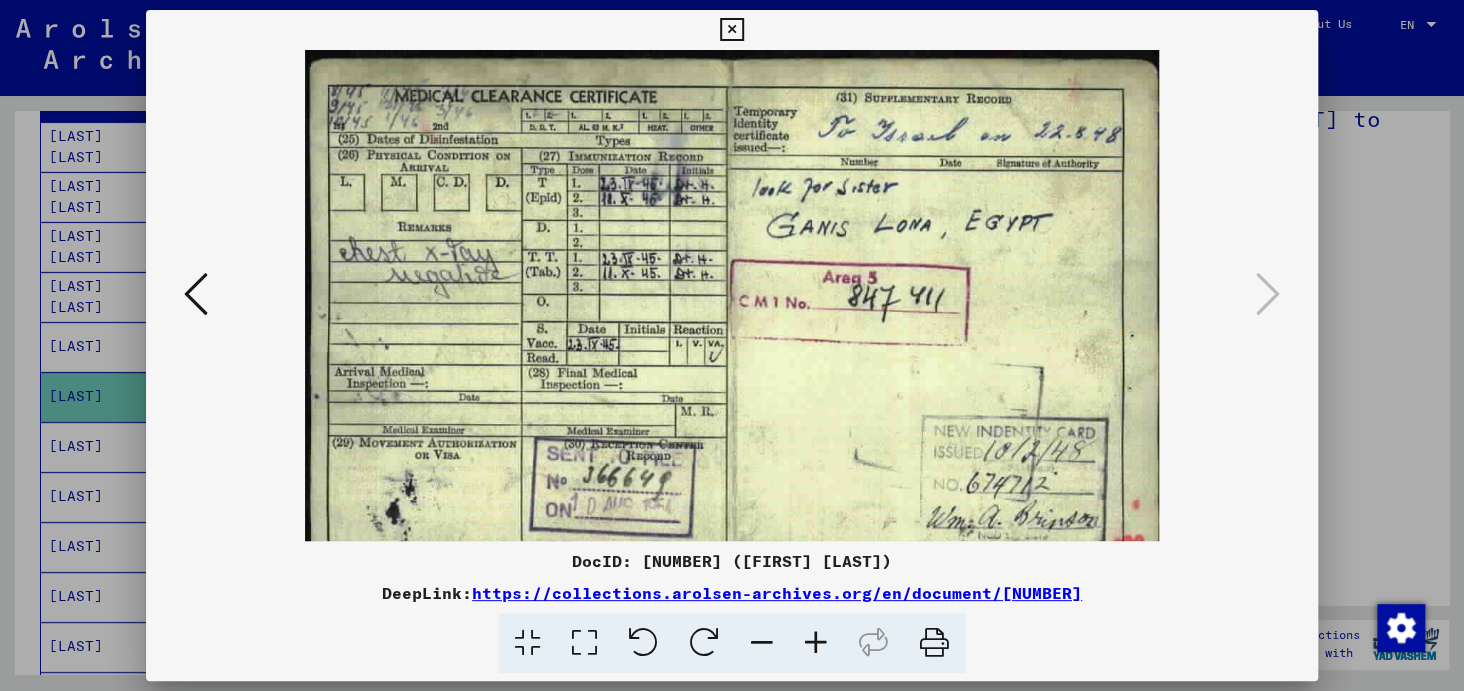 click at bounding box center [816, 643] 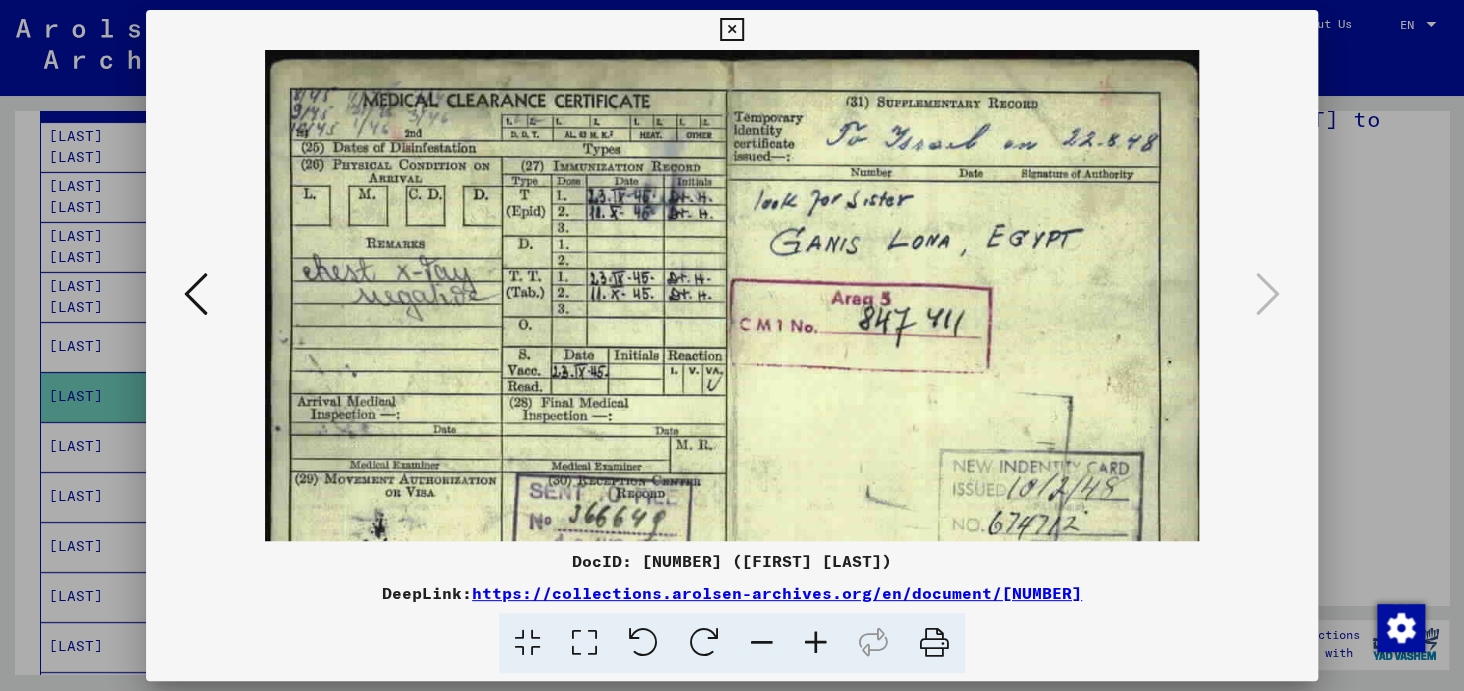 click at bounding box center (816, 643) 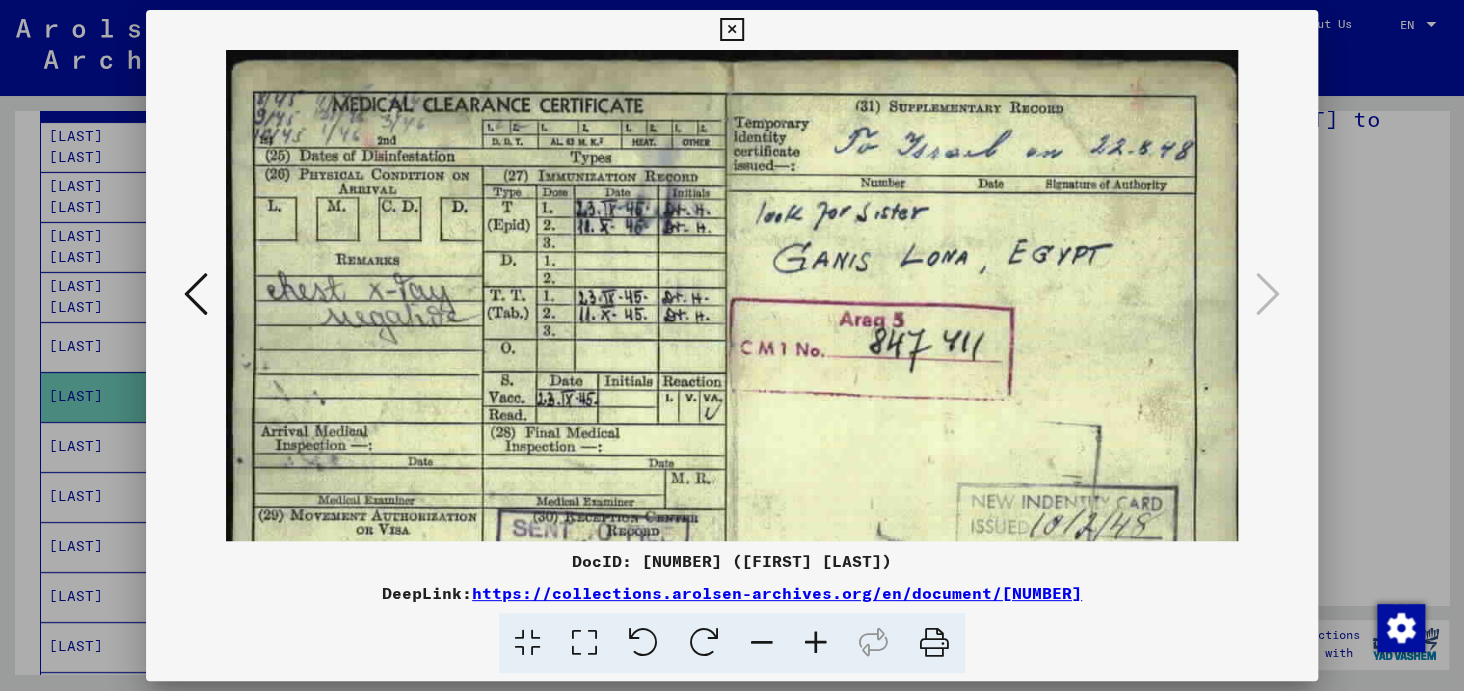 click at bounding box center [816, 643] 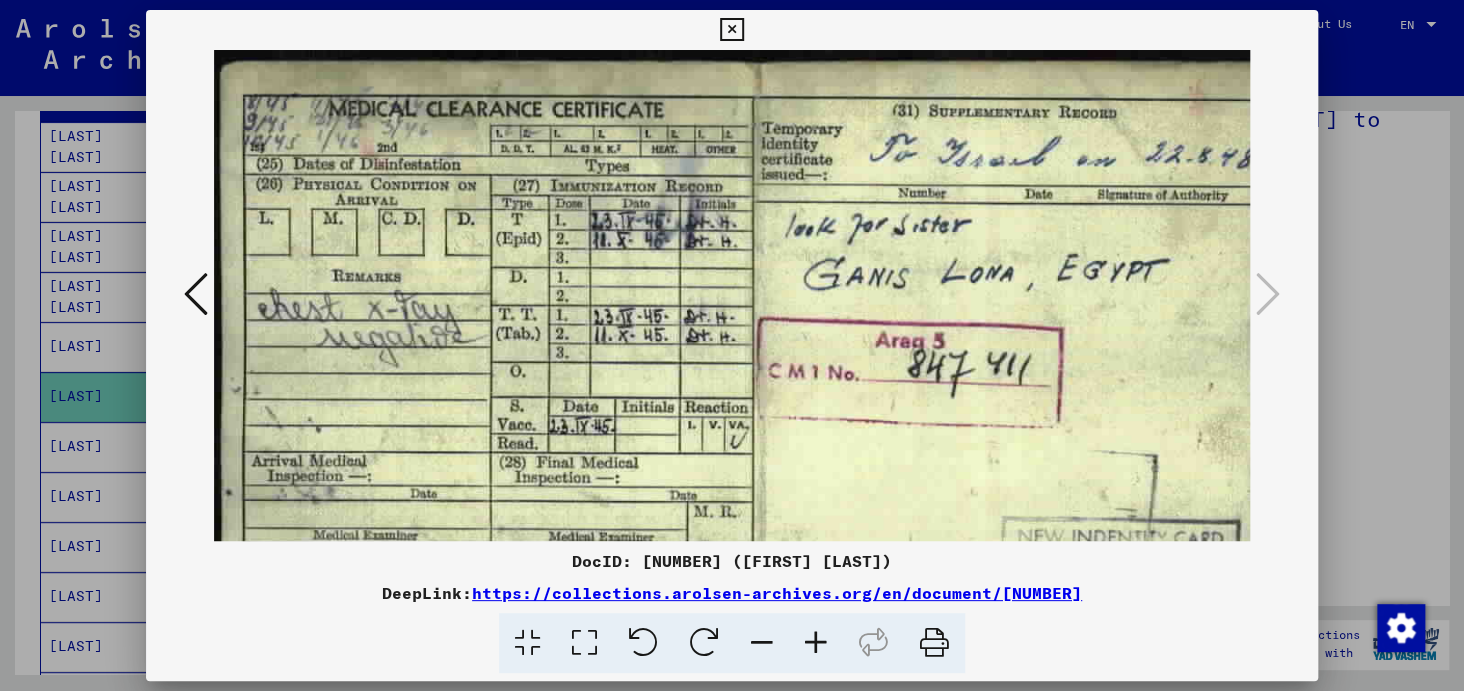 click at bounding box center (731, 30) 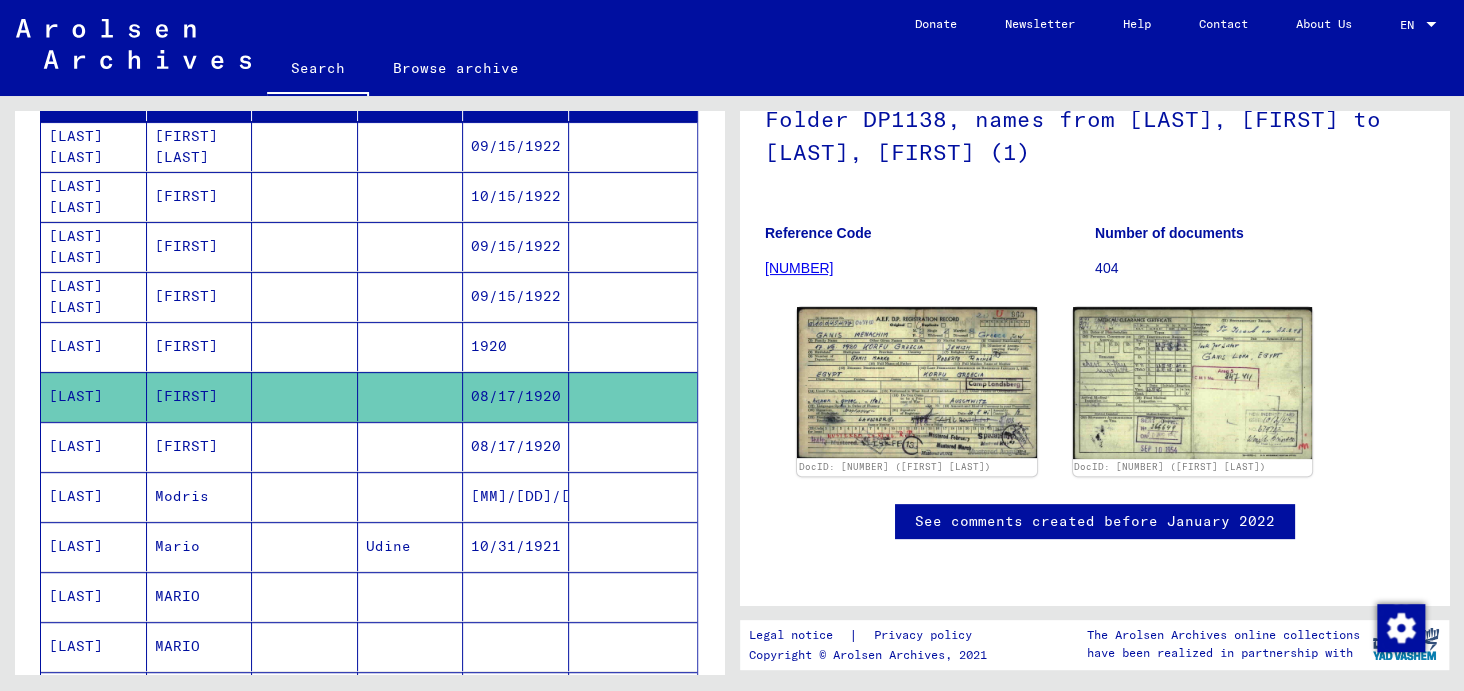 click on "[LAST]" at bounding box center (94, 496) 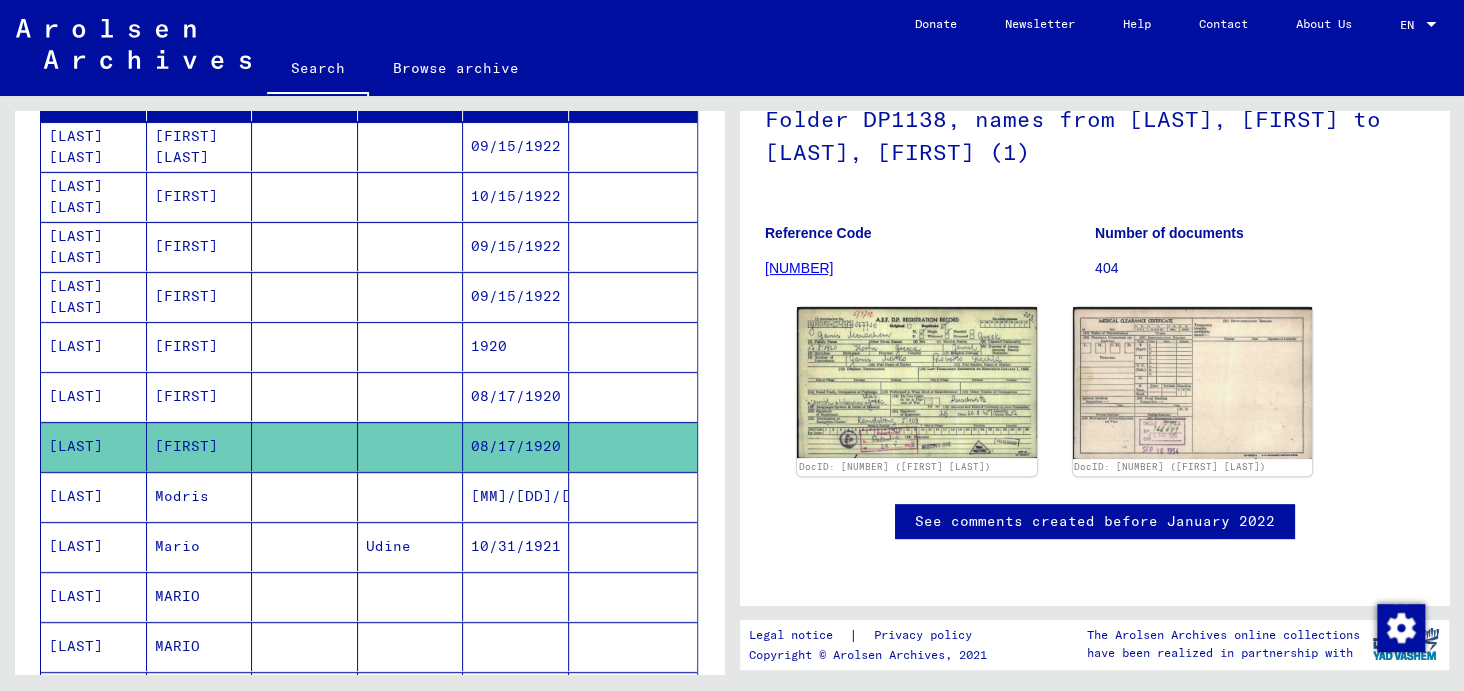 scroll, scrollTop: 99, scrollLeft: 0, axis: vertical 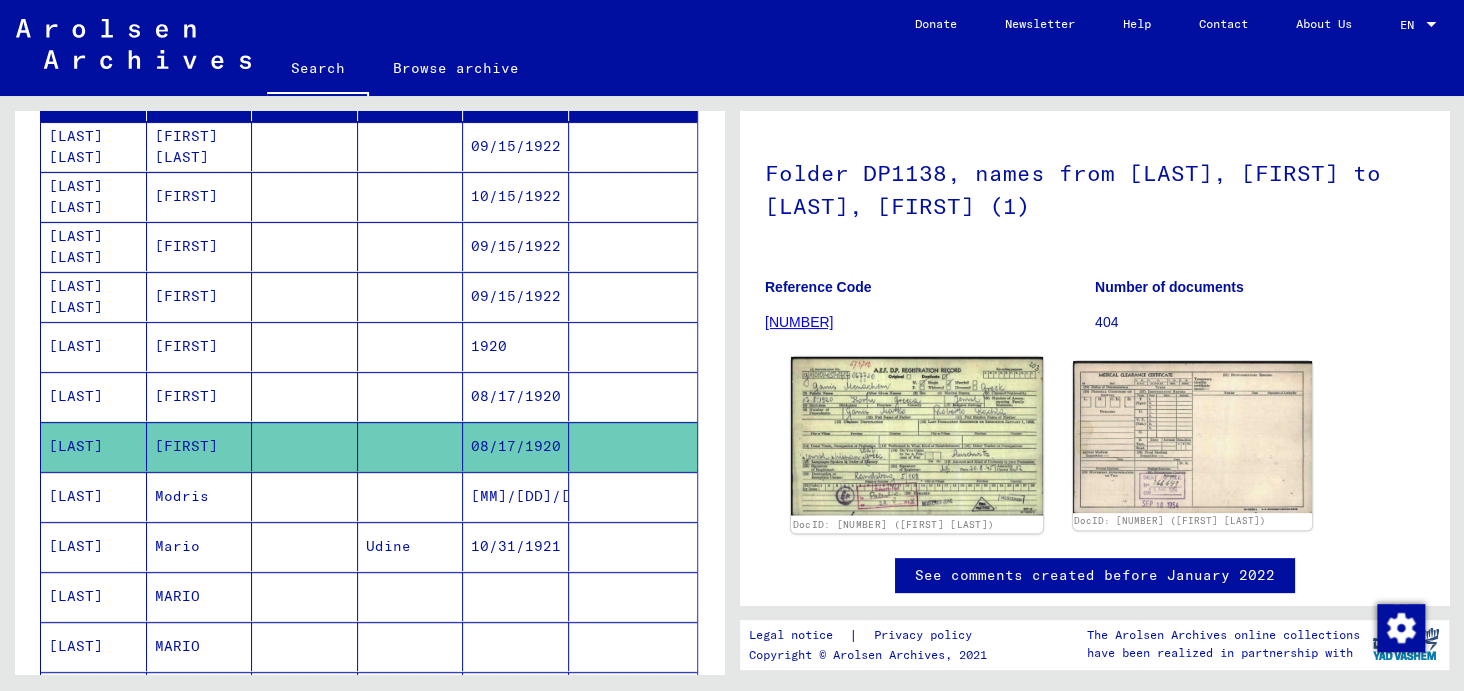 click 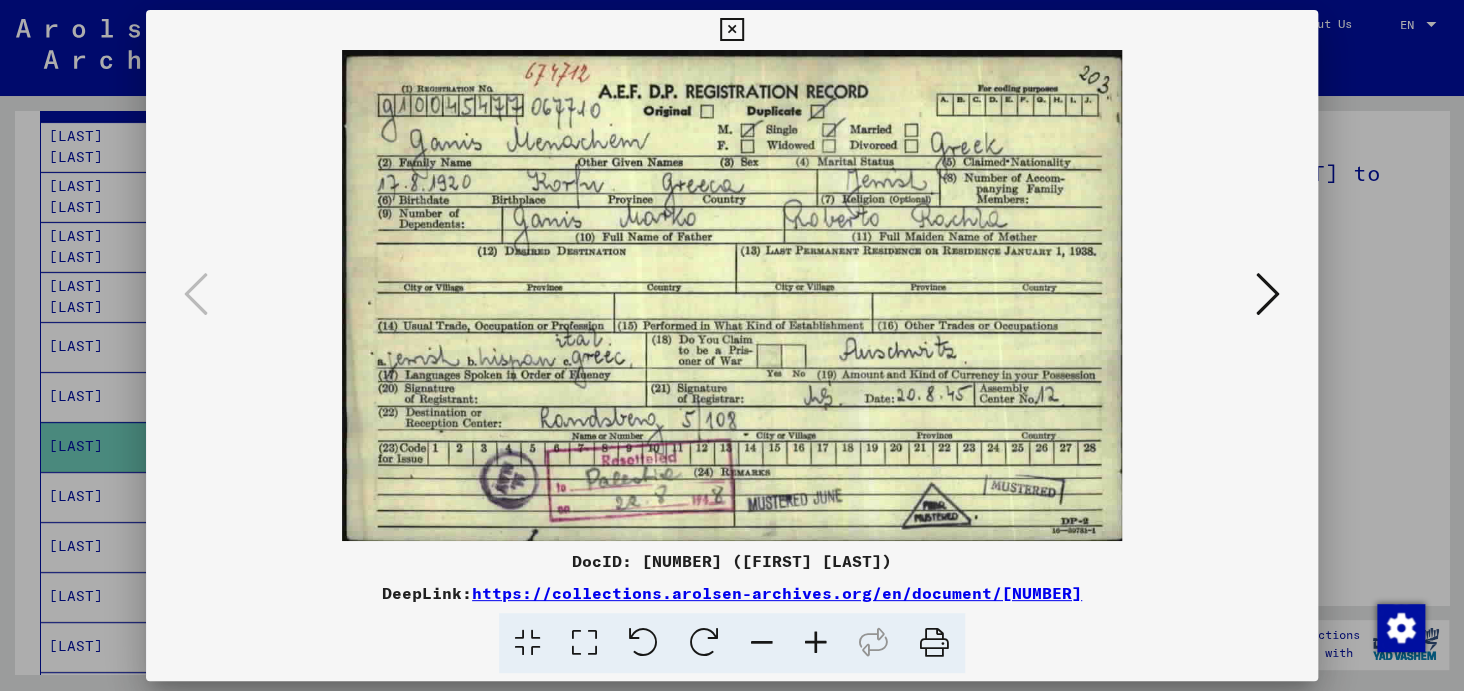 click at bounding box center (816, 643) 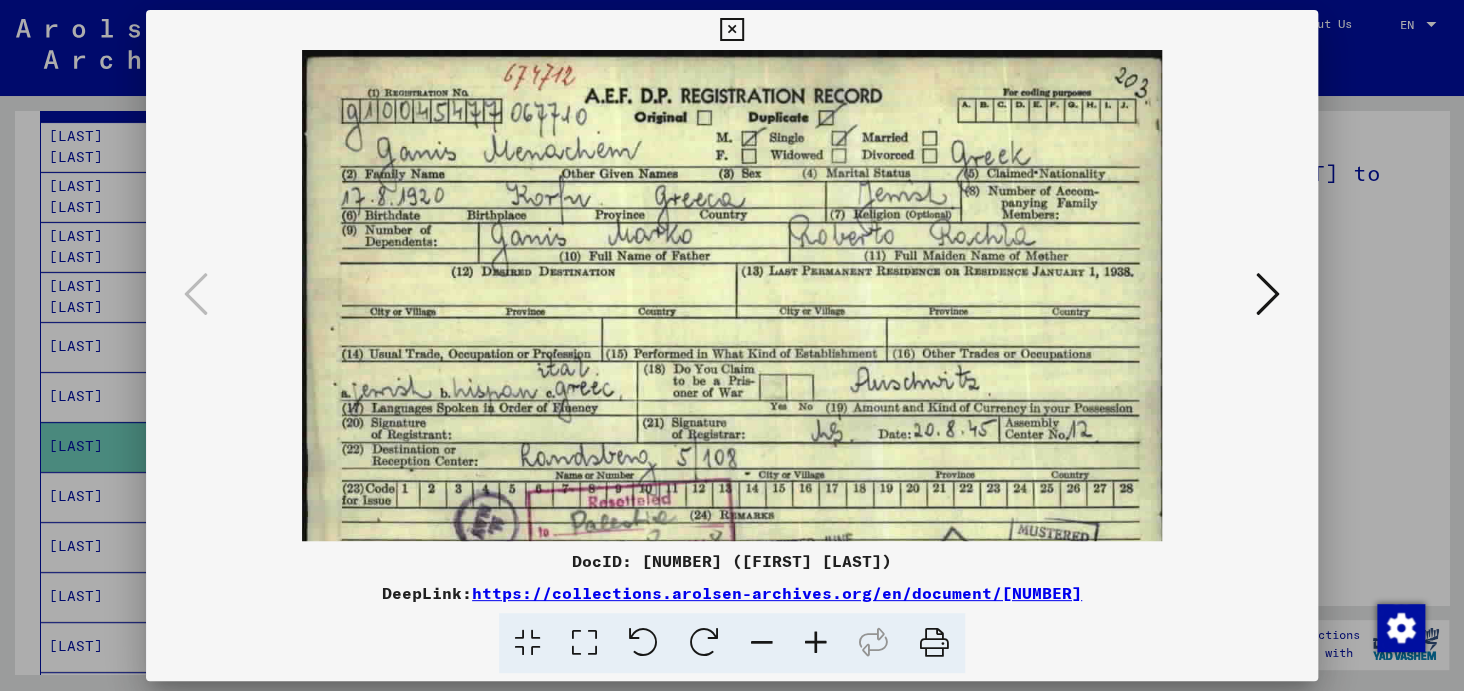 click at bounding box center (816, 643) 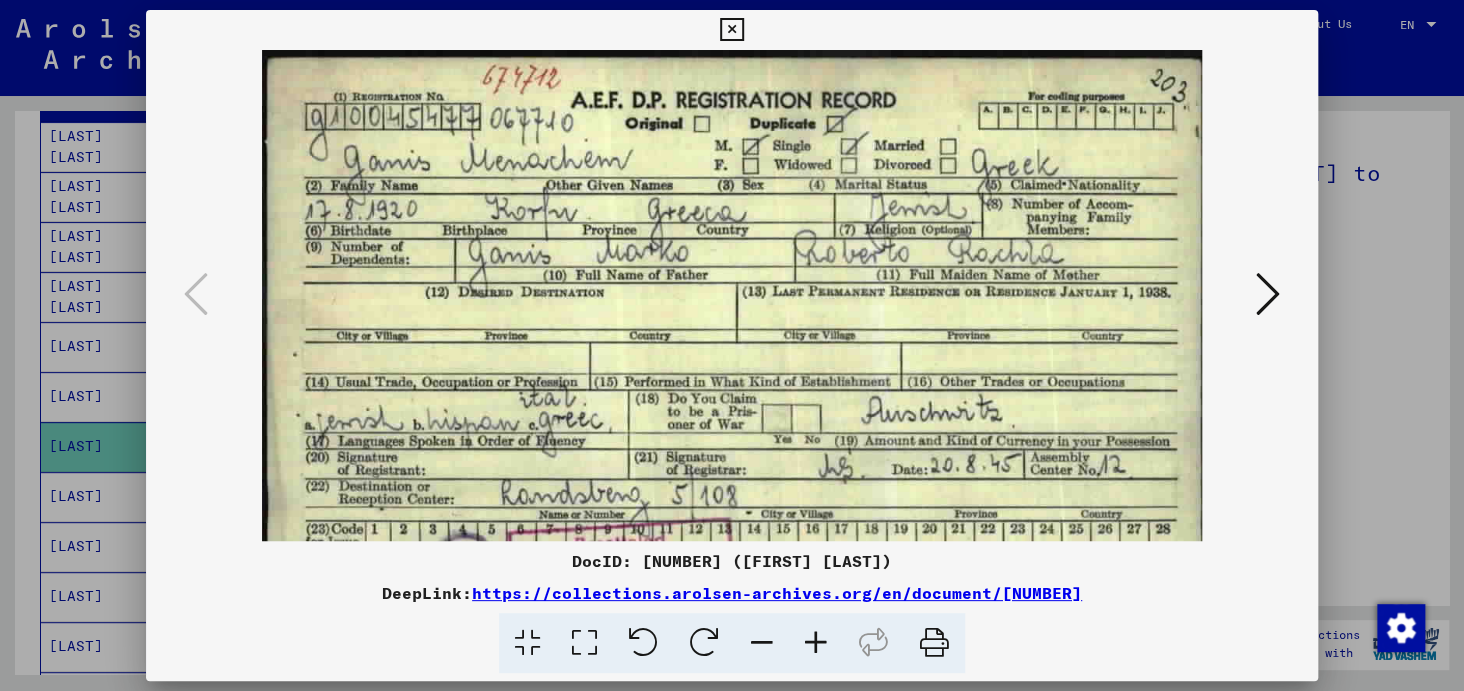 click at bounding box center [816, 643] 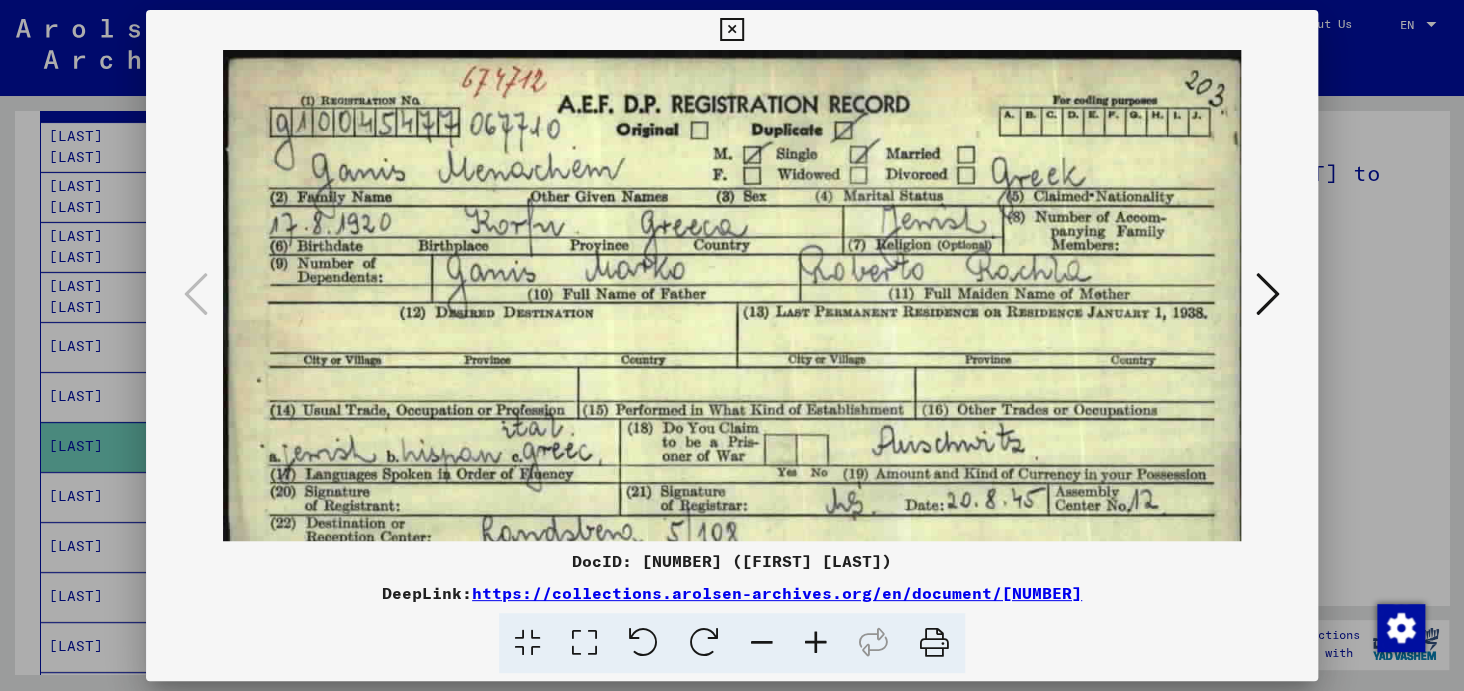 click at bounding box center (816, 643) 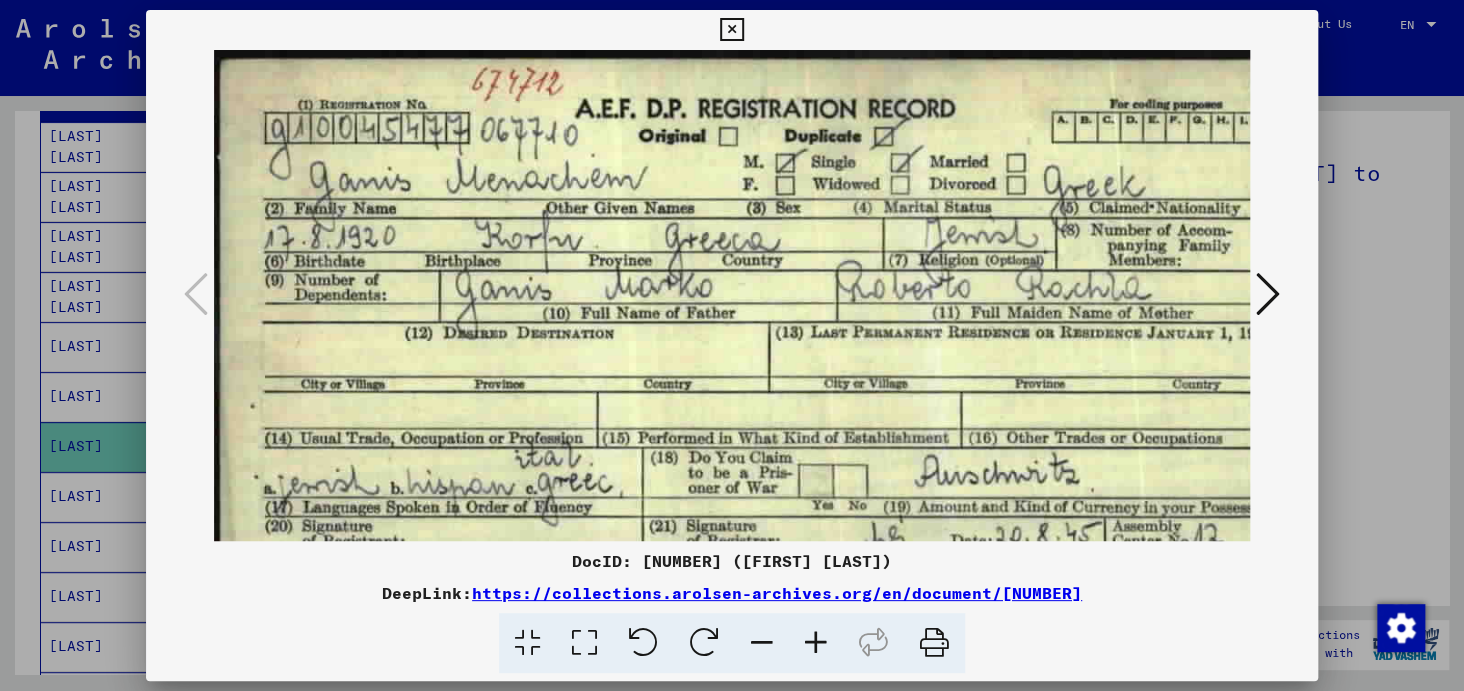 click at bounding box center (816, 643) 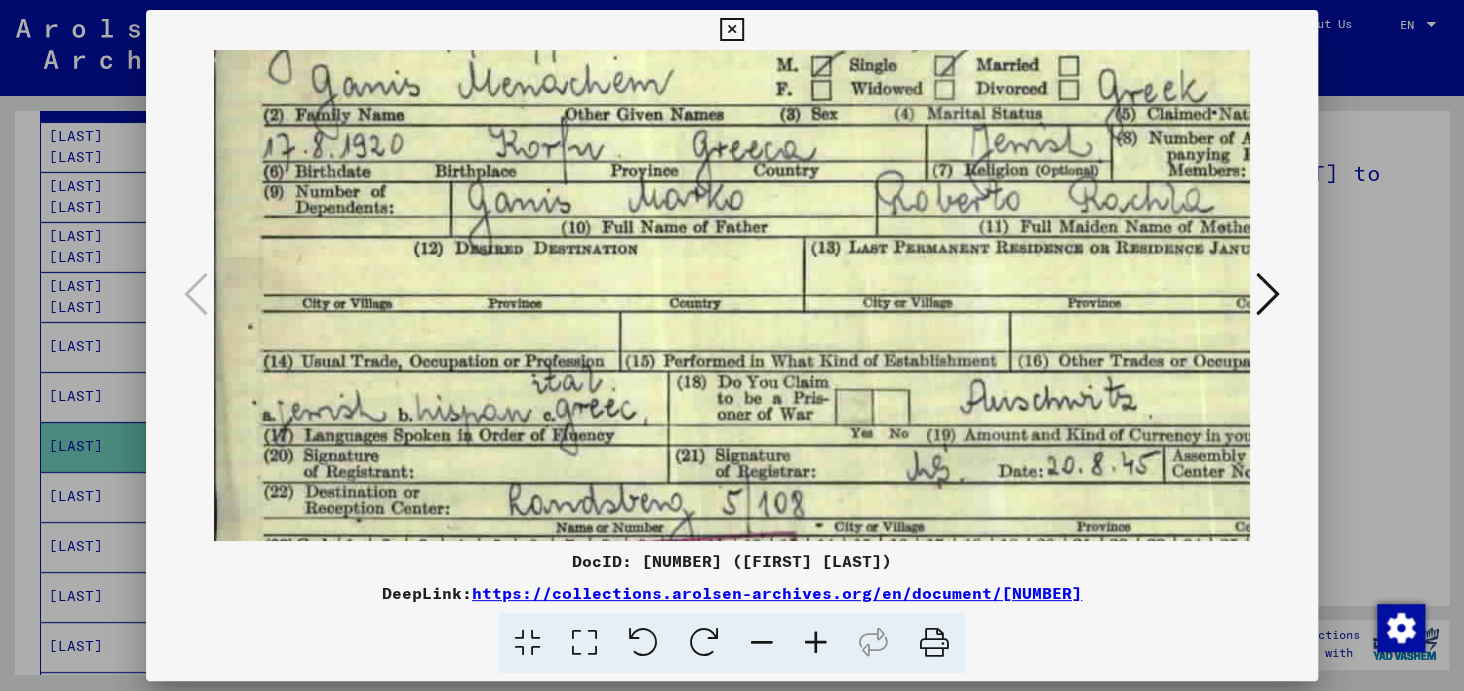 scroll, scrollTop: 105, scrollLeft: 0, axis: vertical 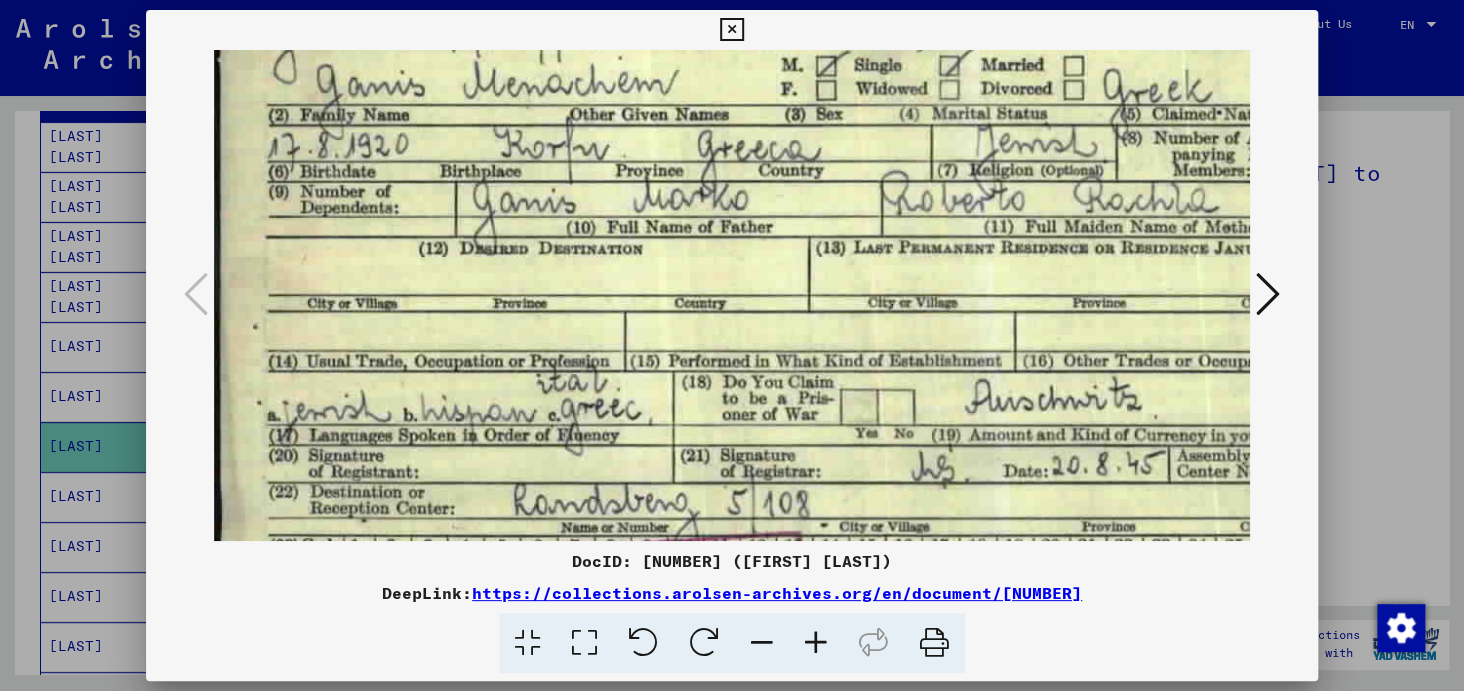 drag, startPoint x: 925, startPoint y: 377, endPoint x: 936, endPoint y: 271, distance: 106.56923 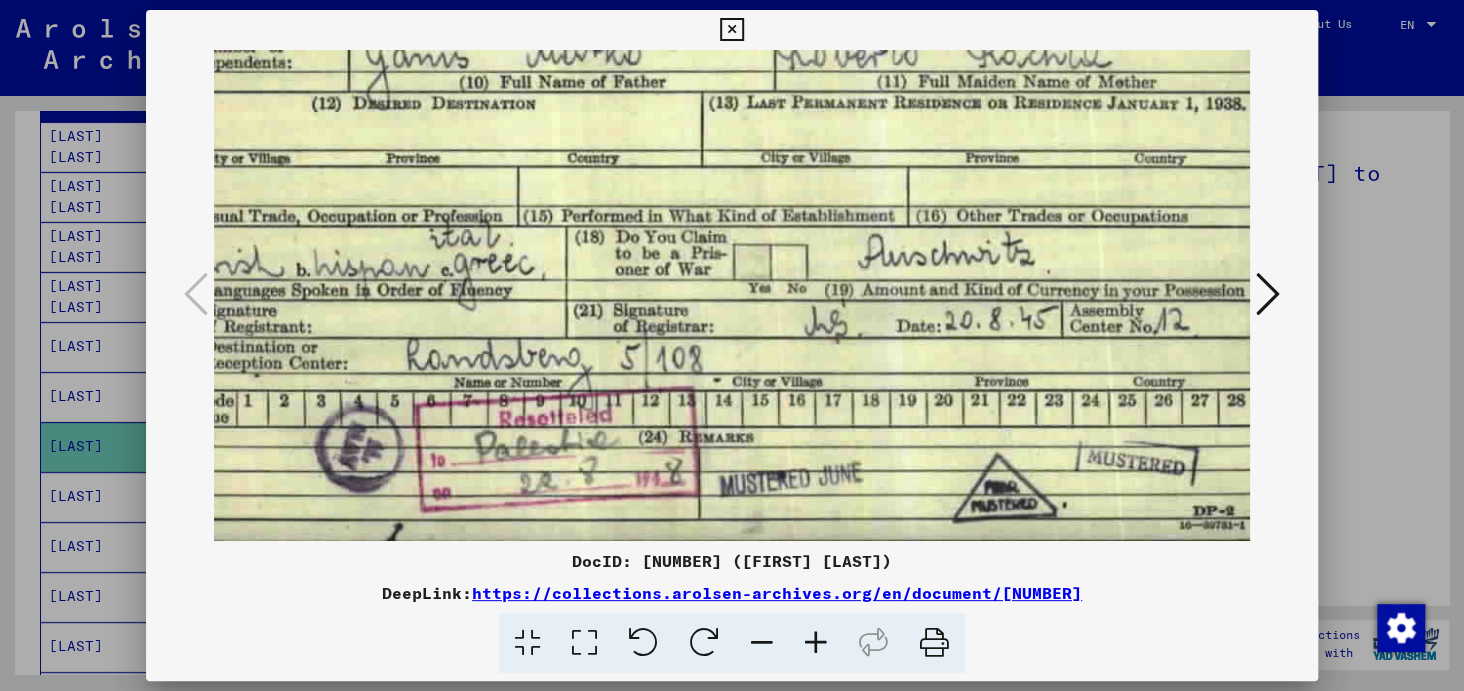 scroll, scrollTop: 250, scrollLeft: 108, axis: both 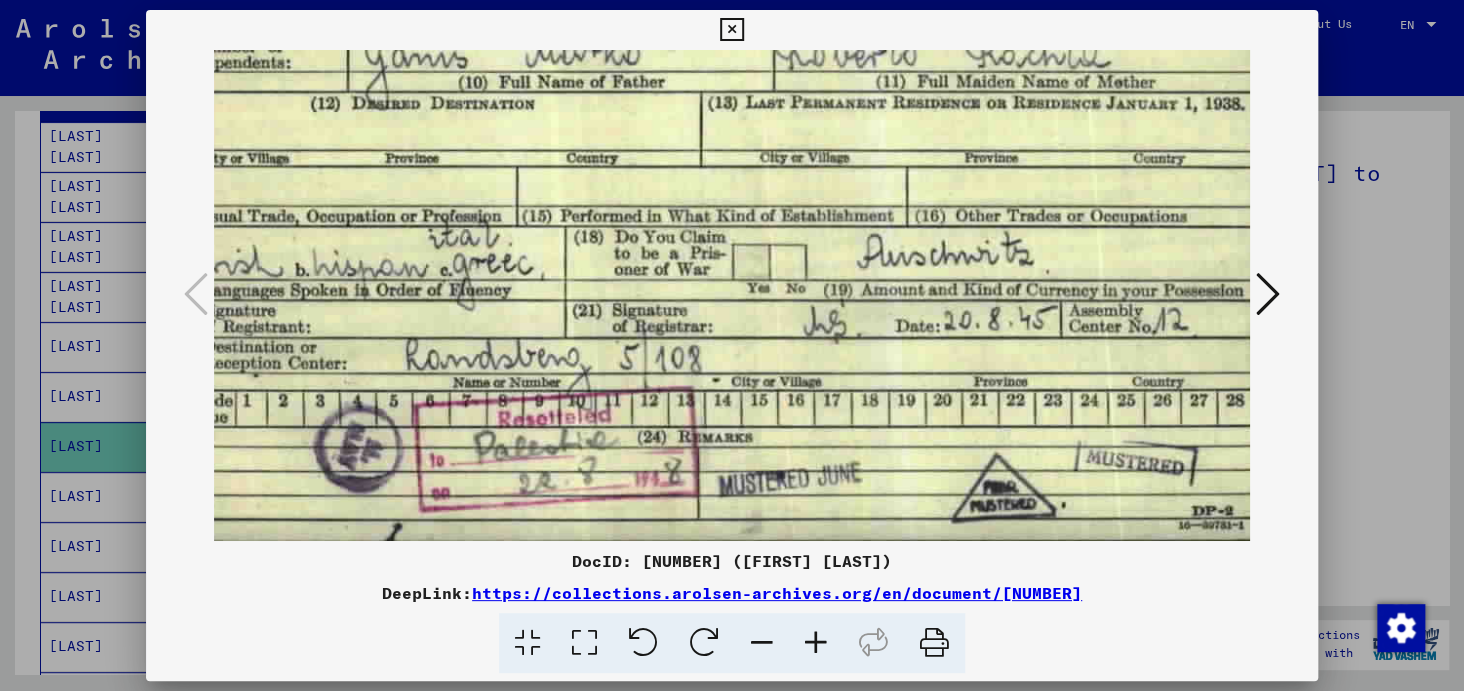 drag, startPoint x: 980, startPoint y: 420, endPoint x: 871, endPoint y: 233, distance: 216.44861 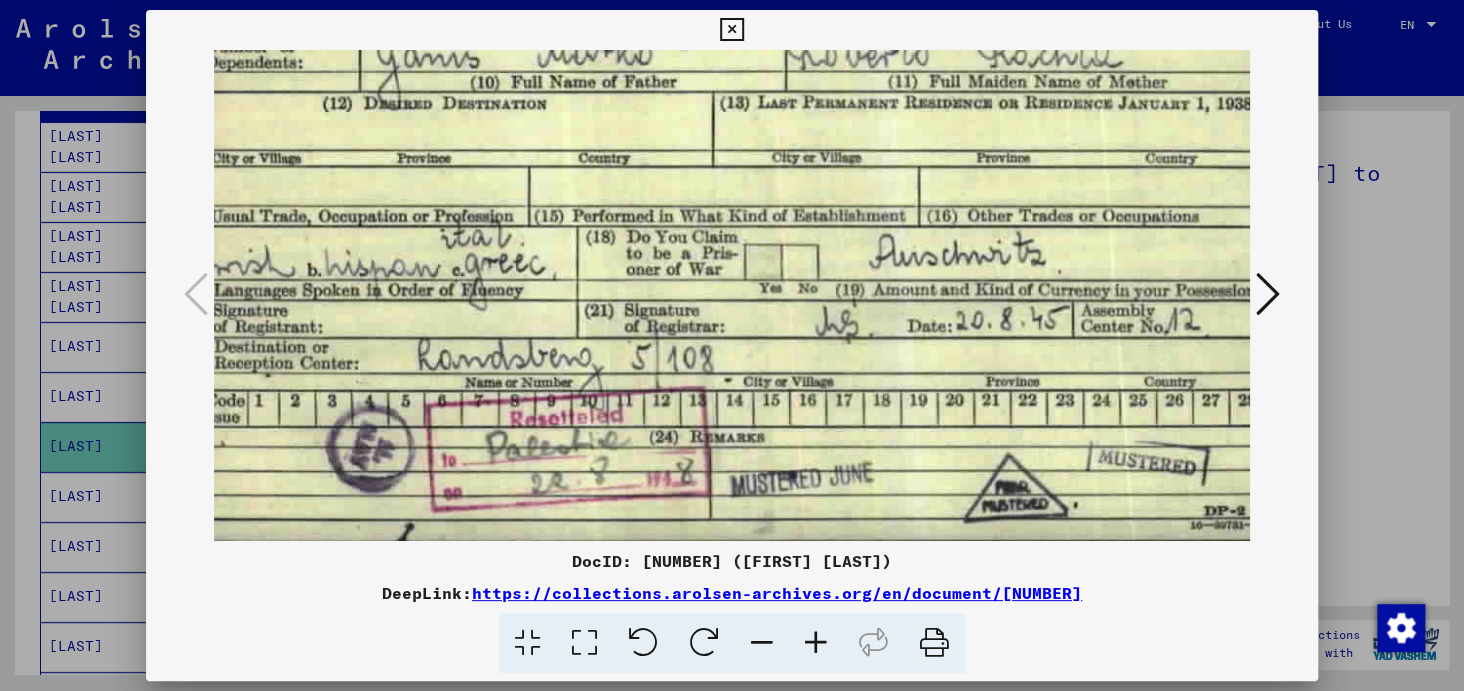 scroll, scrollTop: 250, scrollLeft: 99, axis: both 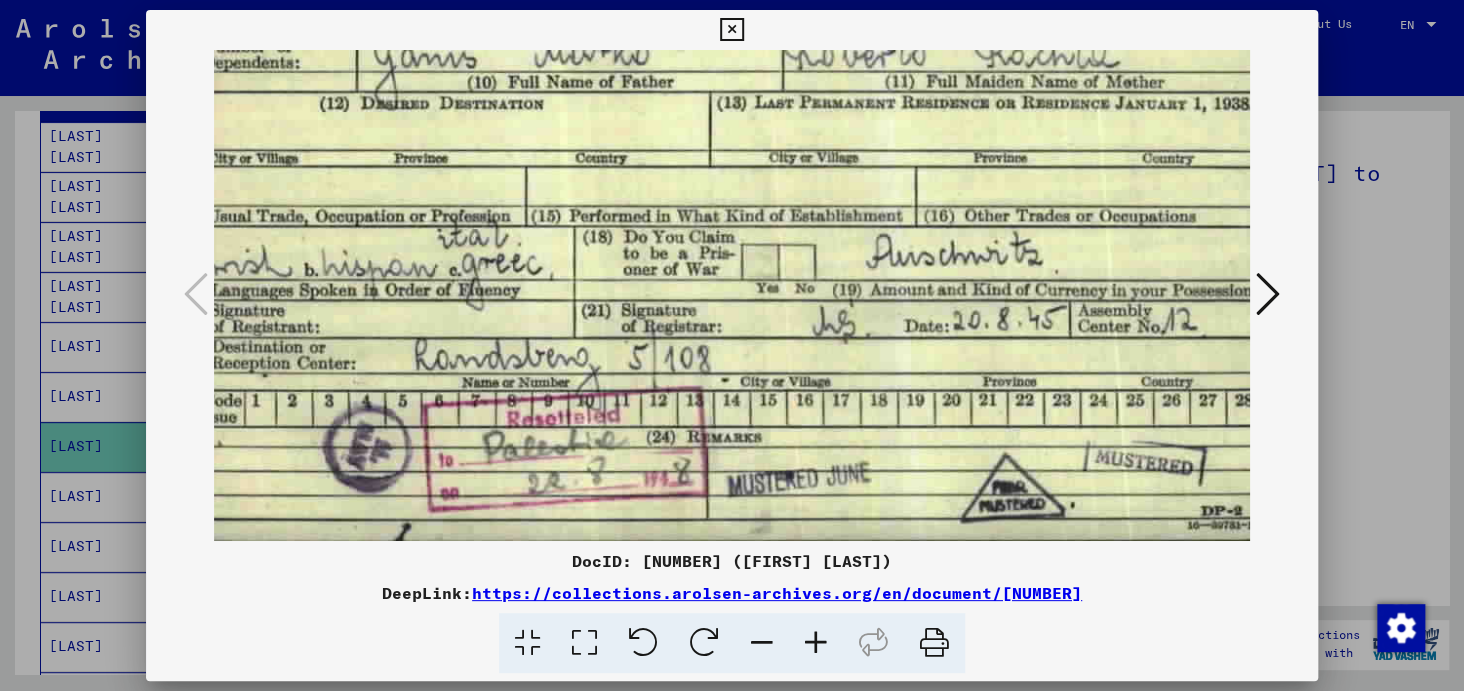 drag, startPoint x: 848, startPoint y: 472, endPoint x: 859, endPoint y: 444, distance: 30.083218 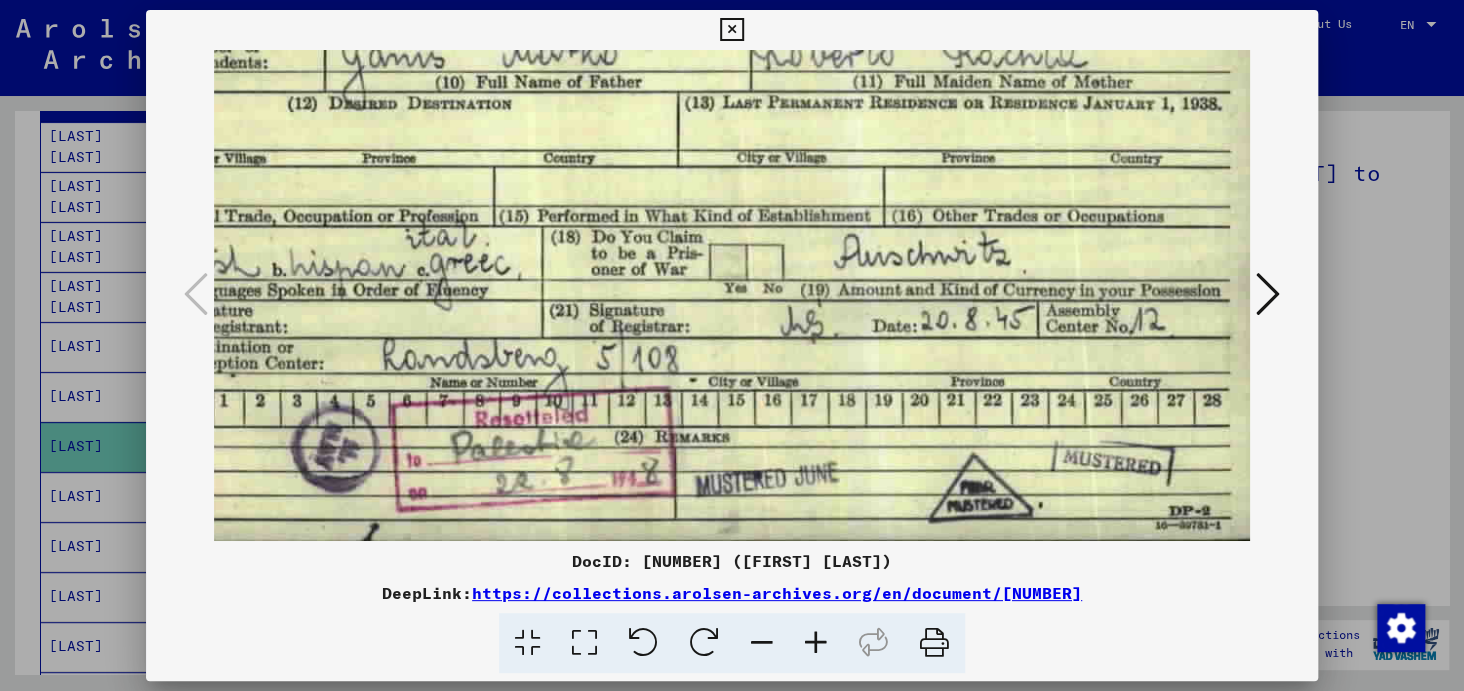scroll, scrollTop: 250, scrollLeft: 143, axis: both 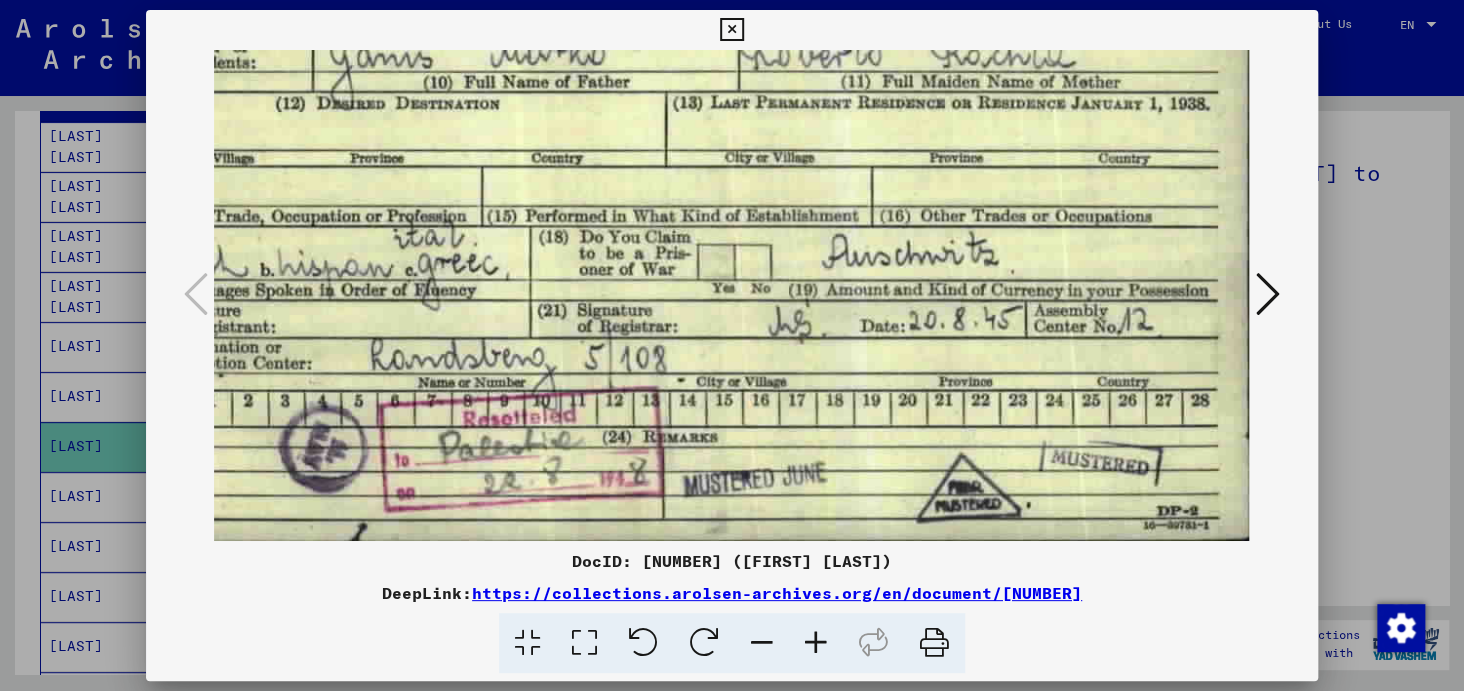 drag, startPoint x: 1090, startPoint y: 431, endPoint x: 993, endPoint y: 419, distance: 97.73945 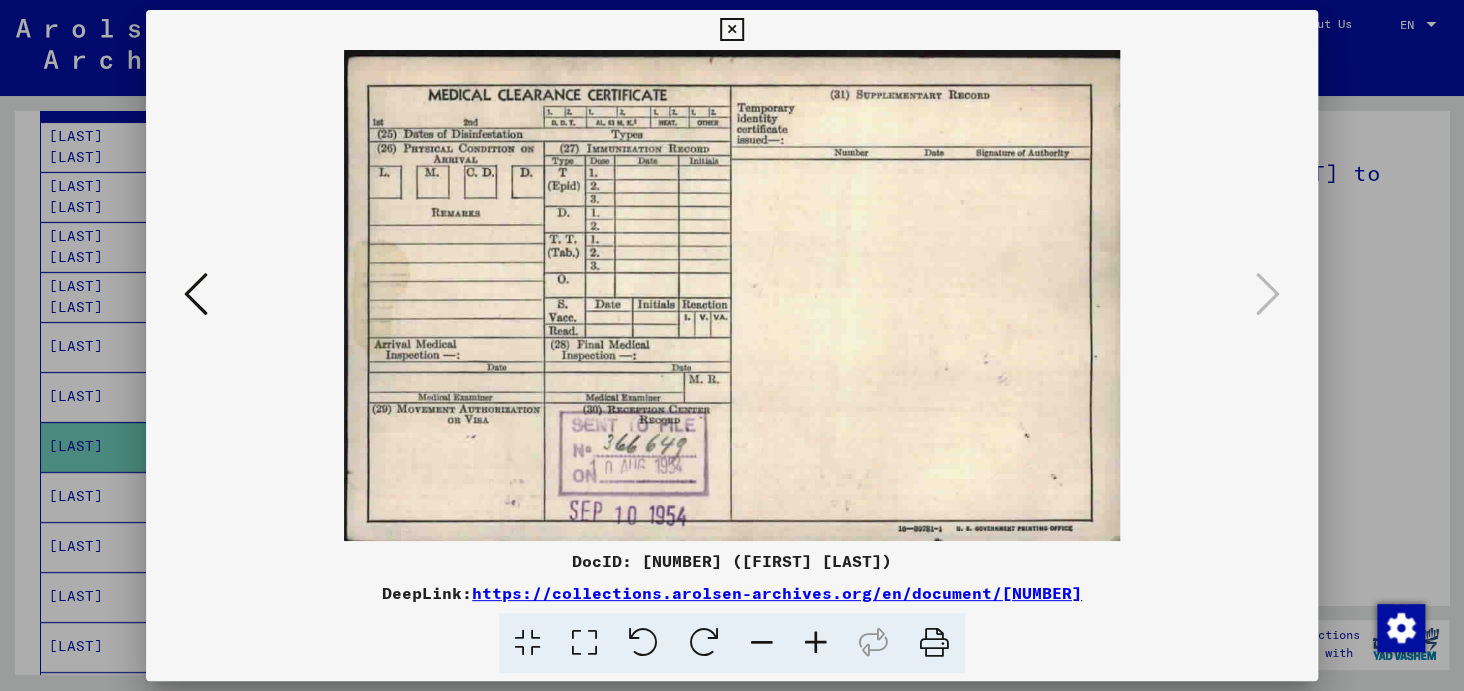 scroll, scrollTop: 0, scrollLeft: 0, axis: both 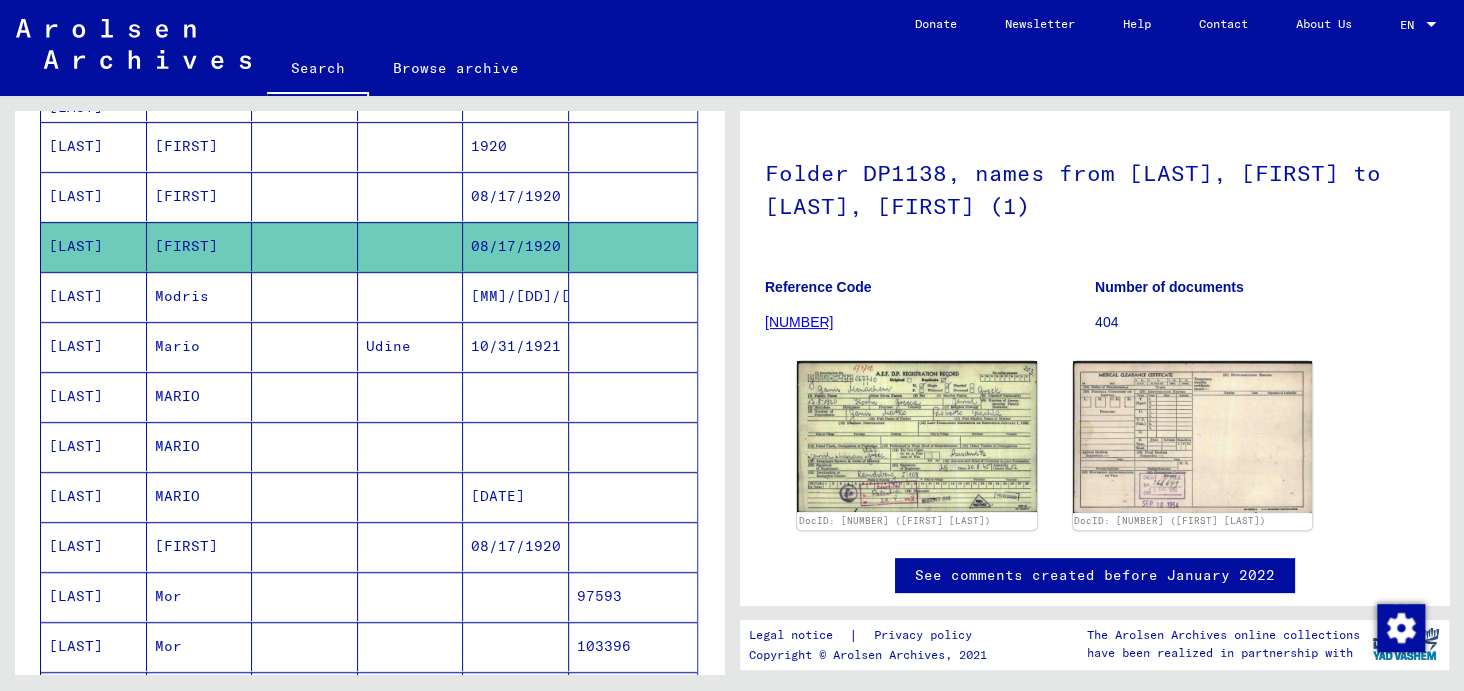 click on "[LAST]" at bounding box center [94, 596] 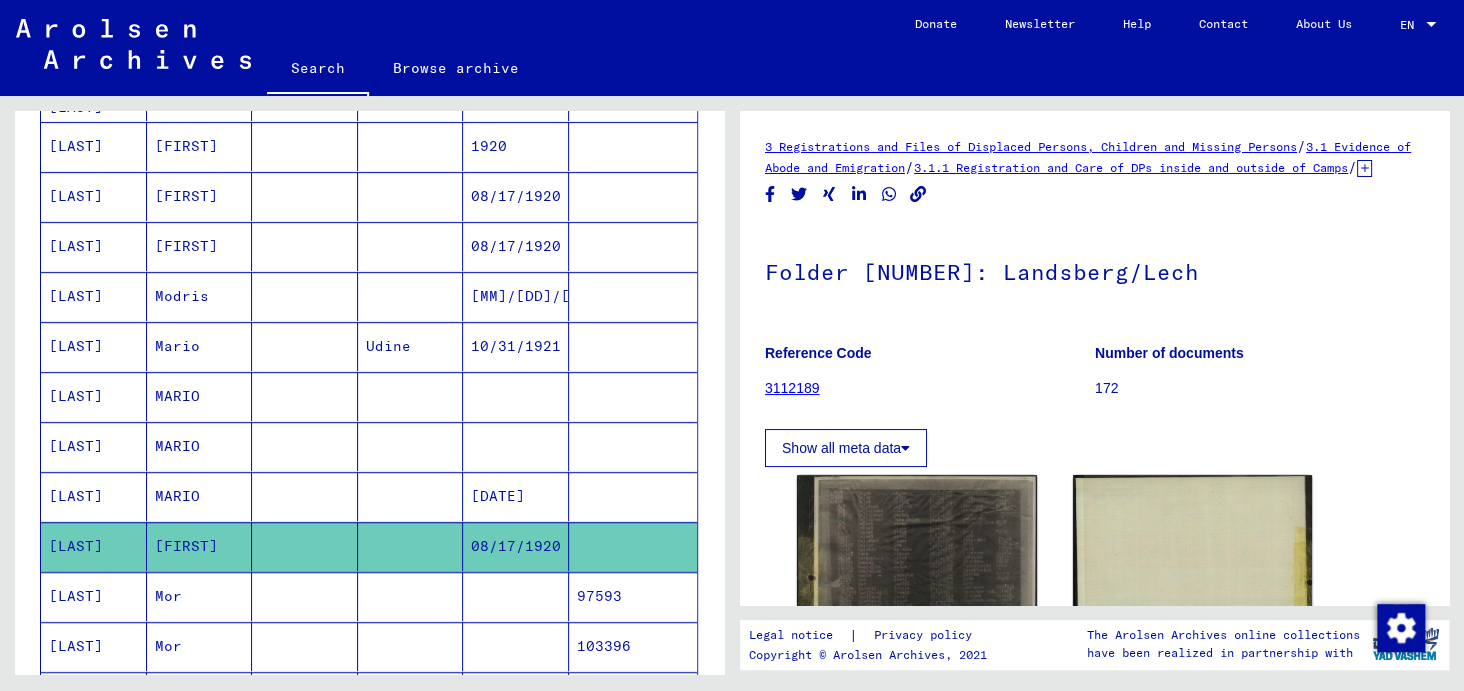 scroll, scrollTop: 0, scrollLeft: 0, axis: both 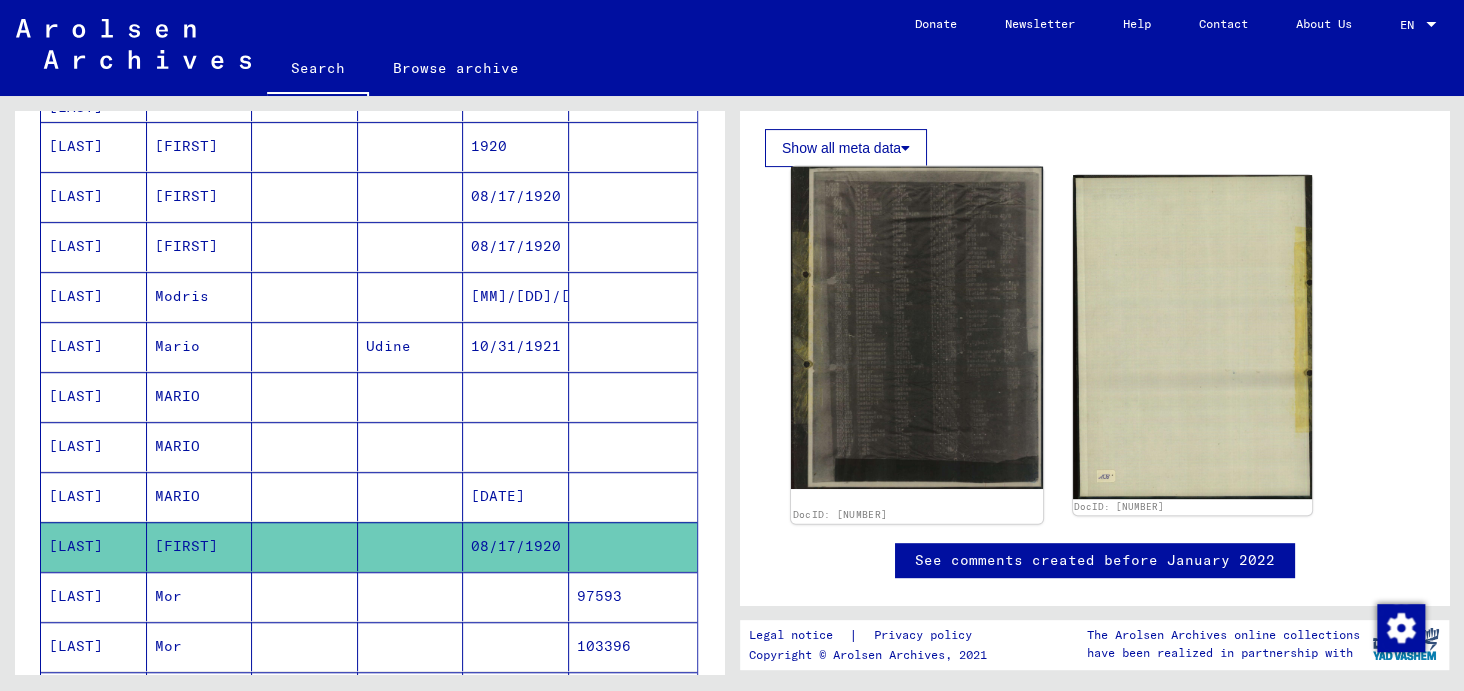 click 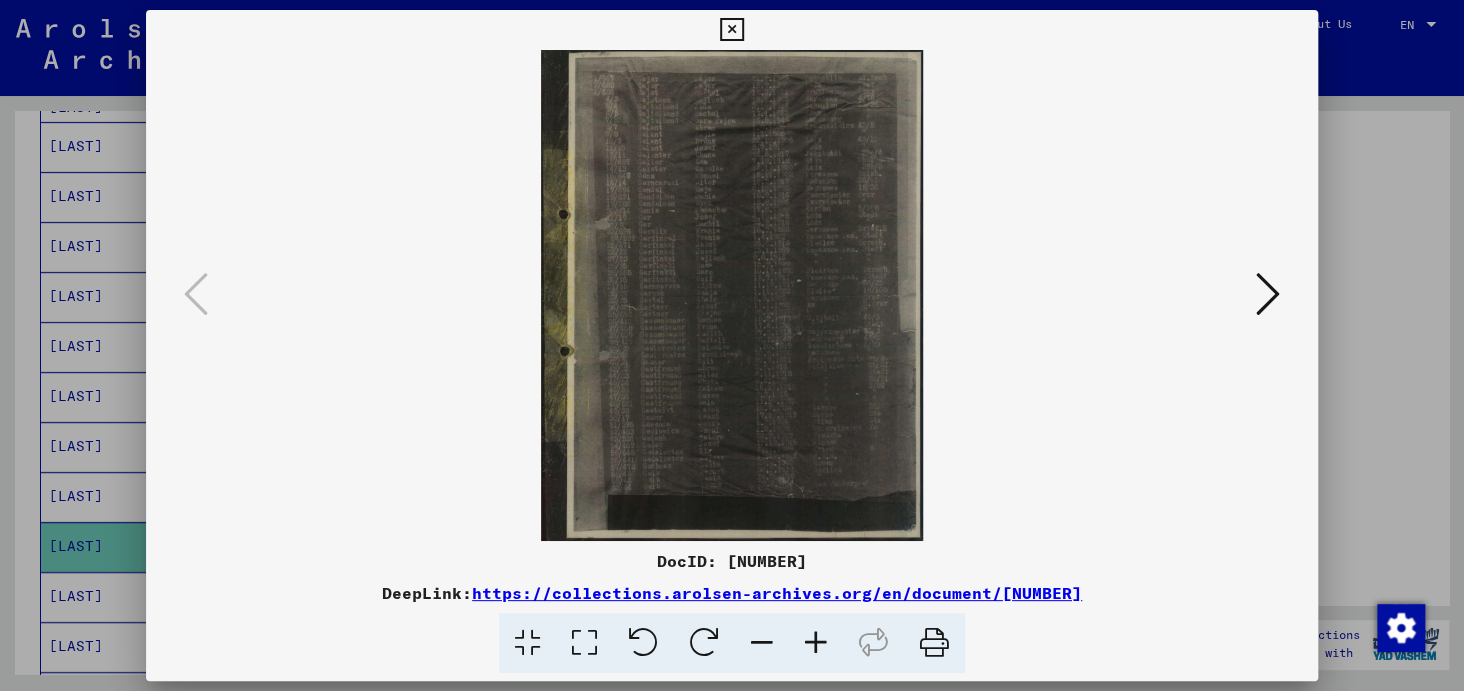 click at bounding box center (816, 643) 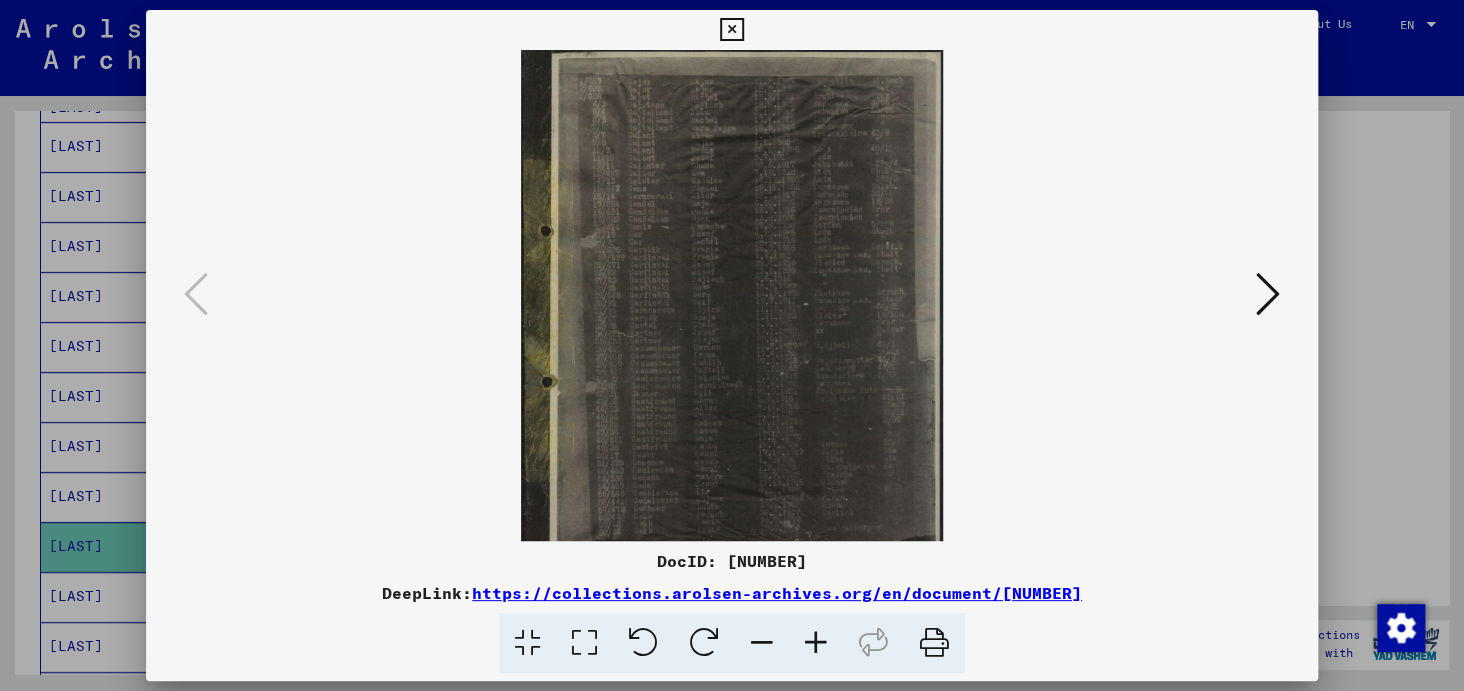 click at bounding box center [816, 643] 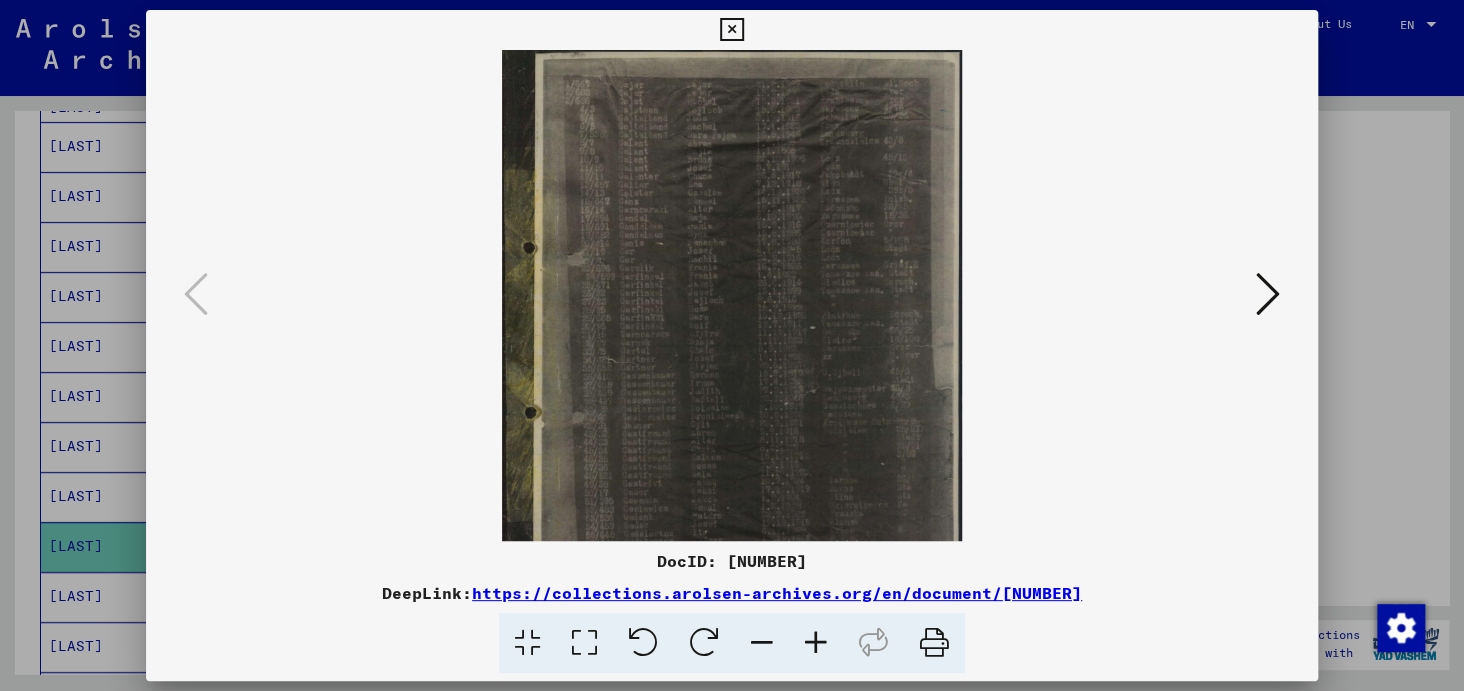 click at bounding box center [816, 643] 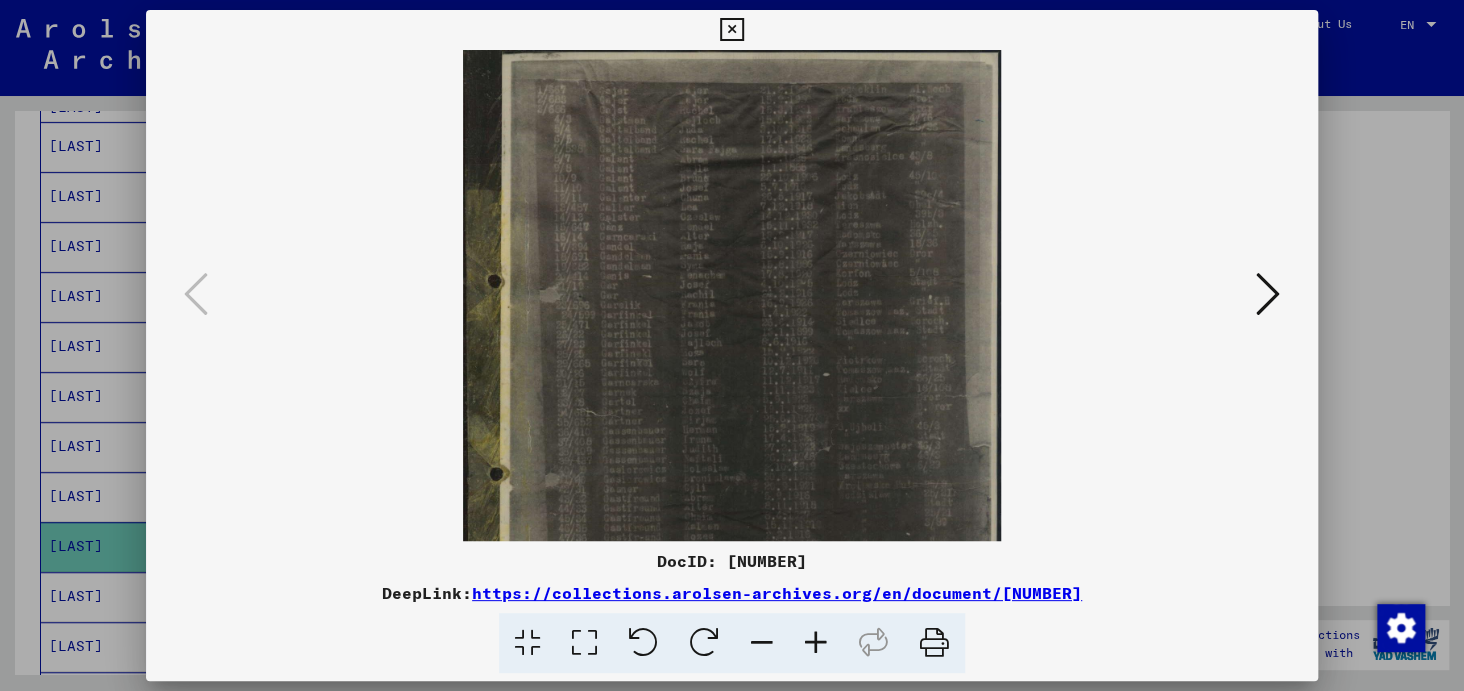 scroll, scrollTop: 0, scrollLeft: 0, axis: both 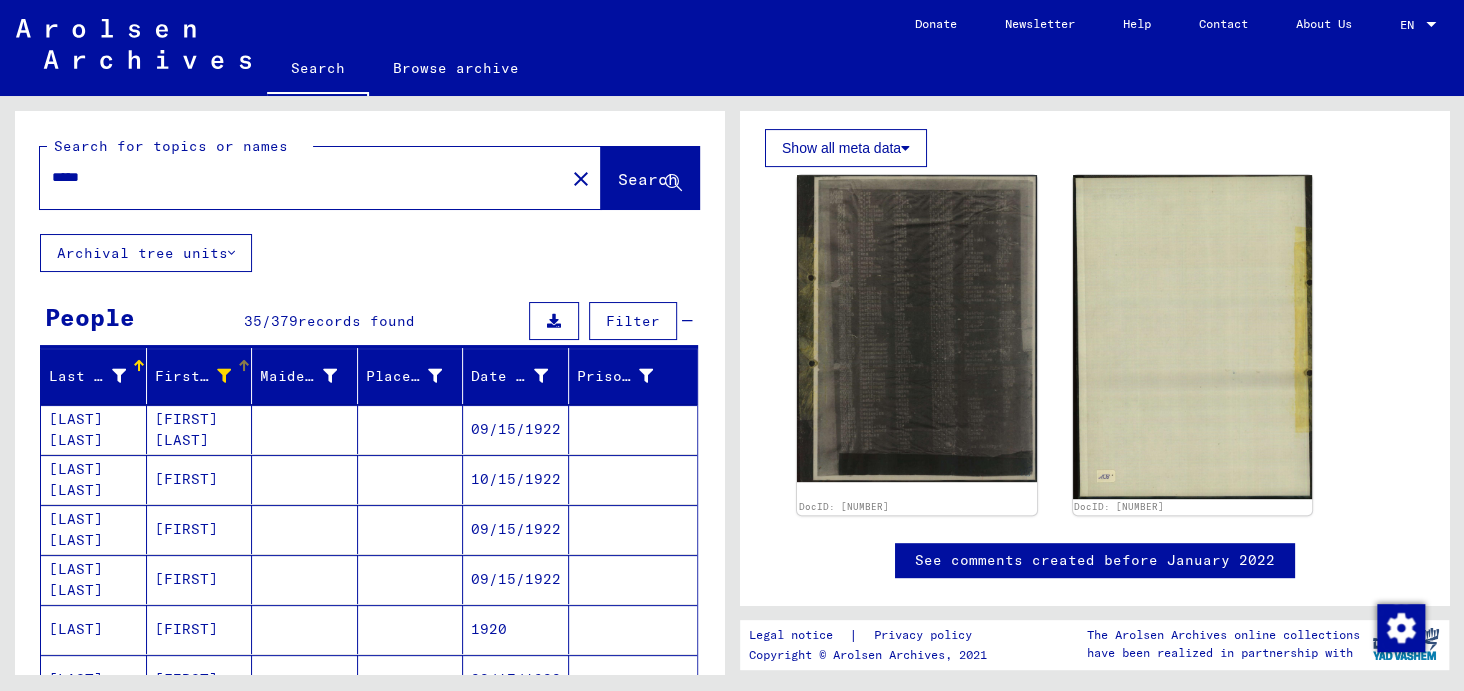 click at bounding box center (224, 376) 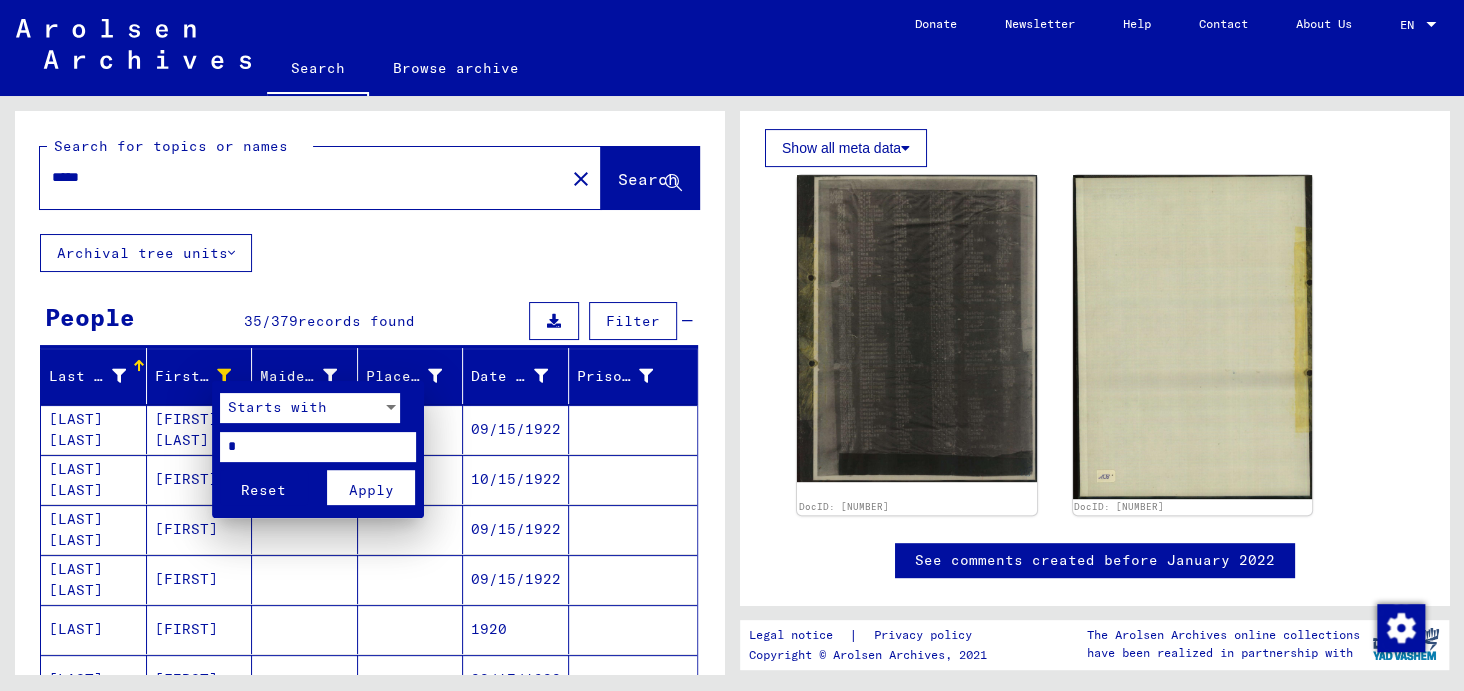 drag, startPoint x: 265, startPoint y: 437, endPoint x: 149, endPoint y: 454, distance: 117.239075 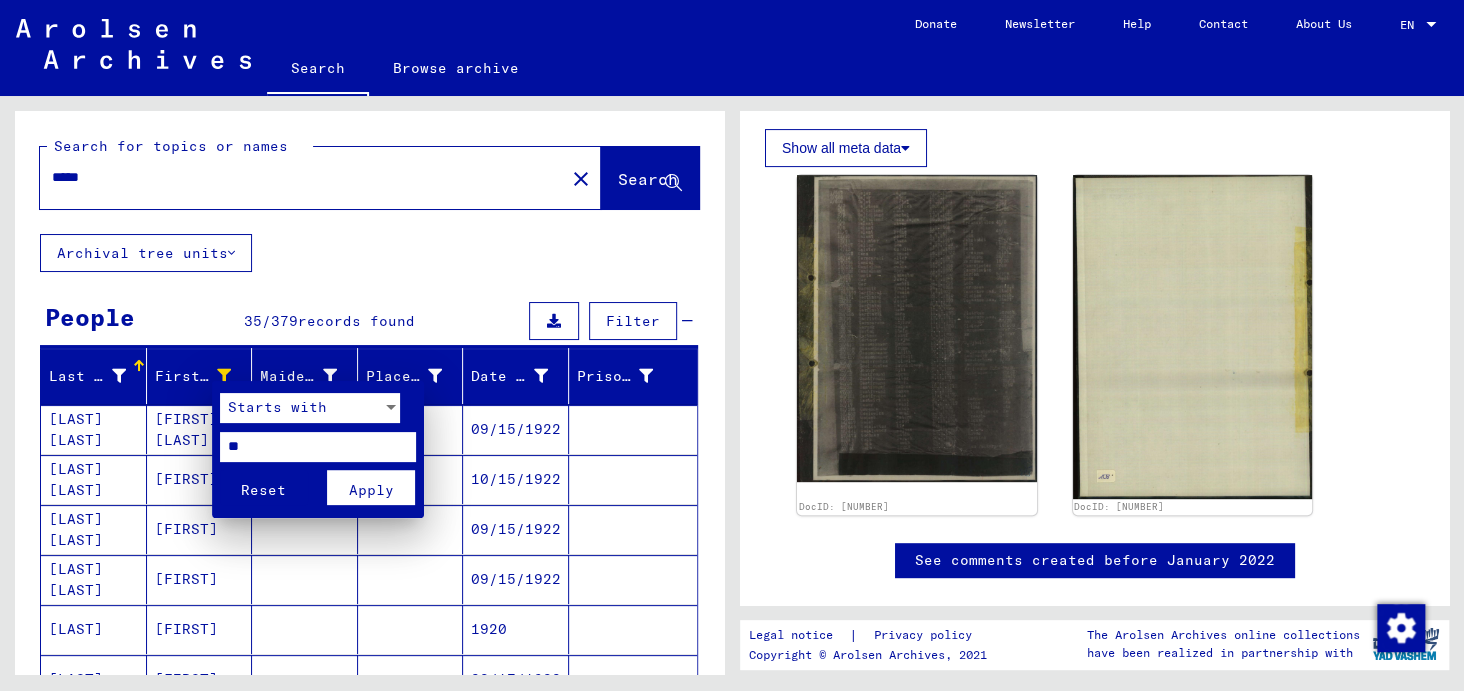 type on "*" 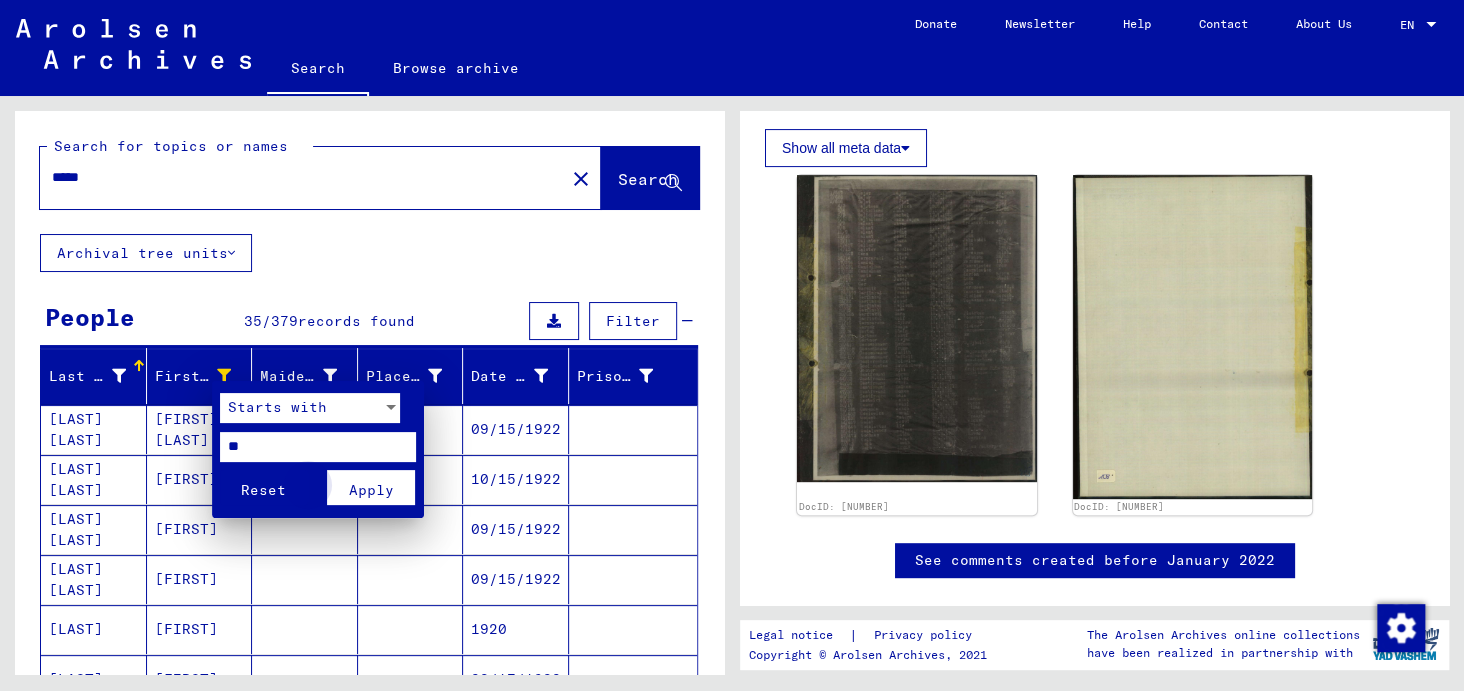 click on "Apply" at bounding box center [370, 490] 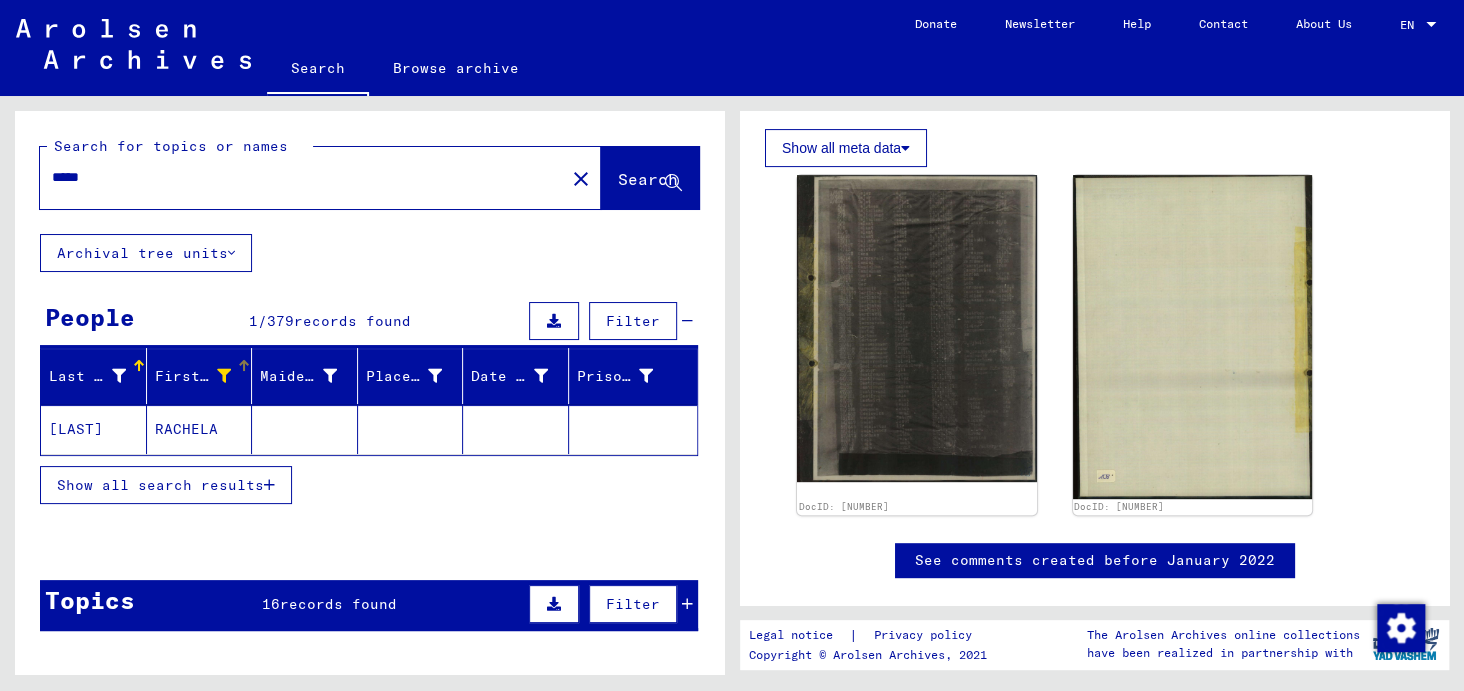 click on "[LAST]" 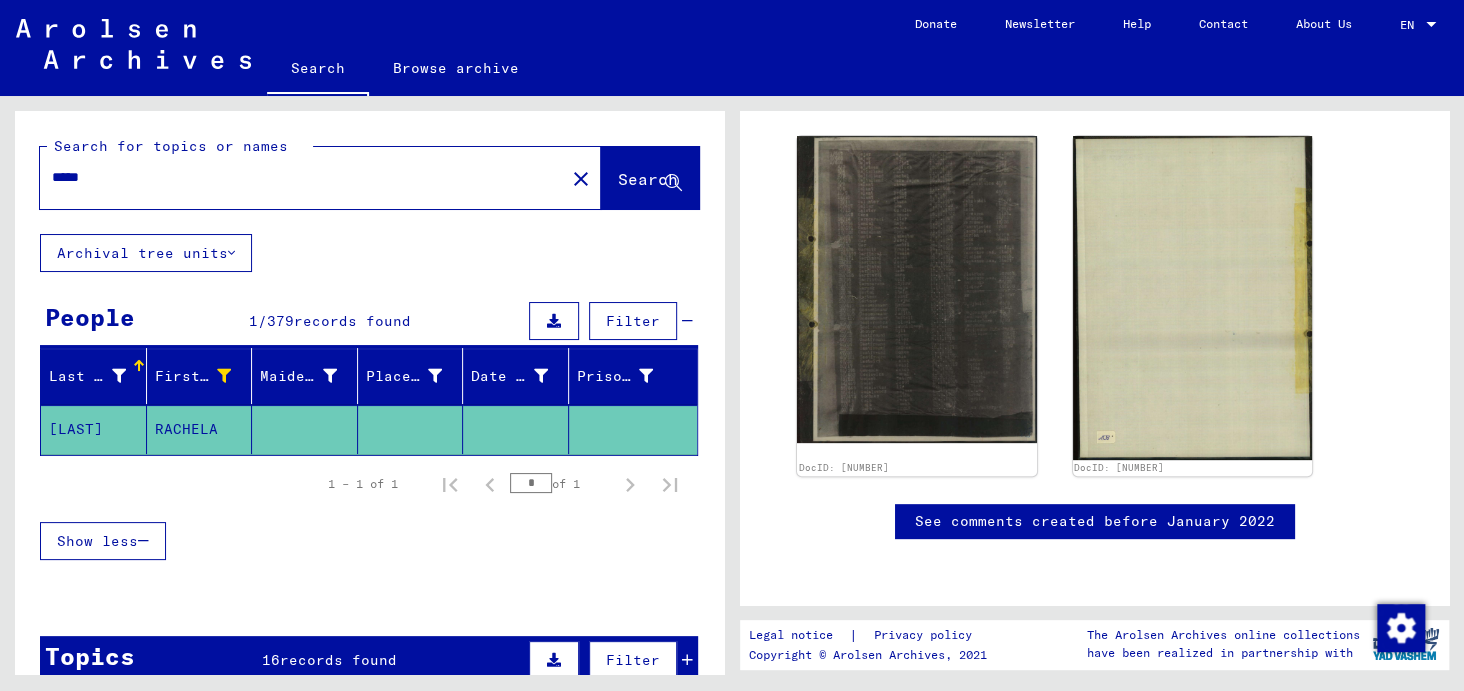 scroll, scrollTop: 204, scrollLeft: 0, axis: vertical 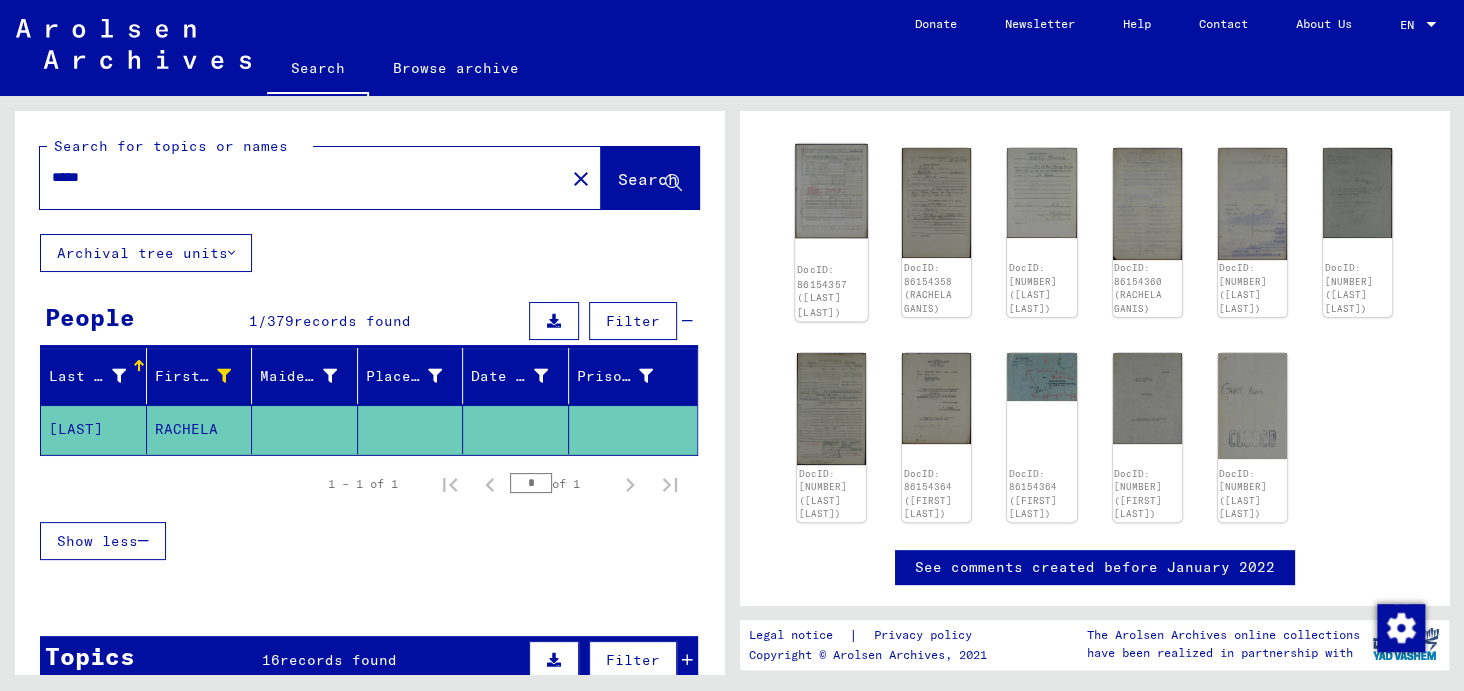 click 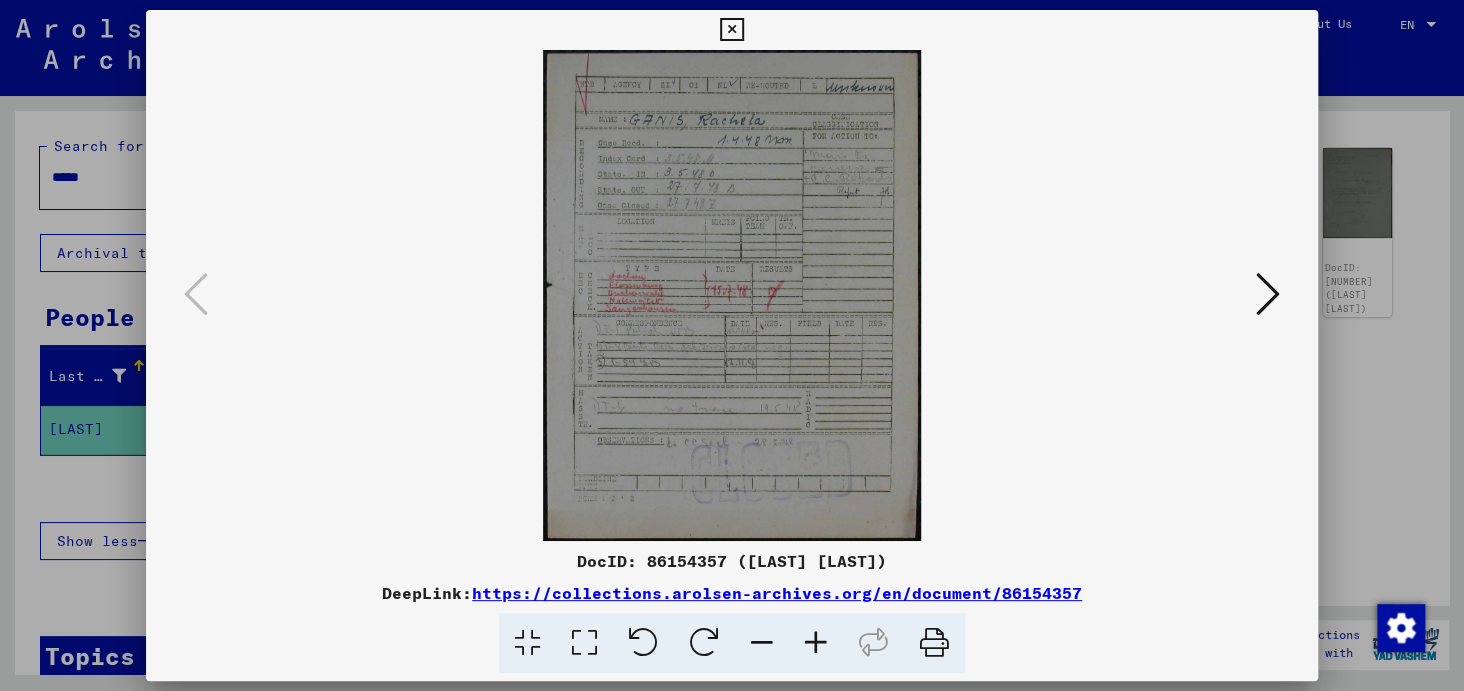 click at bounding box center [816, 643] 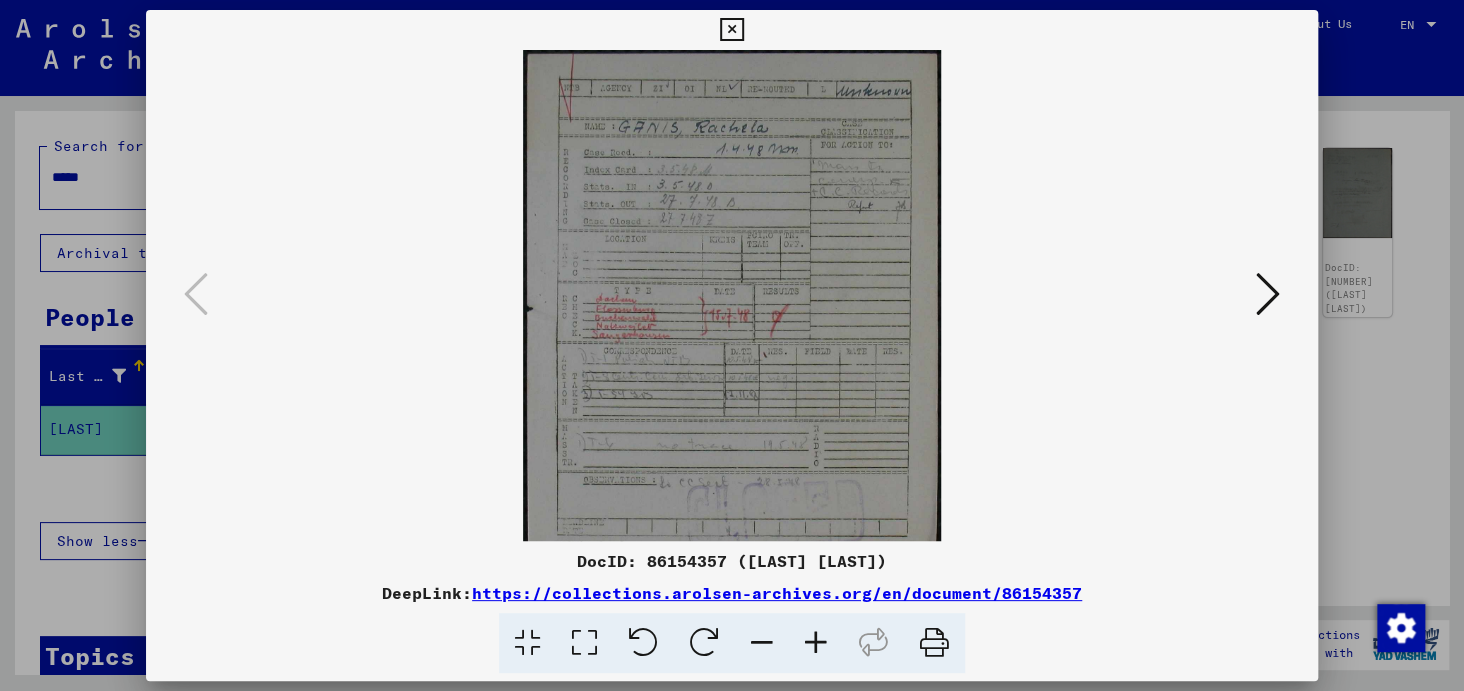 click at bounding box center [816, 643] 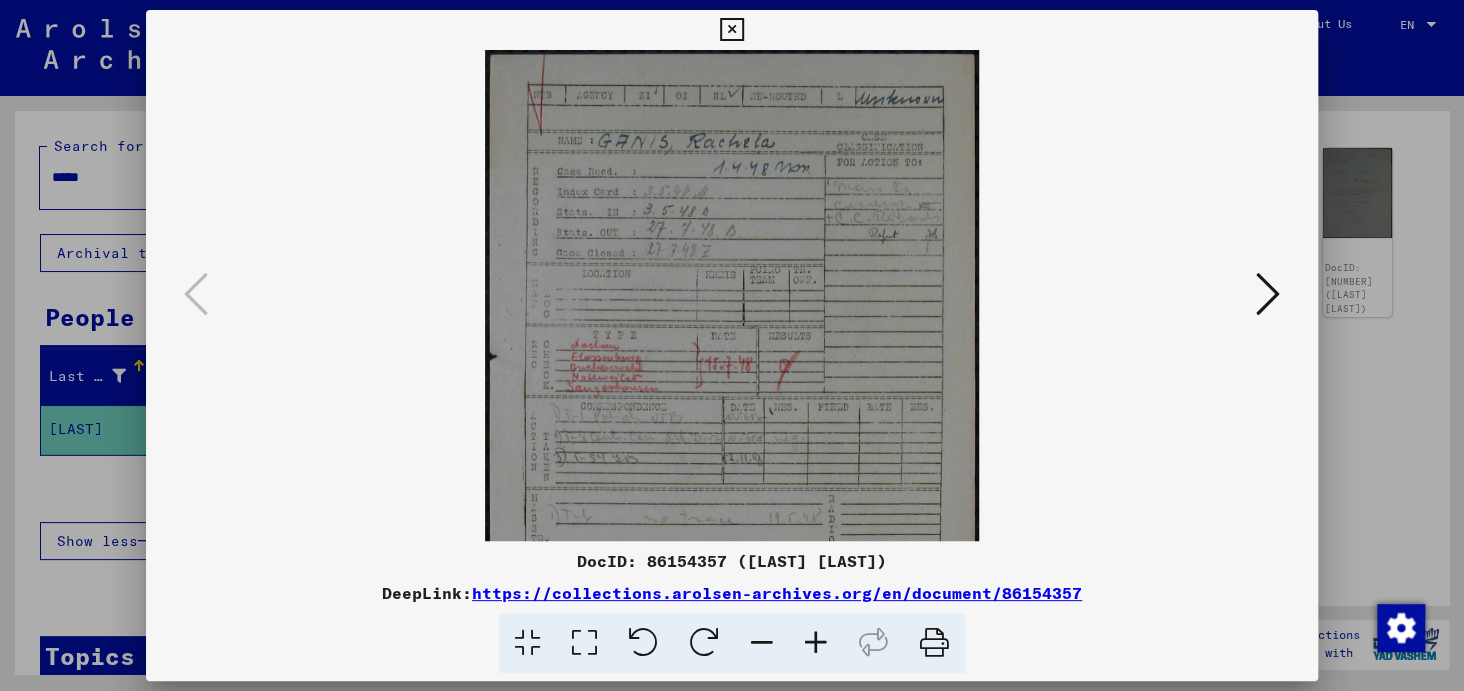 click at bounding box center (816, 643) 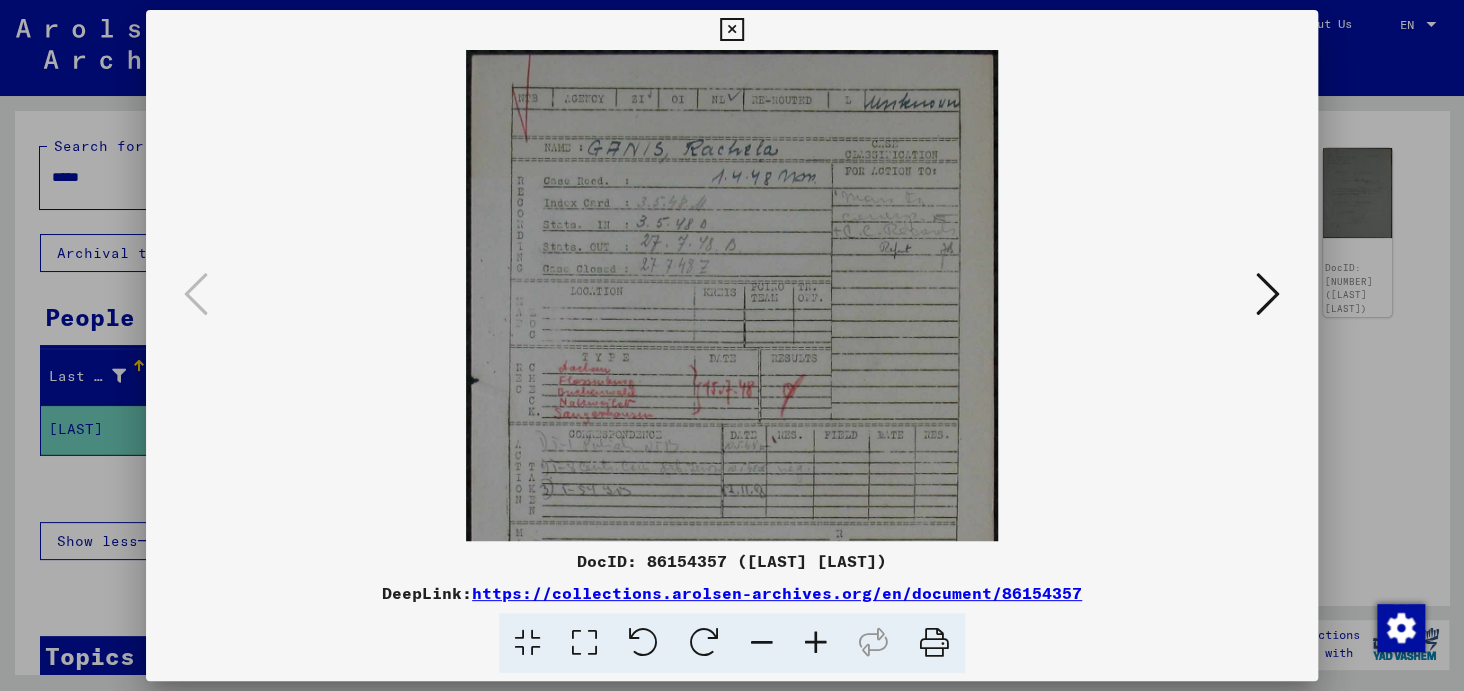 click at bounding box center [816, 643] 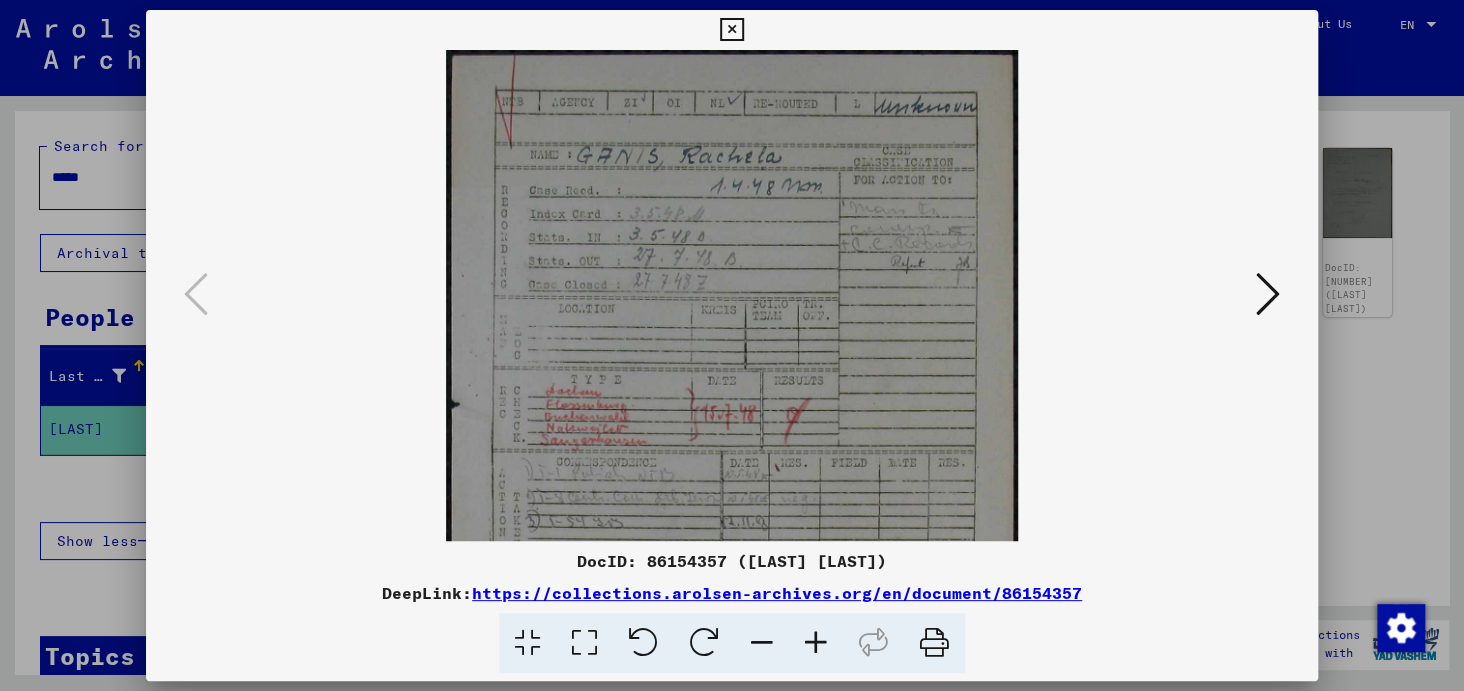 click at bounding box center [816, 643] 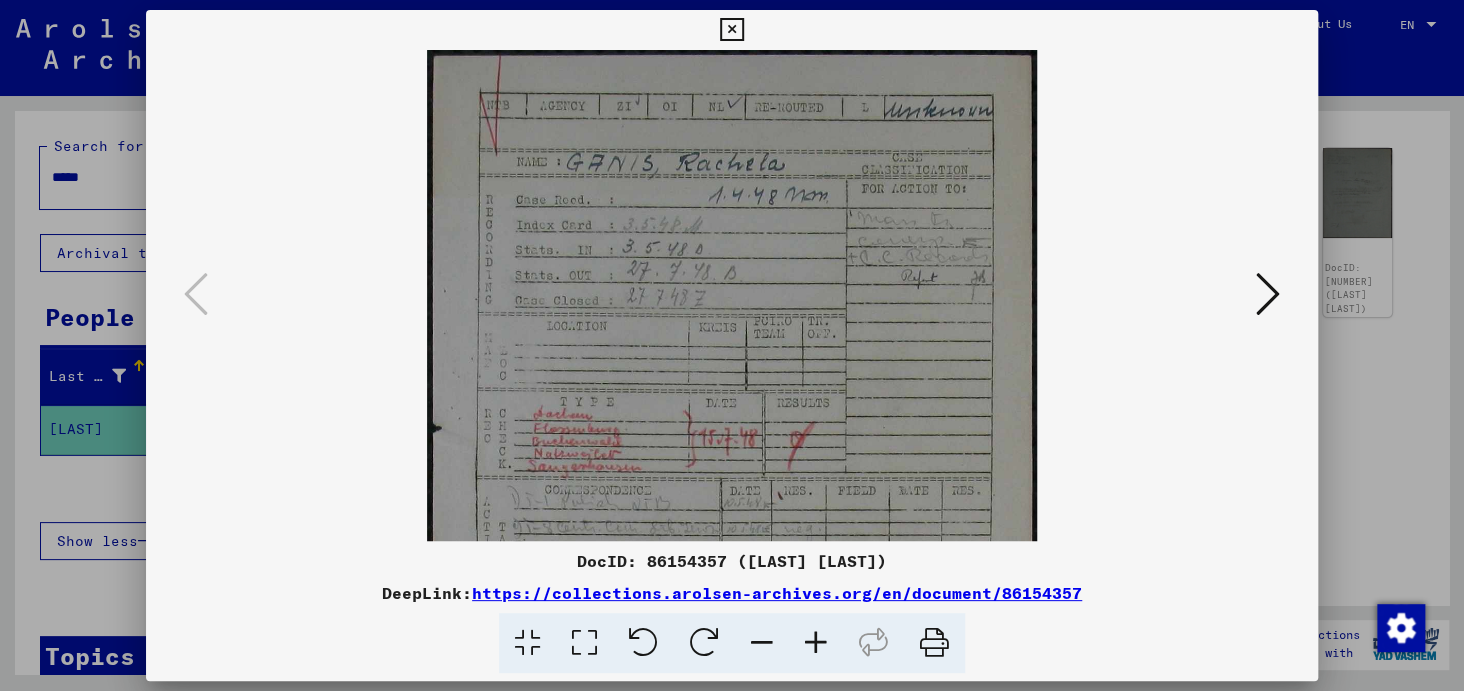 click at bounding box center [816, 643] 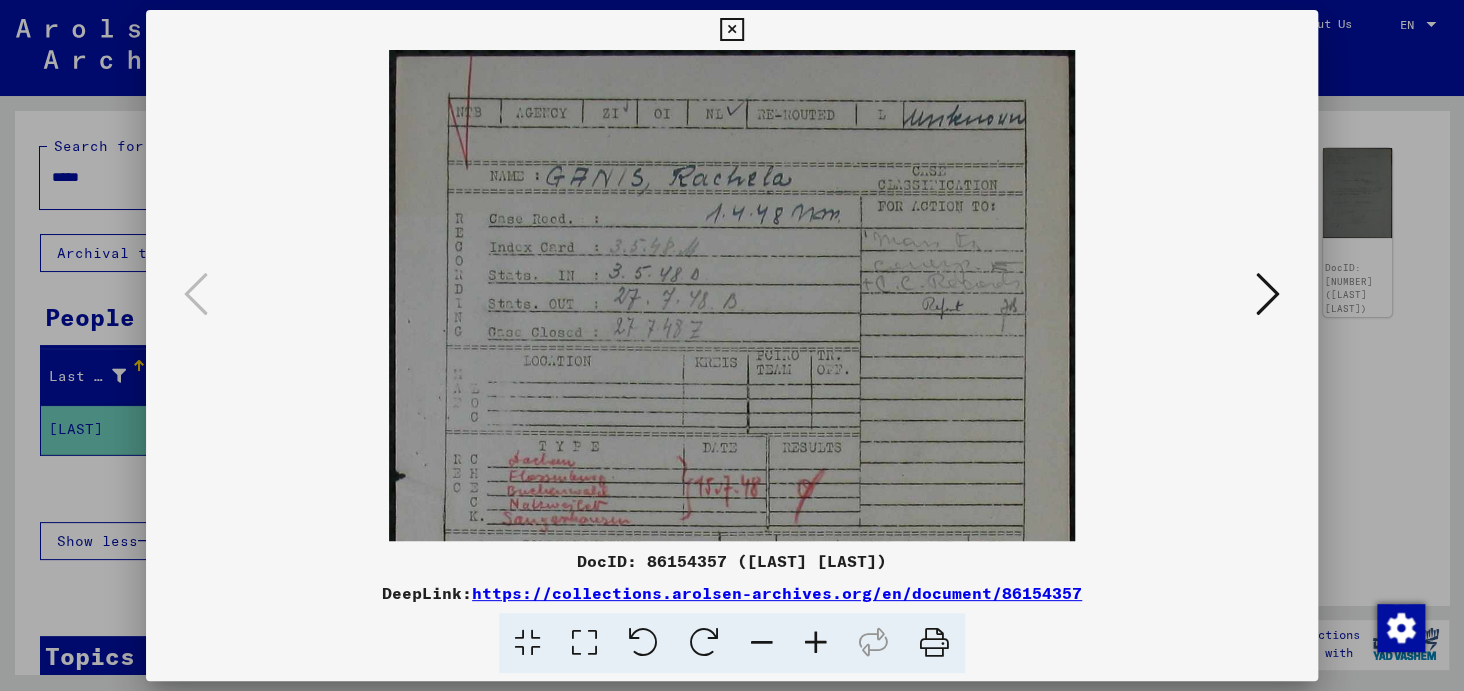 click at bounding box center (816, 643) 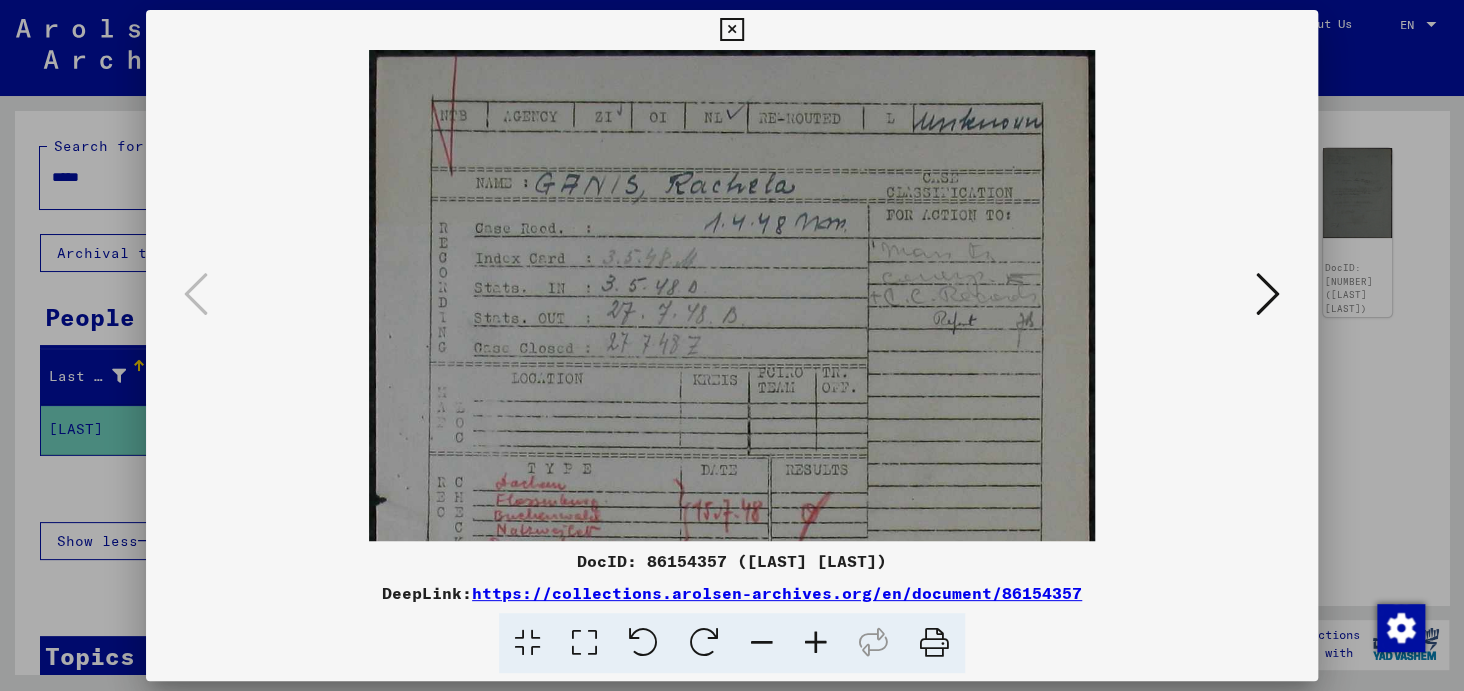 click at bounding box center (816, 643) 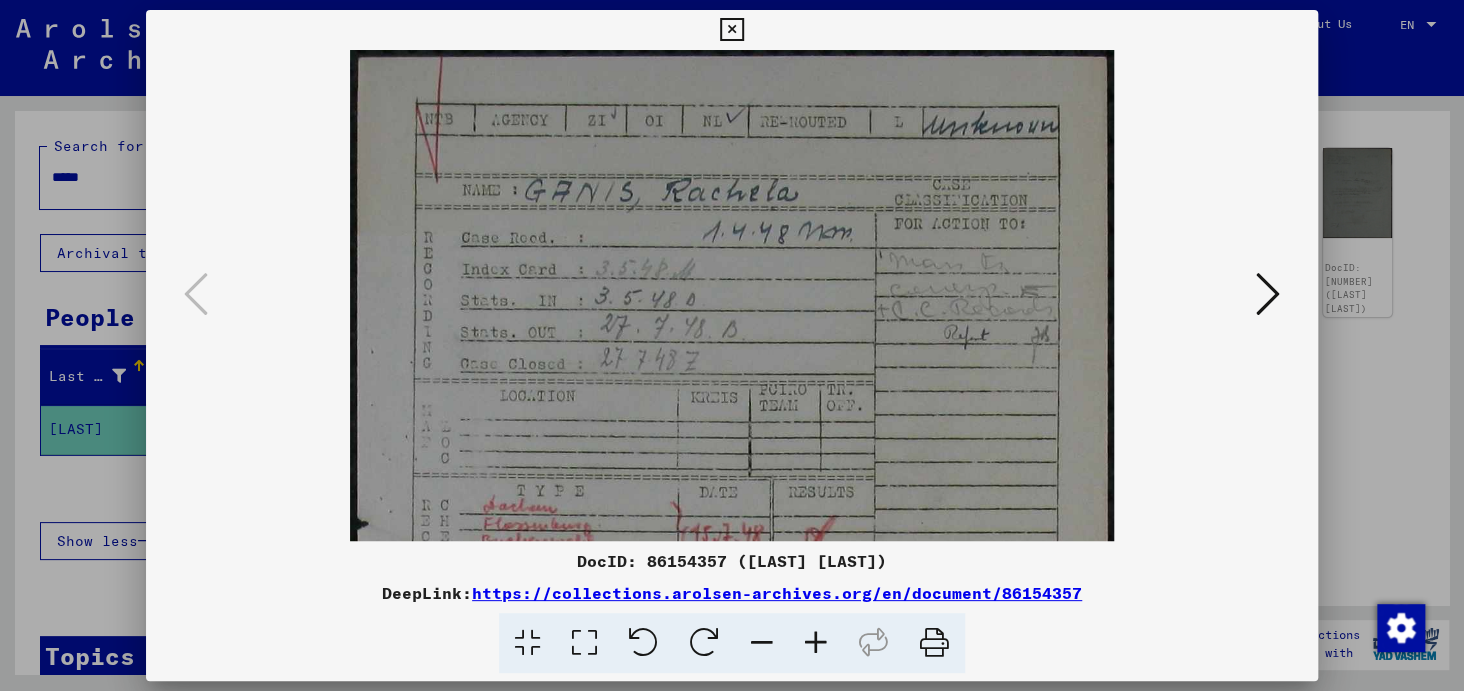 click at bounding box center (816, 643) 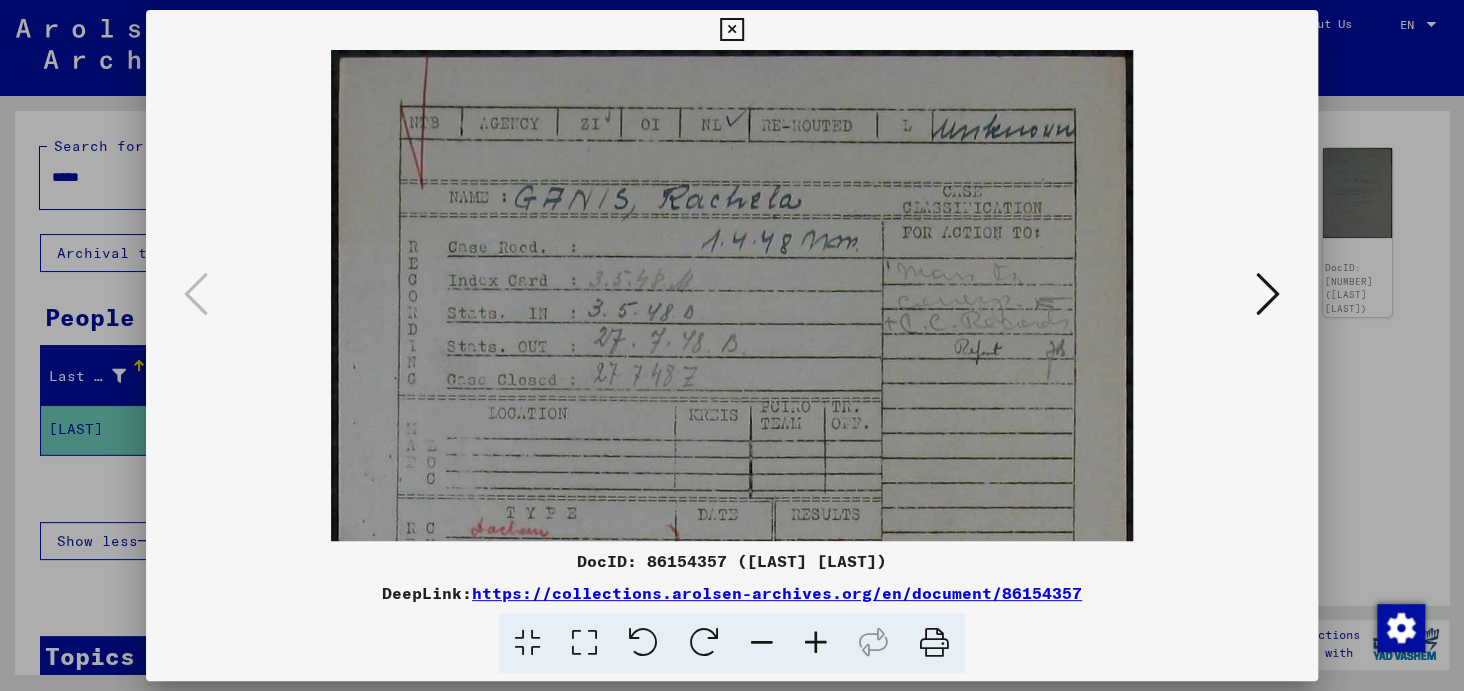 click at bounding box center (816, 643) 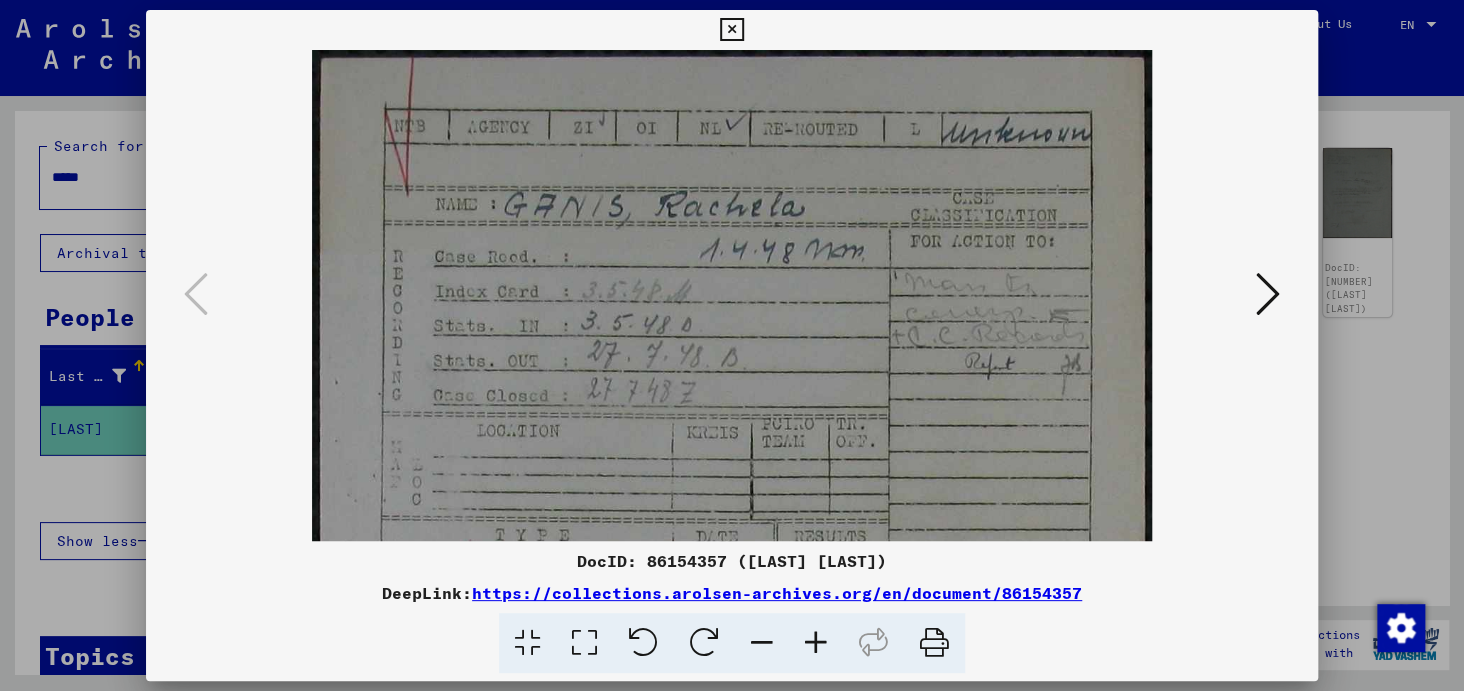 click at bounding box center [816, 643] 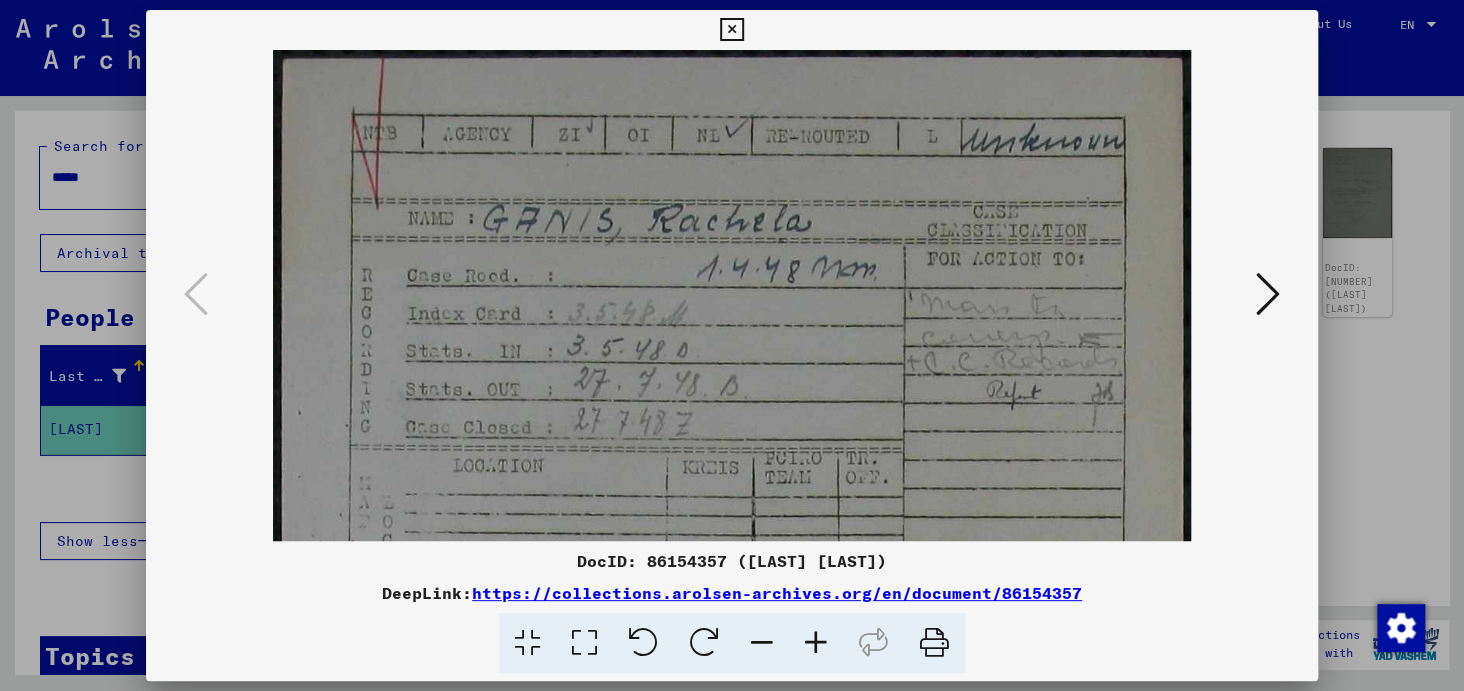 click at bounding box center (816, 643) 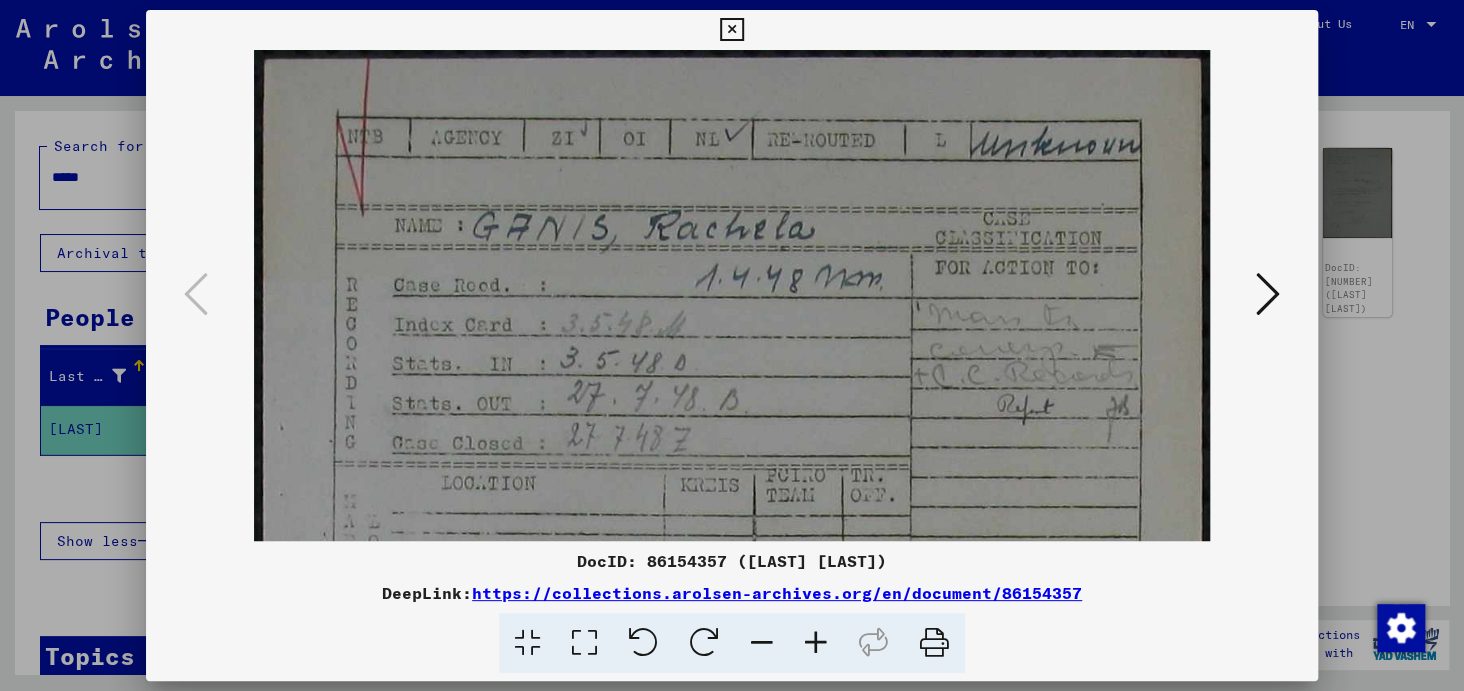 click at bounding box center [816, 643] 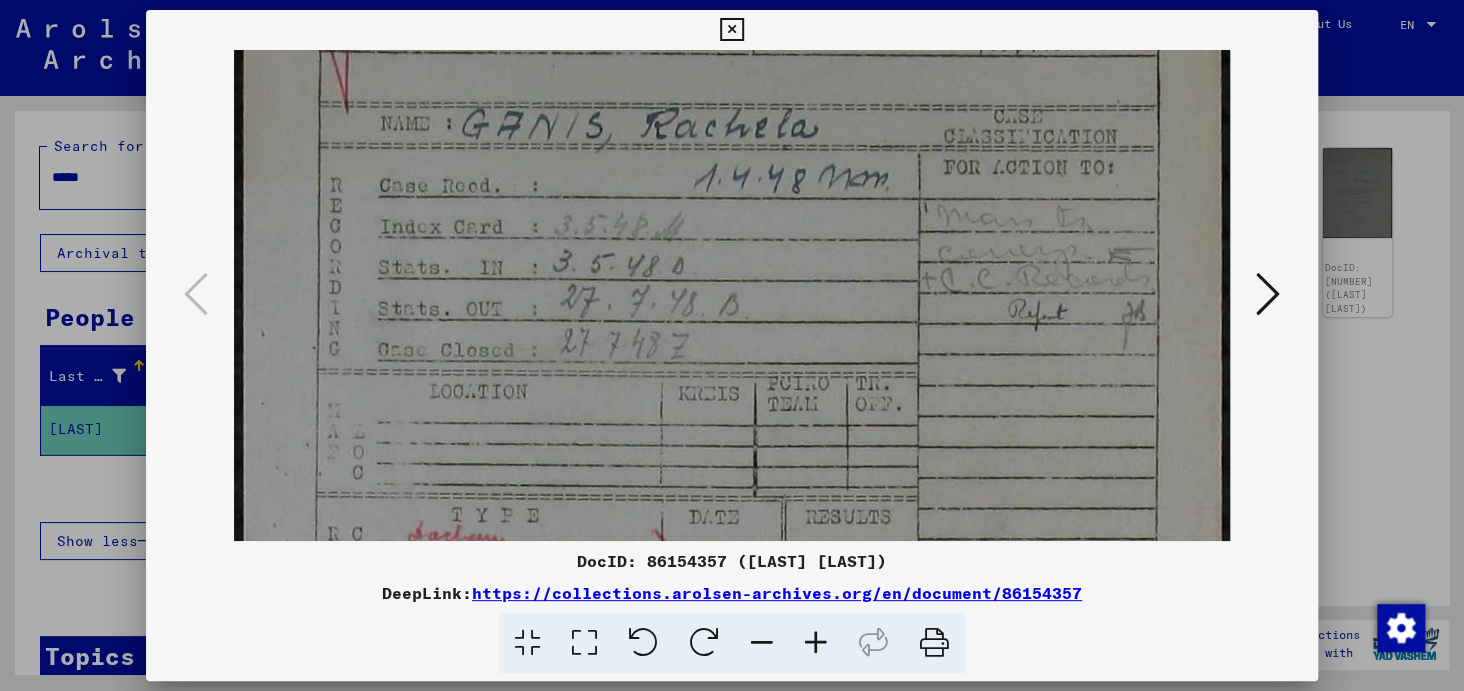 drag, startPoint x: 945, startPoint y: 418, endPoint x: 944, endPoint y: 274, distance: 144.00348 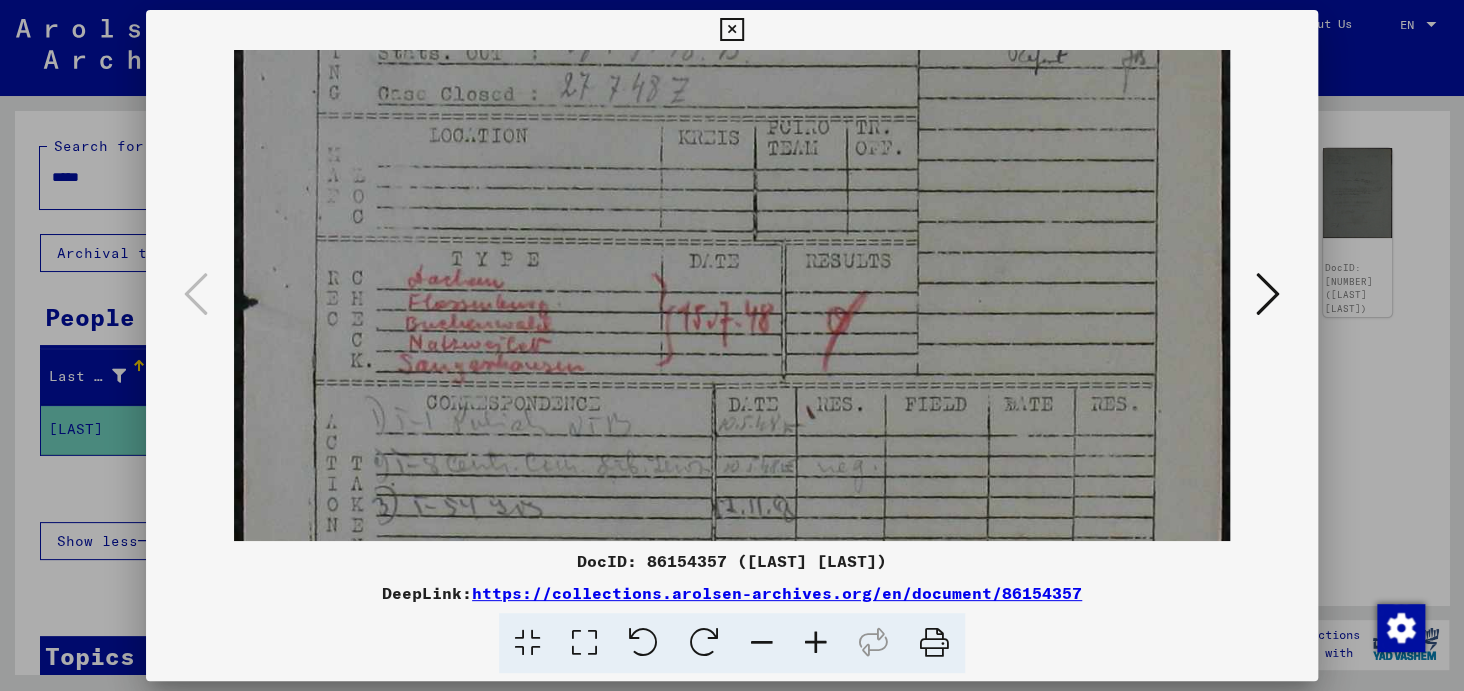 scroll, scrollTop: 369, scrollLeft: 0, axis: vertical 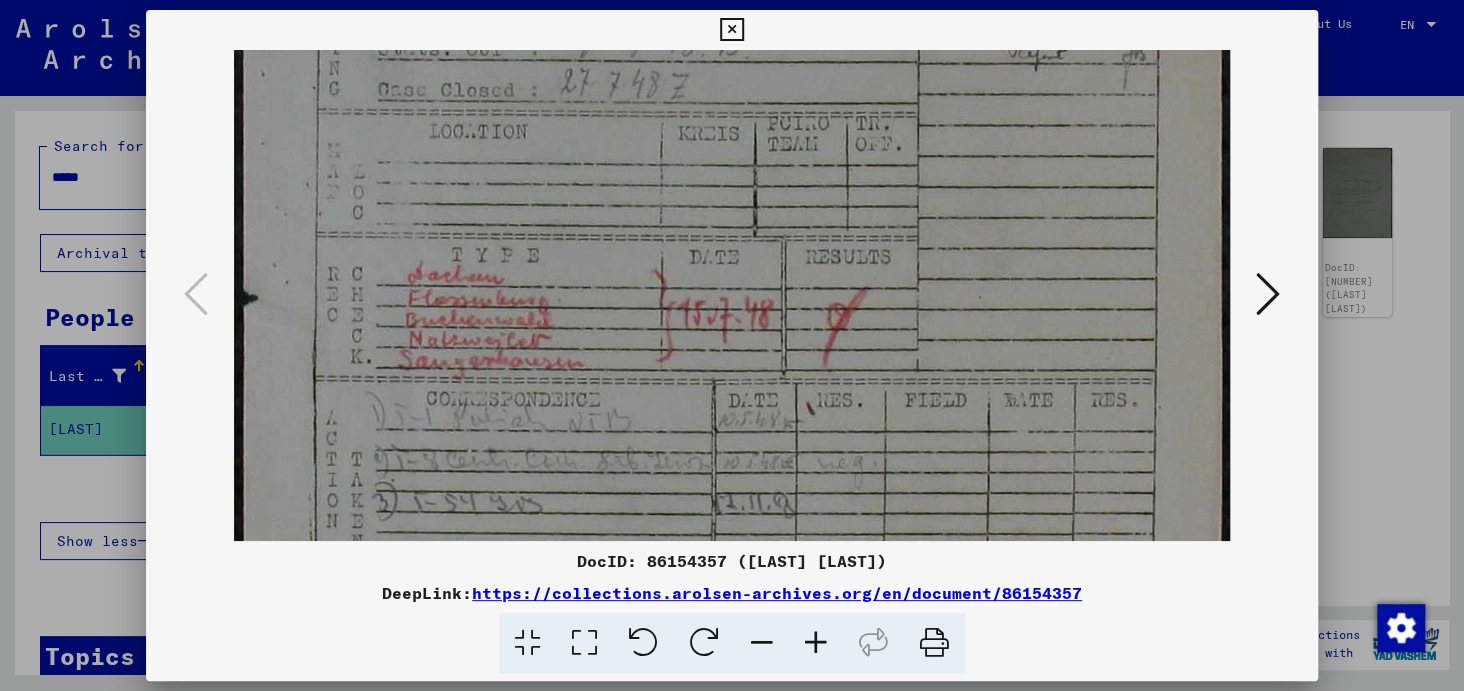 drag, startPoint x: 877, startPoint y: 502, endPoint x: 899, endPoint y: 280, distance: 223.08743 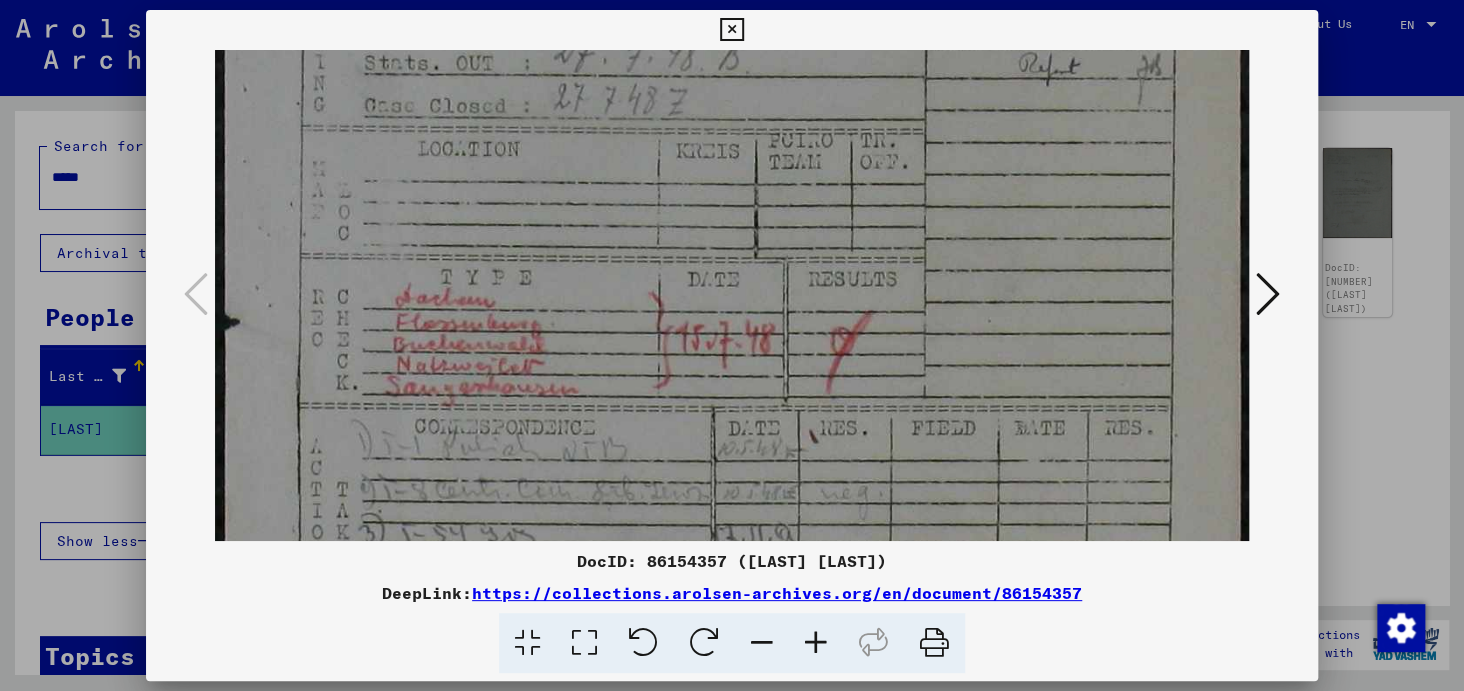 click at bounding box center (816, 643) 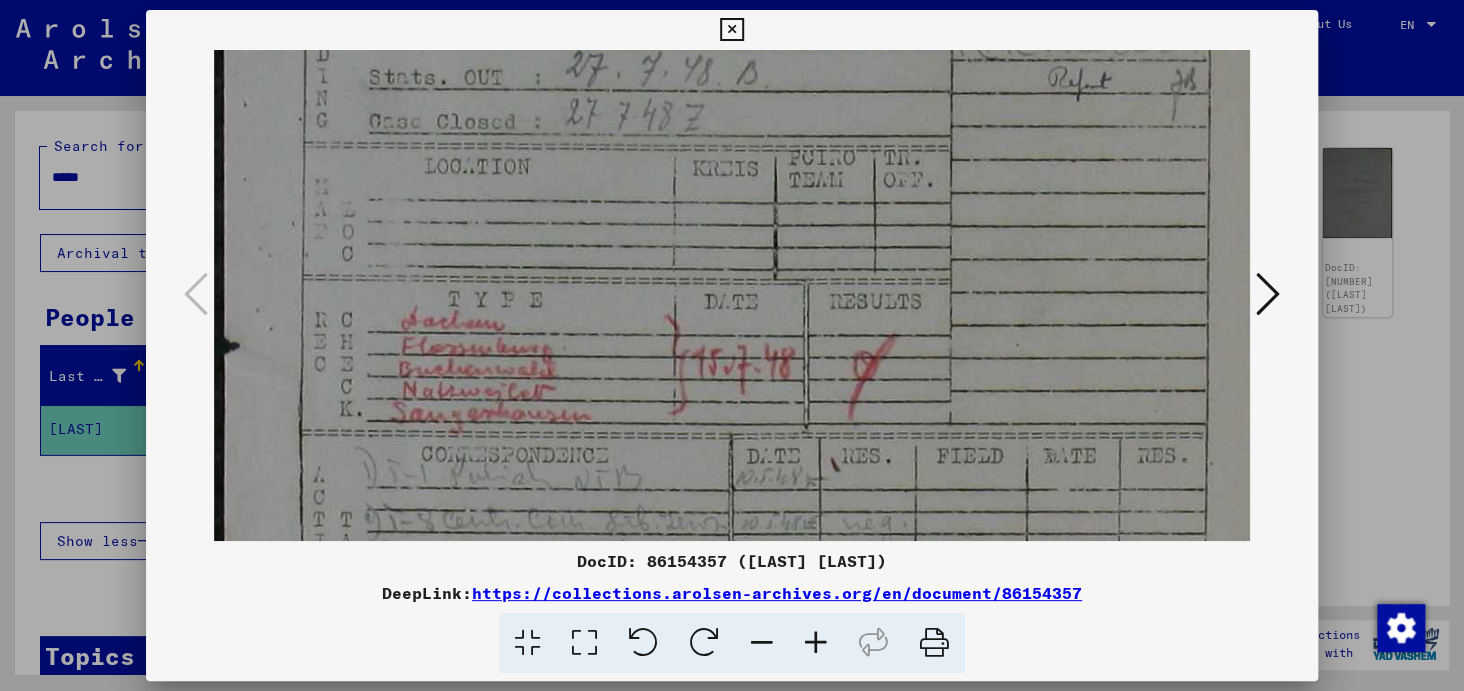 click at bounding box center (816, 643) 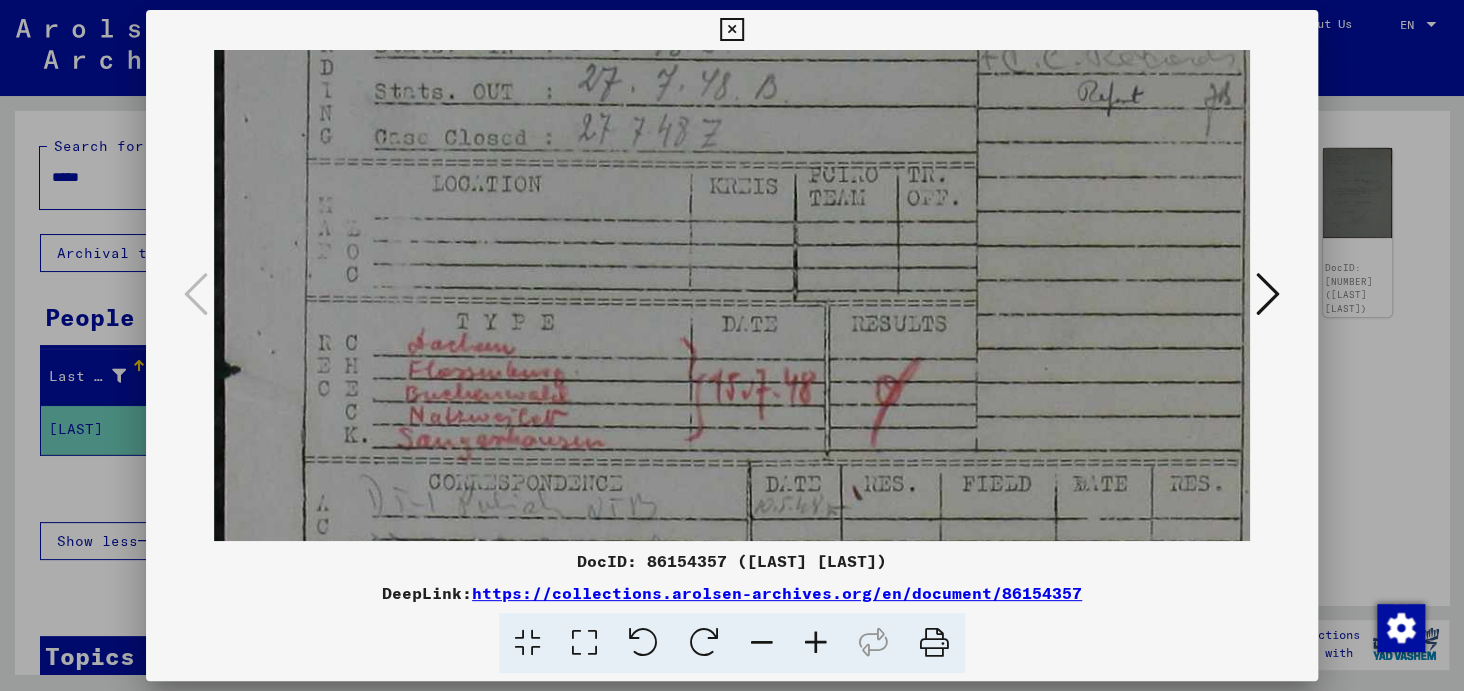 click at bounding box center (816, 643) 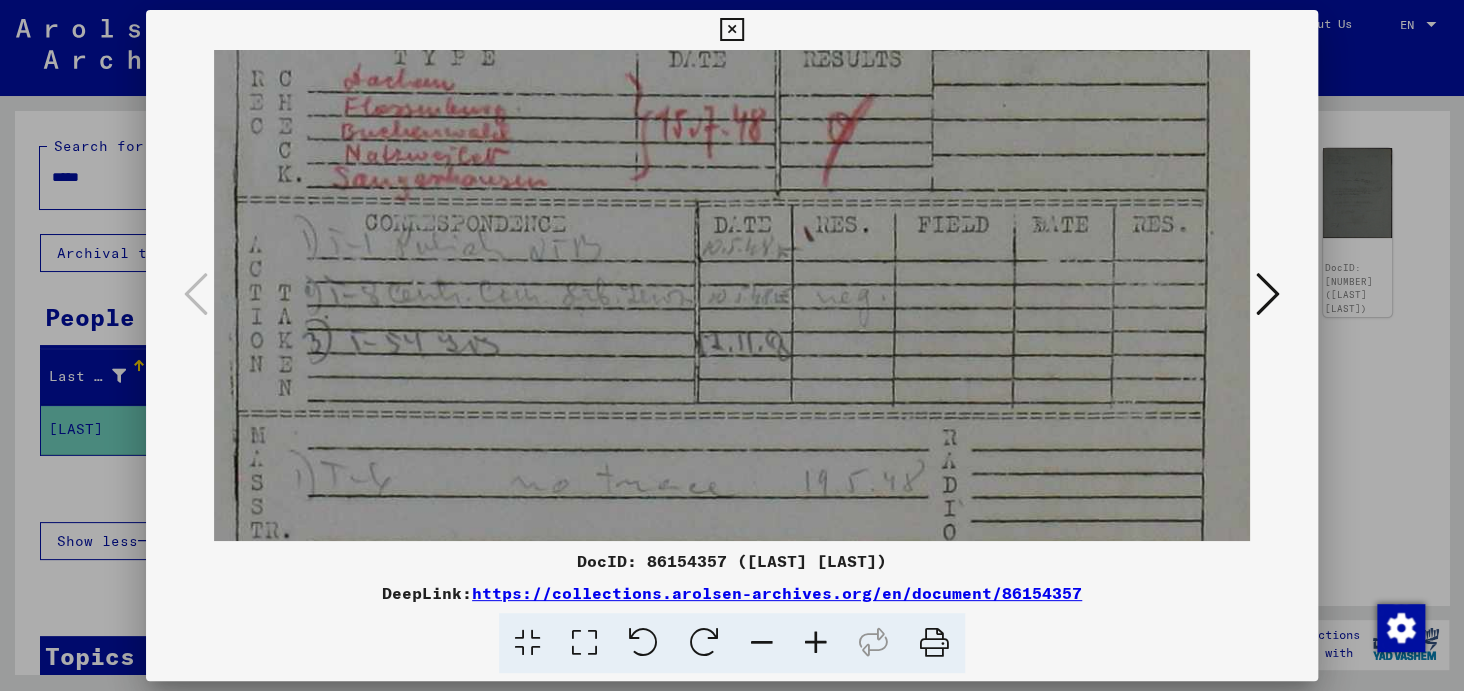 scroll, scrollTop: 659, scrollLeft: 61, axis: both 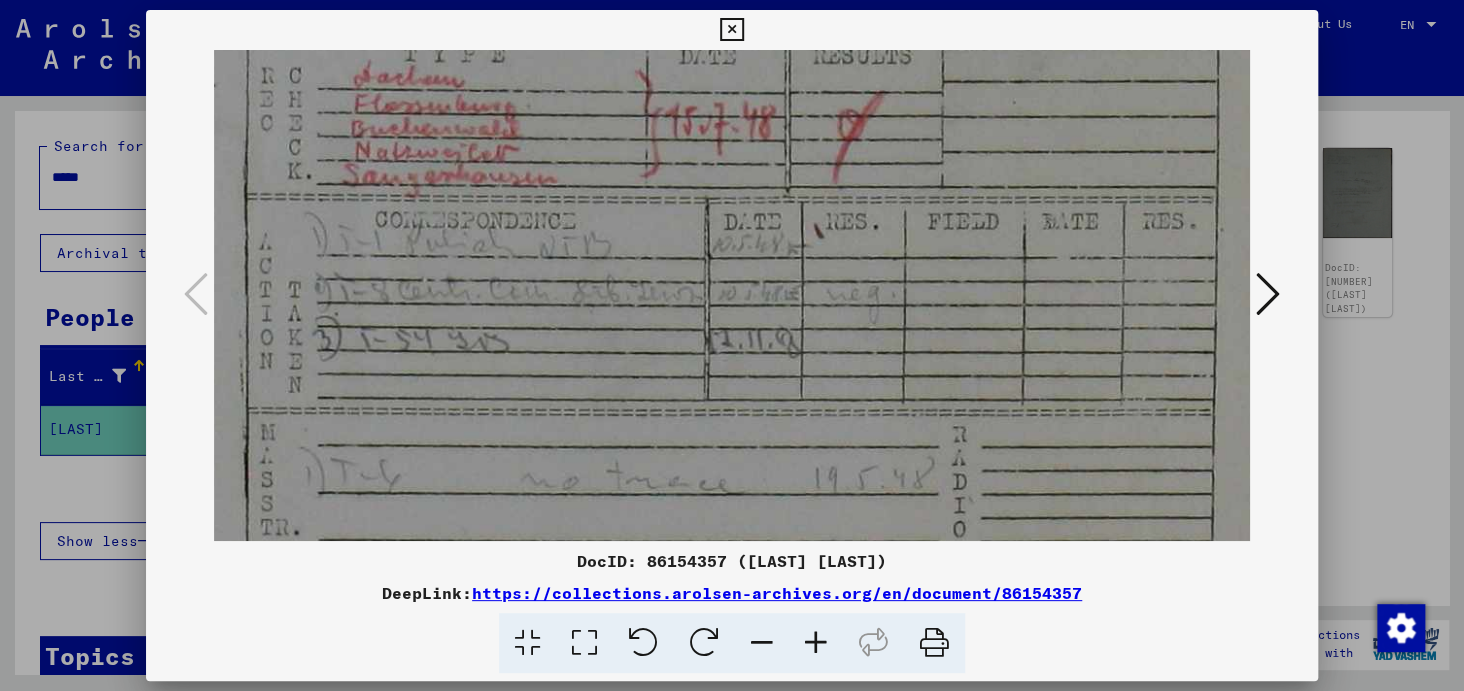 drag, startPoint x: 1018, startPoint y: 429, endPoint x: 948, endPoint y: 140, distance: 297.3567 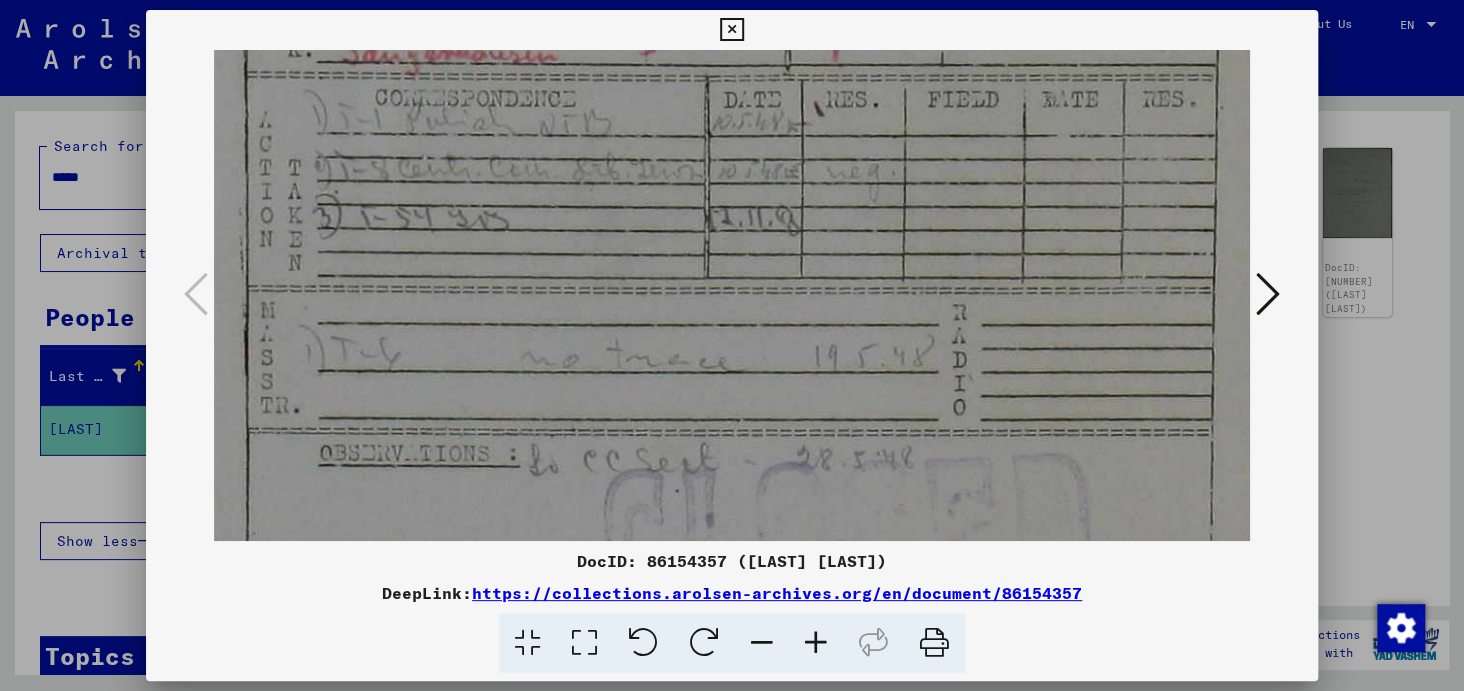 scroll, scrollTop: 802, scrollLeft: 59, axis: both 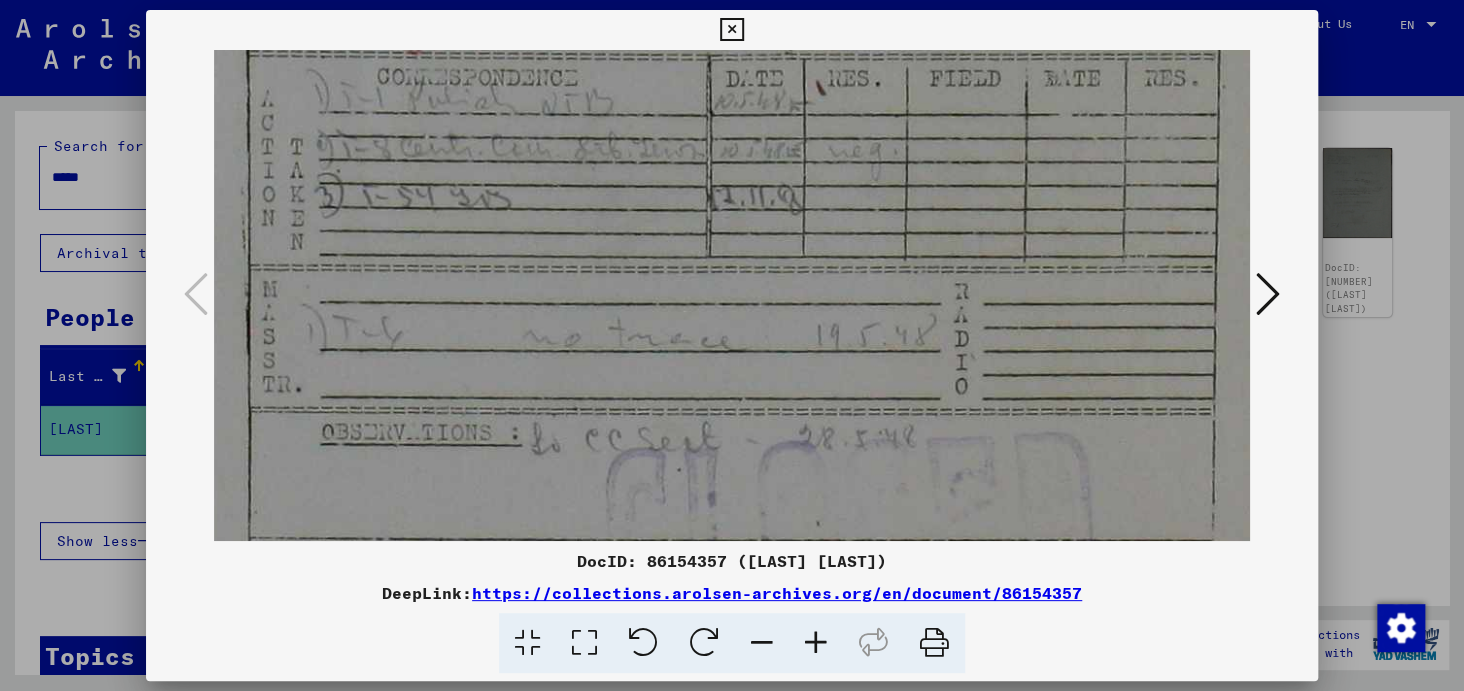 drag, startPoint x: 899, startPoint y: 402, endPoint x: 902, endPoint y: 260, distance: 142.0317 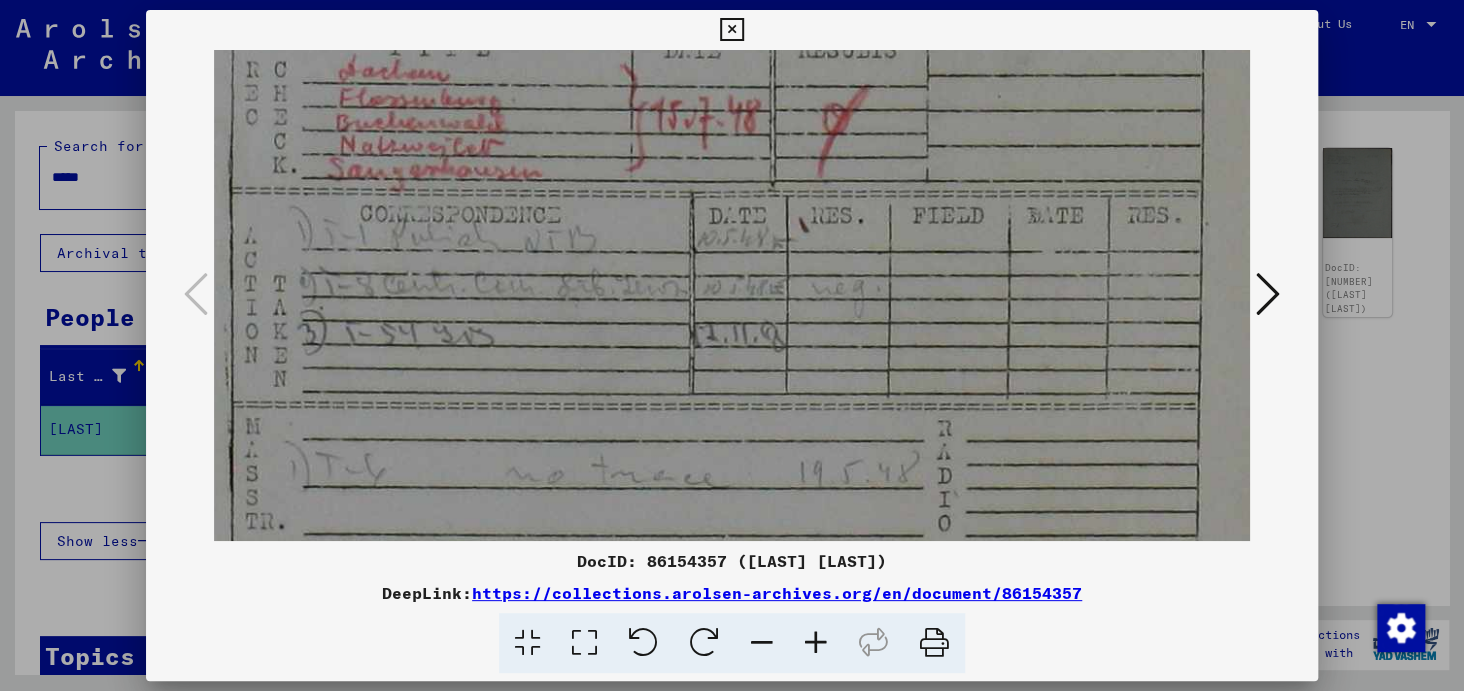 drag, startPoint x: 960, startPoint y: 229, endPoint x: 942, endPoint y: 367, distance: 139.16896 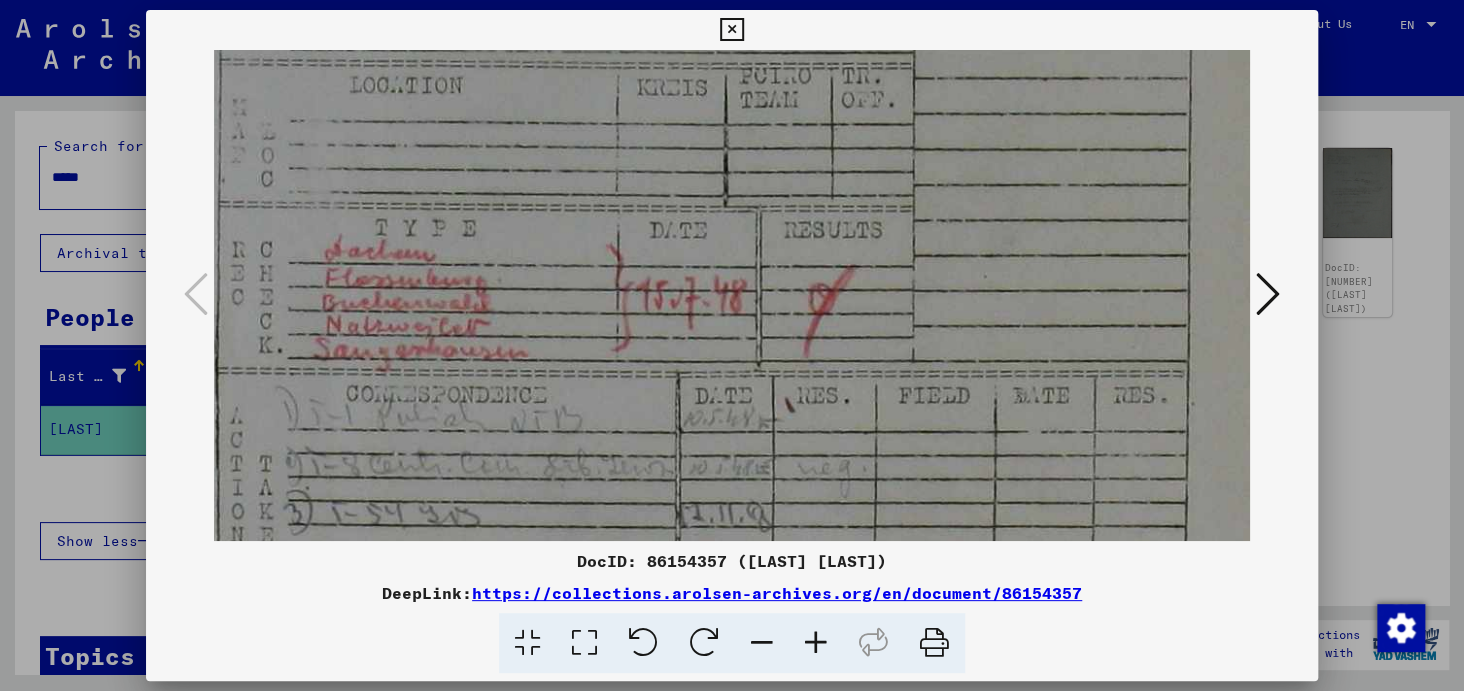 scroll, scrollTop: 377, scrollLeft: 99, axis: both 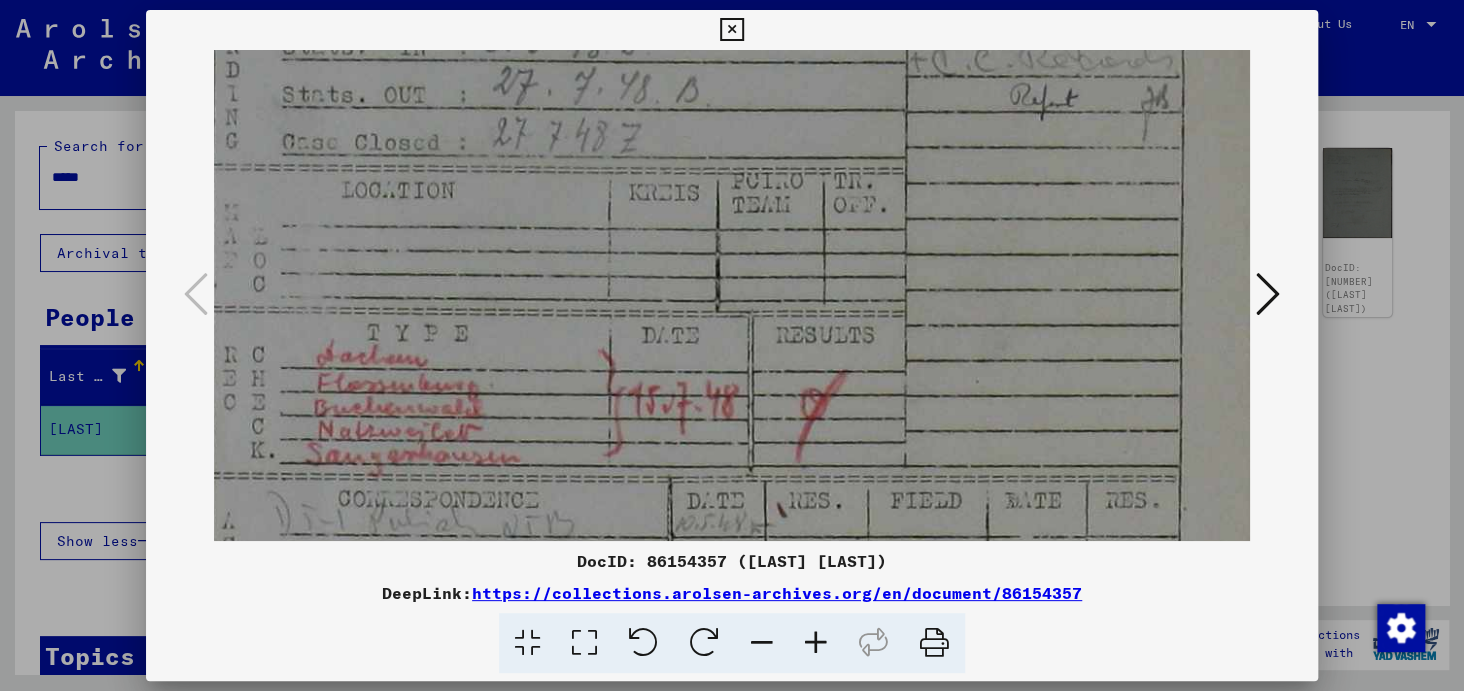 drag, startPoint x: 1005, startPoint y: 141, endPoint x: 986, endPoint y: 369, distance: 228.7903 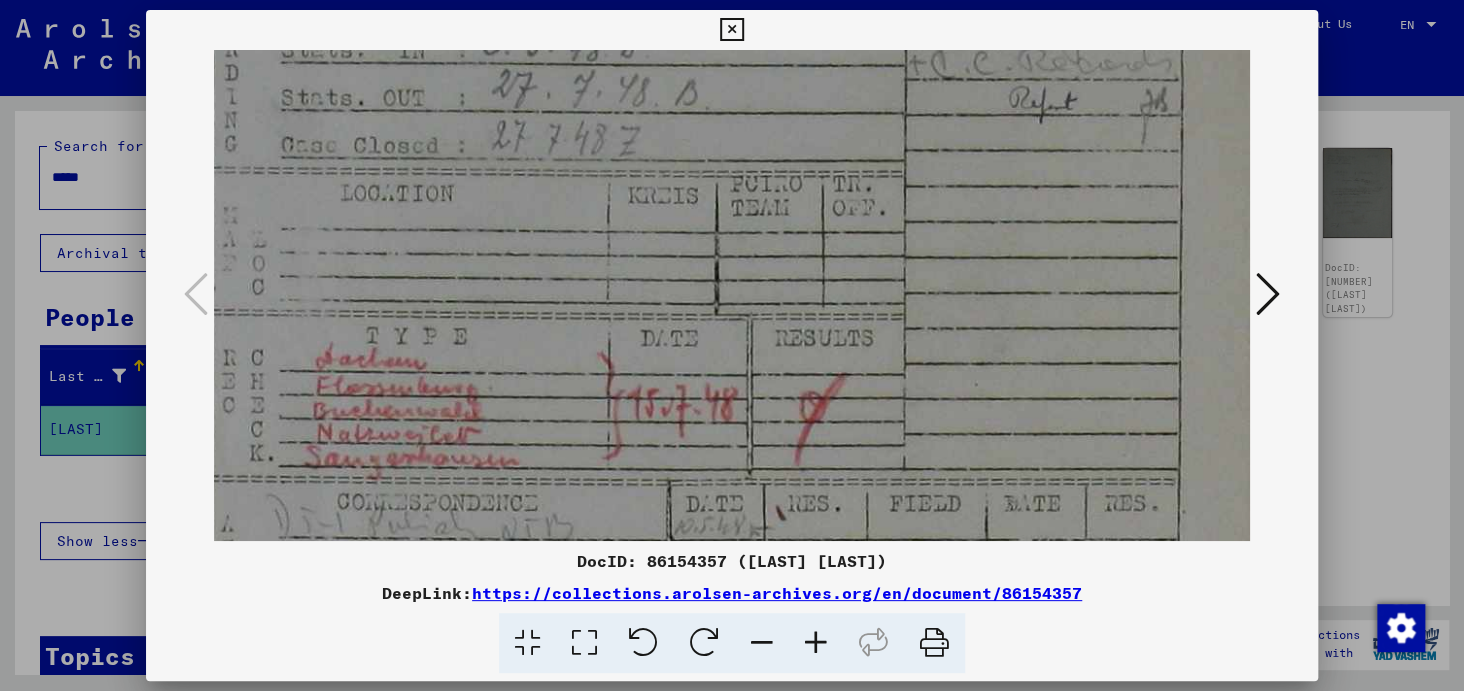 click at bounding box center [1268, 294] 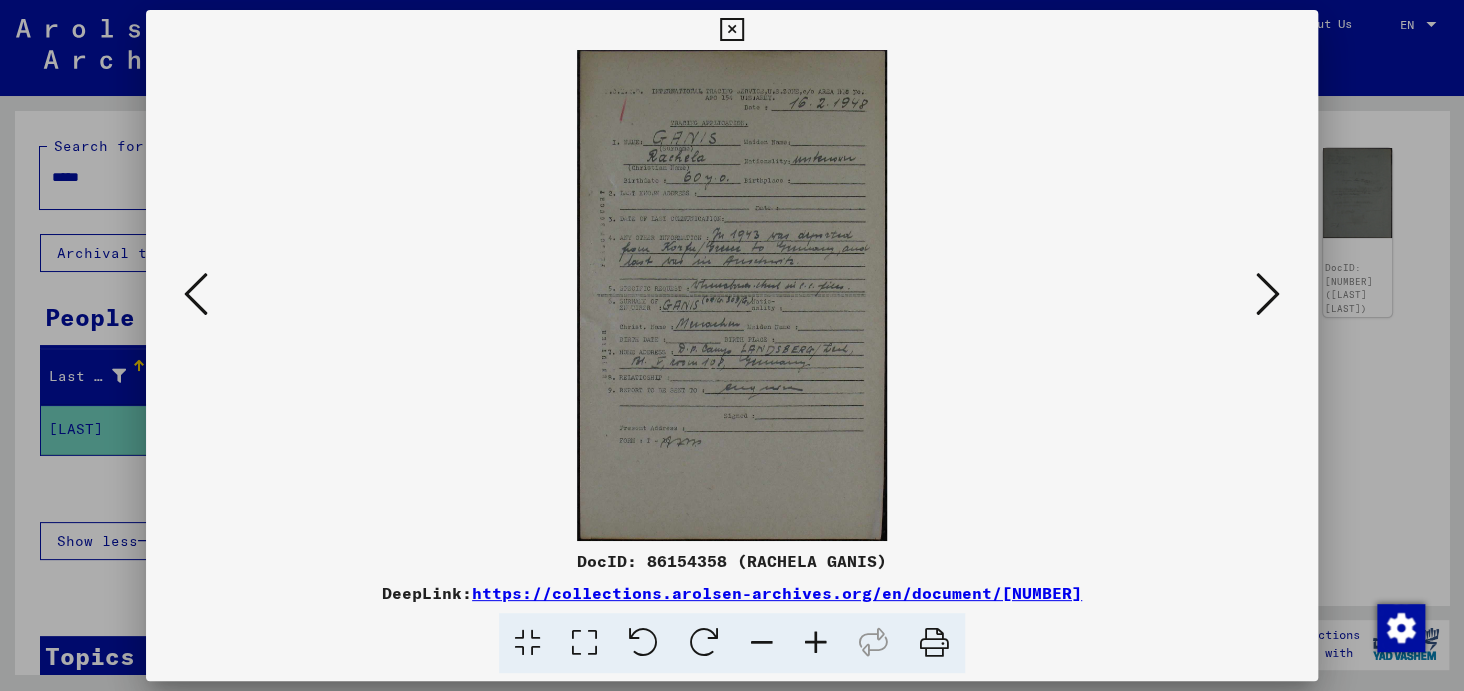 scroll, scrollTop: 0, scrollLeft: 0, axis: both 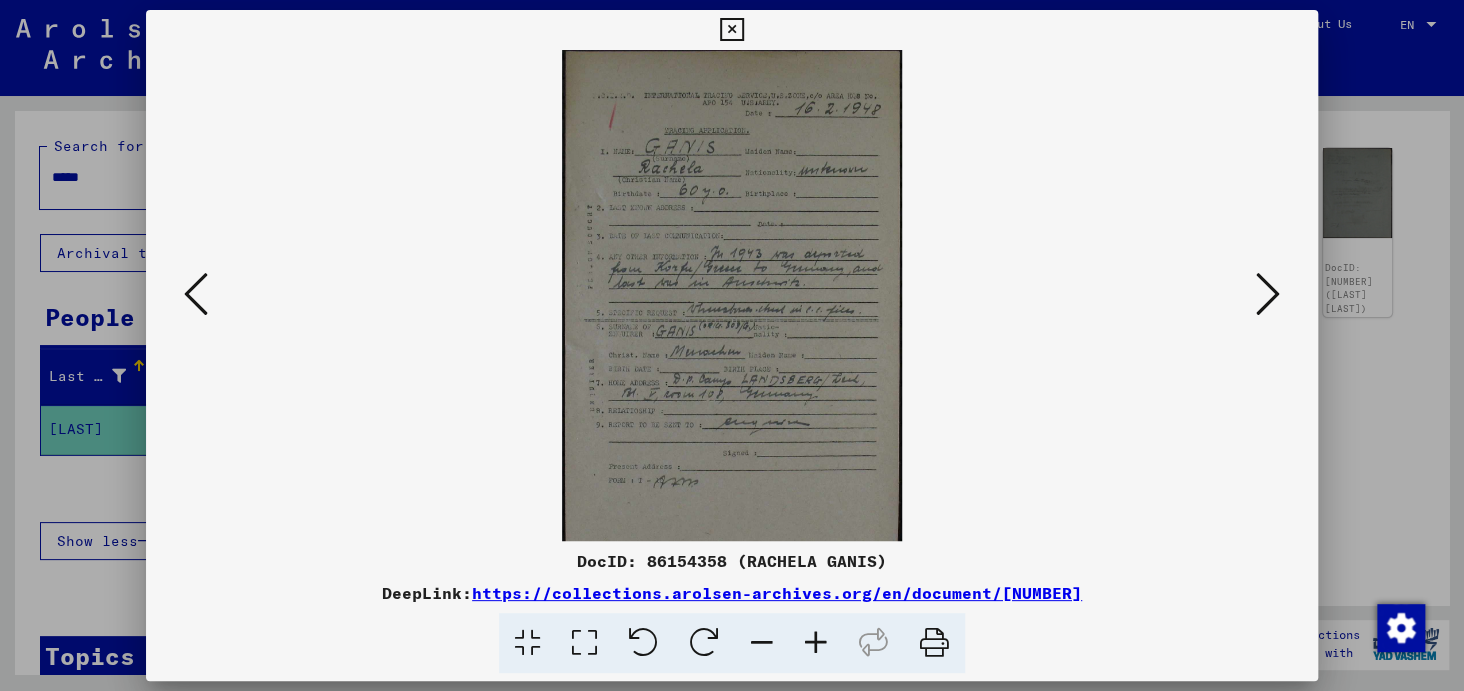 click at bounding box center [816, 643] 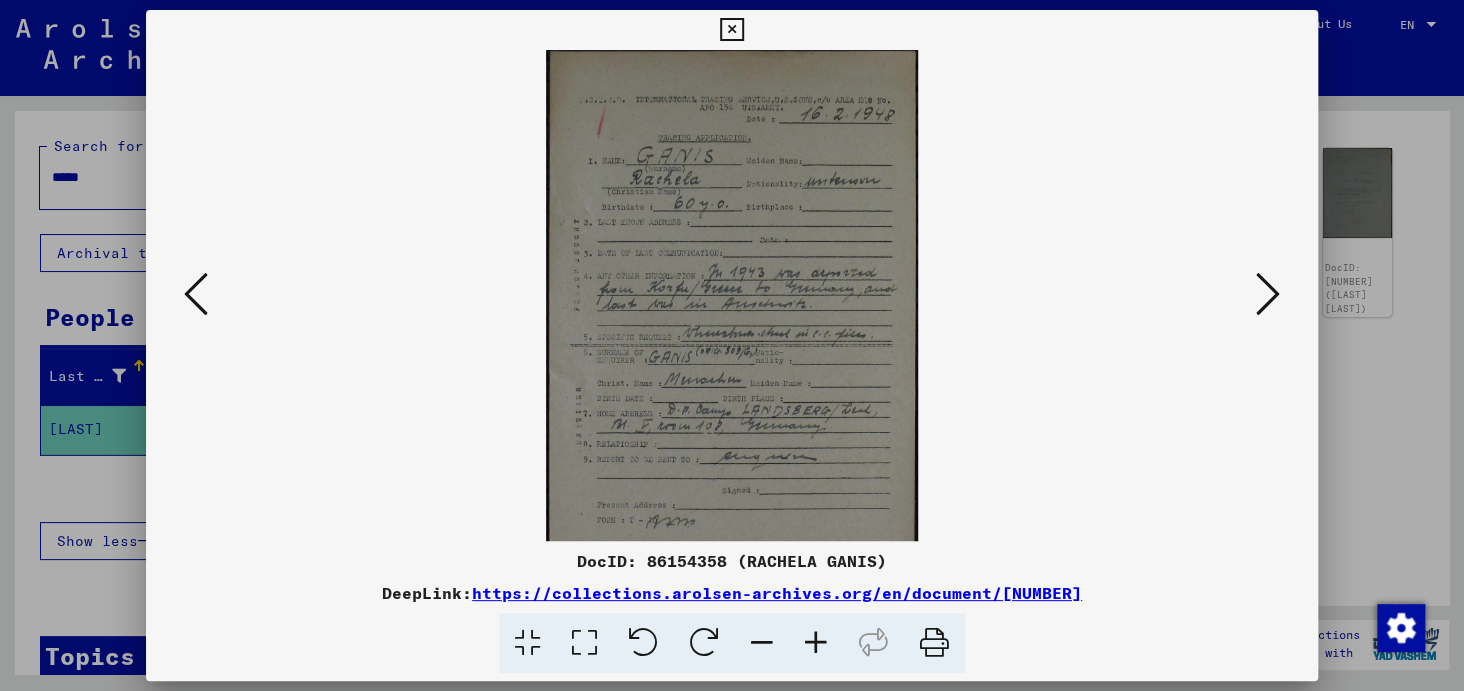 click at bounding box center [816, 643] 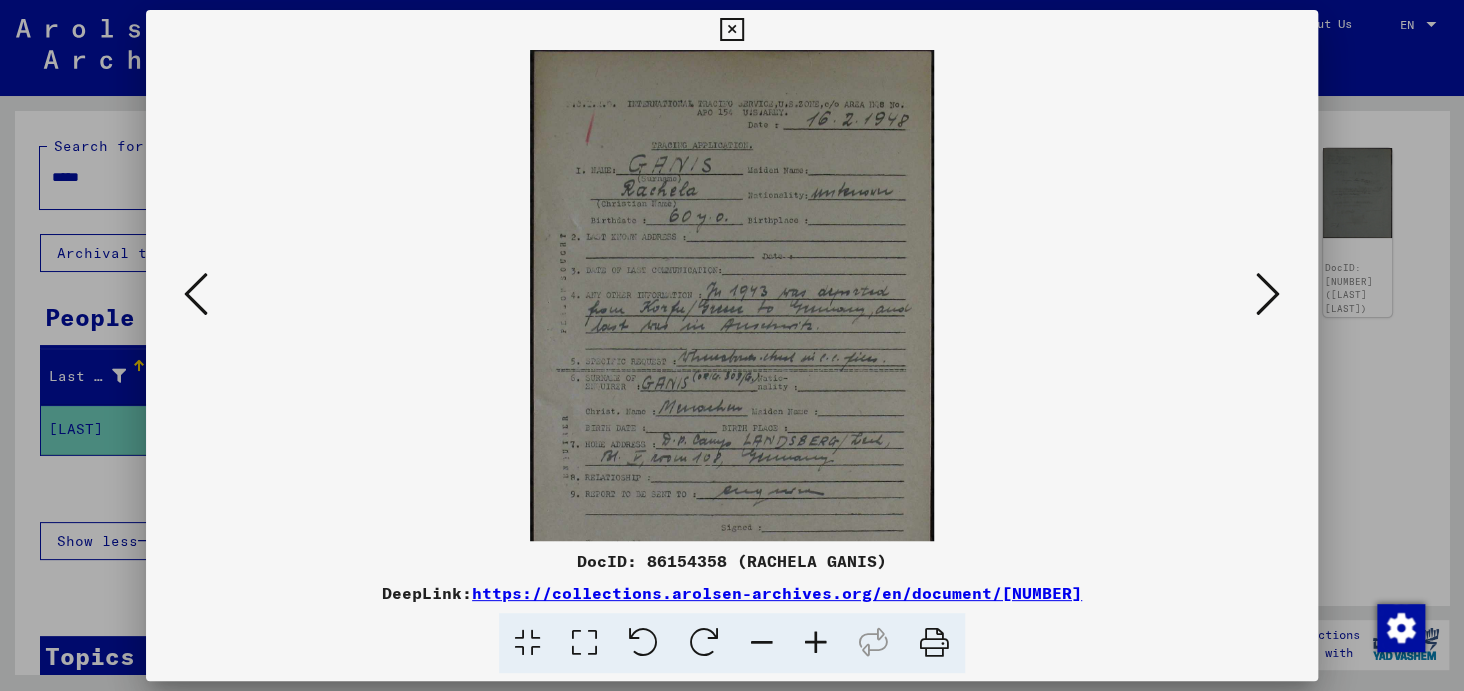click at bounding box center (816, 643) 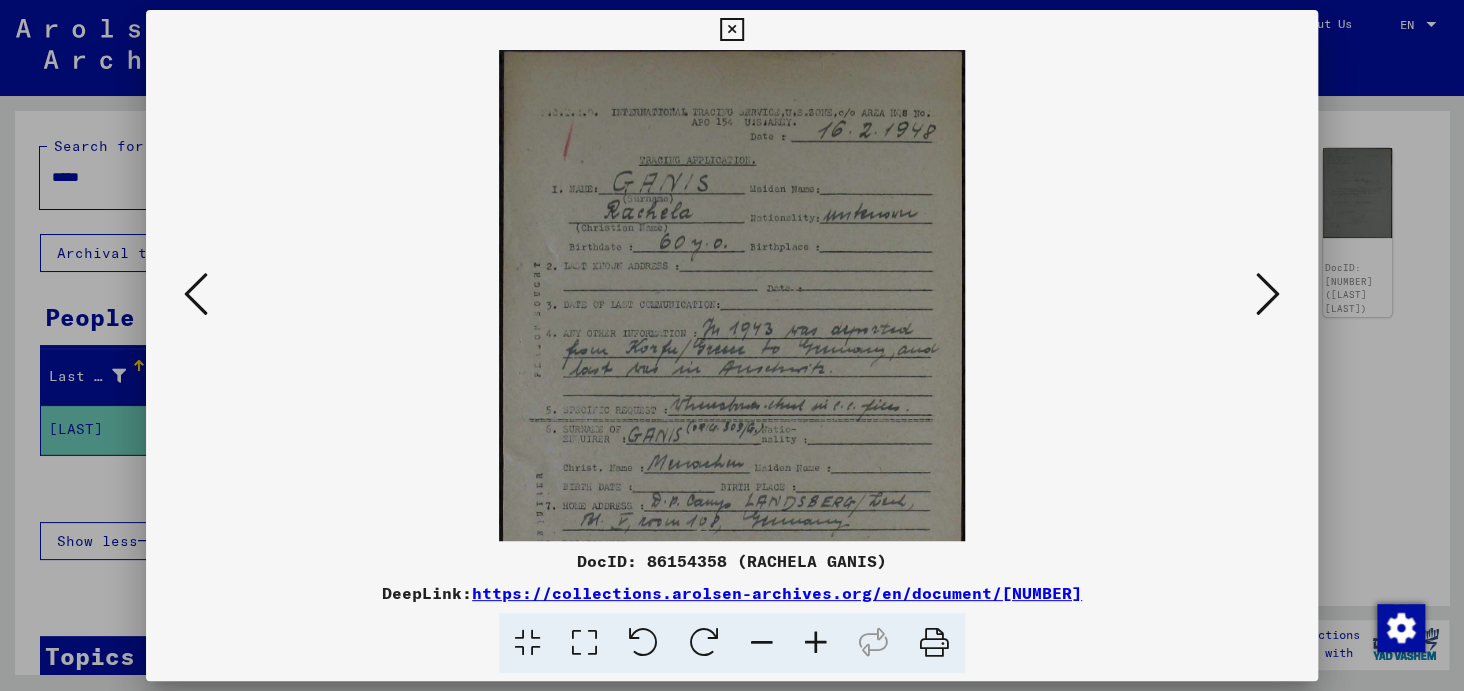 click at bounding box center [816, 643] 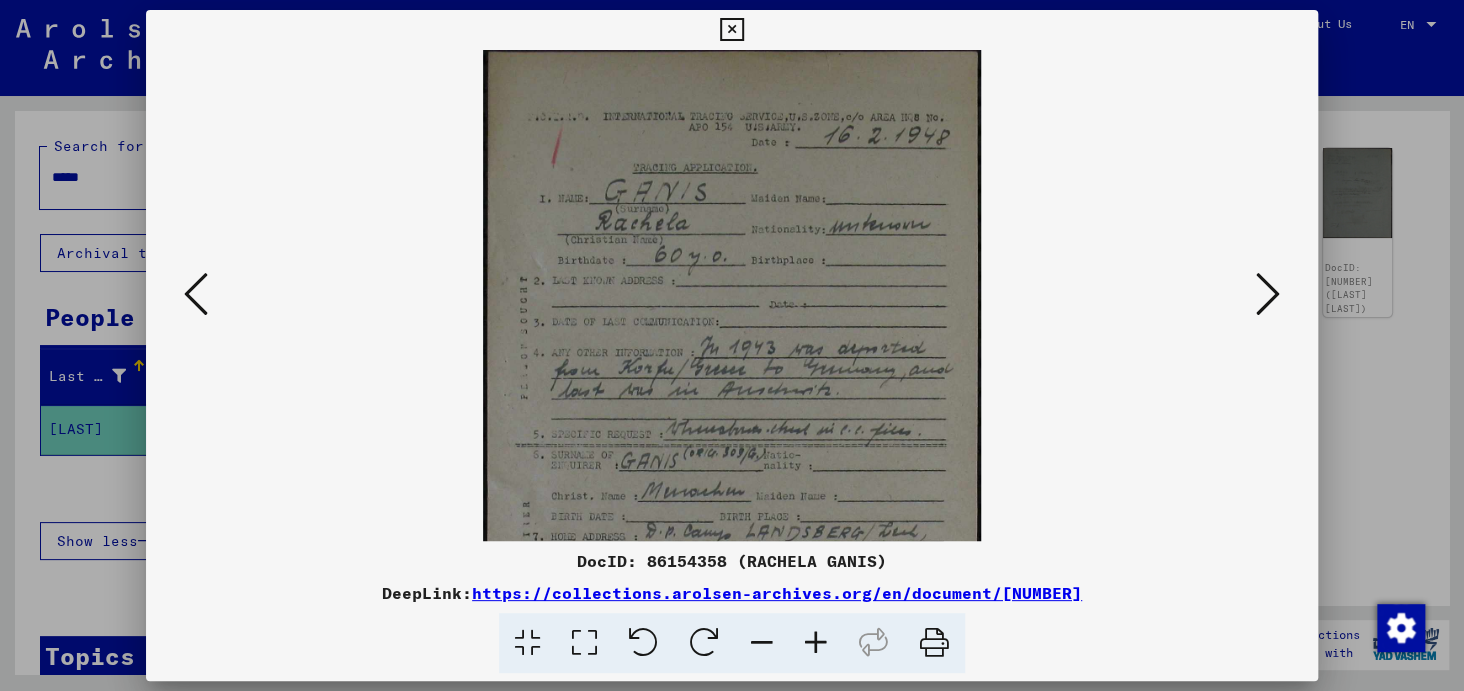 click at bounding box center (816, 643) 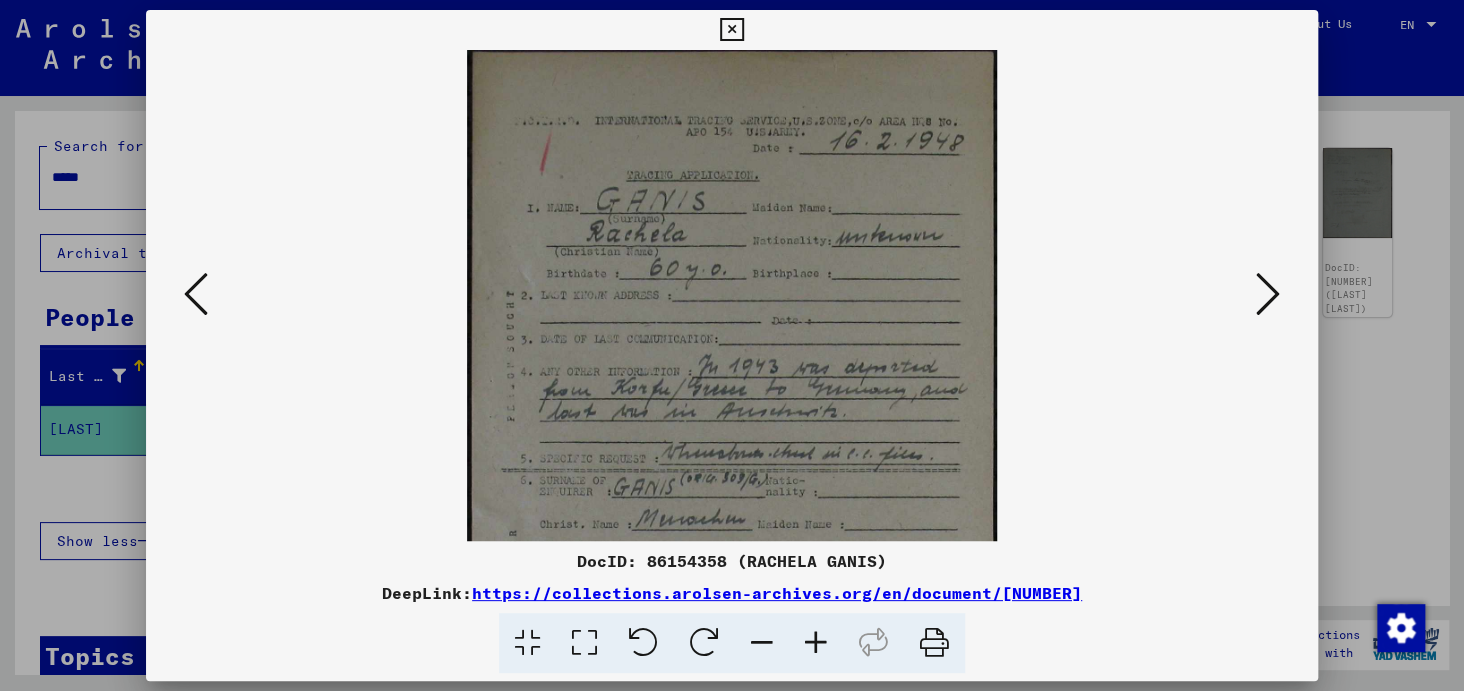 click at bounding box center (816, 643) 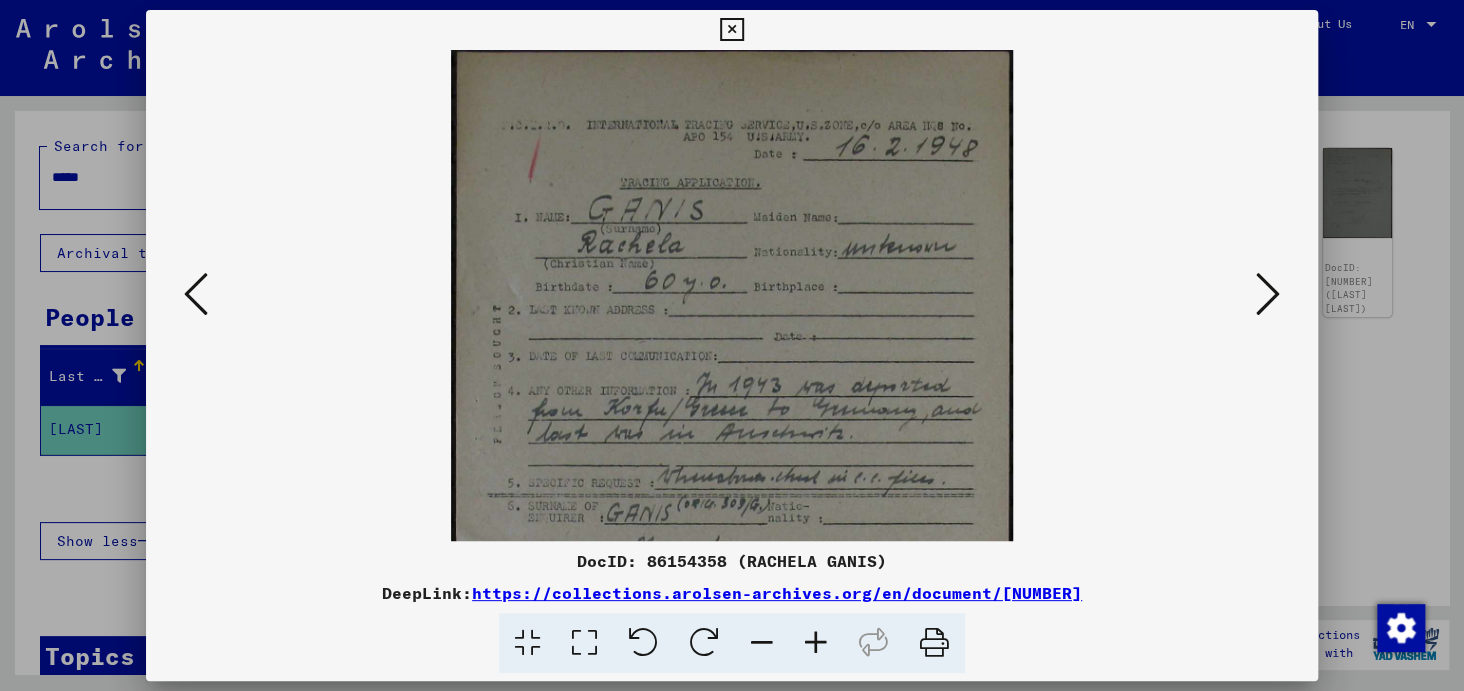 click at bounding box center (816, 643) 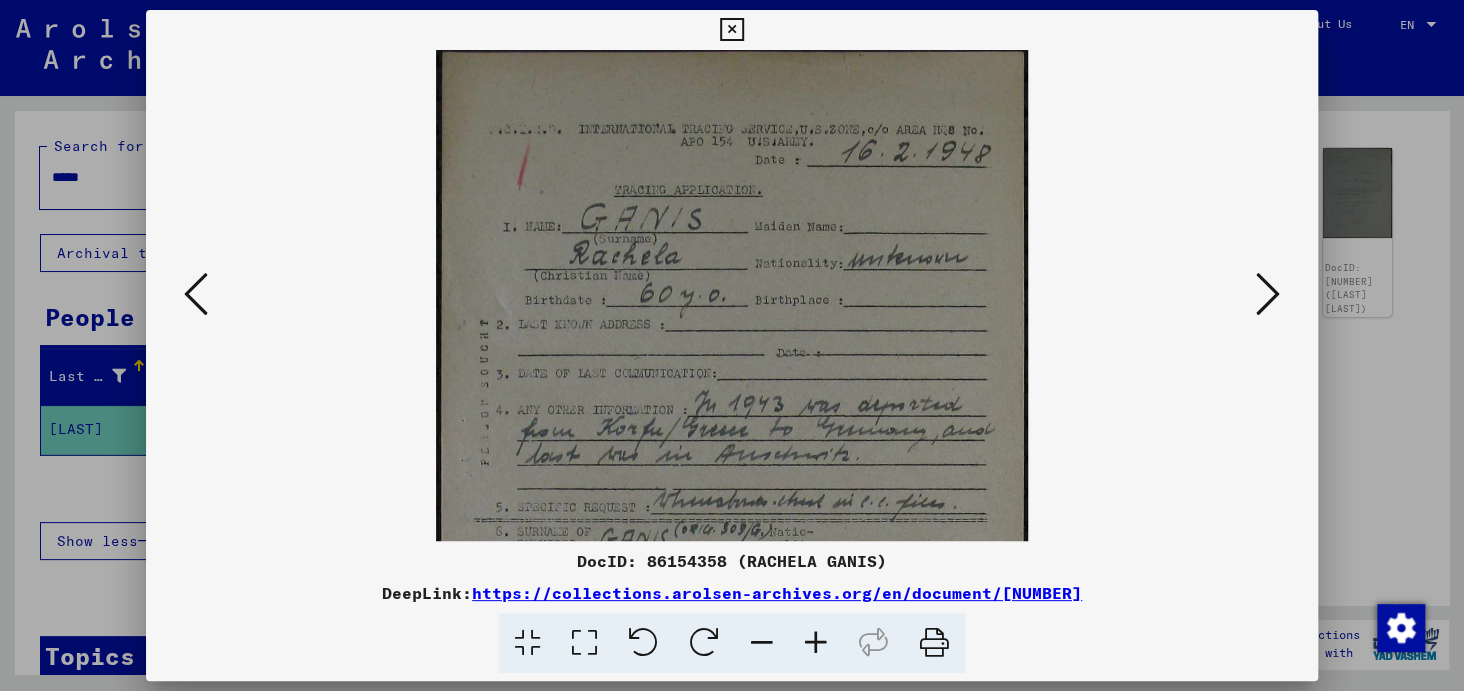 click at bounding box center [816, 643] 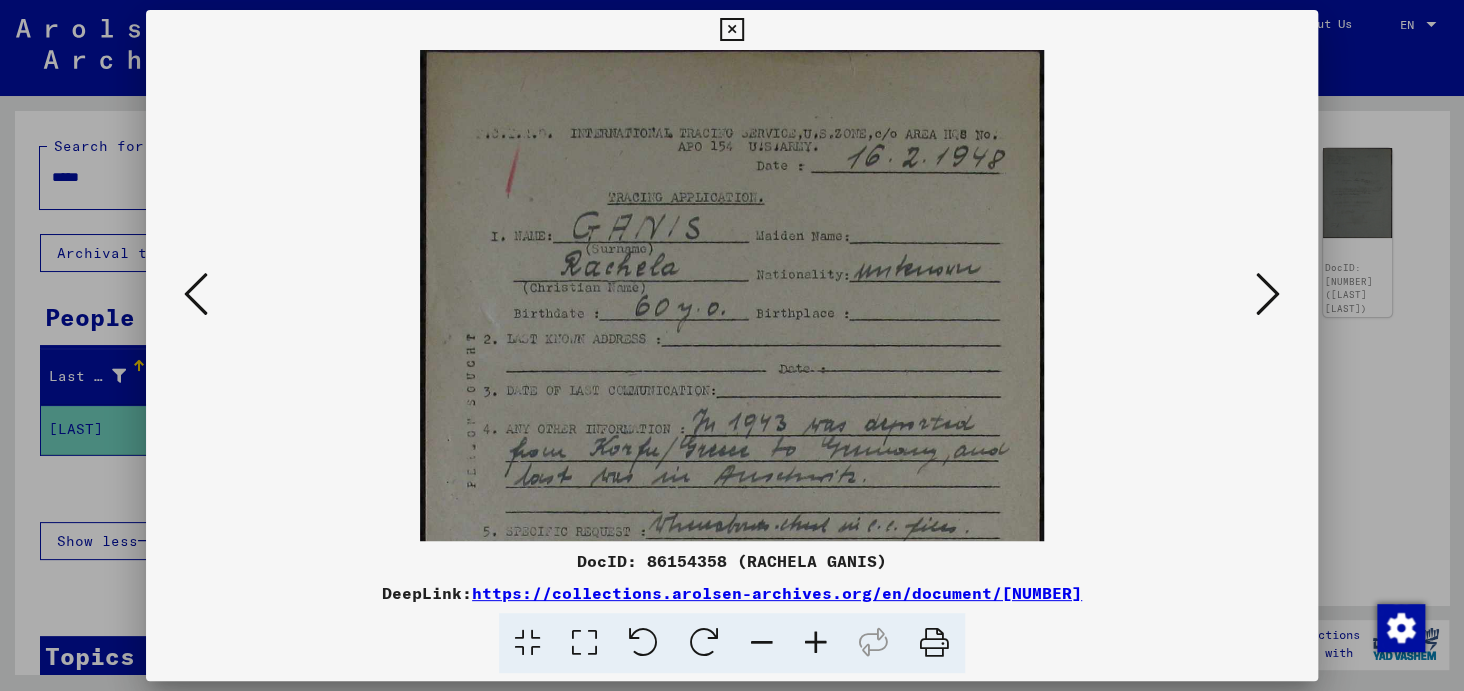 click at bounding box center (816, 643) 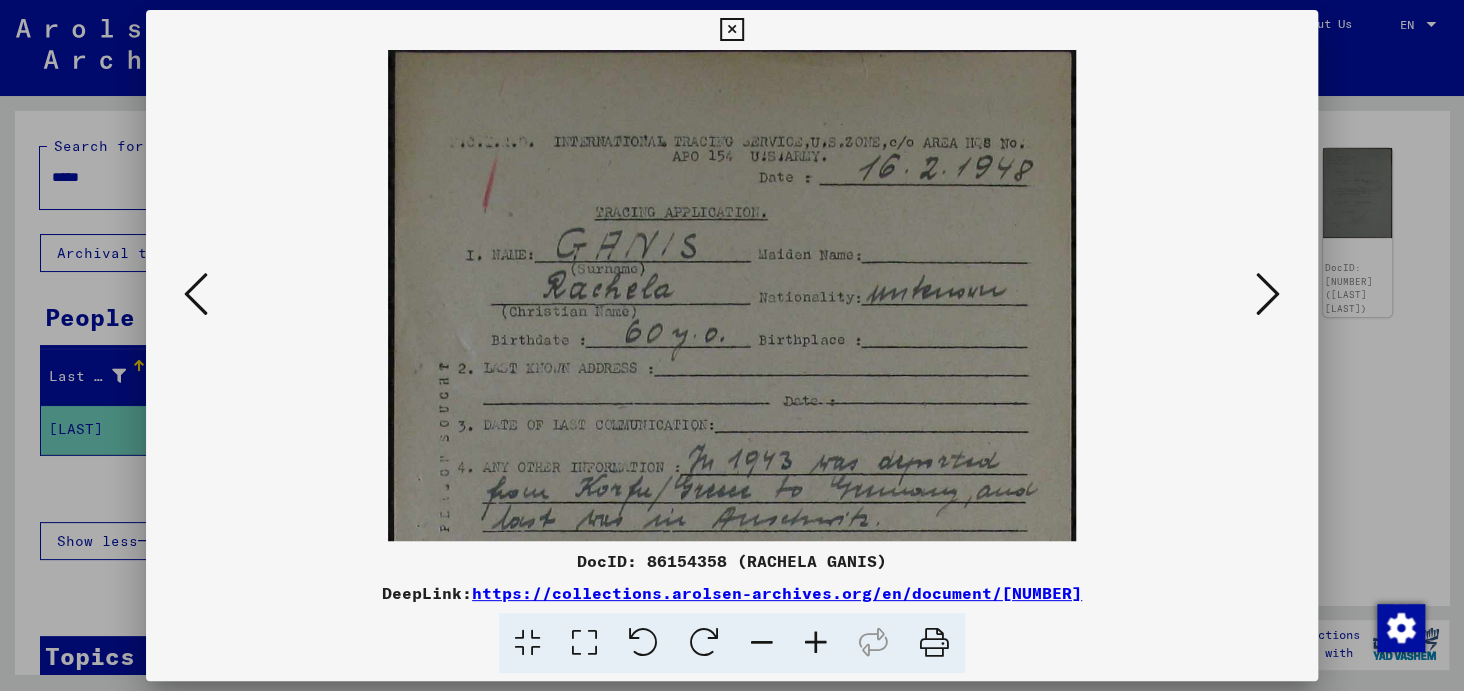 click at bounding box center (816, 643) 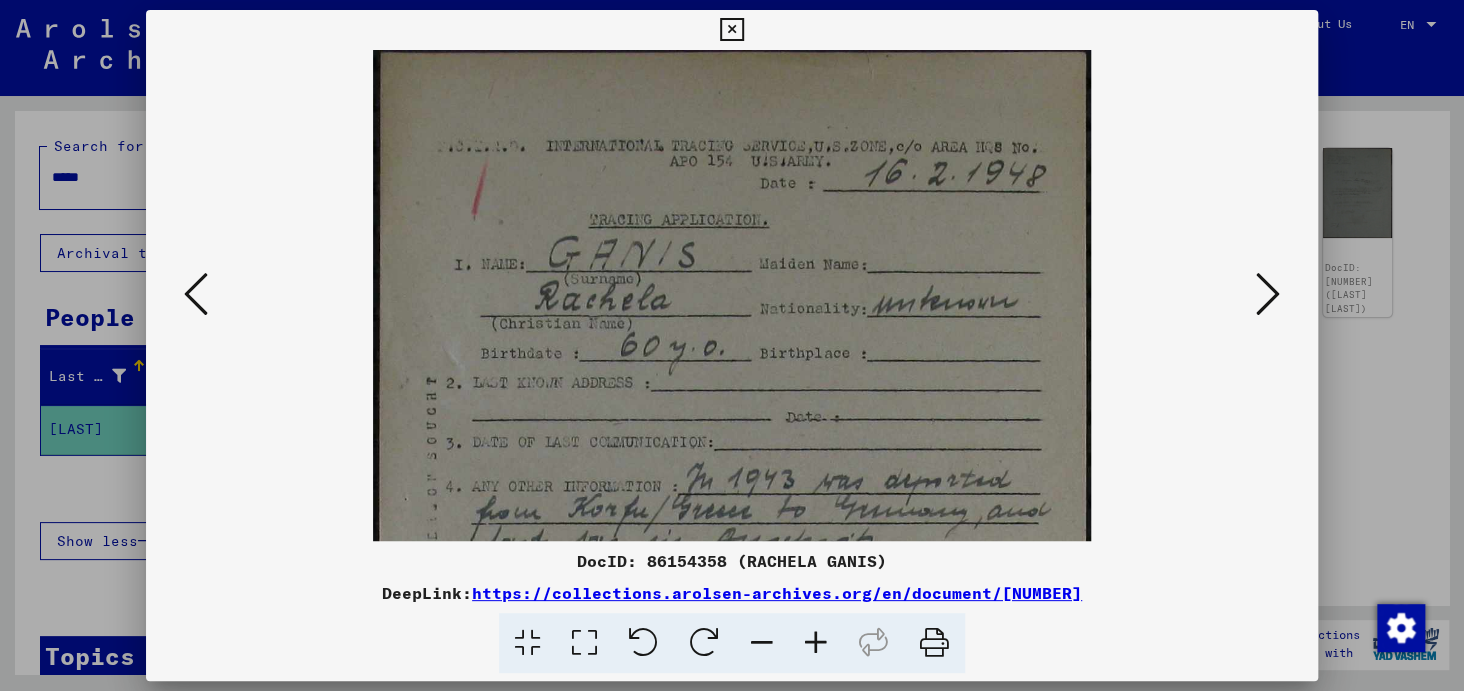 click at bounding box center (816, 643) 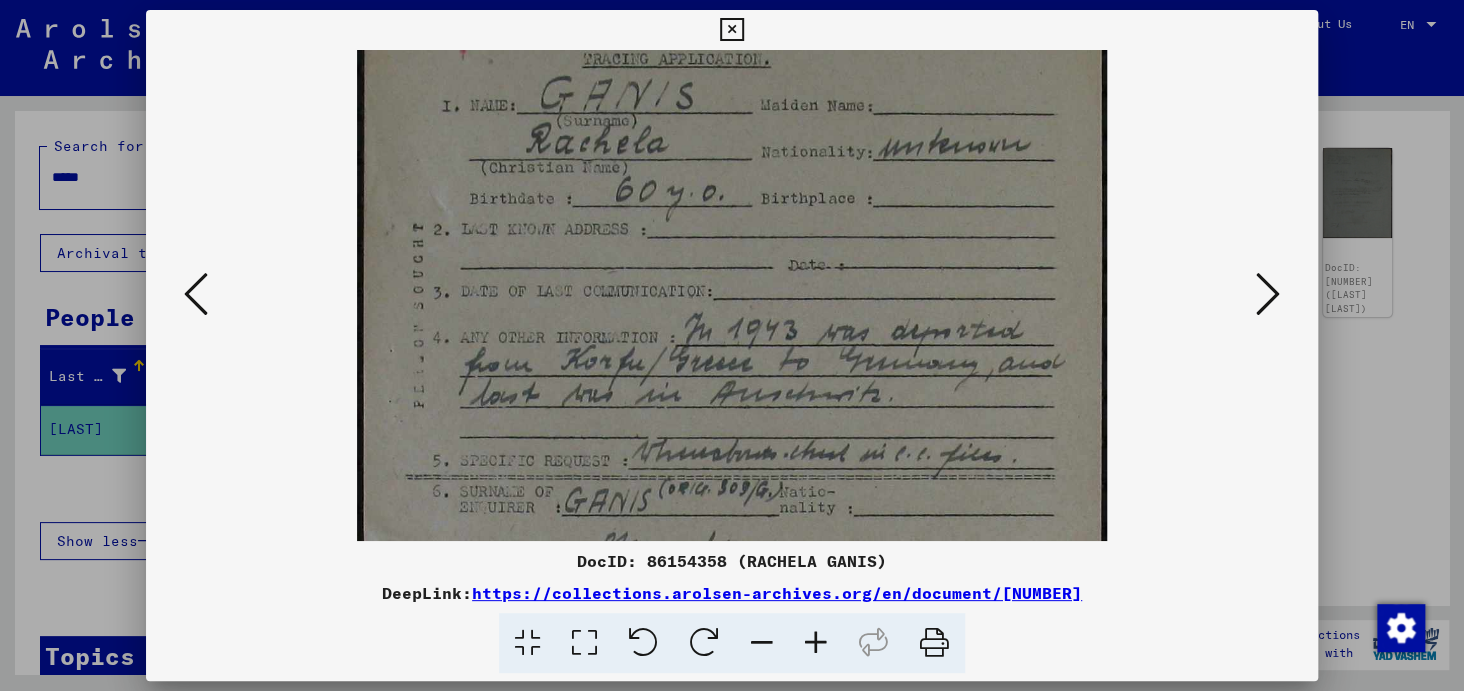 scroll, scrollTop: 171, scrollLeft: 0, axis: vertical 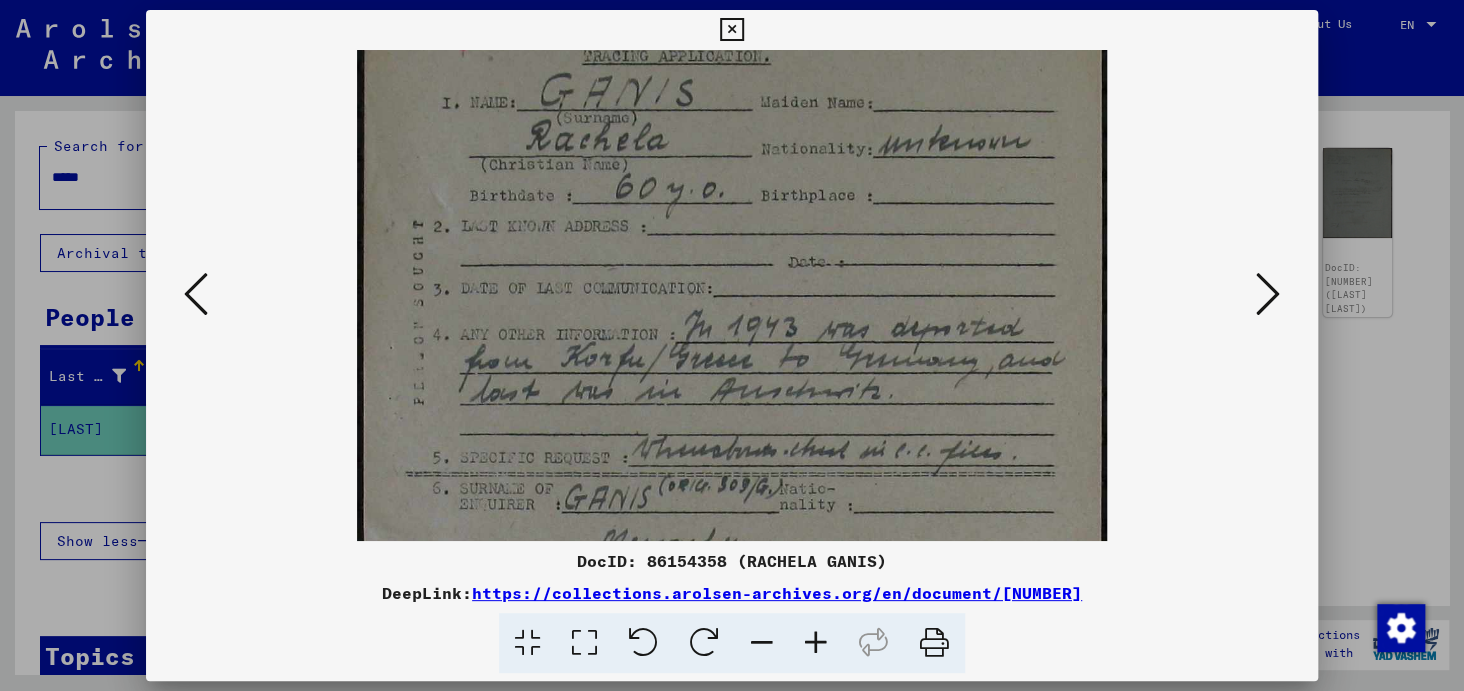 drag, startPoint x: 705, startPoint y: 436, endPoint x: 731, endPoint y: 265, distance: 172.96532 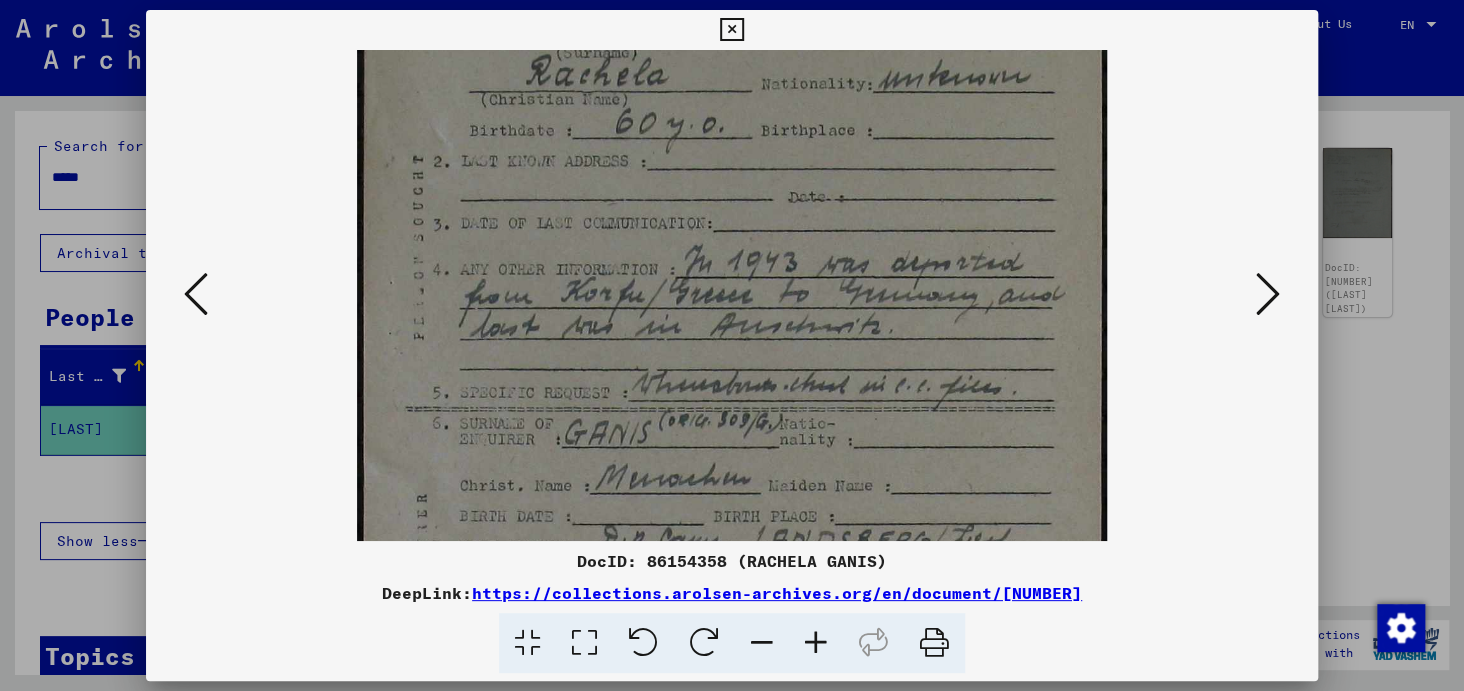 scroll, scrollTop: 243, scrollLeft: 0, axis: vertical 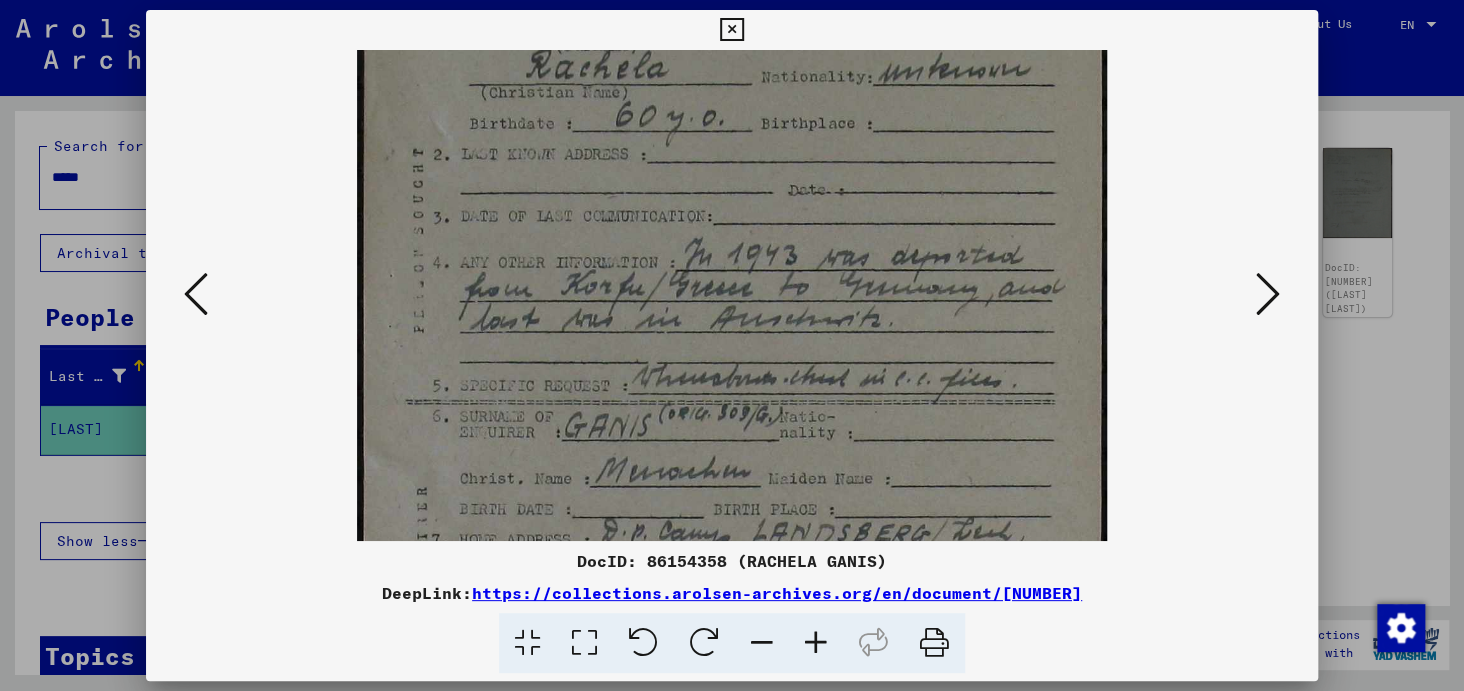 drag, startPoint x: 725, startPoint y: 367, endPoint x: 731, endPoint y: 295, distance: 72.249565 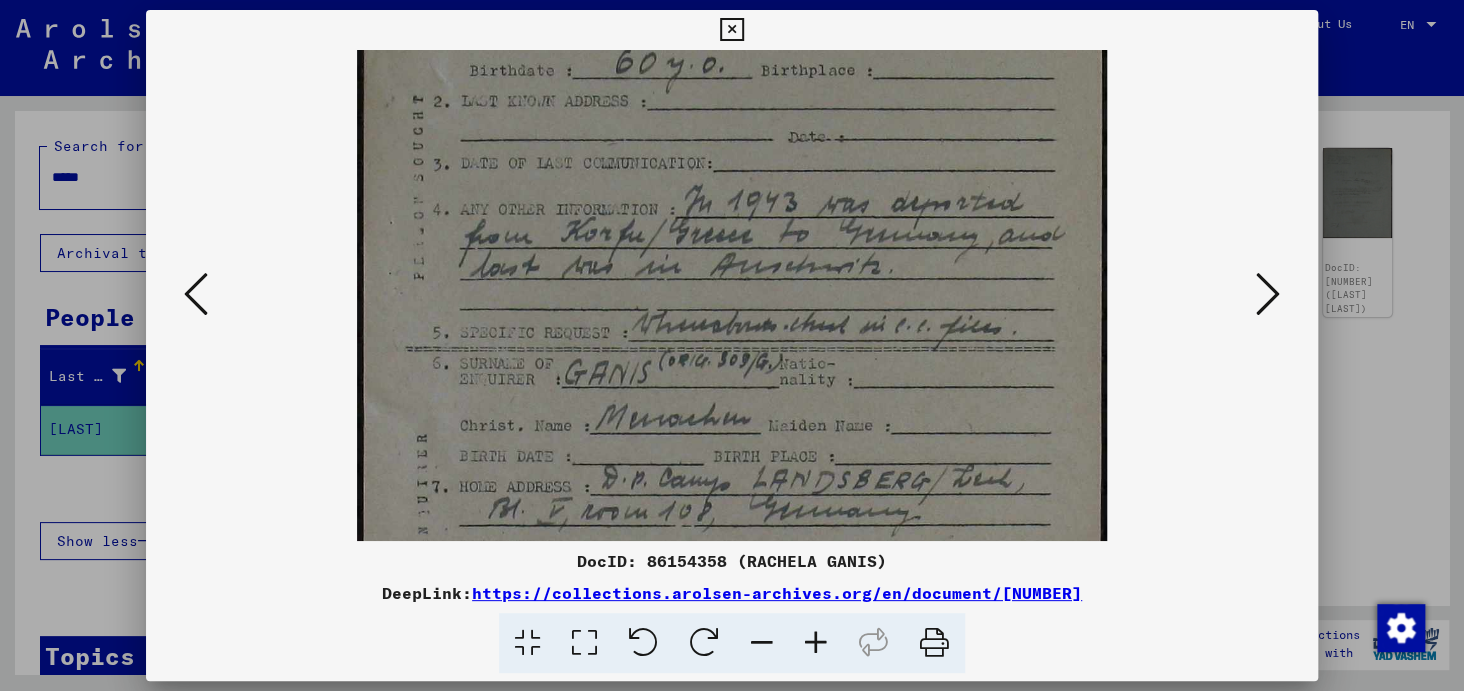scroll, scrollTop: 323, scrollLeft: 0, axis: vertical 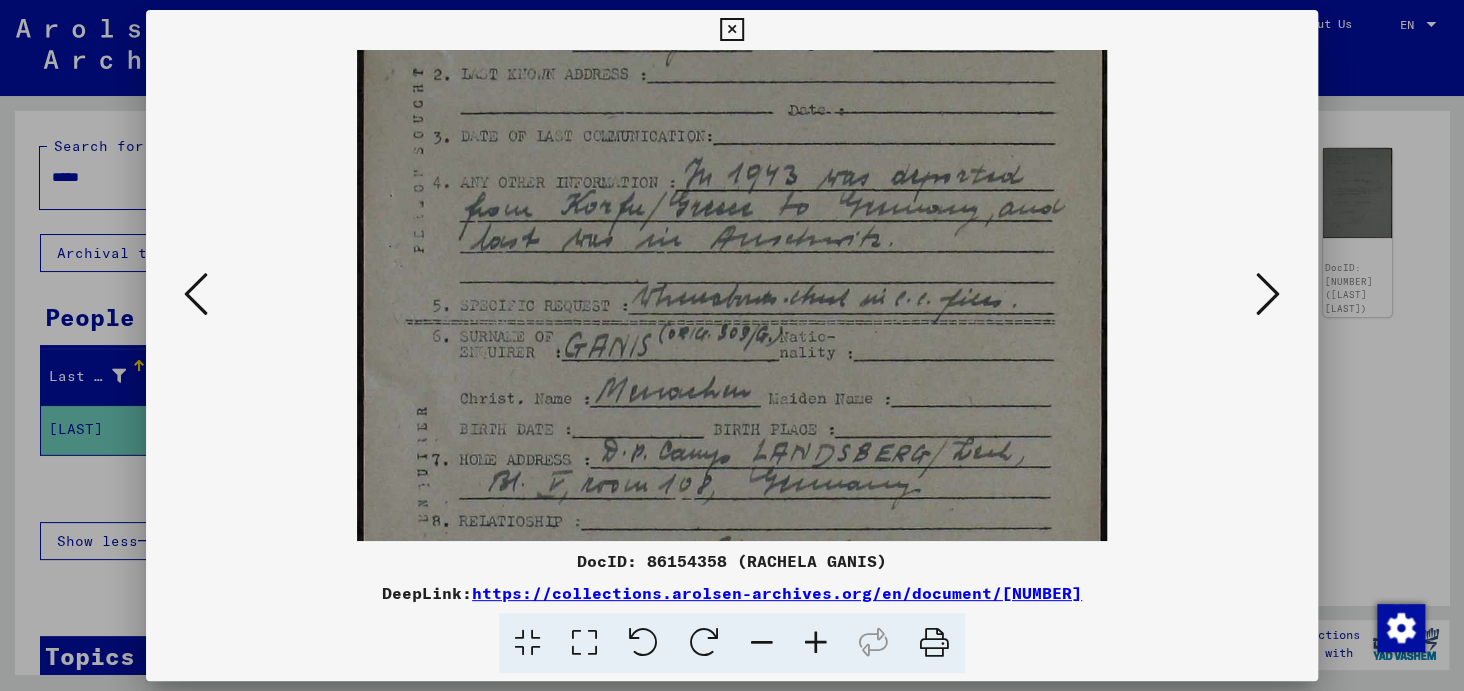 drag, startPoint x: 717, startPoint y: 467, endPoint x: 737, endPoint y: 388, distance: 81.49233 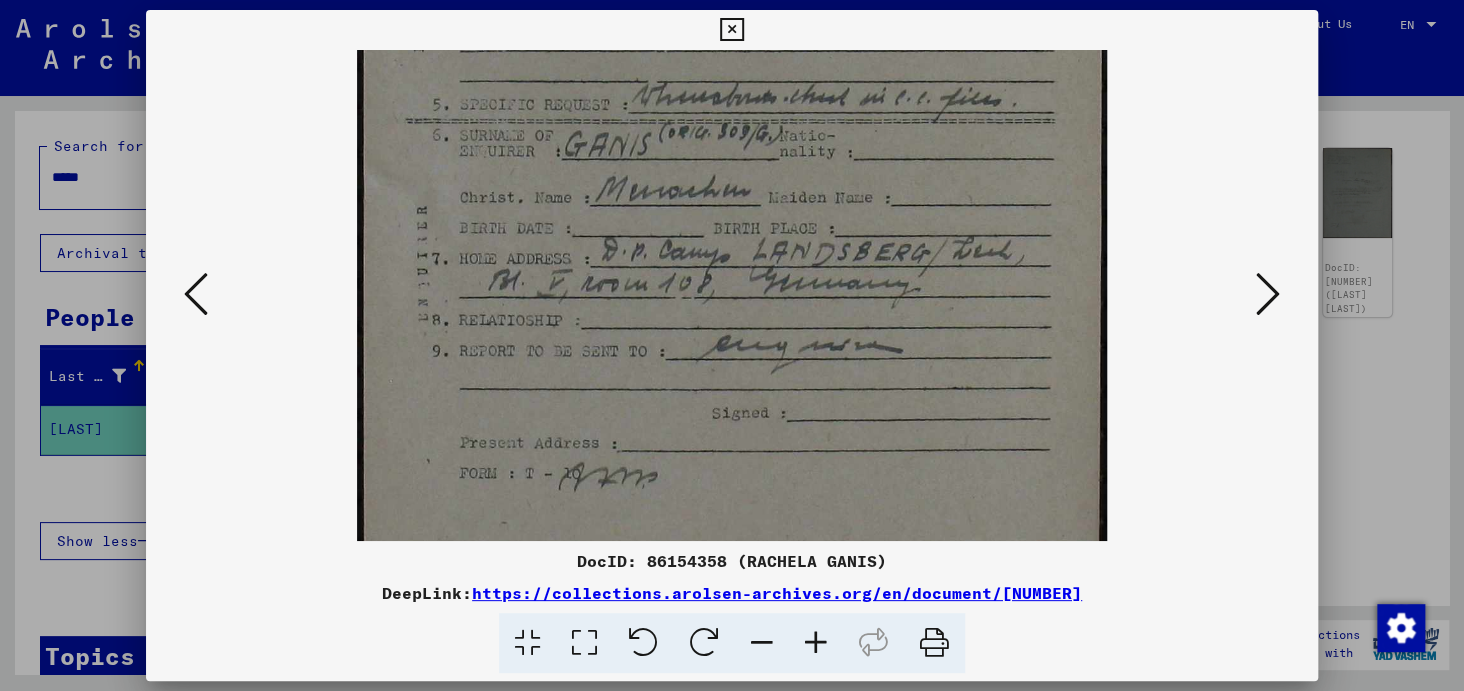 drag, startPoint x: 836, startPoint y: 461, endPoint x: 847, endPoint y: 259, distance: 202.29929 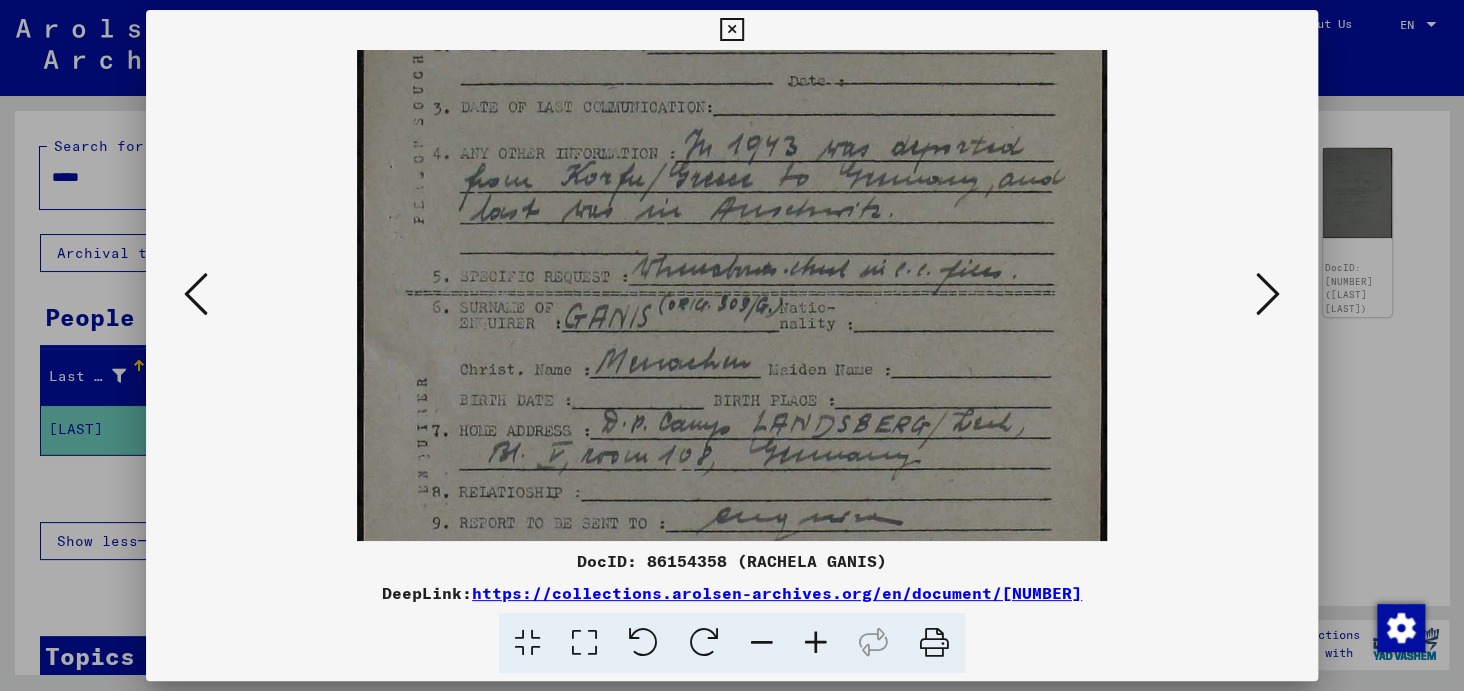 drag, startPoint x: 847, startPoint y: 259, endPoint x: 841, endPoint y: 432, distance: 173.10402 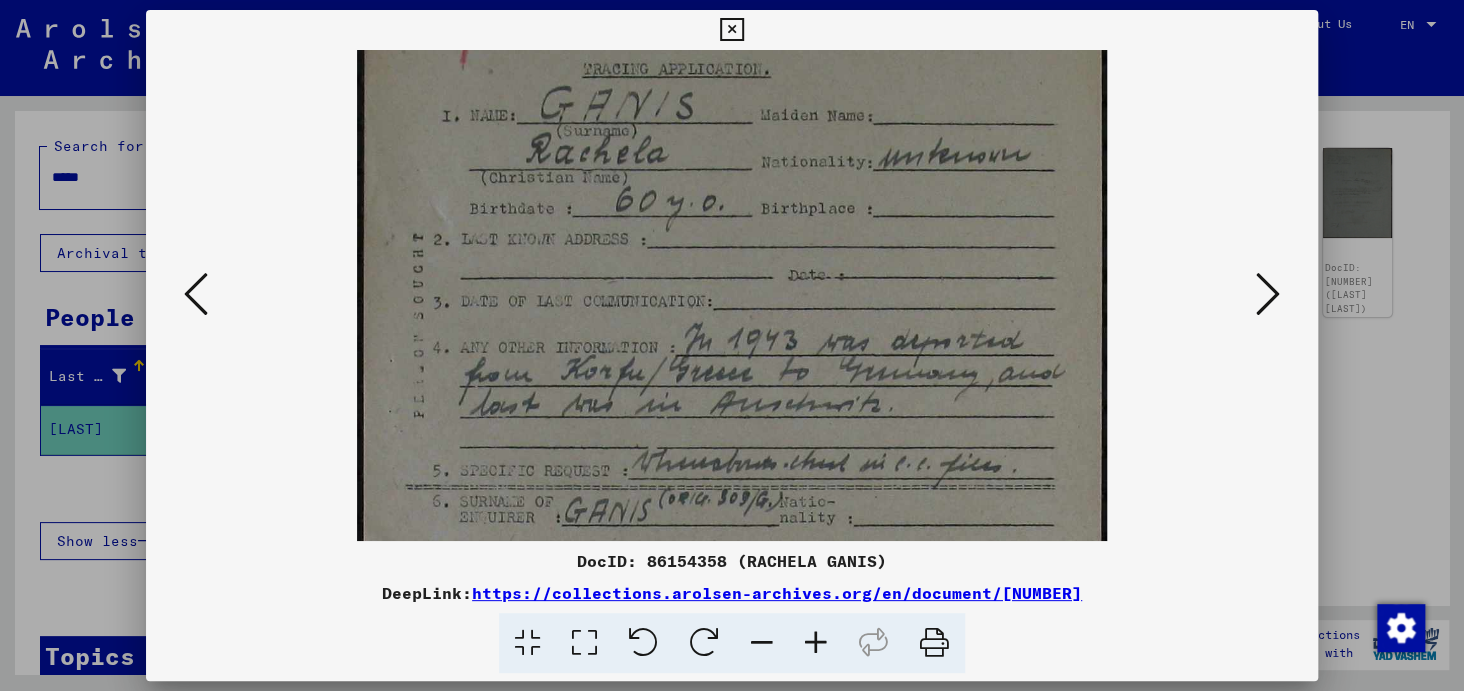 scroll, scrollTop: 114, scrollLeft: 0, axis: vertical 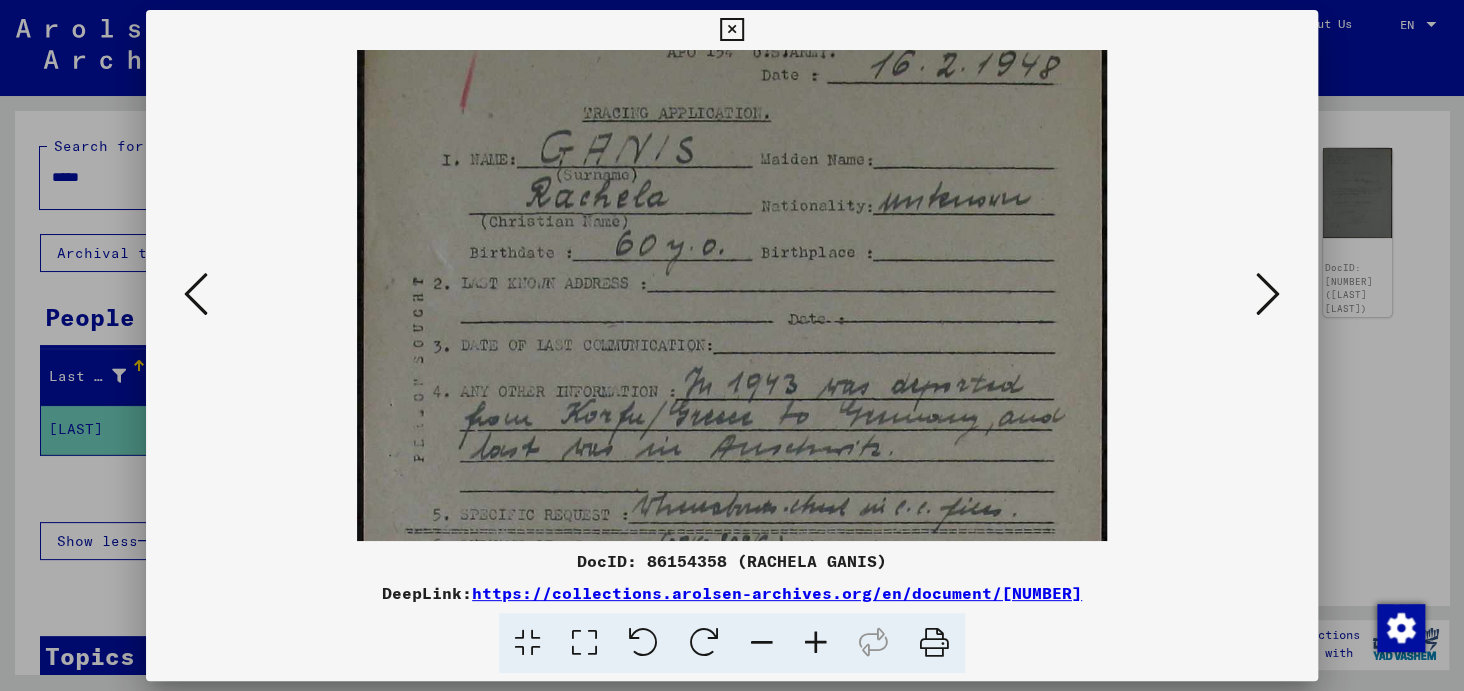 drag, startPoint x: 836, startPoint y: 190, endPoint x: 813, endPoint y: 428, distance: 239.10876 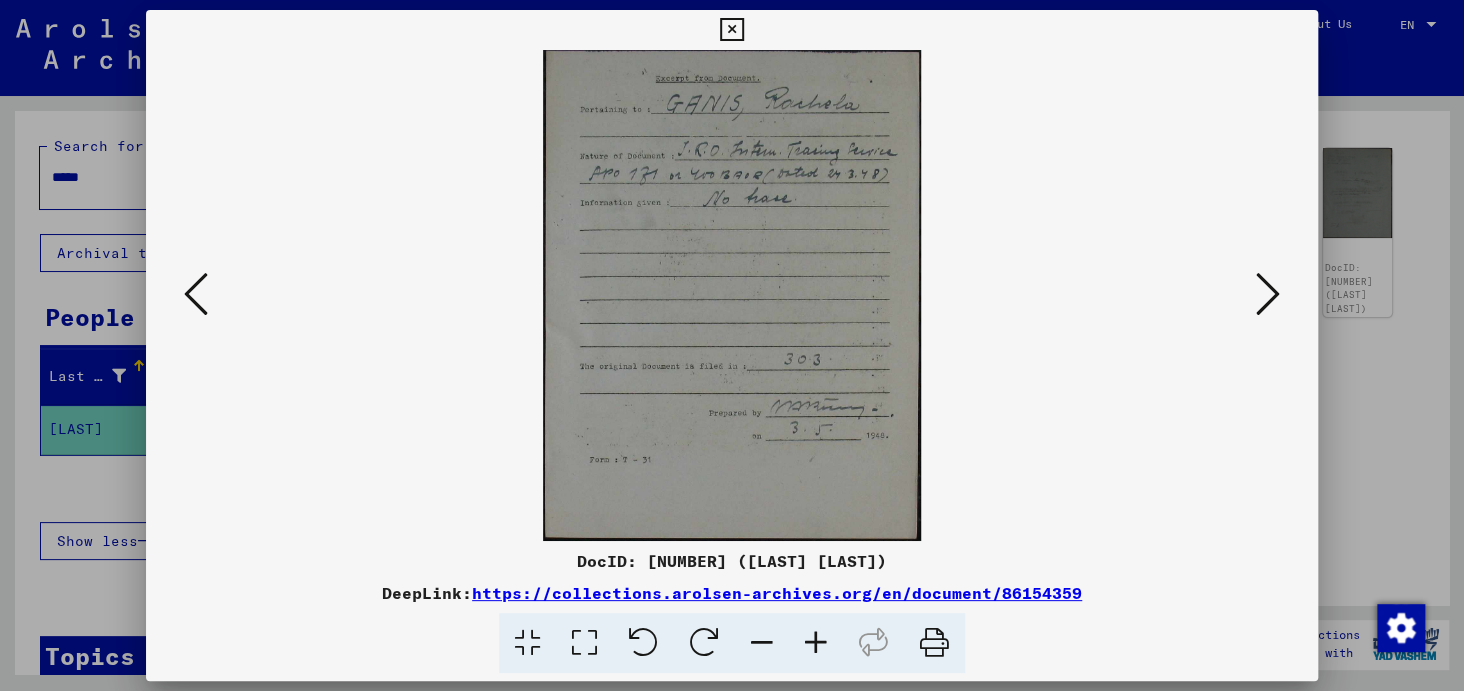 click at bounding box center [816, 643] 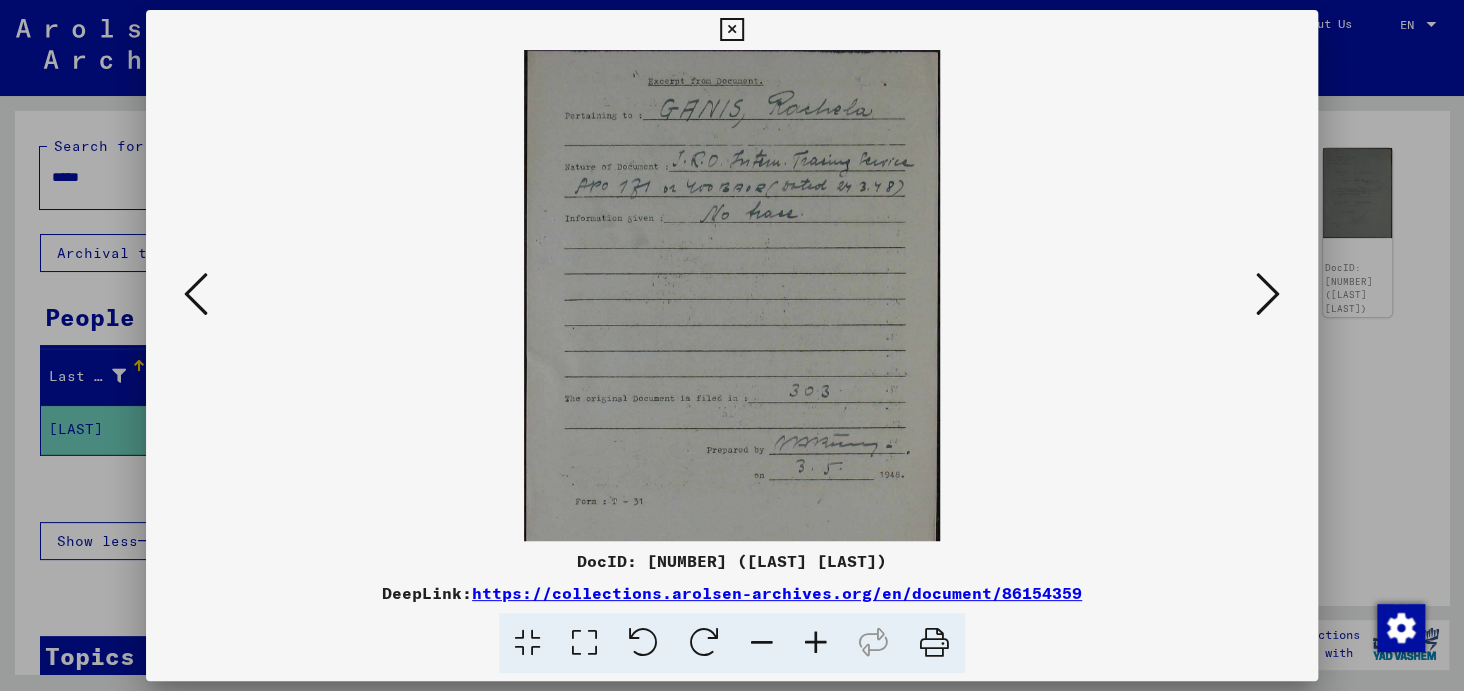 click at bounding box center (816, 643) 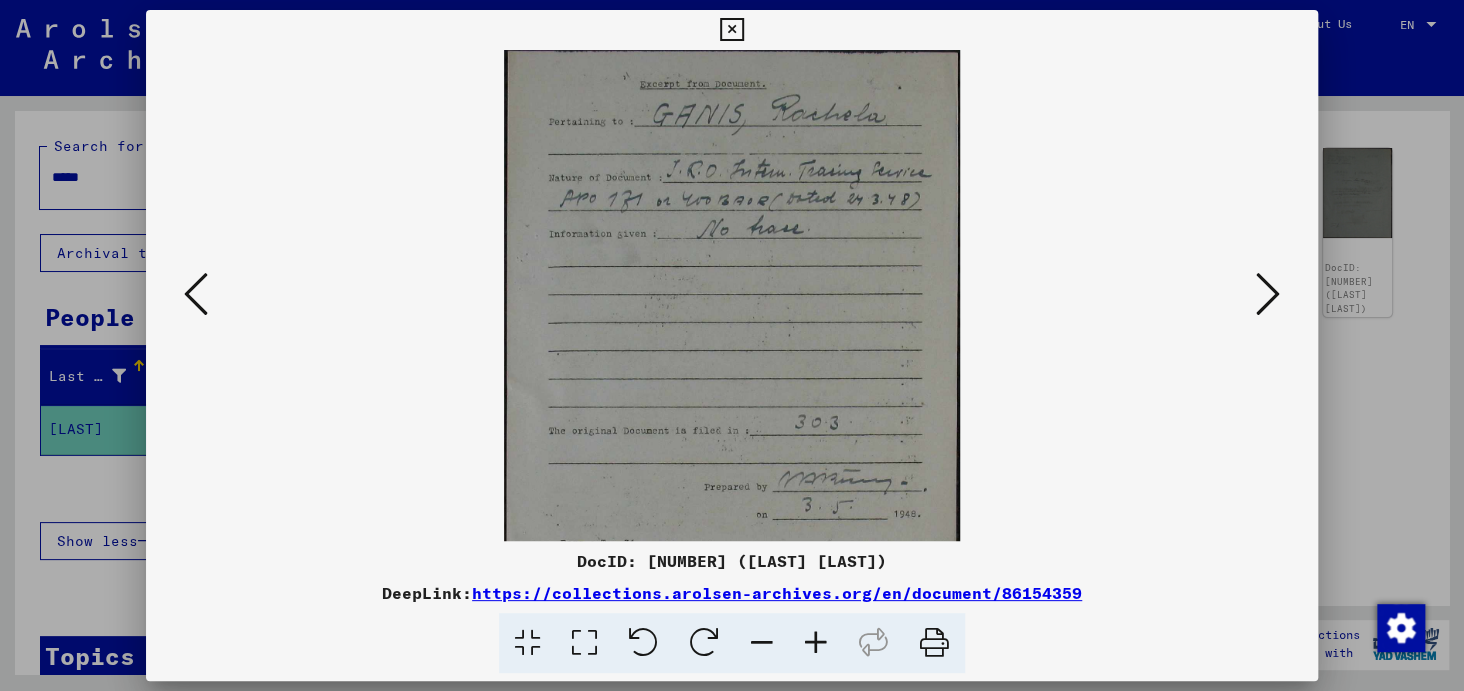 click at bounding box center (816, 643) 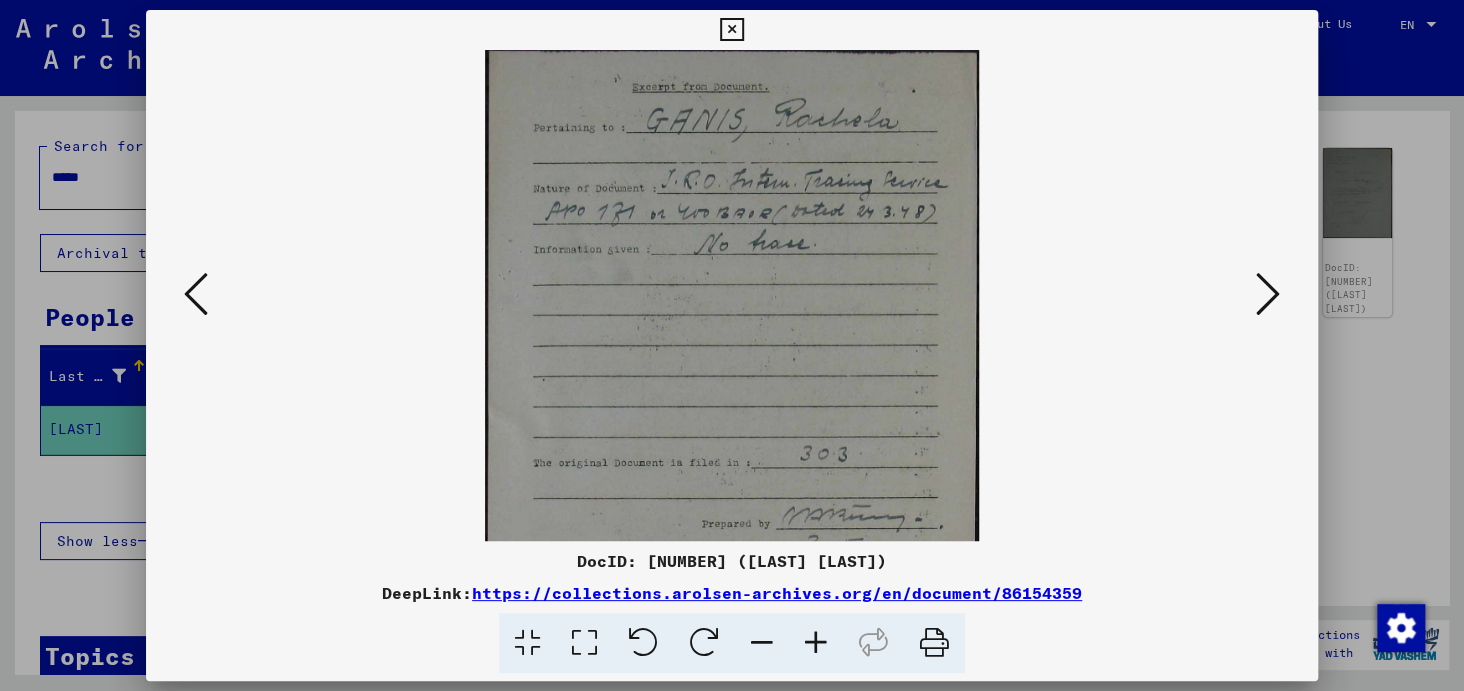 click at bounding box center [816, 643] 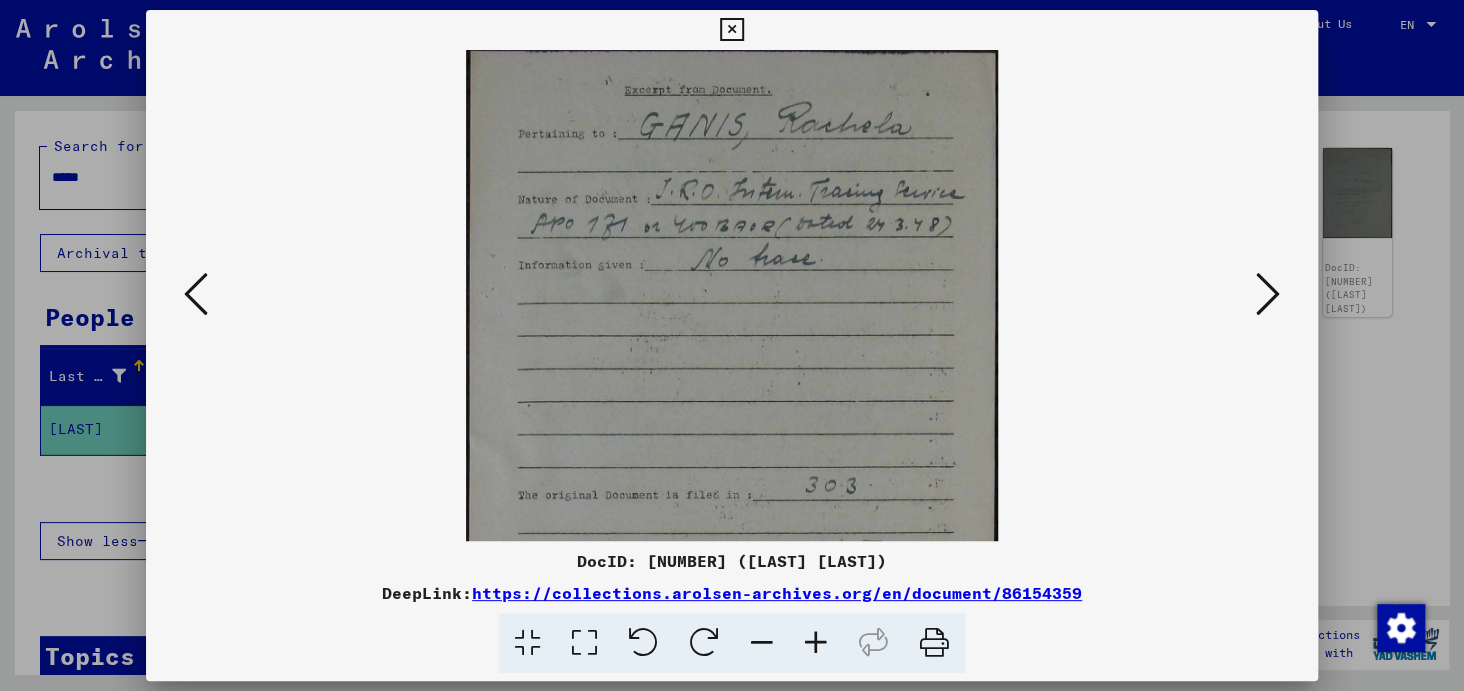 click at bounding box center [816, 643] 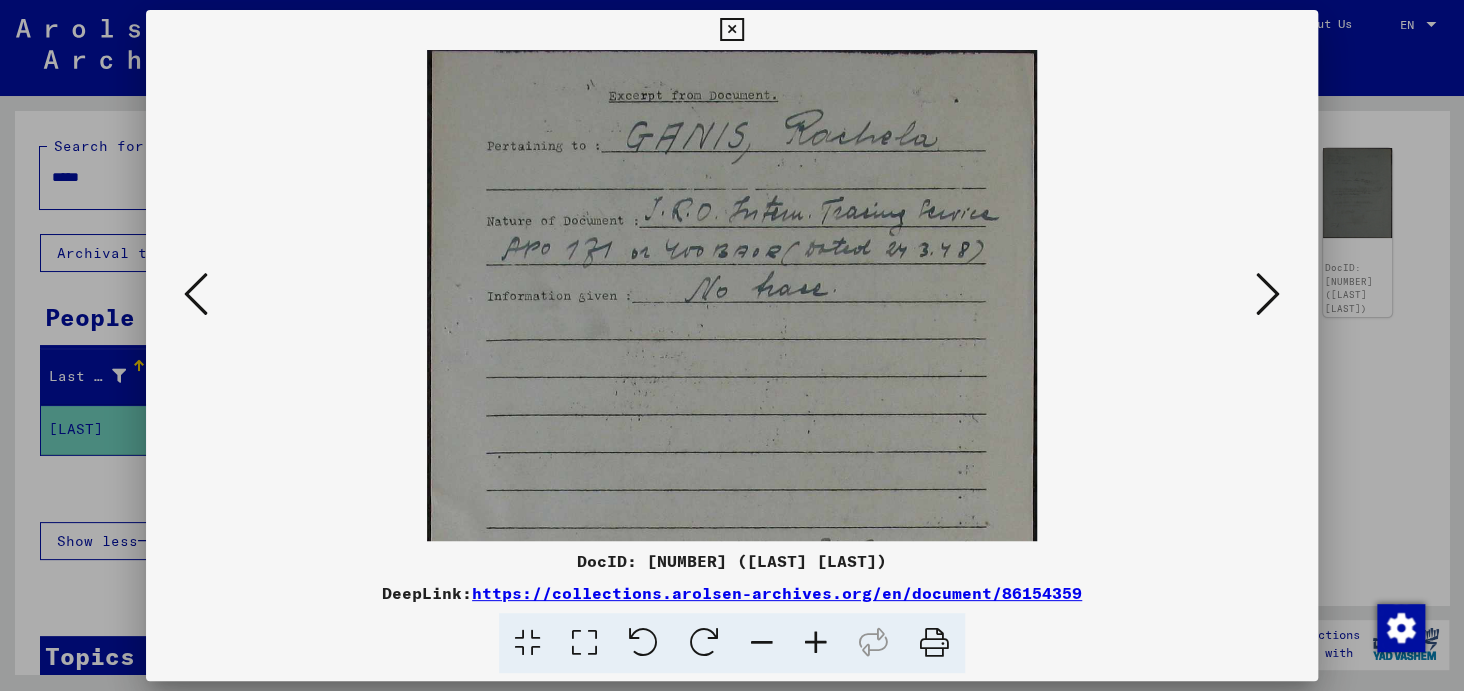 click at bounding box center (816, 643) 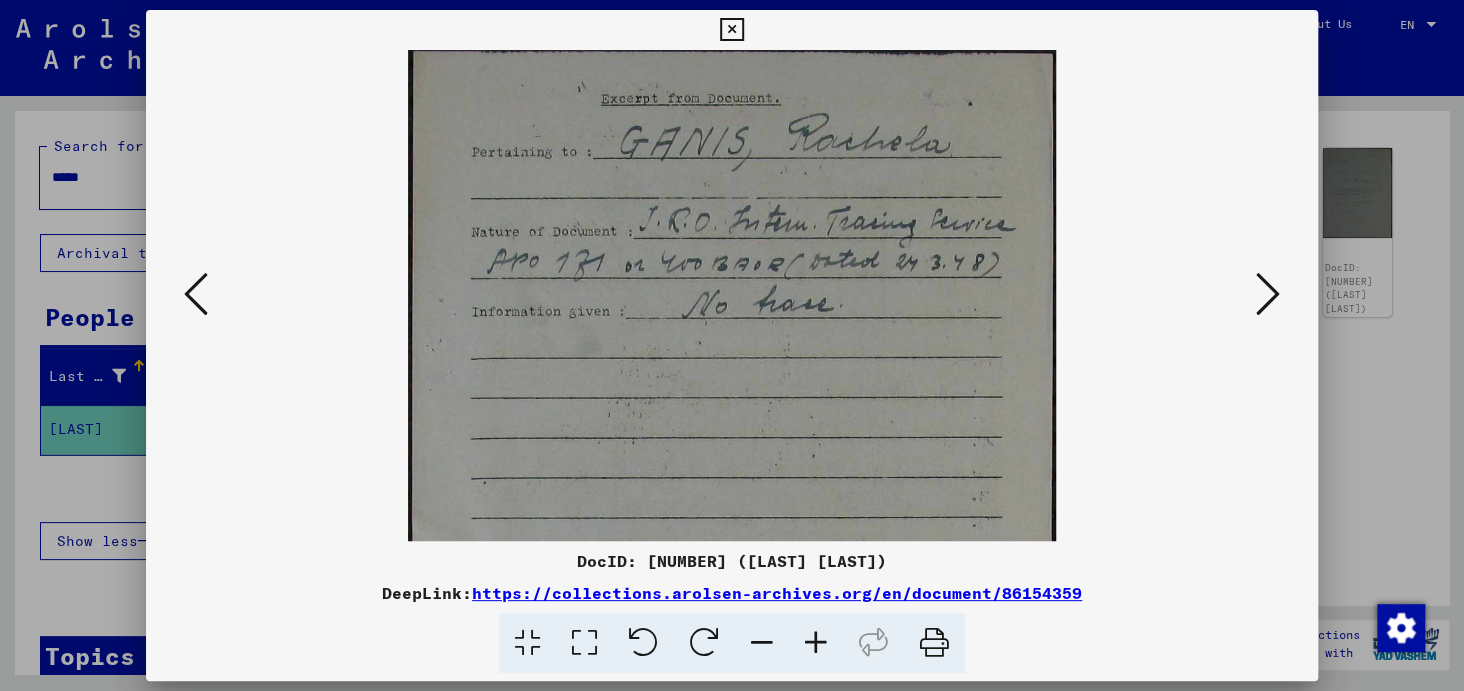 click at bounding box center (816, 643) 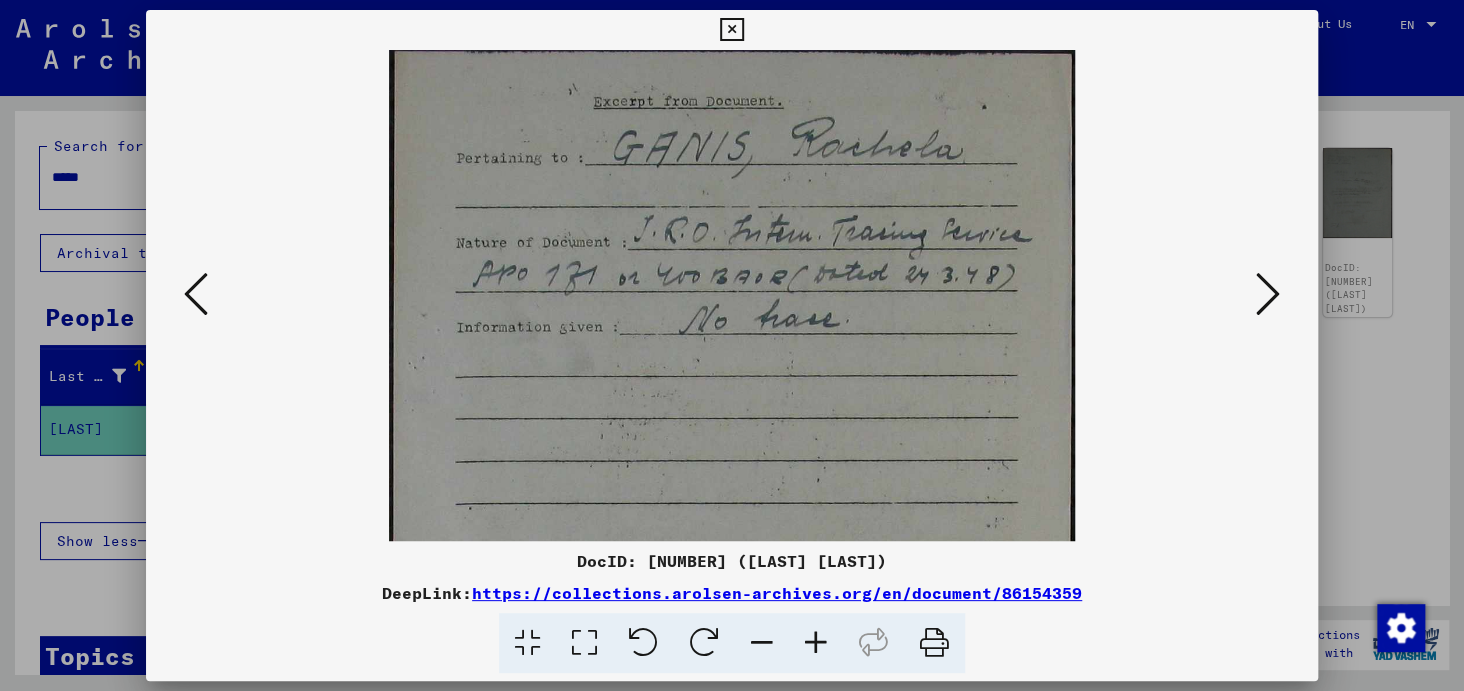 click at bounding box center (816, 643) 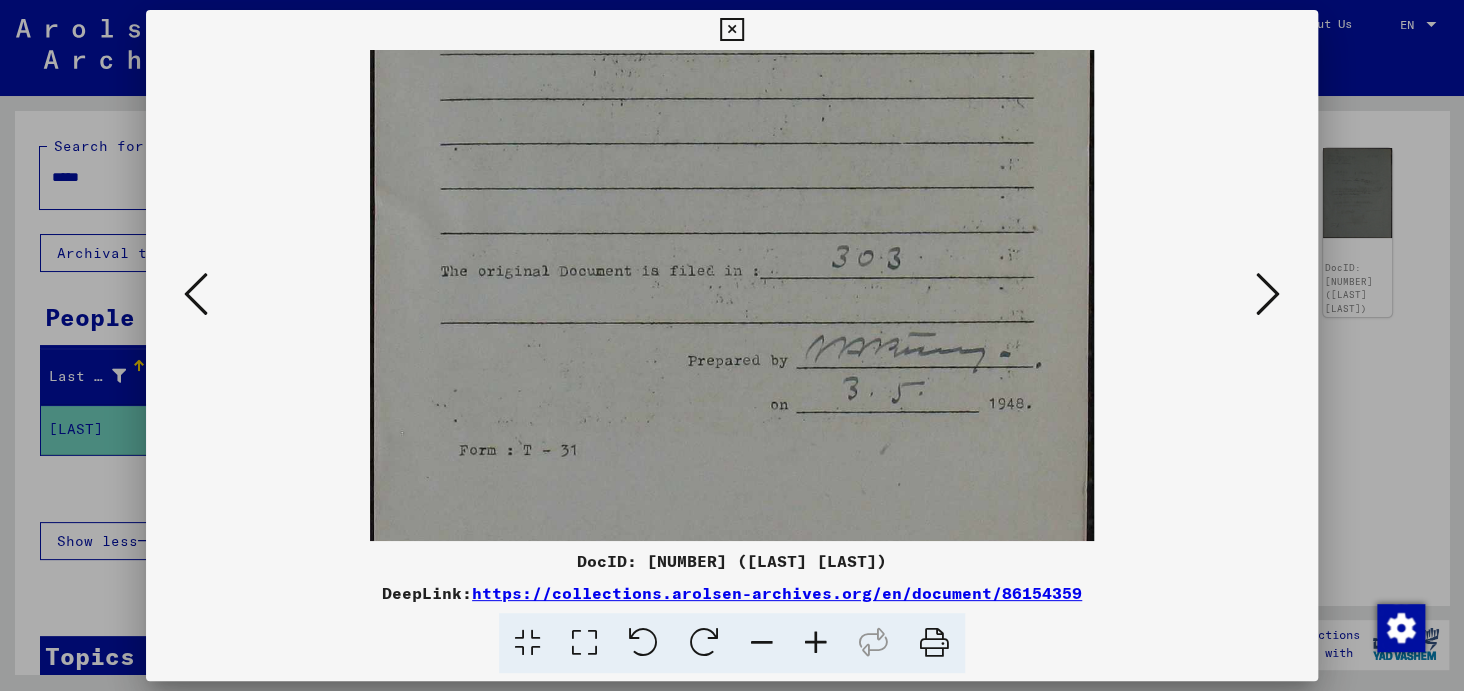 scroll, scrollTop: 397, scrollLeft: 0, axis: vertical 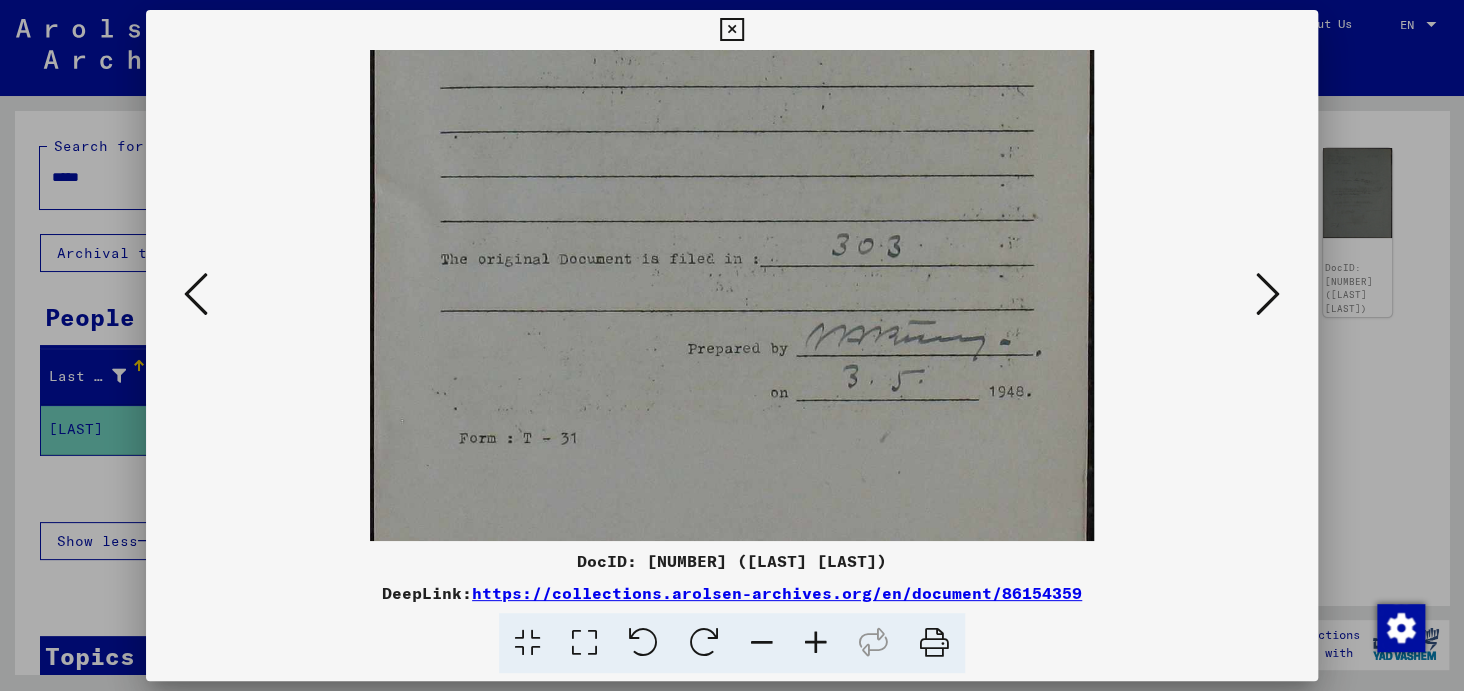 drag, startPoint x: 935, startPoint y: 412, endPoint x: 954, endPoint y: 15, distance: 397.4544 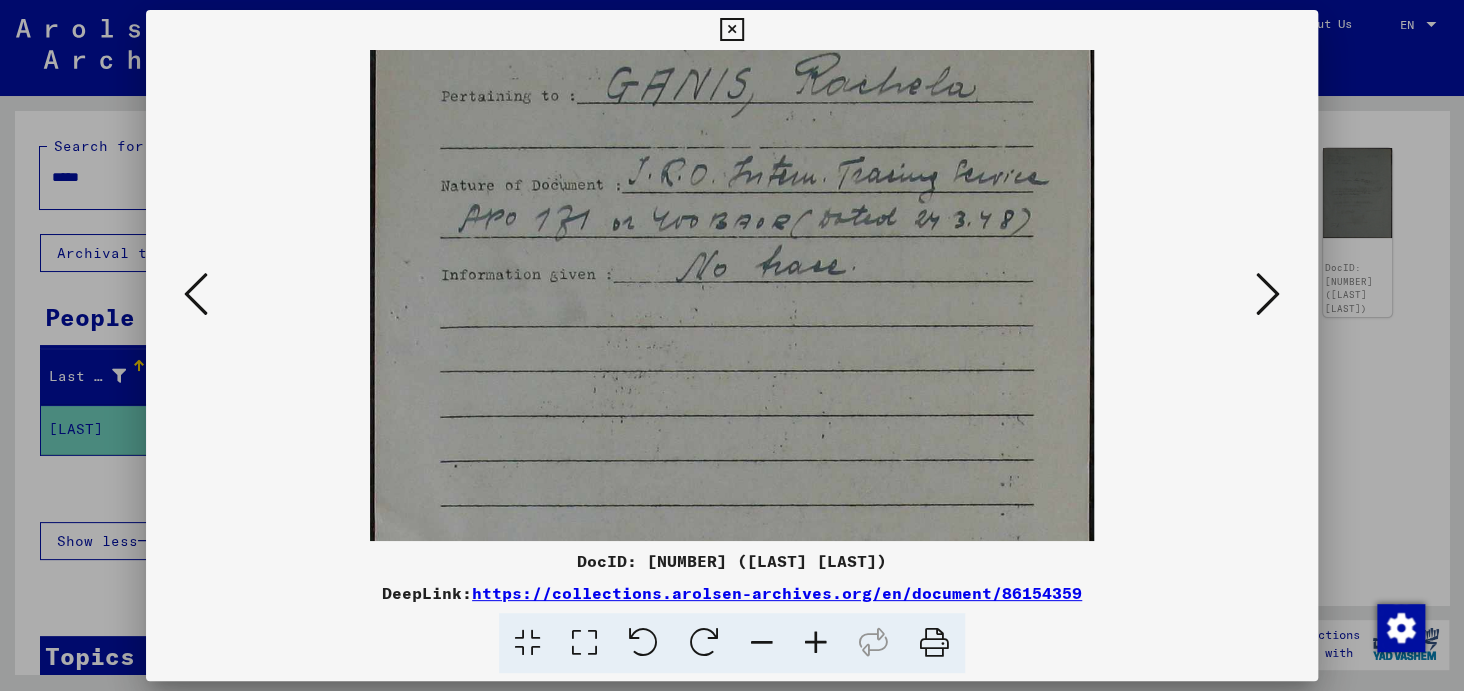 drag, startPoint x: 949, startPoint y: 67, endPoint x: 921, endPoint y: 385, distance: 319.23032 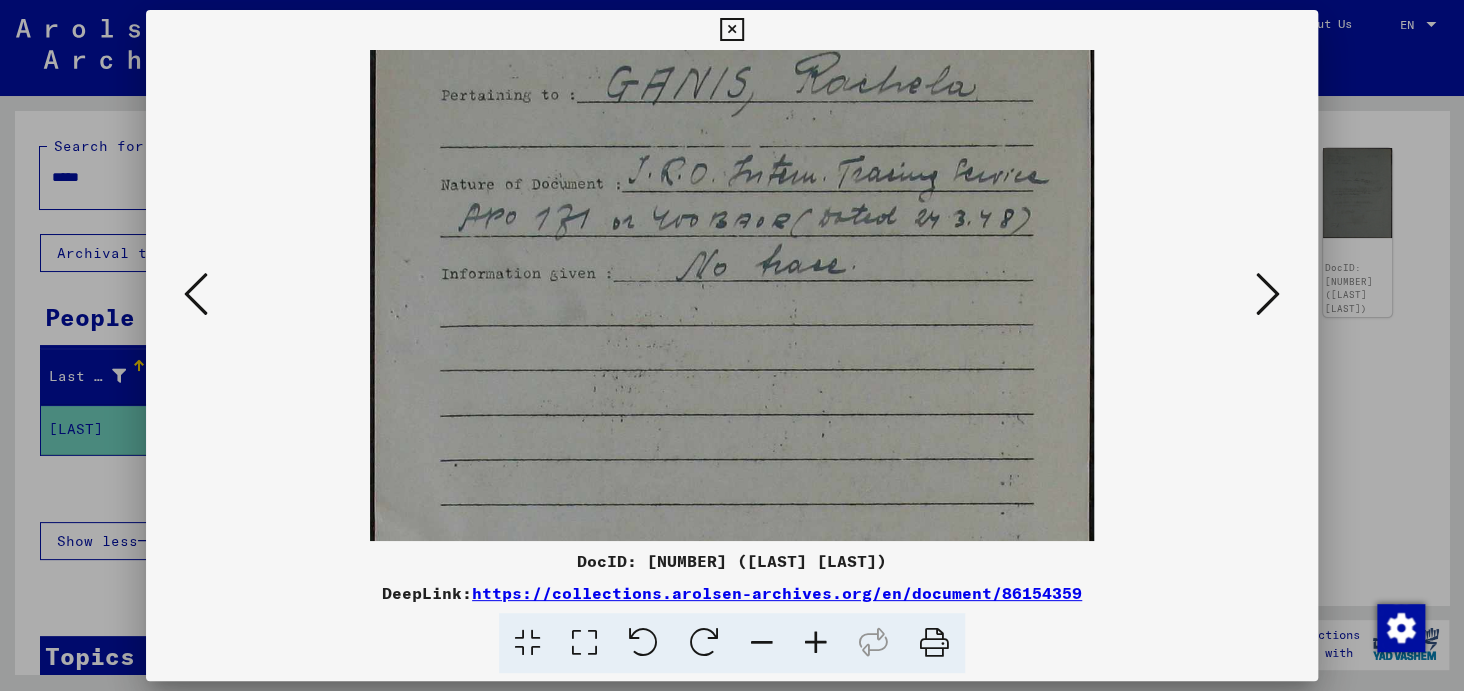 click at bounding box center (1268, 294) 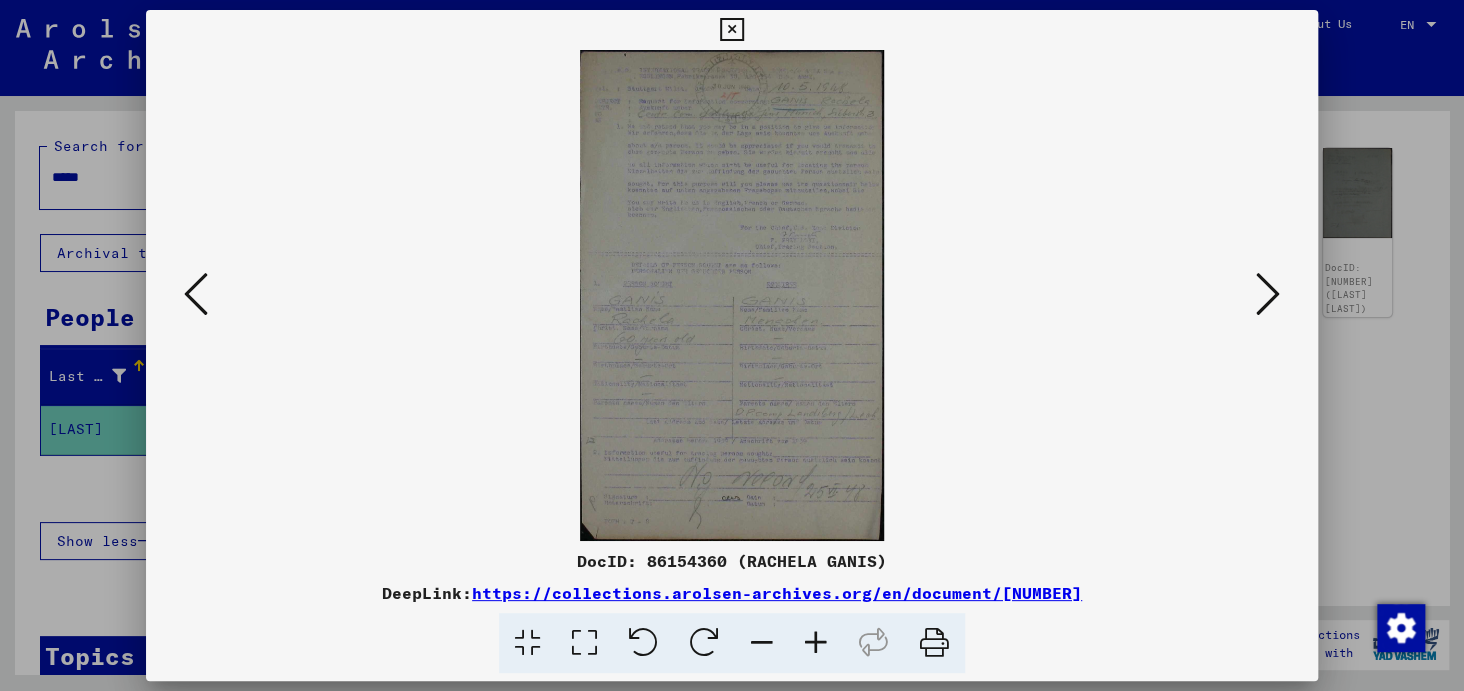 scroll, scrollTop: 0, scrollLeft: 0, axis: both 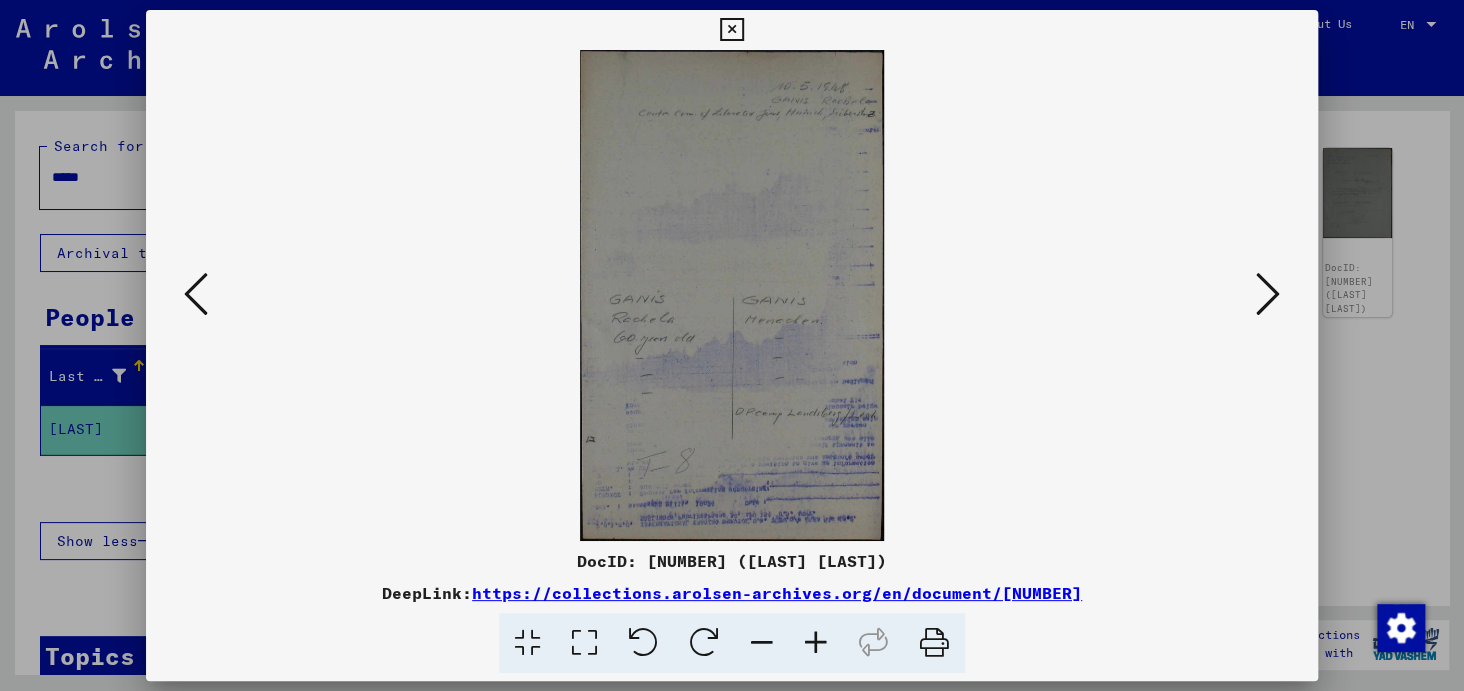 click at bounding box center (816, 643) 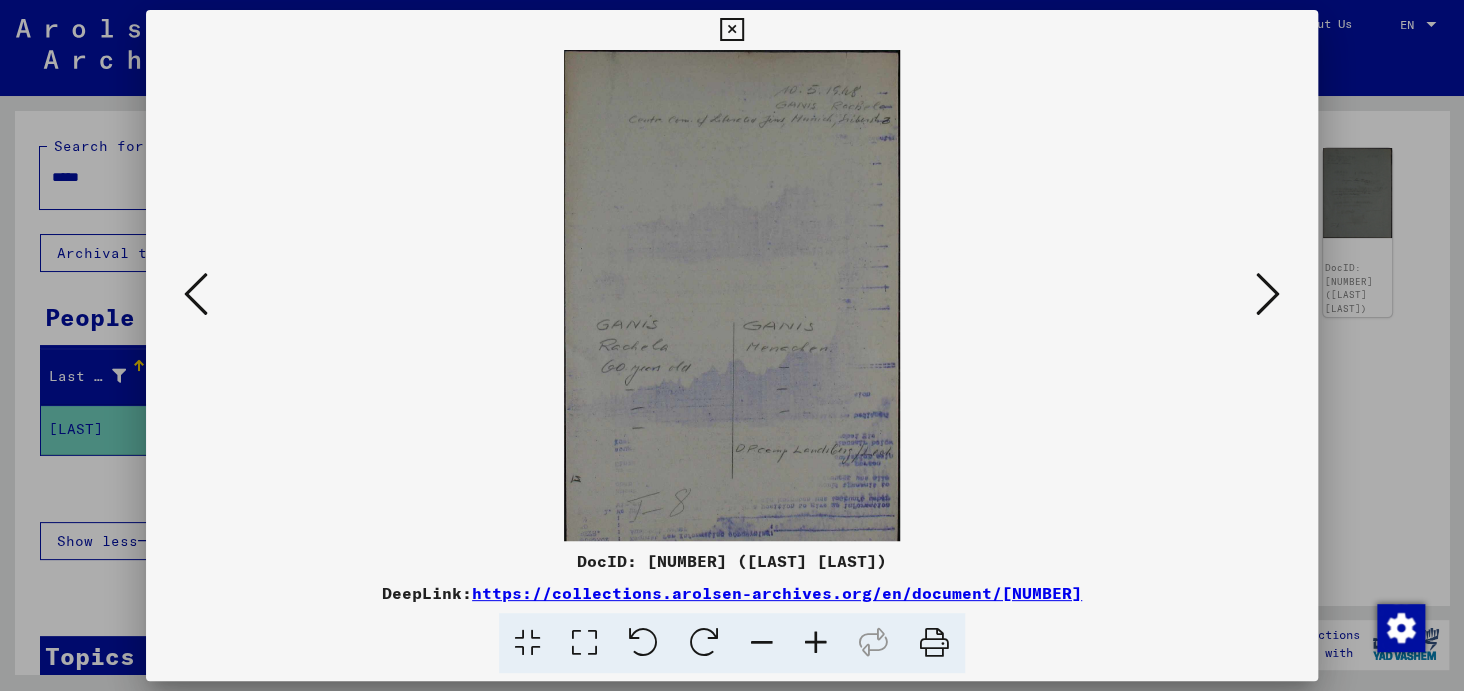 click at bounding box center [816, 643] 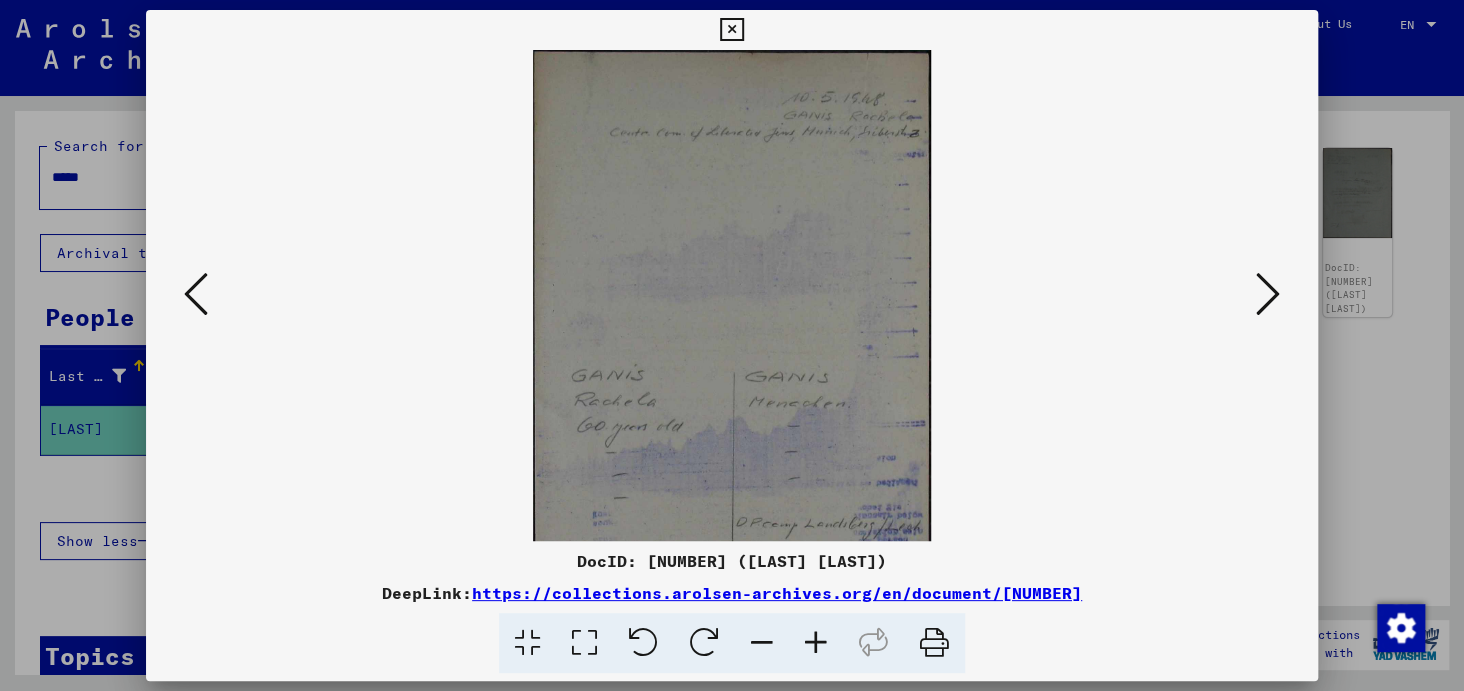click at bounding box center [816, 643] 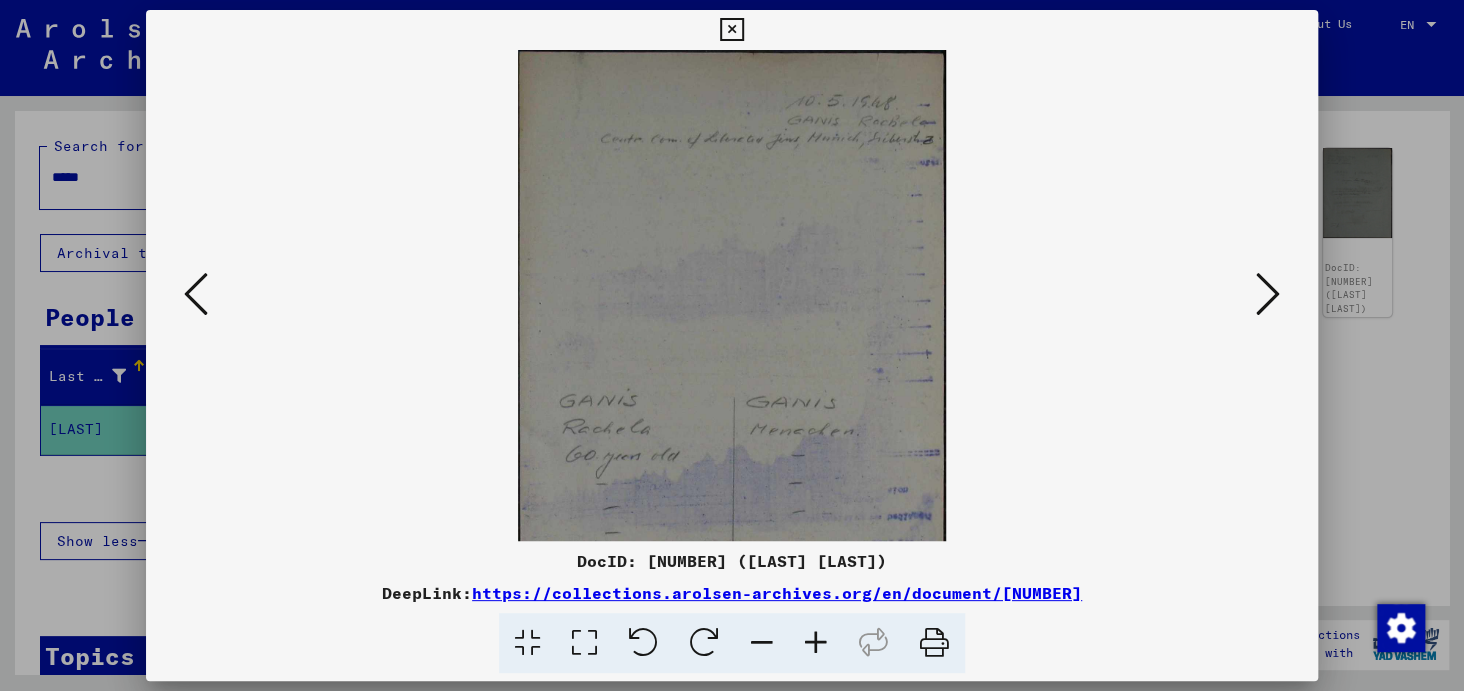 click at bounding box center (816, 643) 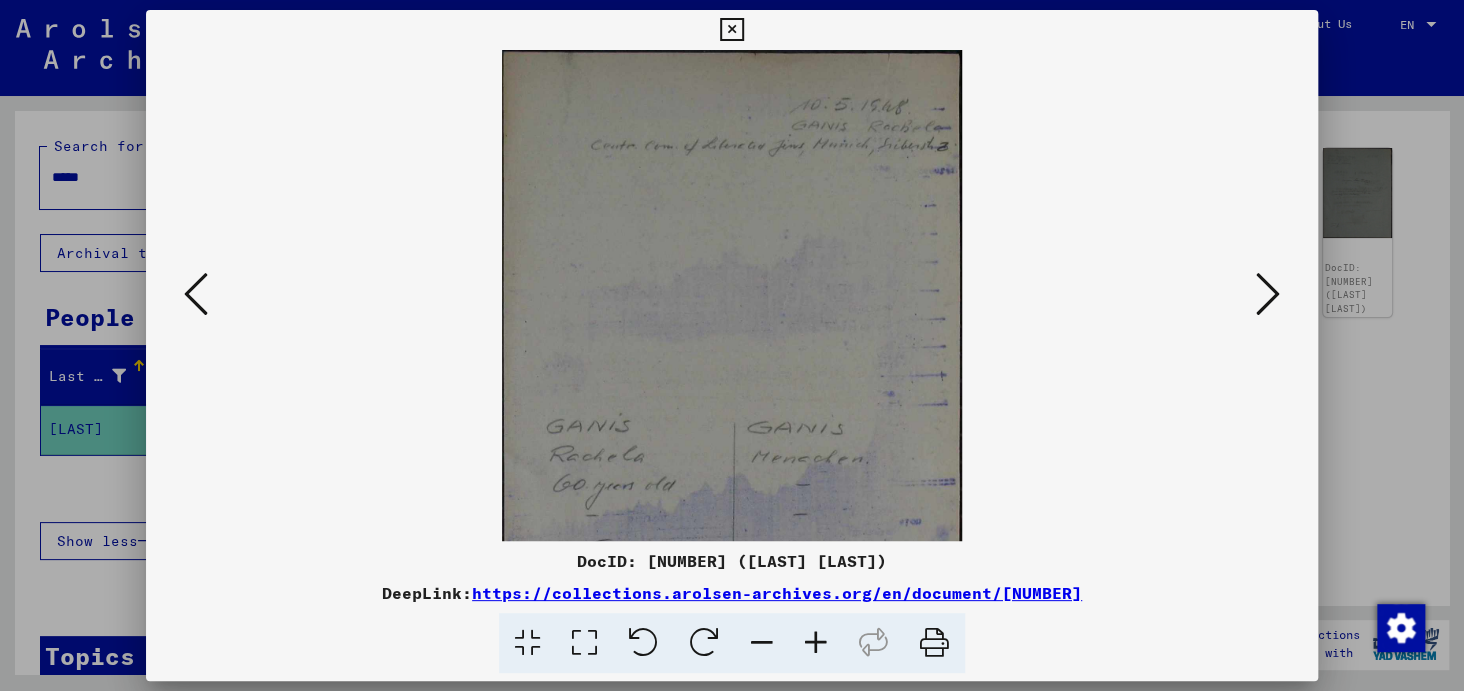 click at bounding box center [816, 643] 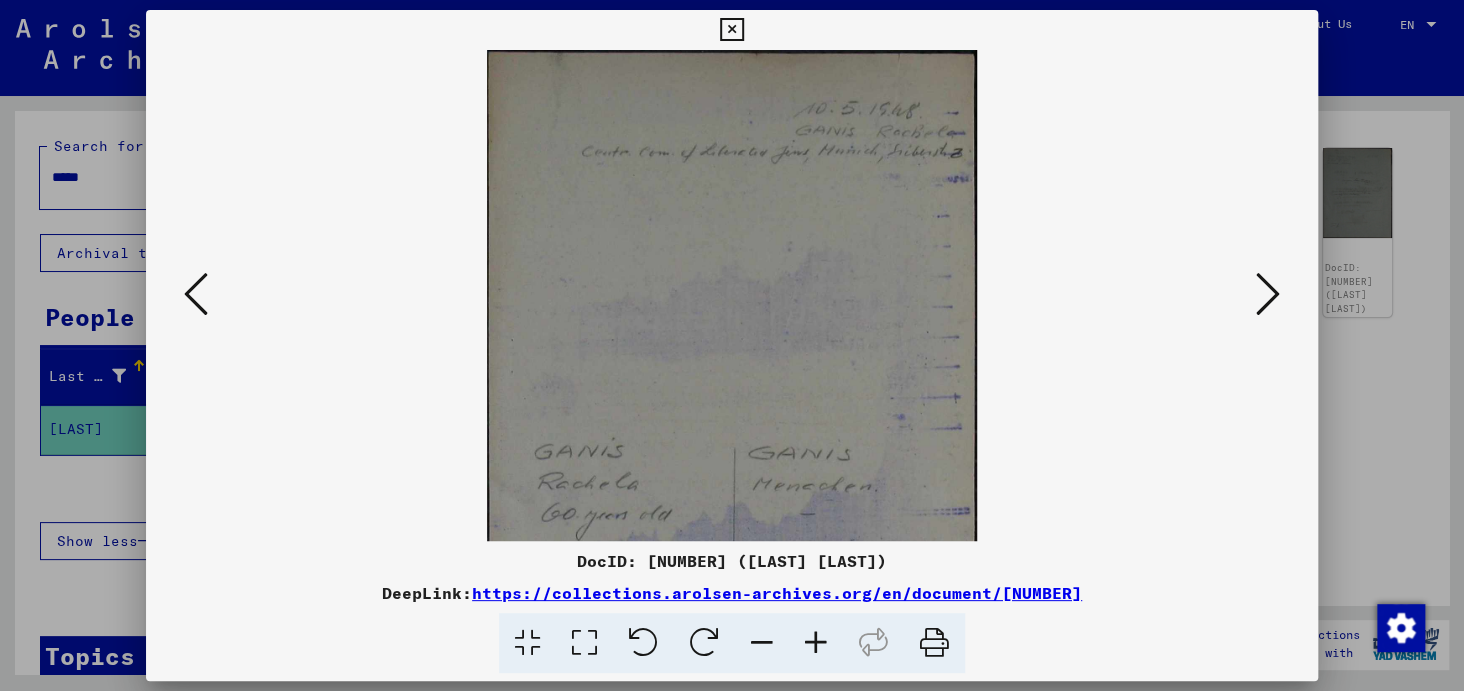 click at bounding box center [816, 643] 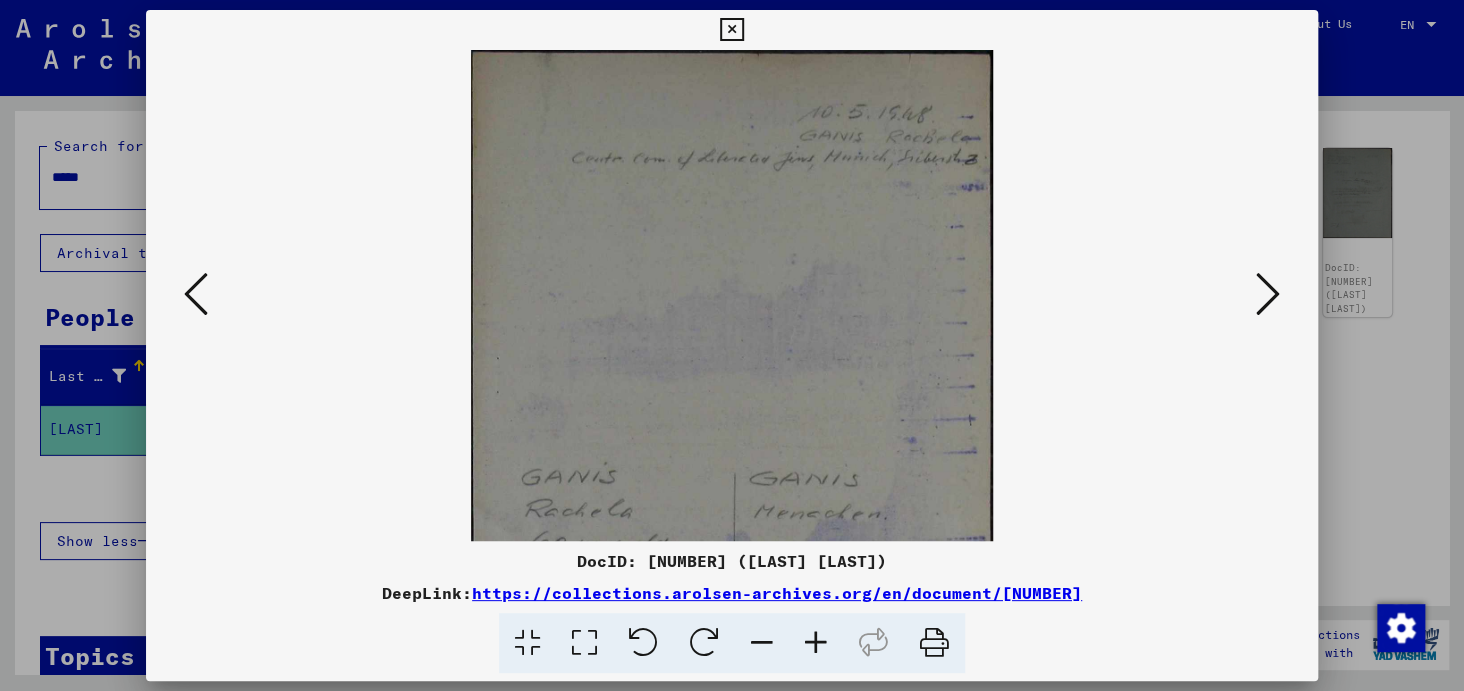 click at bounding box center [816, 643] 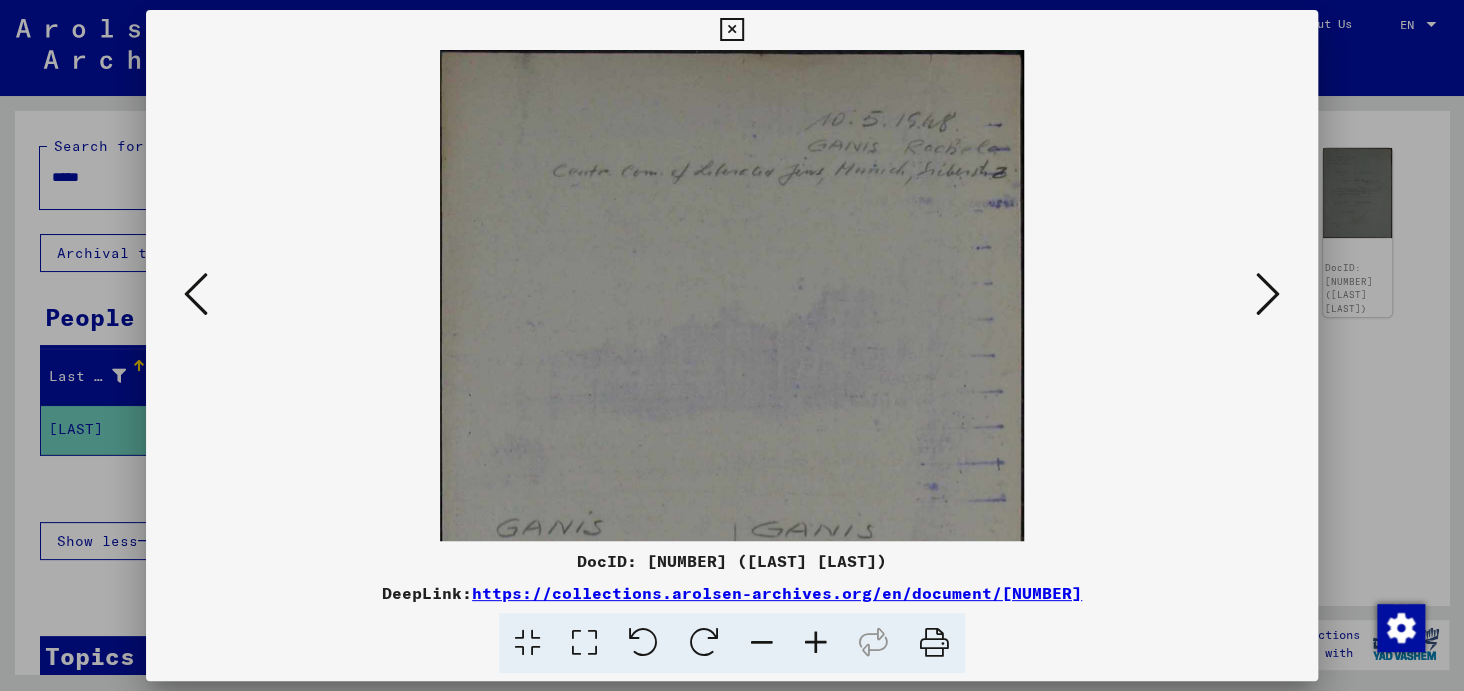 click at bounding box center [816, 643] 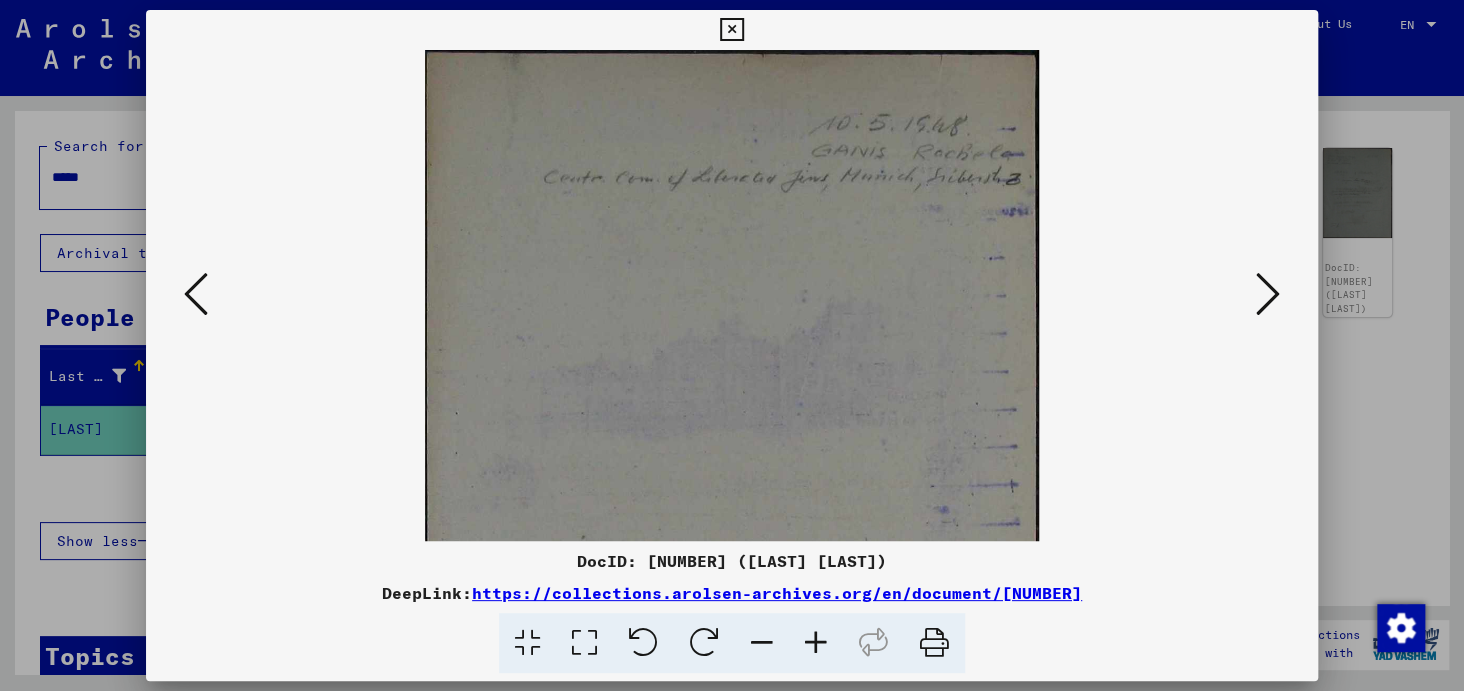 click at bounding box center [816, 643] 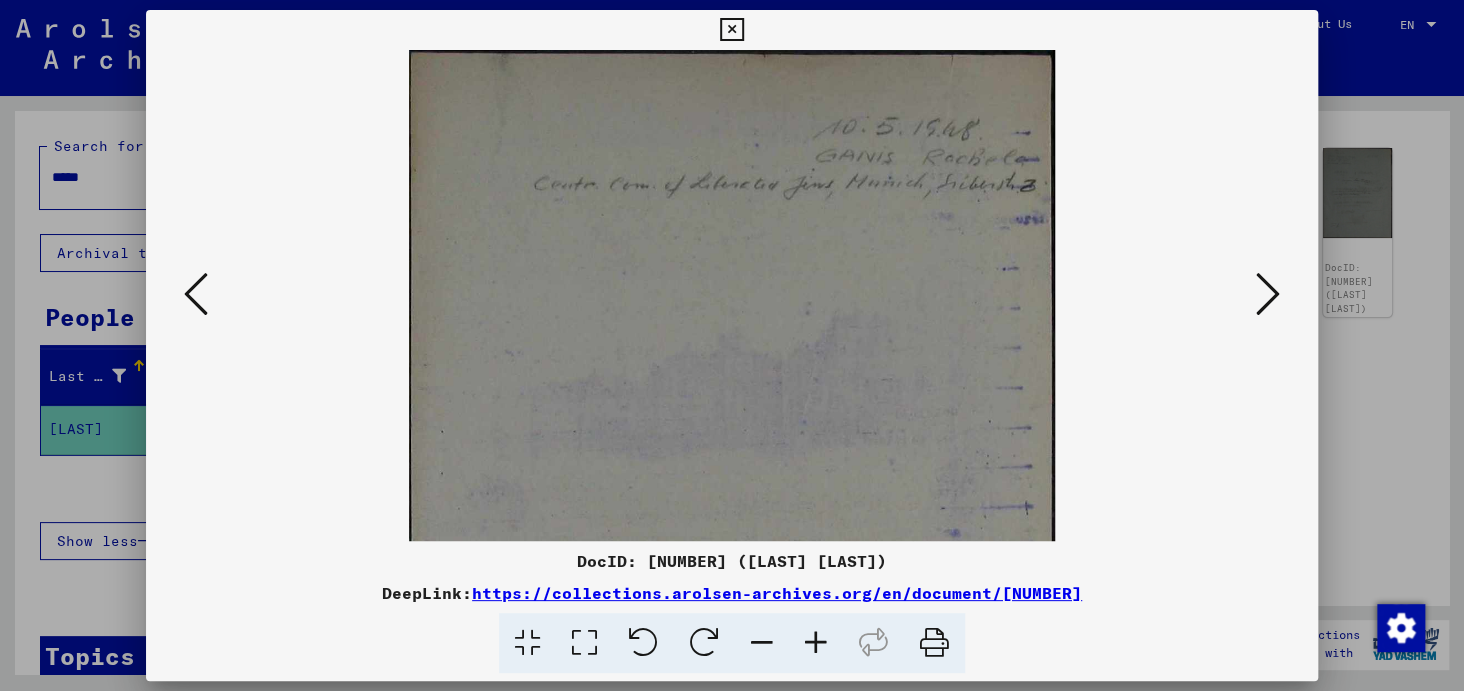 click at bounding box center [816, 643] 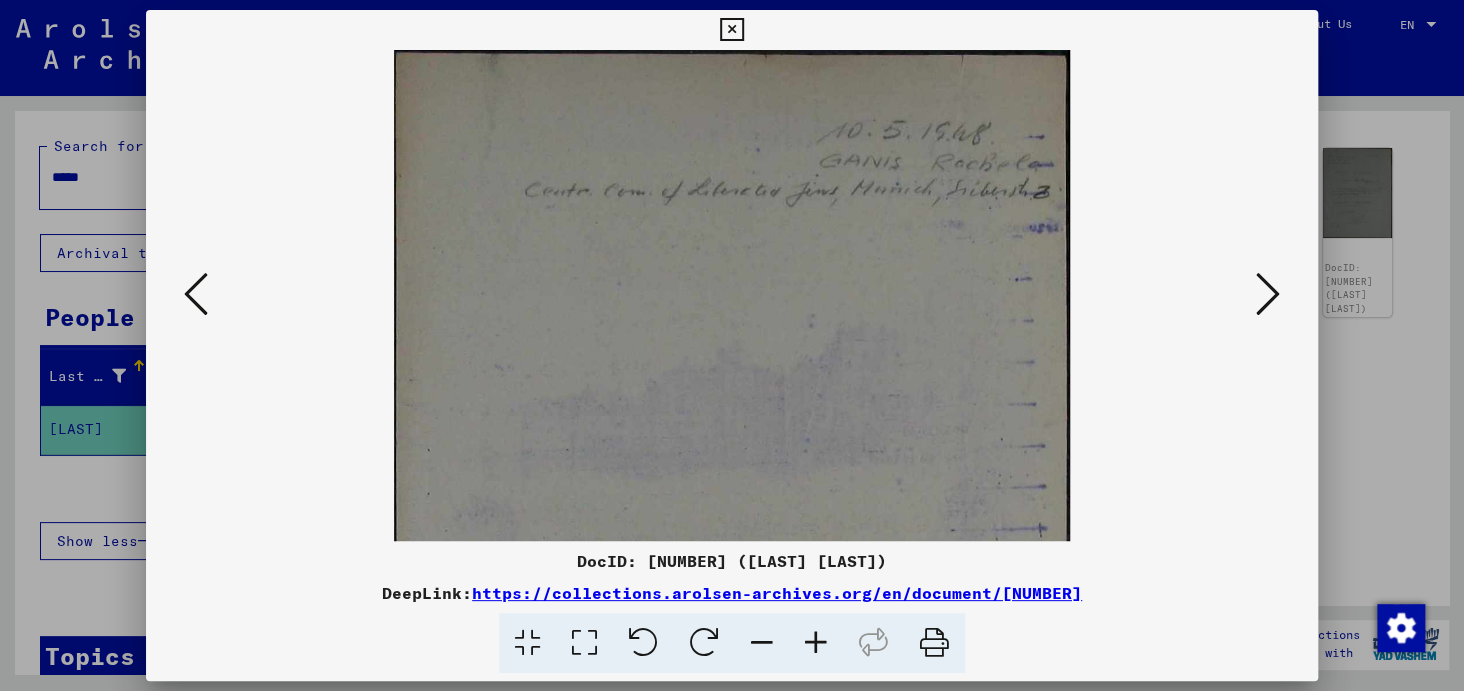 click at bounding box center [816, 643] 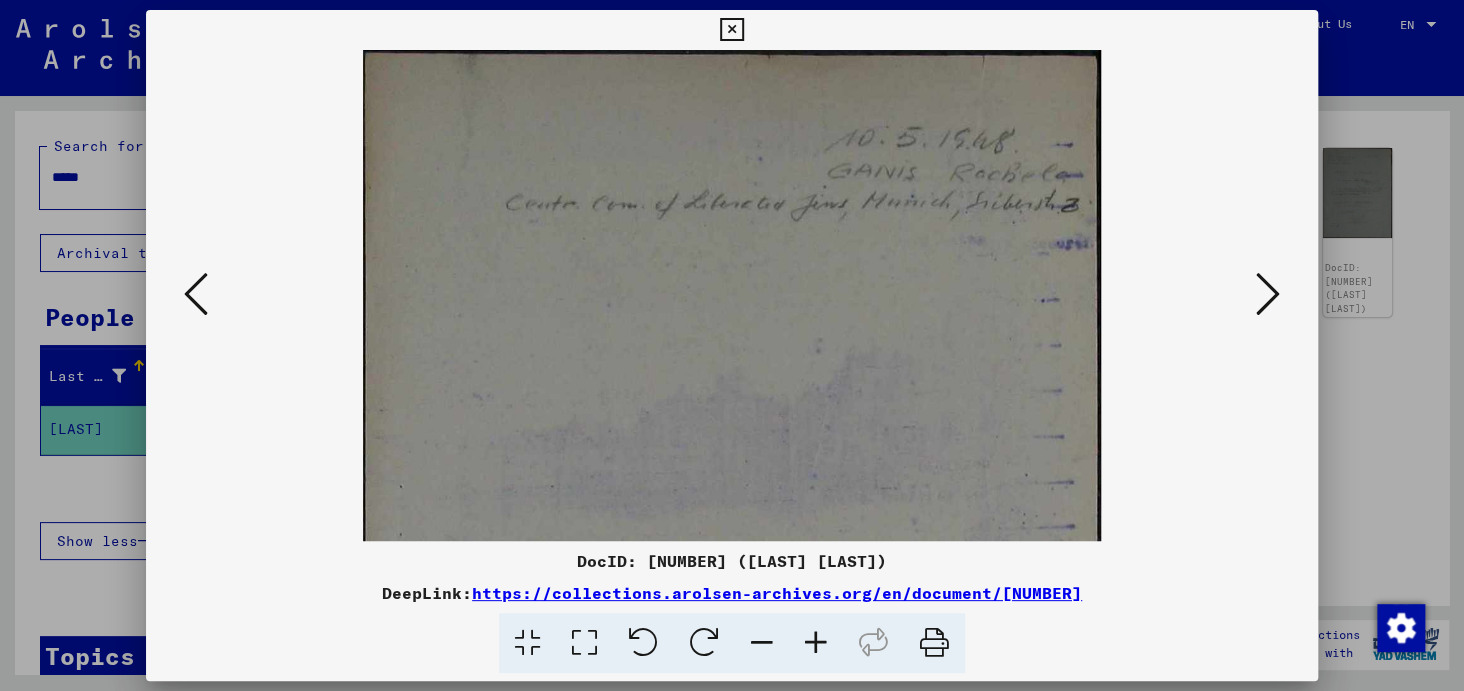 click at bounding box center [816, 643] 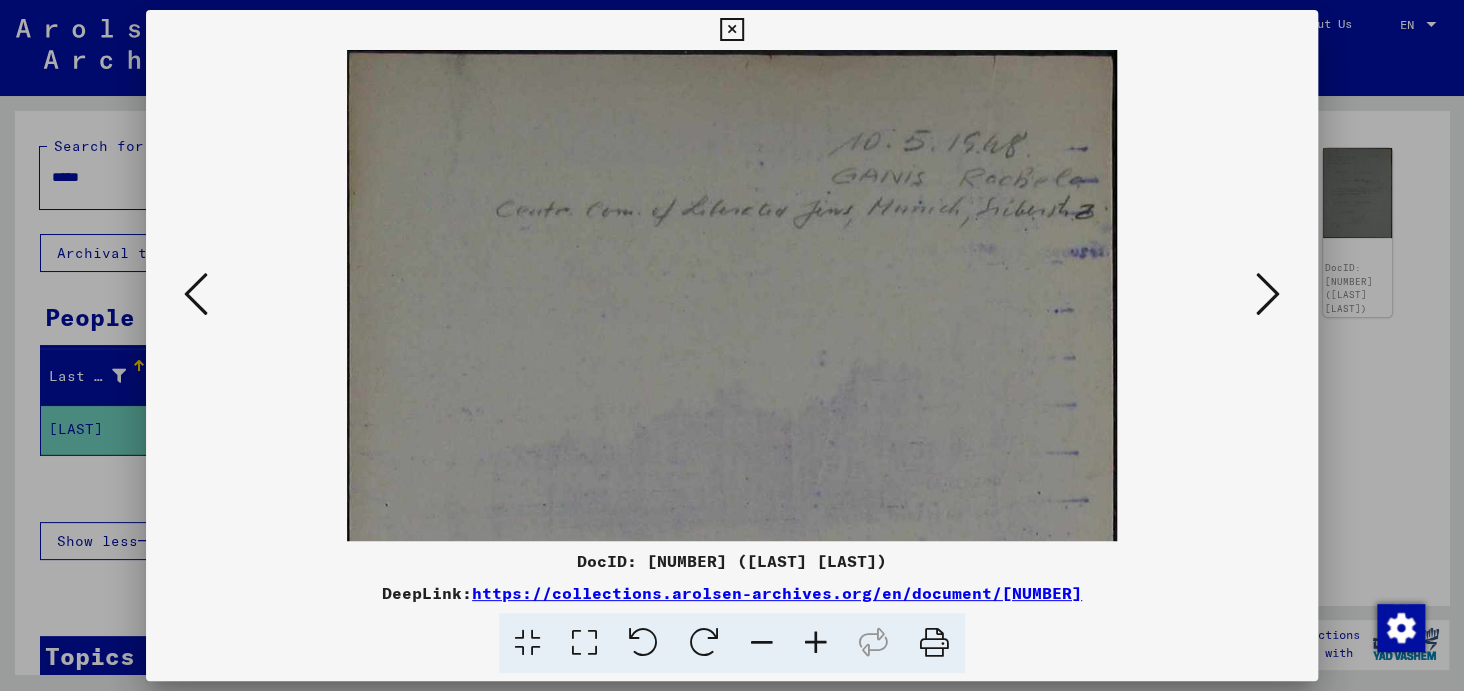click at bounding box center [816, 643] 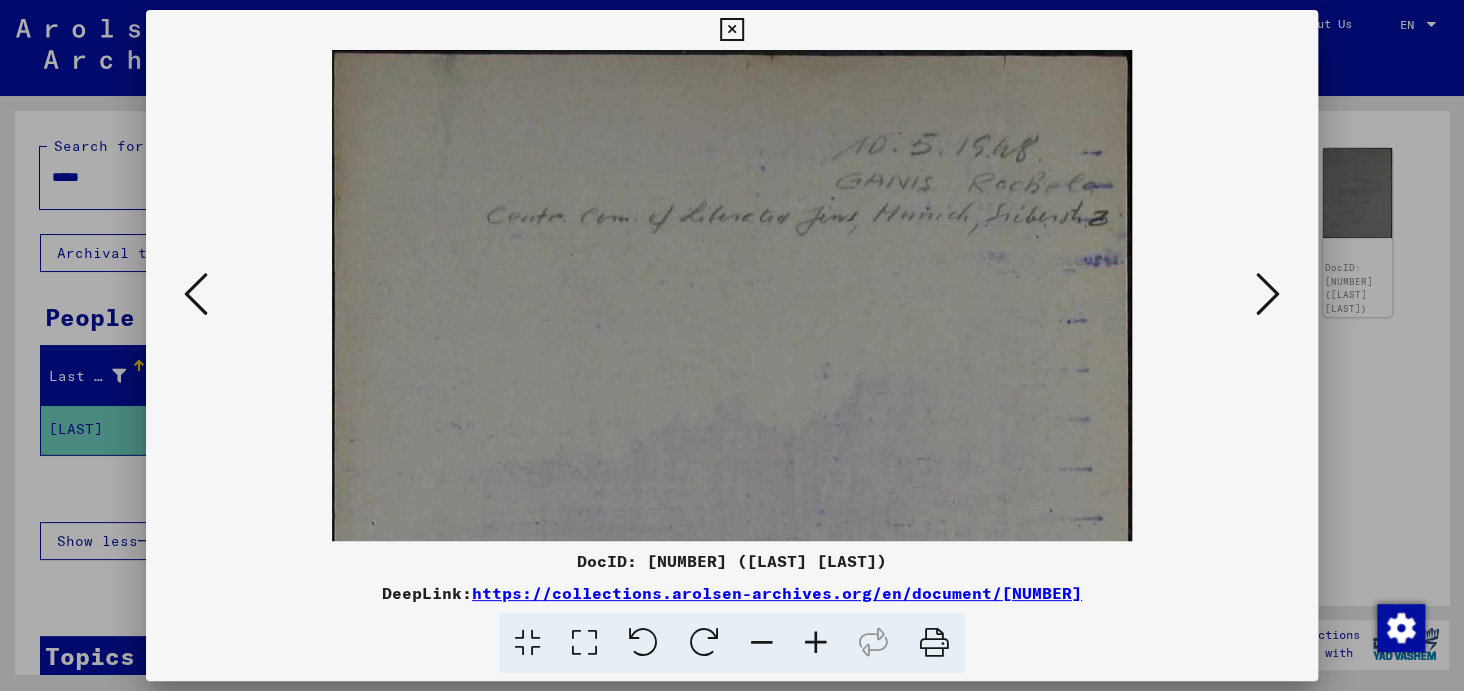 click at bounding box center [816, 643] 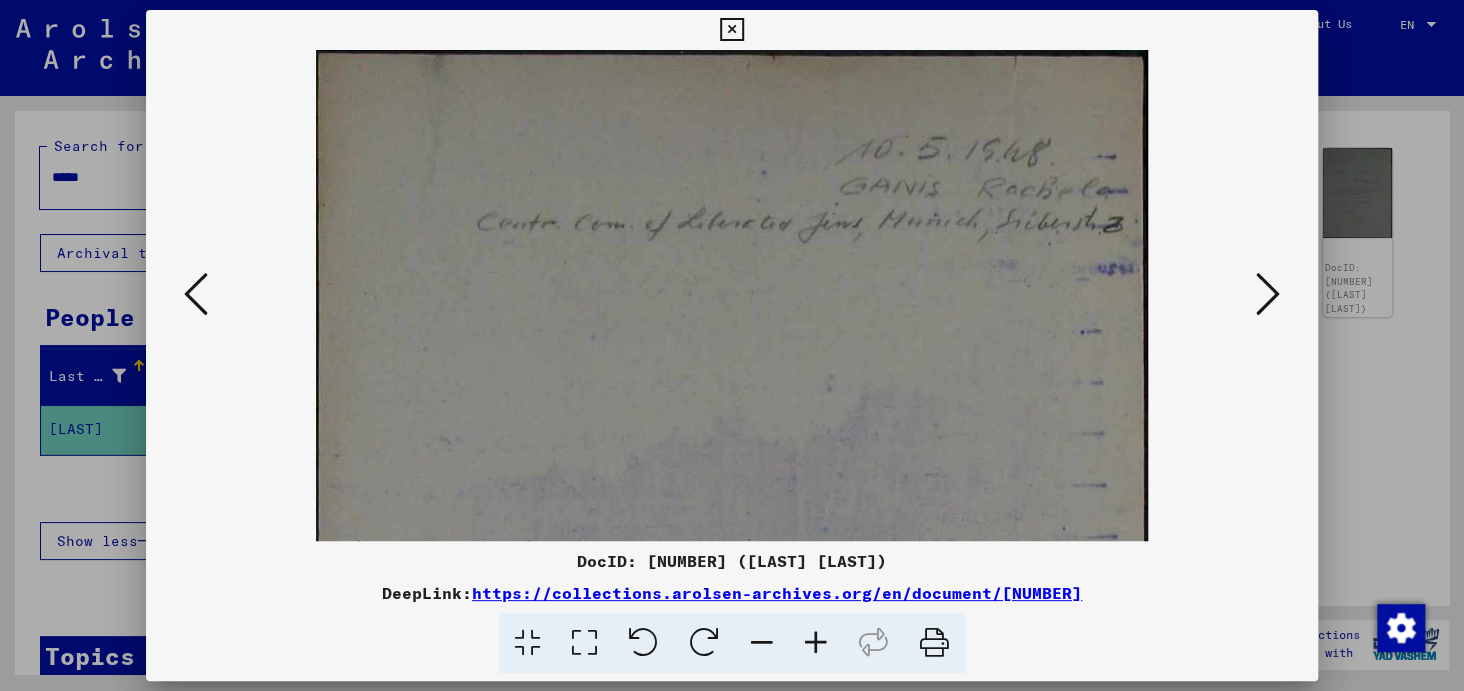click at bounding box center (816, 643) 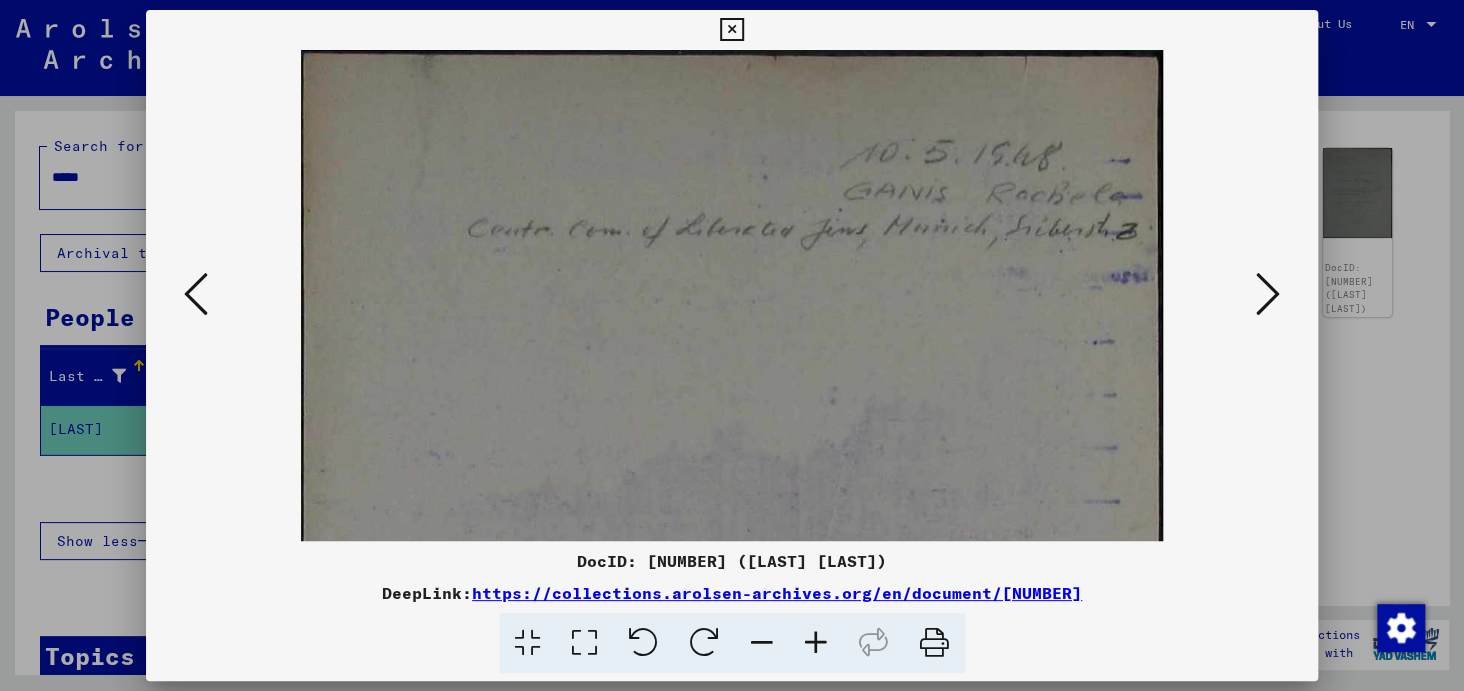 click at bounding box center [816, 643] 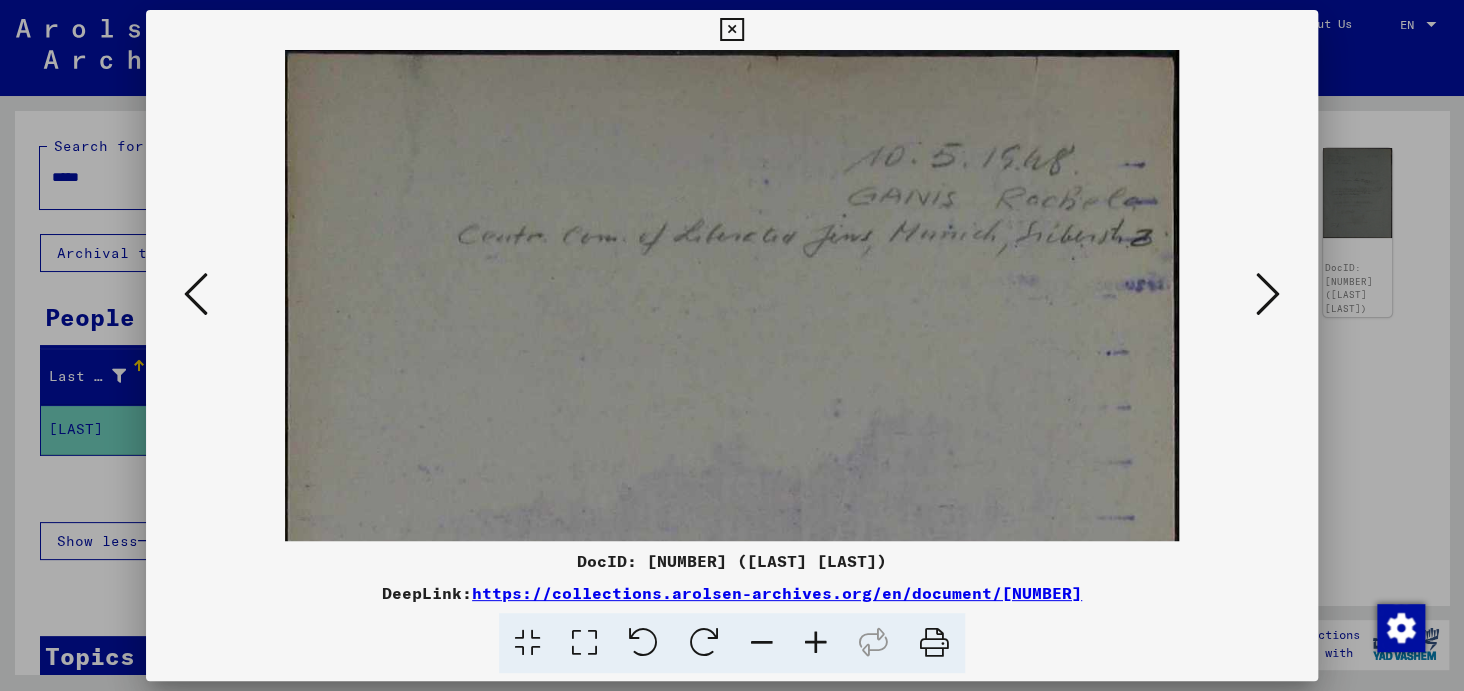 click at bounding box center (816, 643) 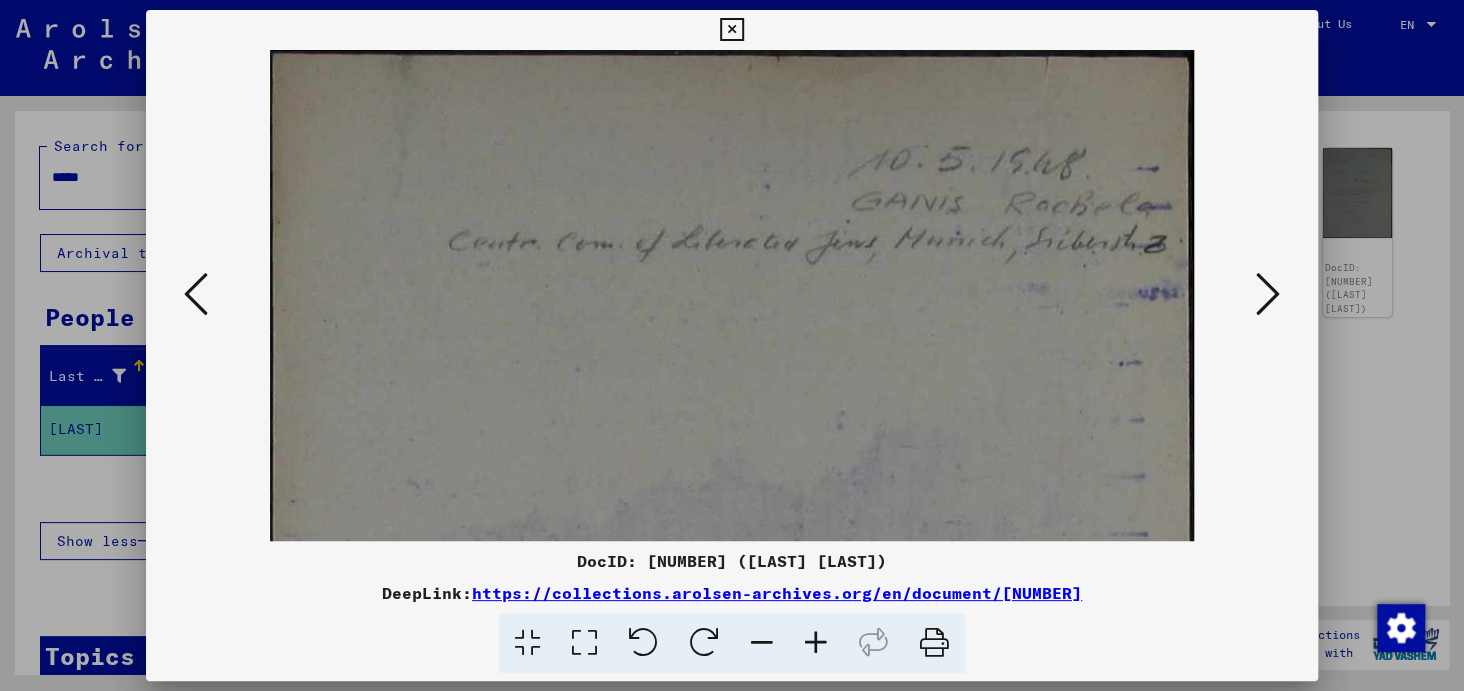 click at bounding box center (196, 295) 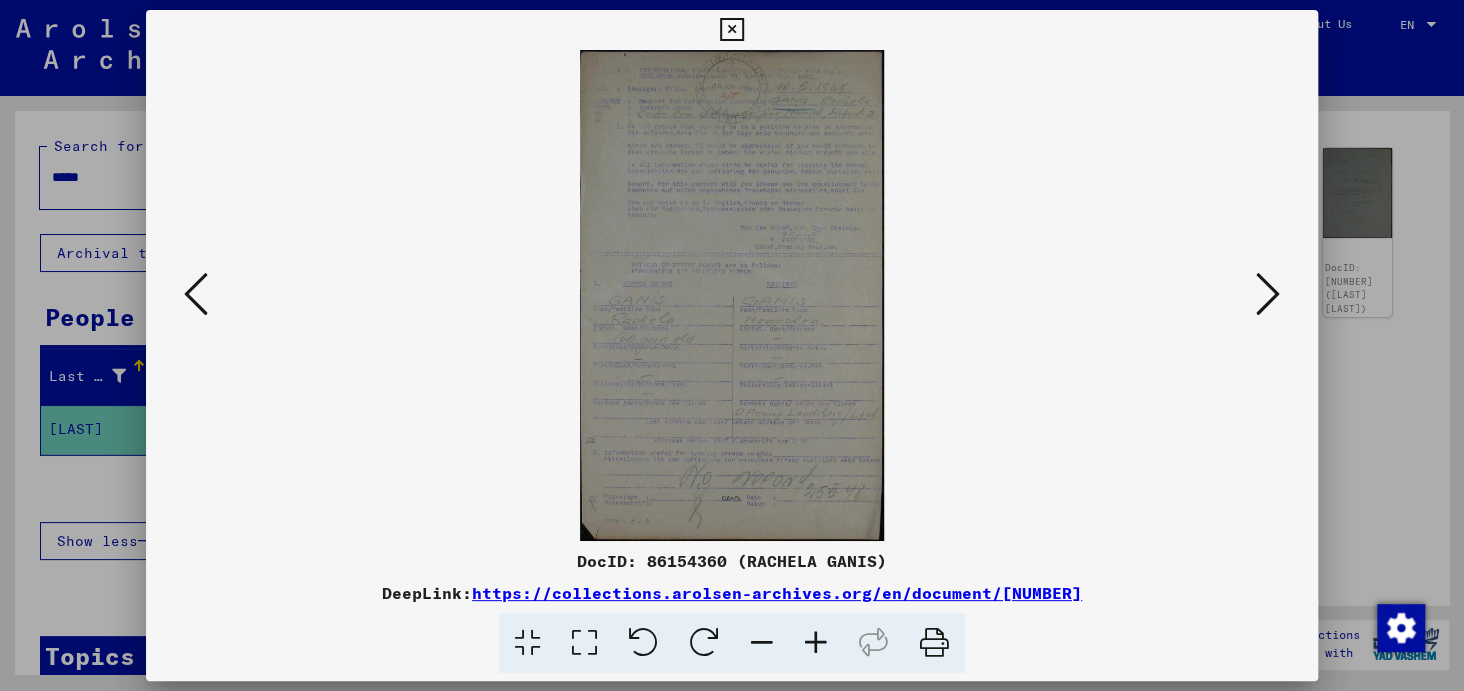 click at bounding box center (816, 643) 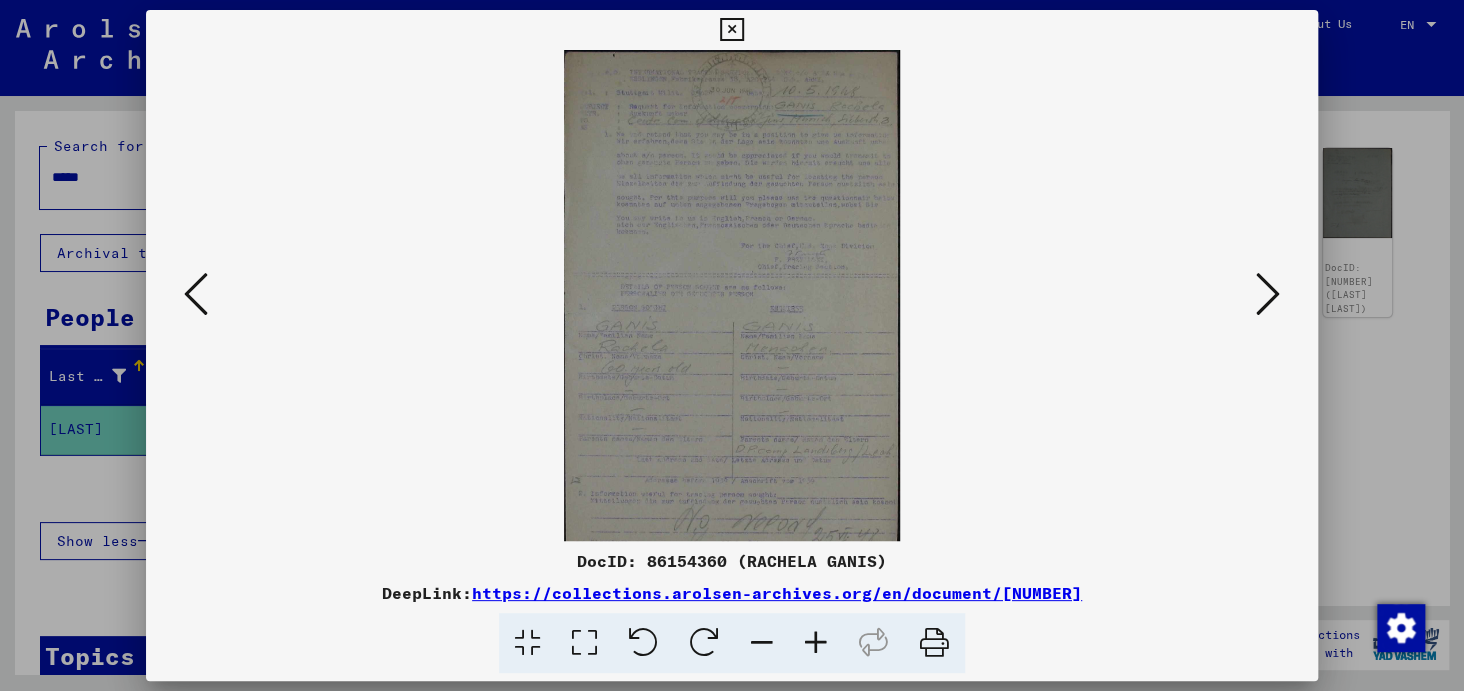 click at bounding box center (816, 643) 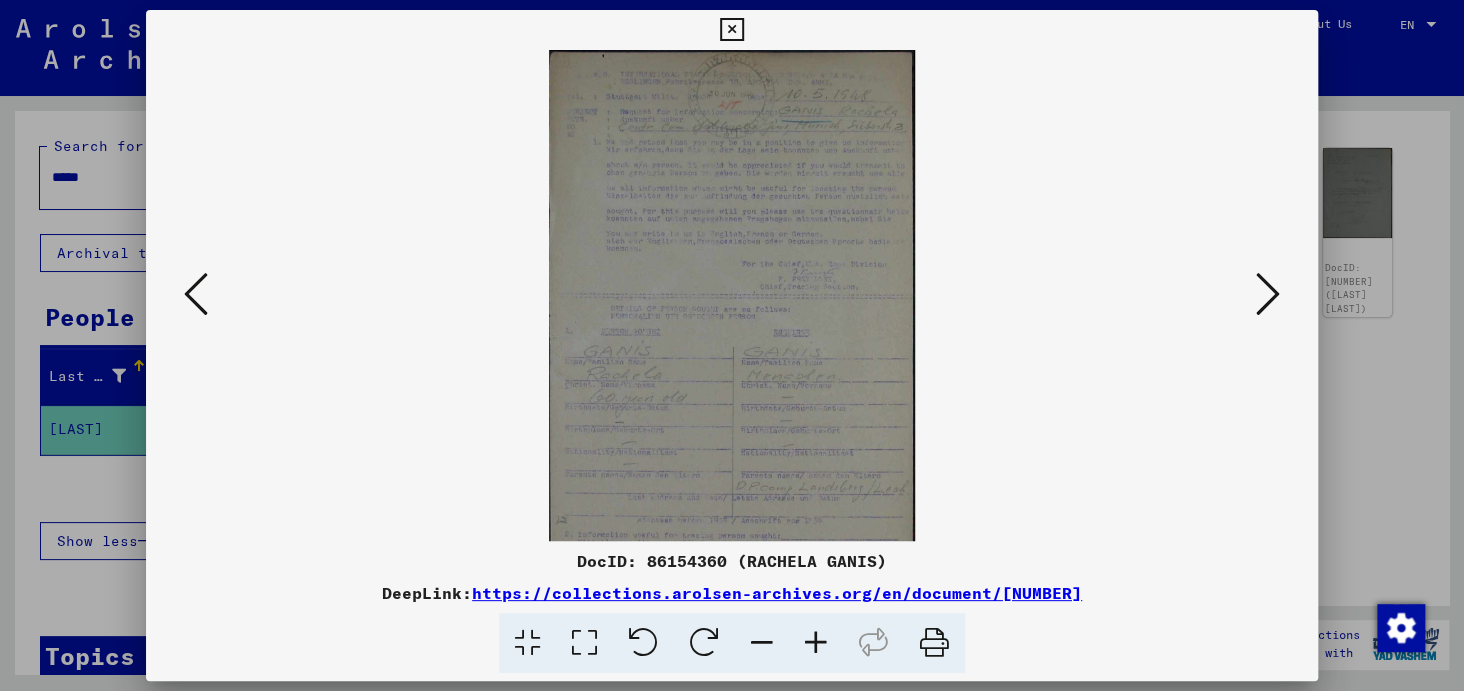click at bounding box center (816, 643) 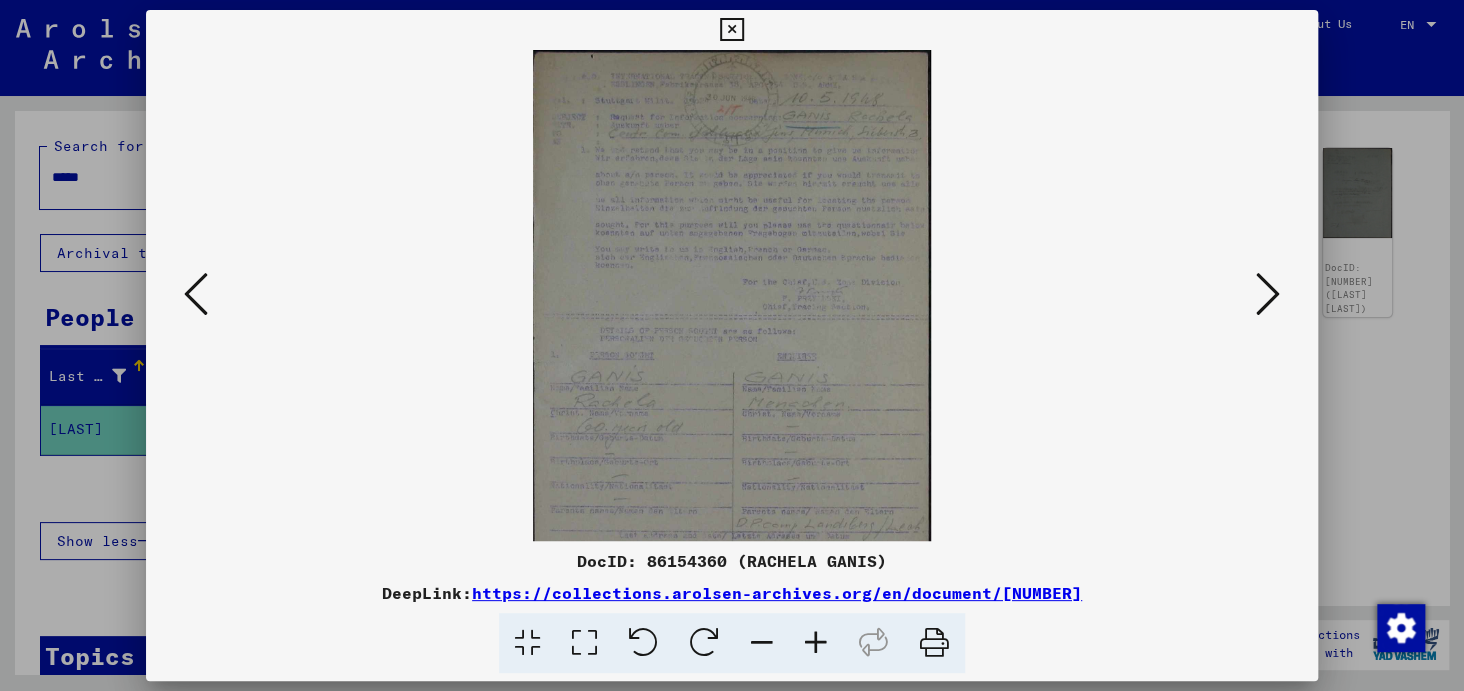 click at bounding box center (816, 643) 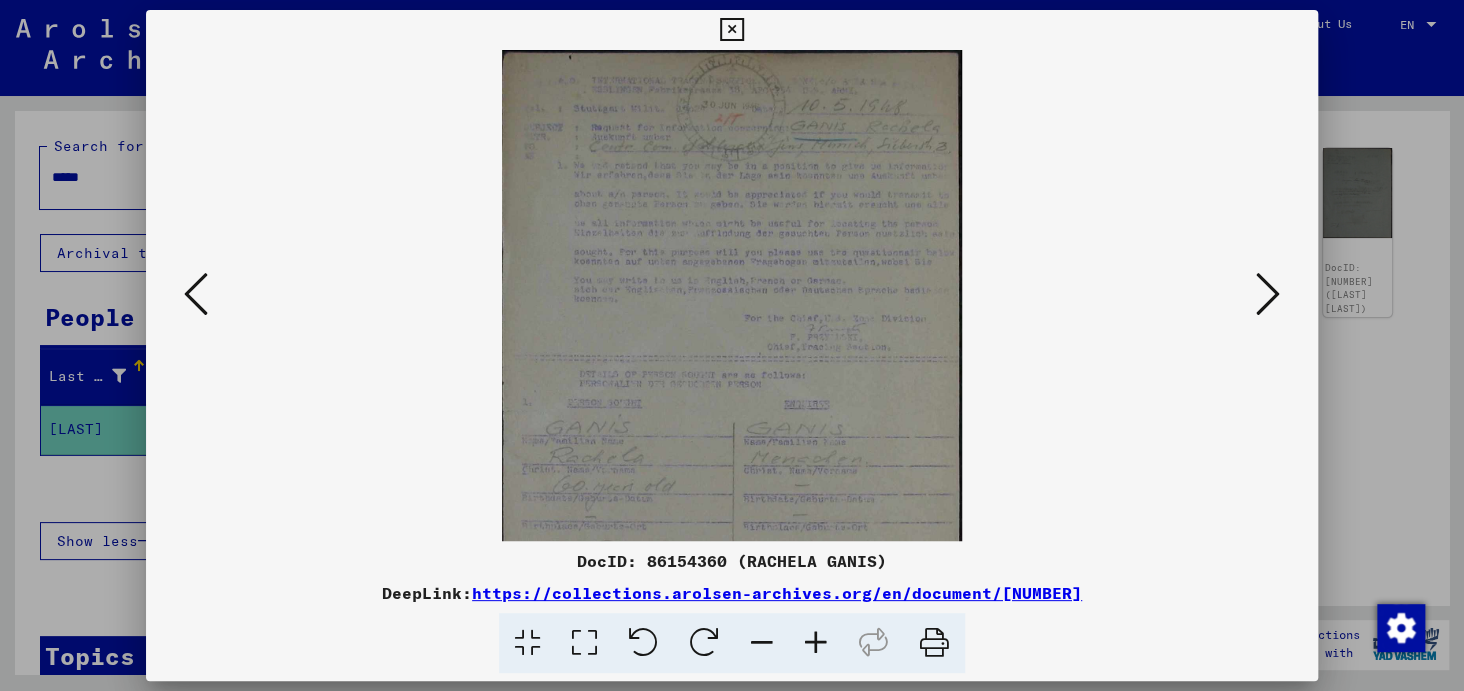 click at bounding box center [816, 643] 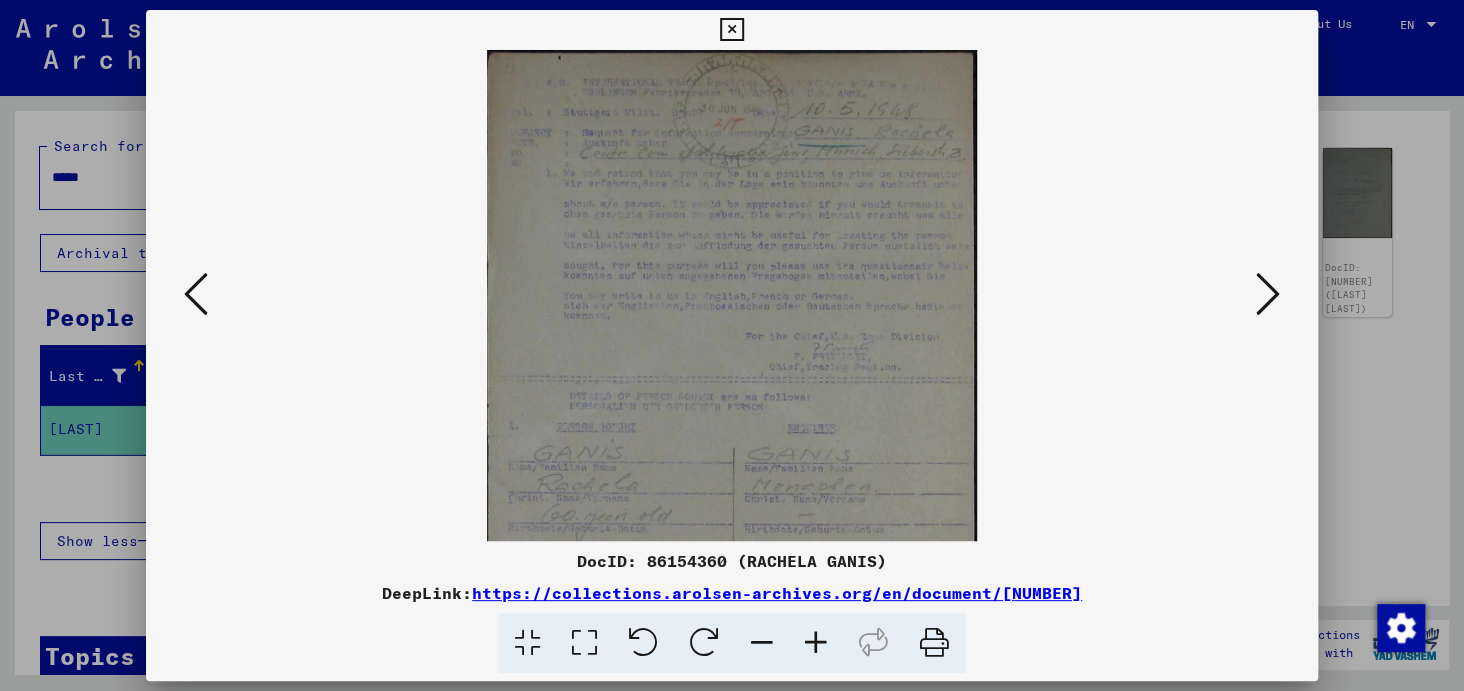 click at bounding box center [816, 643] 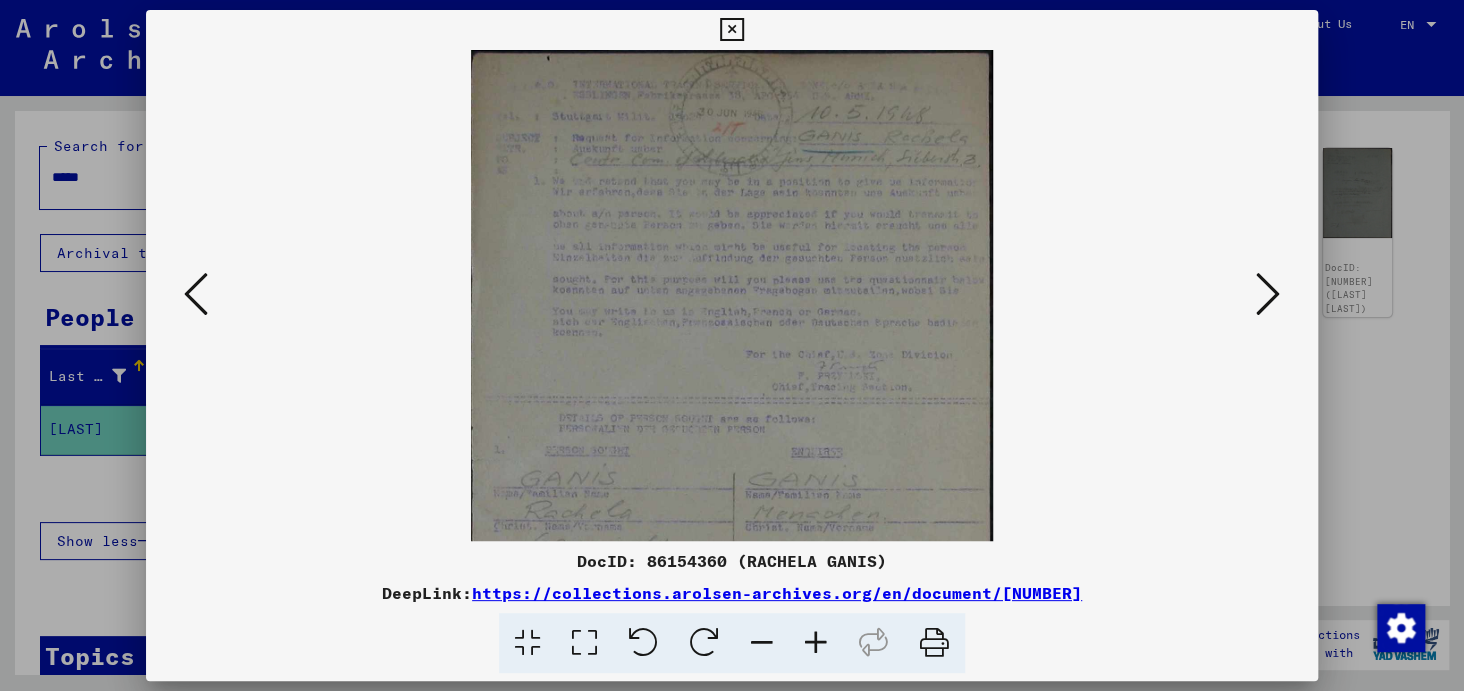 drag, startPoint x: 781, startPoint y: 450, endPoint x: 780, endPoint y: 439, distance: 11.045361 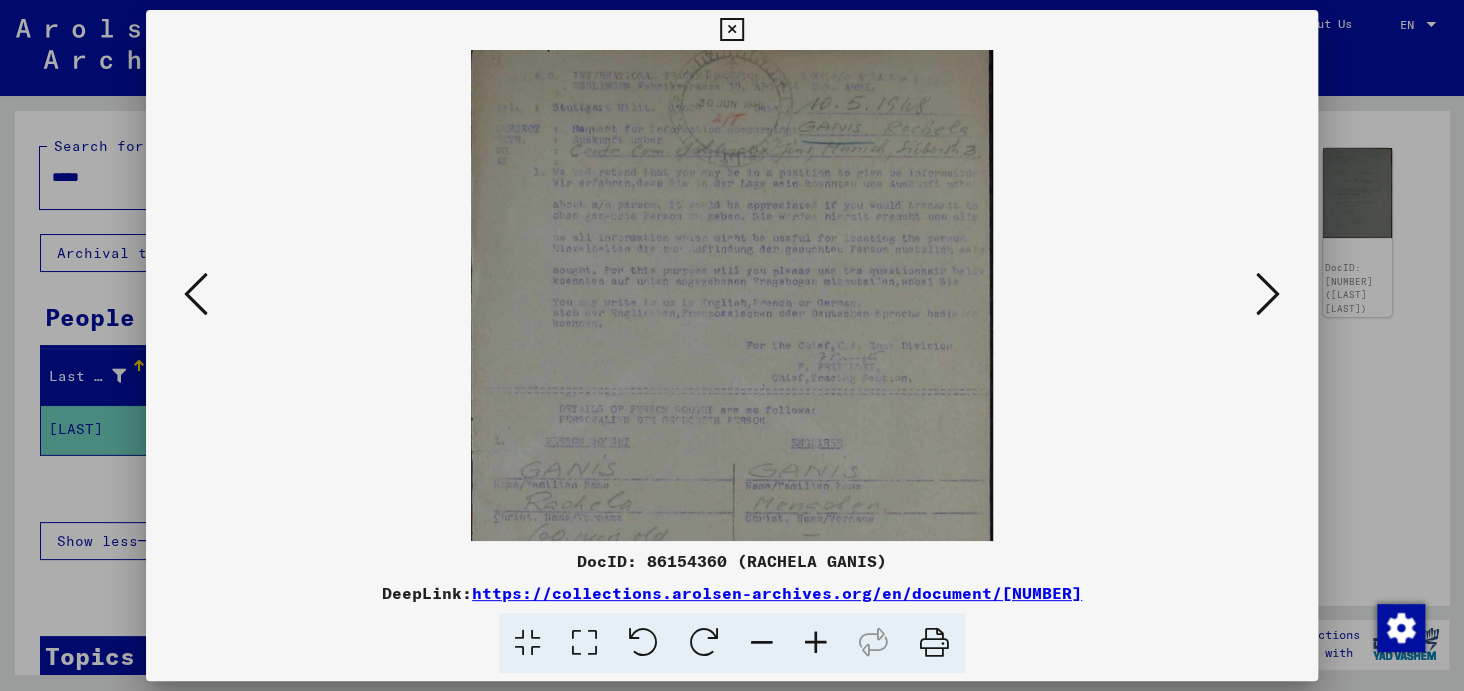 click at bounding box center (1268, 294) 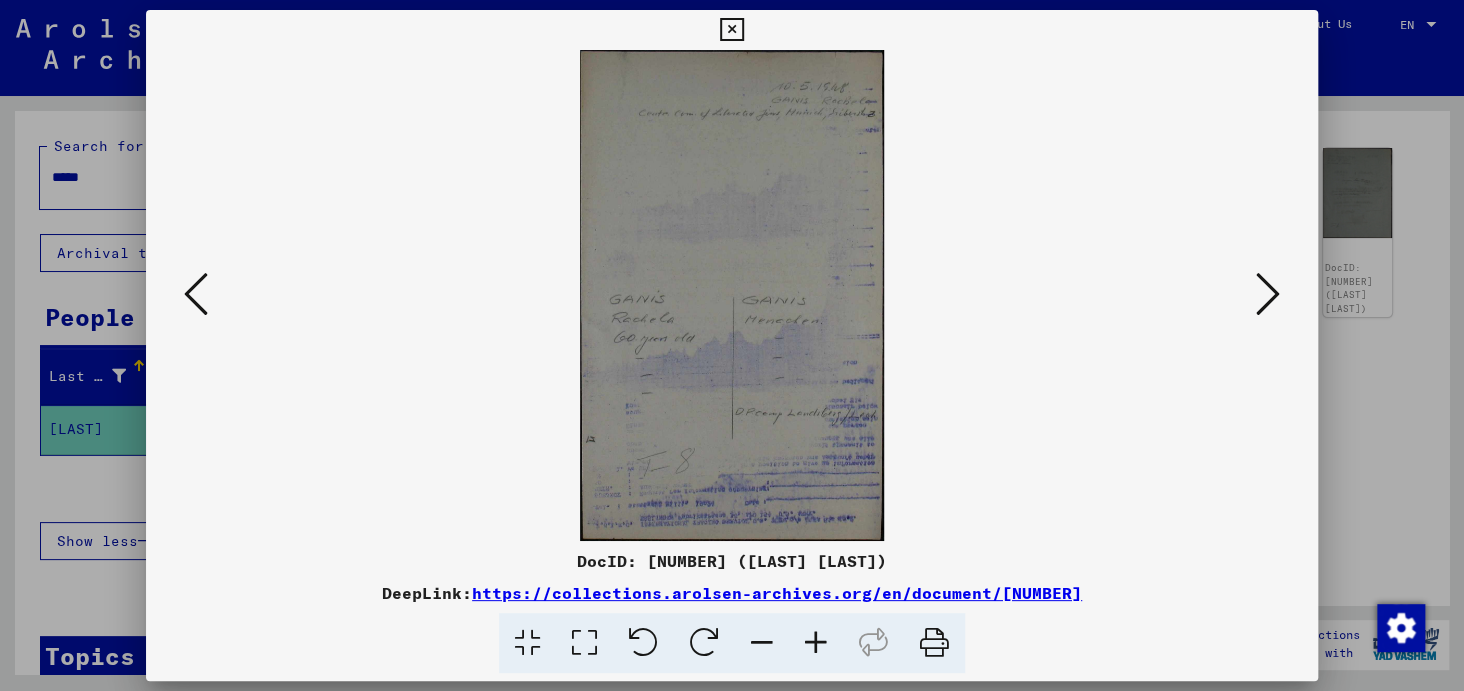 click at bounding box center (1268, 294) 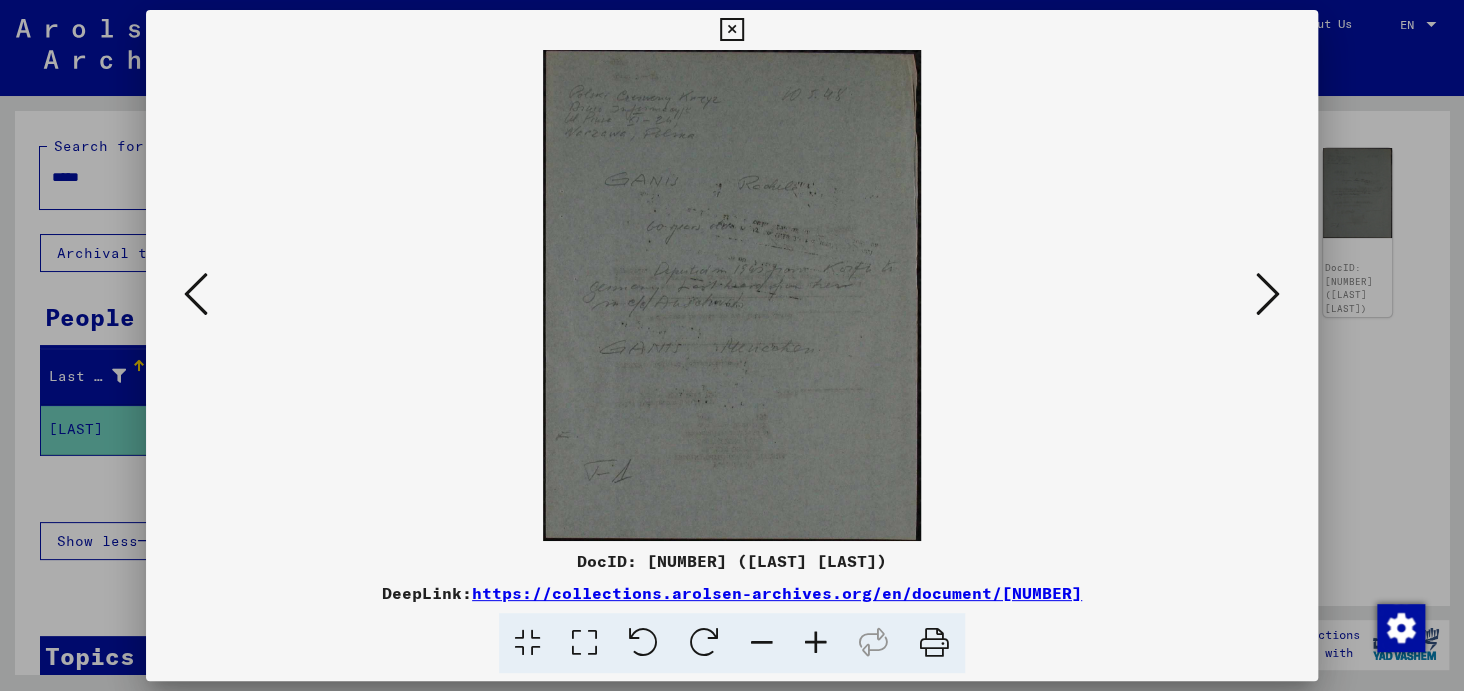 click at bounding box center [816, 643] 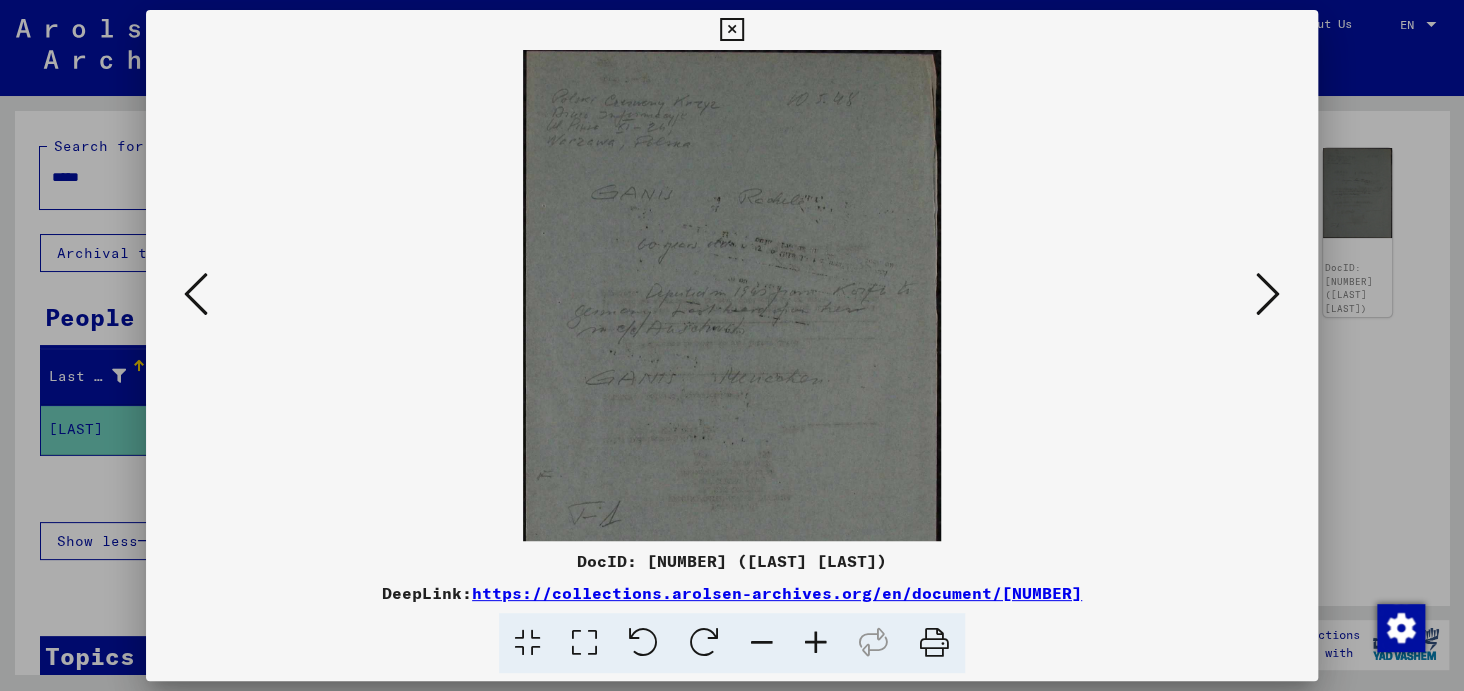 click at bounding box center [816, 643] 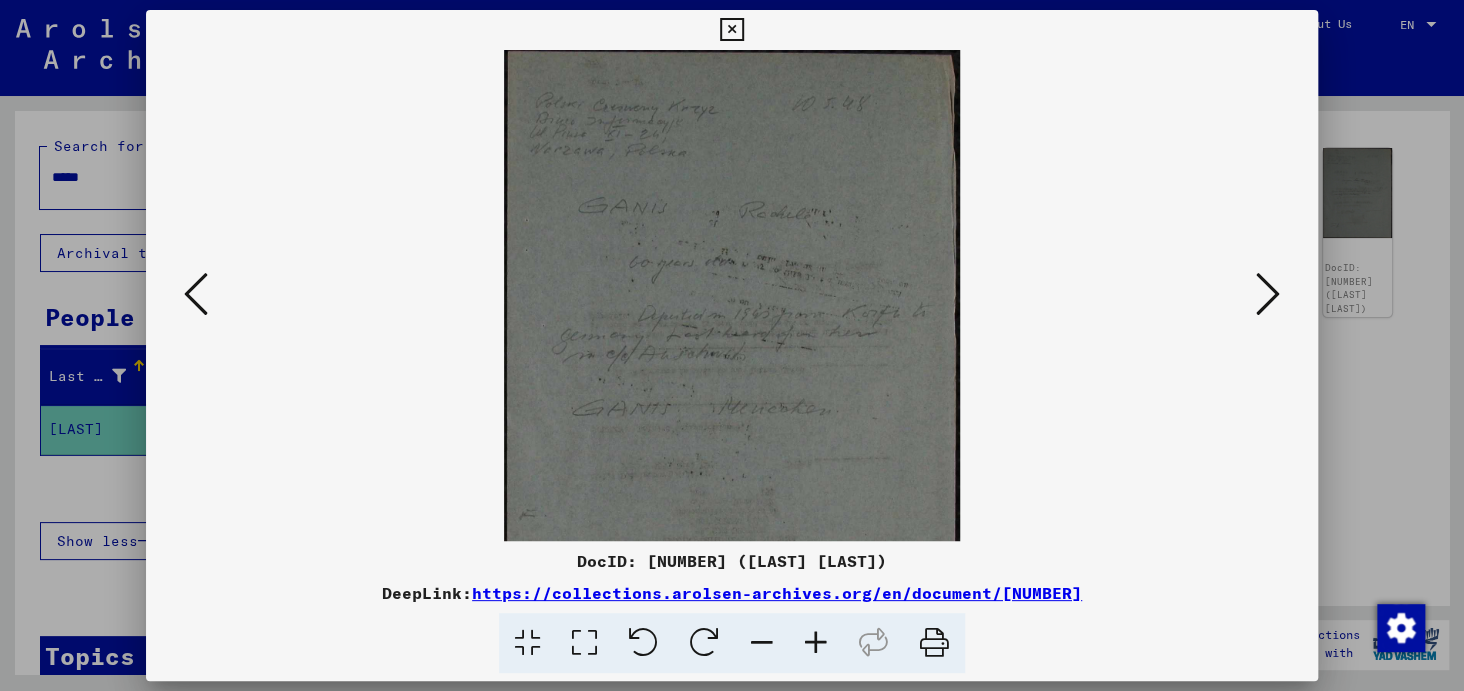 click at bounding box center (816, 643) 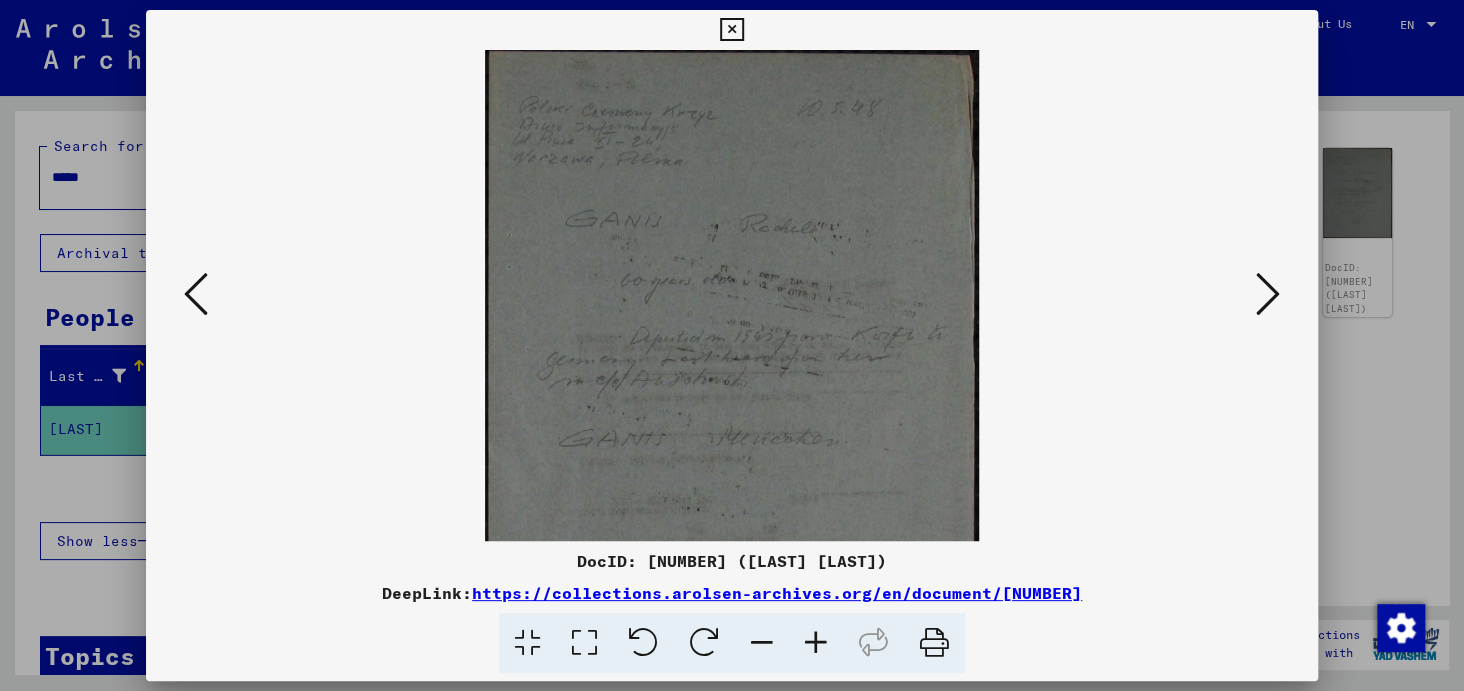 click at bounding box center (816, 643) 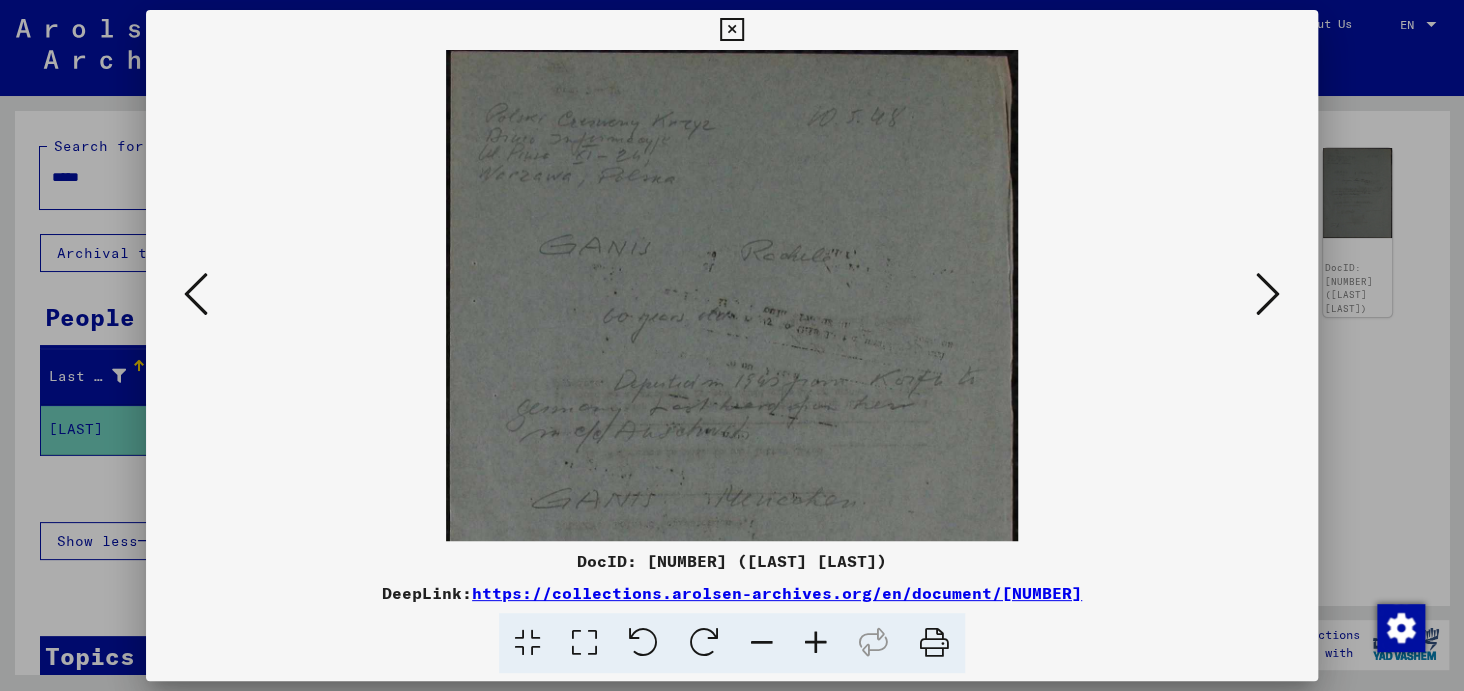 click at bounding box center (816, 643) 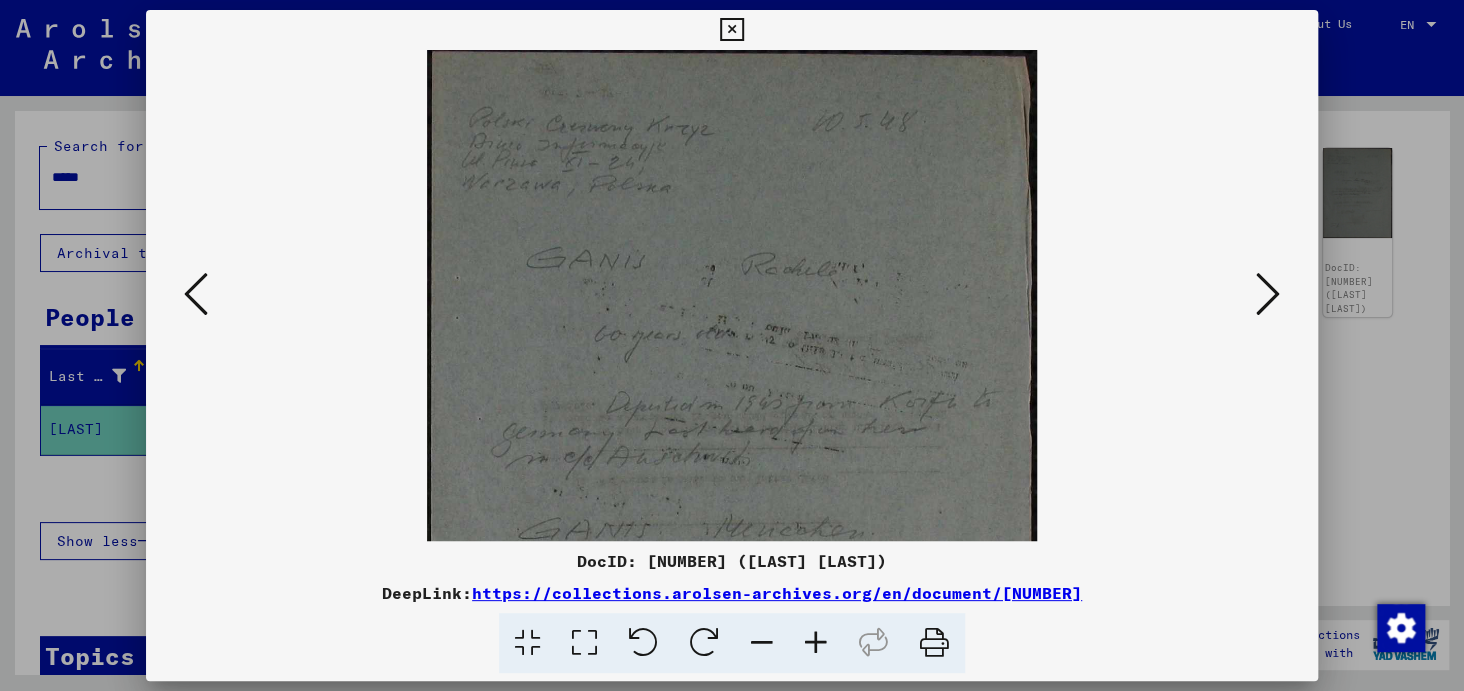 click at bounding box center (816, 643) 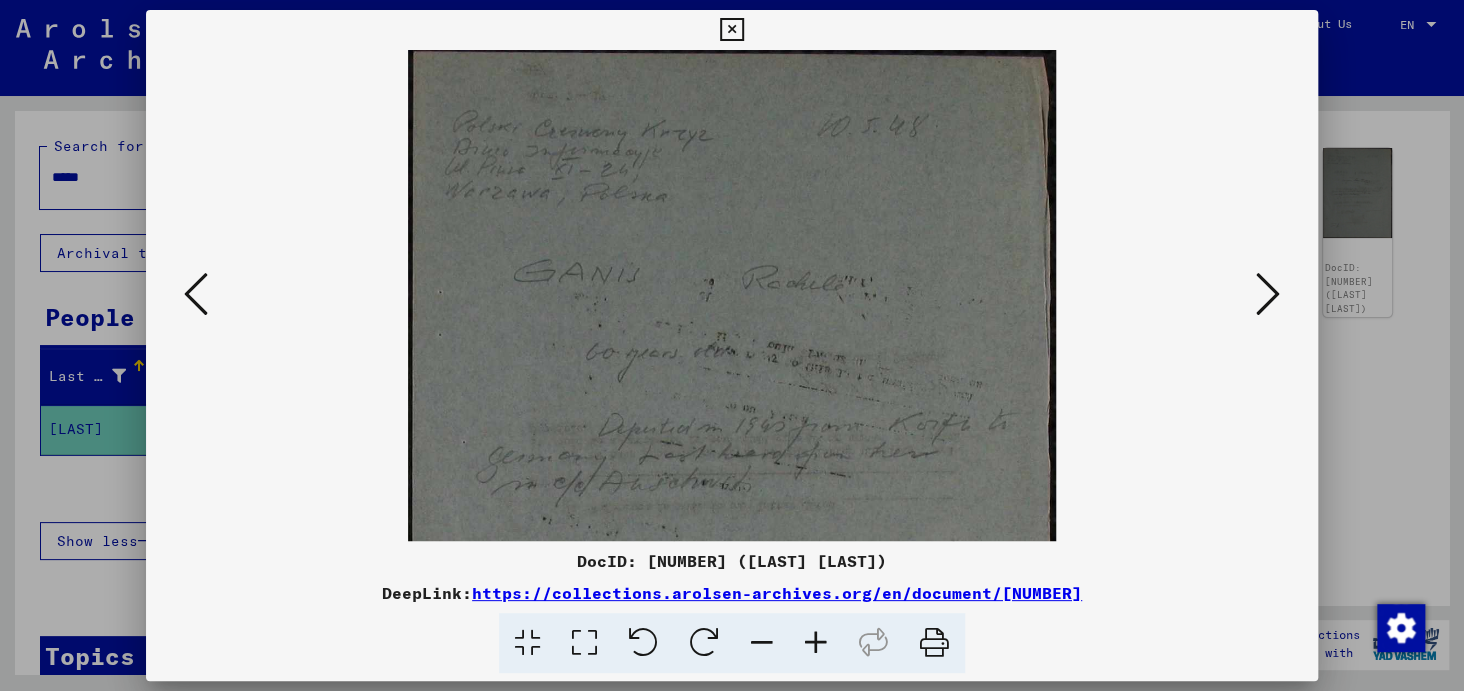 click at bounding box center [816, 643] 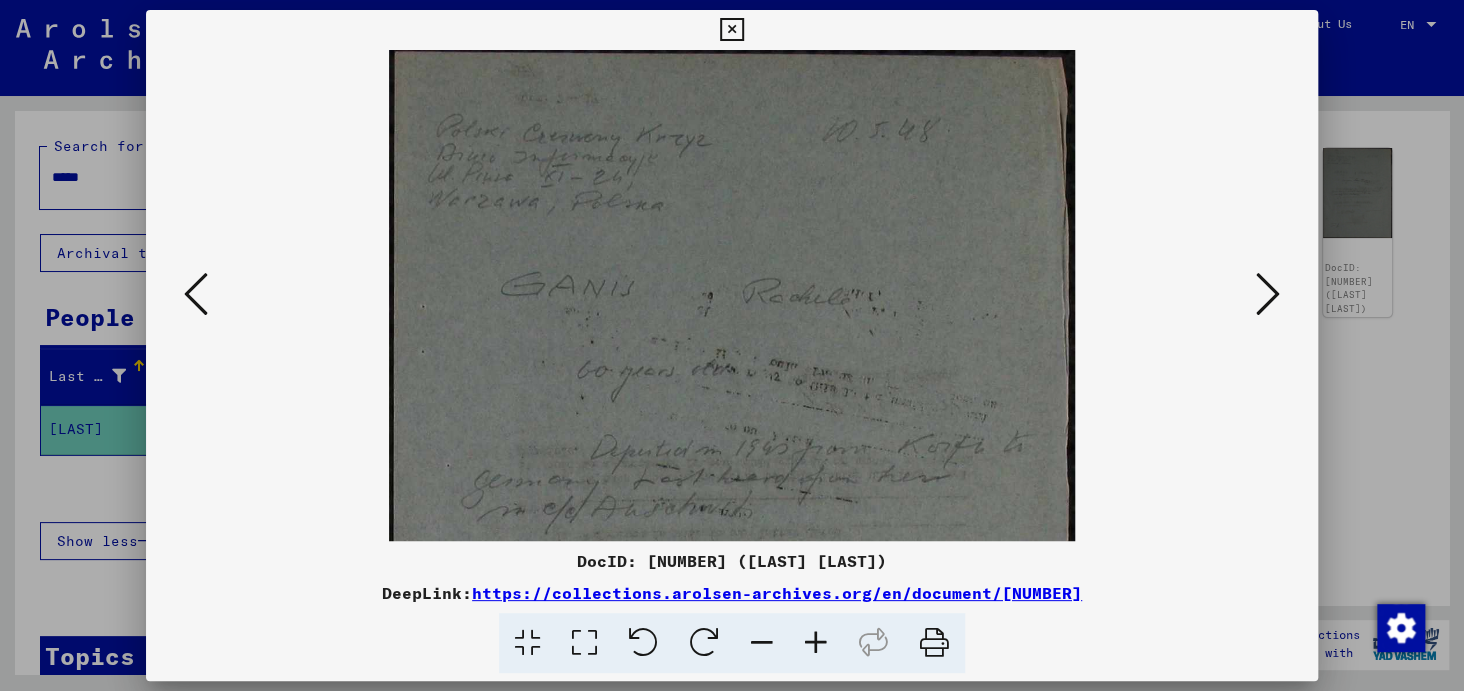 click at bounding box center [816, 643] 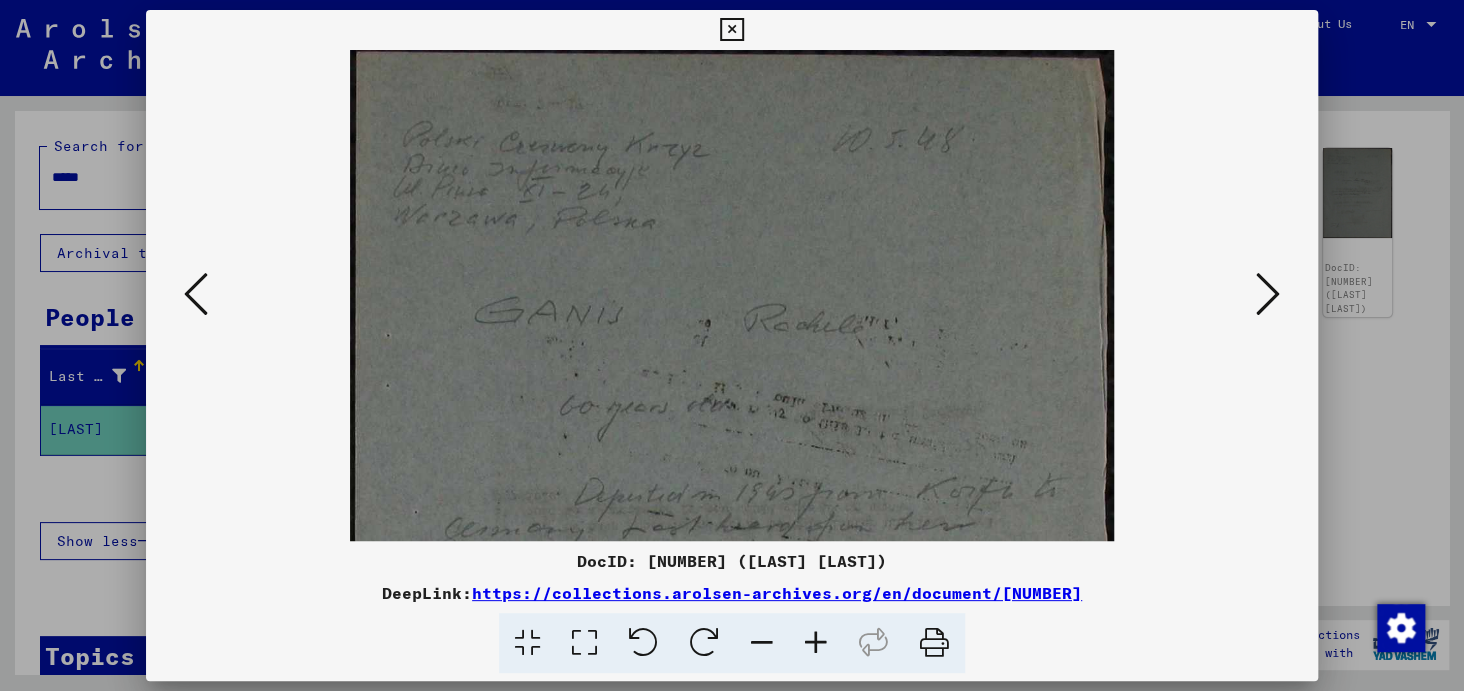 click at bounding box center [816, 643] 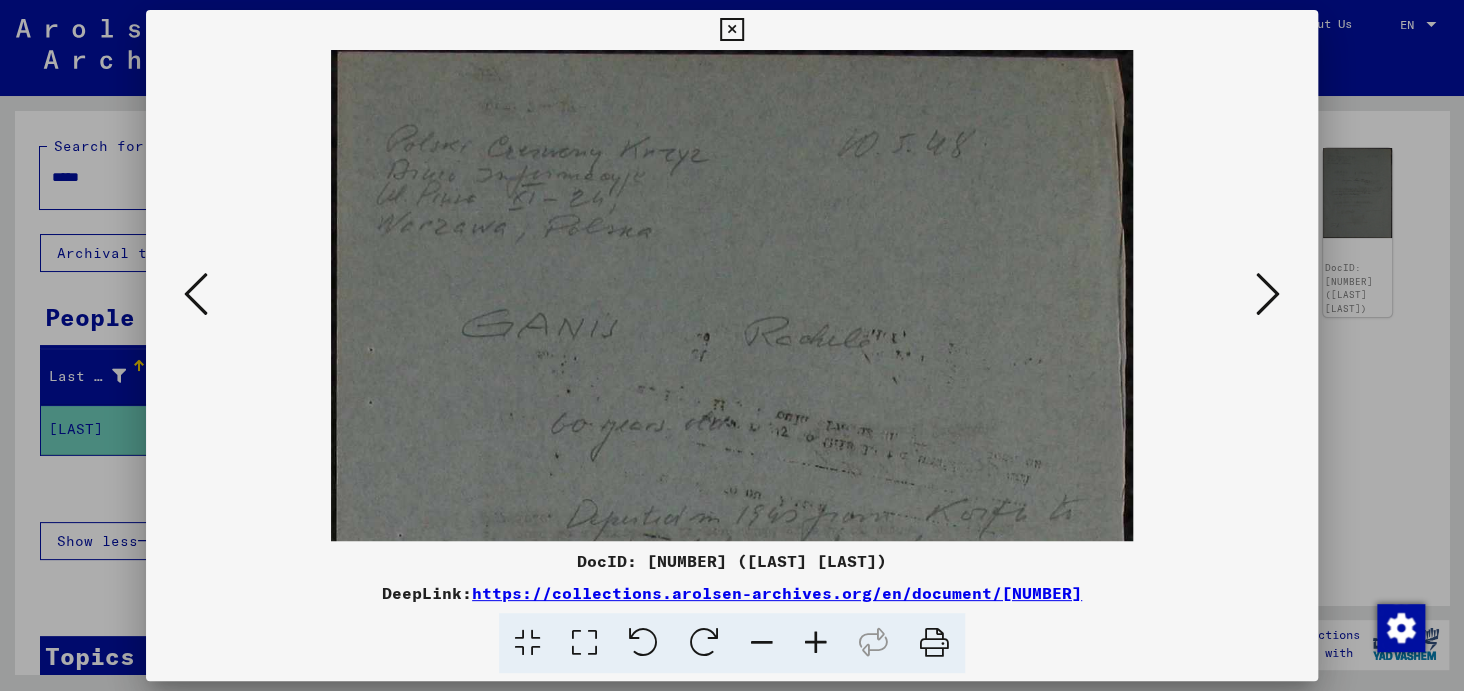 click at bounding box center (816, 643) 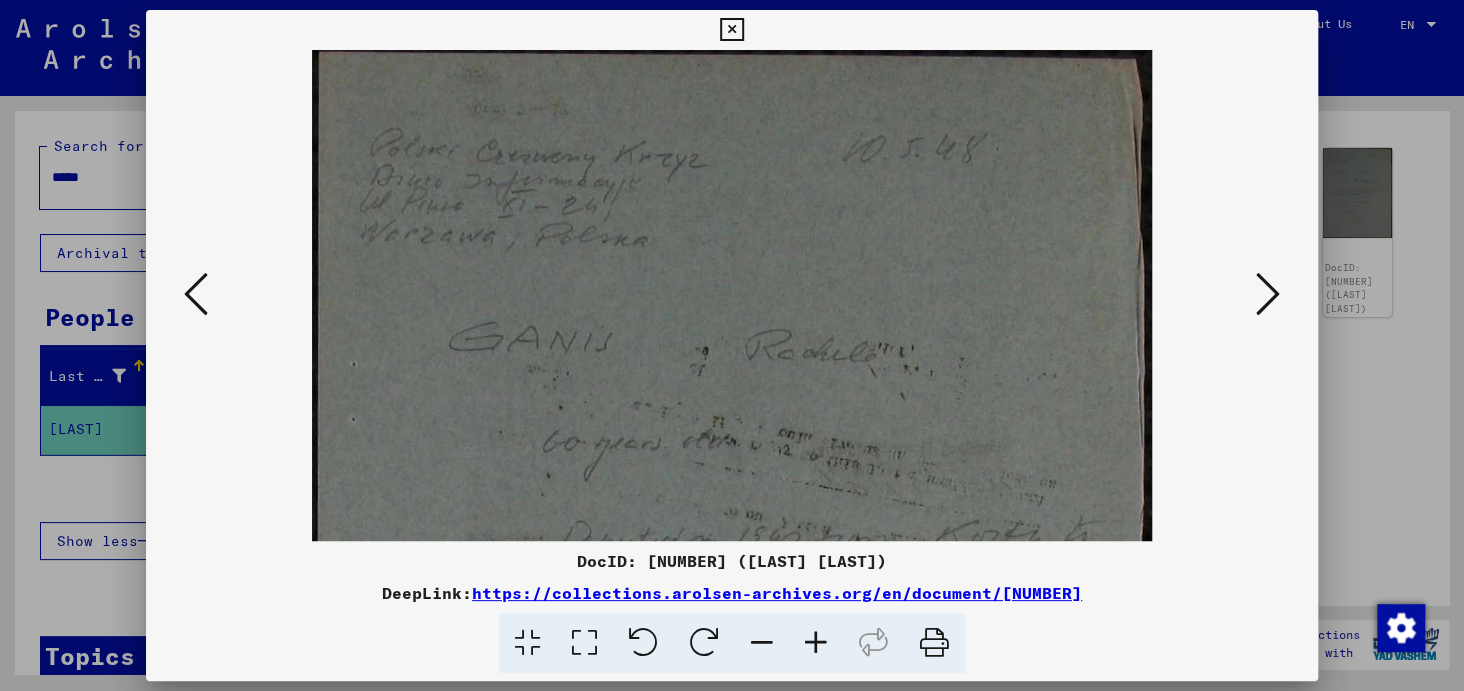click at bounding box center [816, 643] 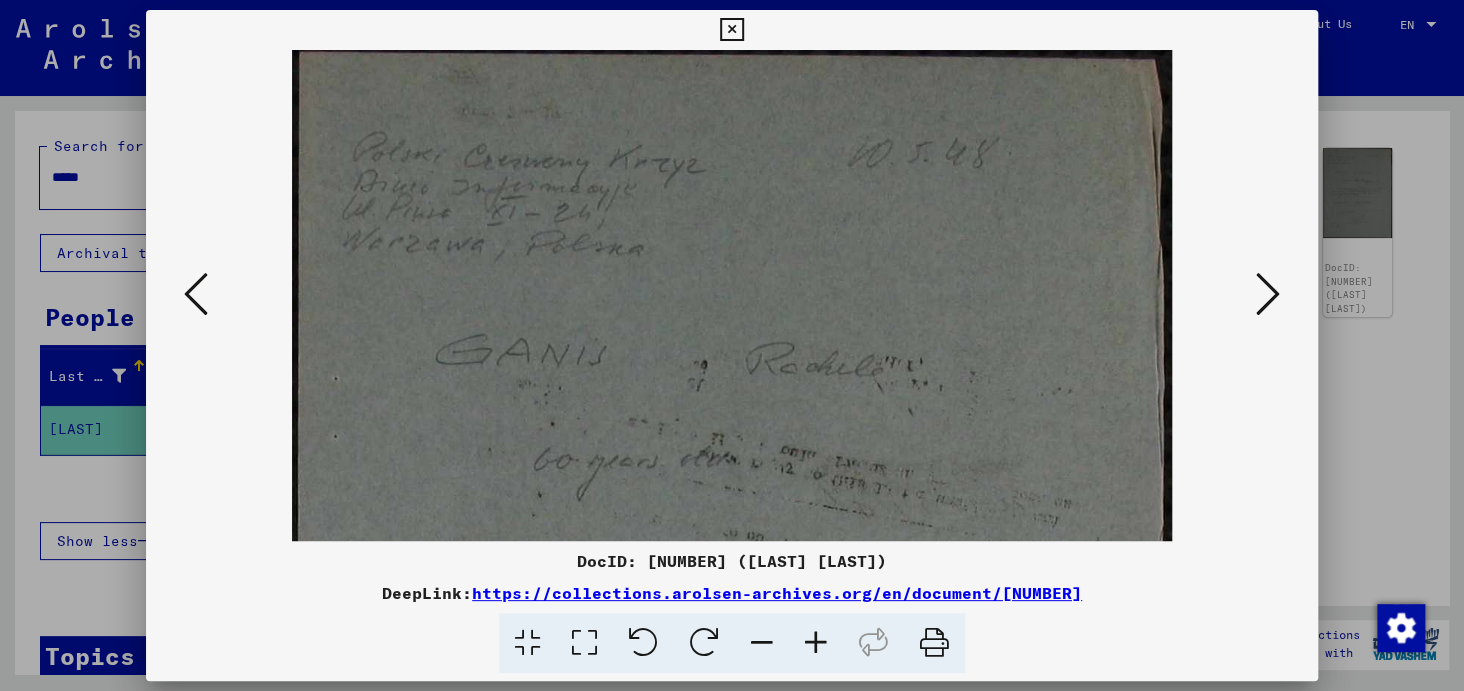 click at bounding box center (816, 643) 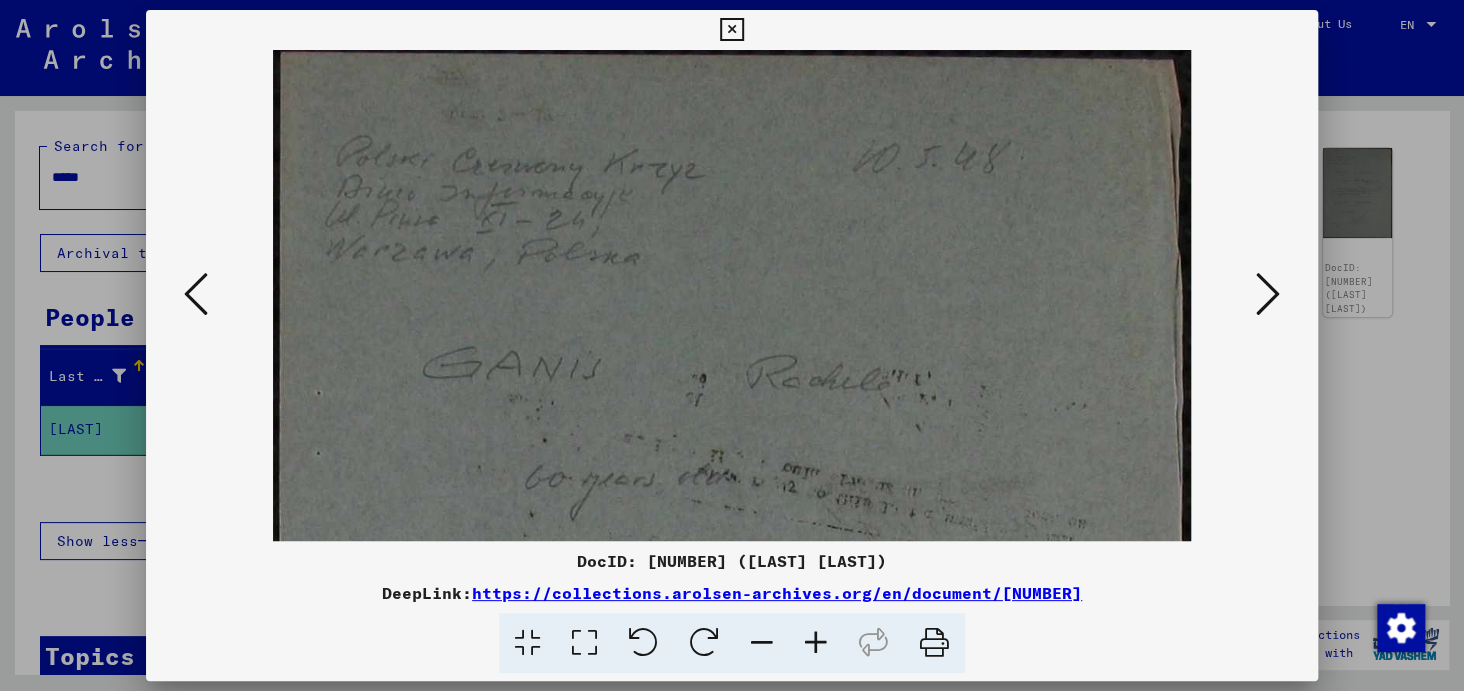 click at bounding box center (816, 643) 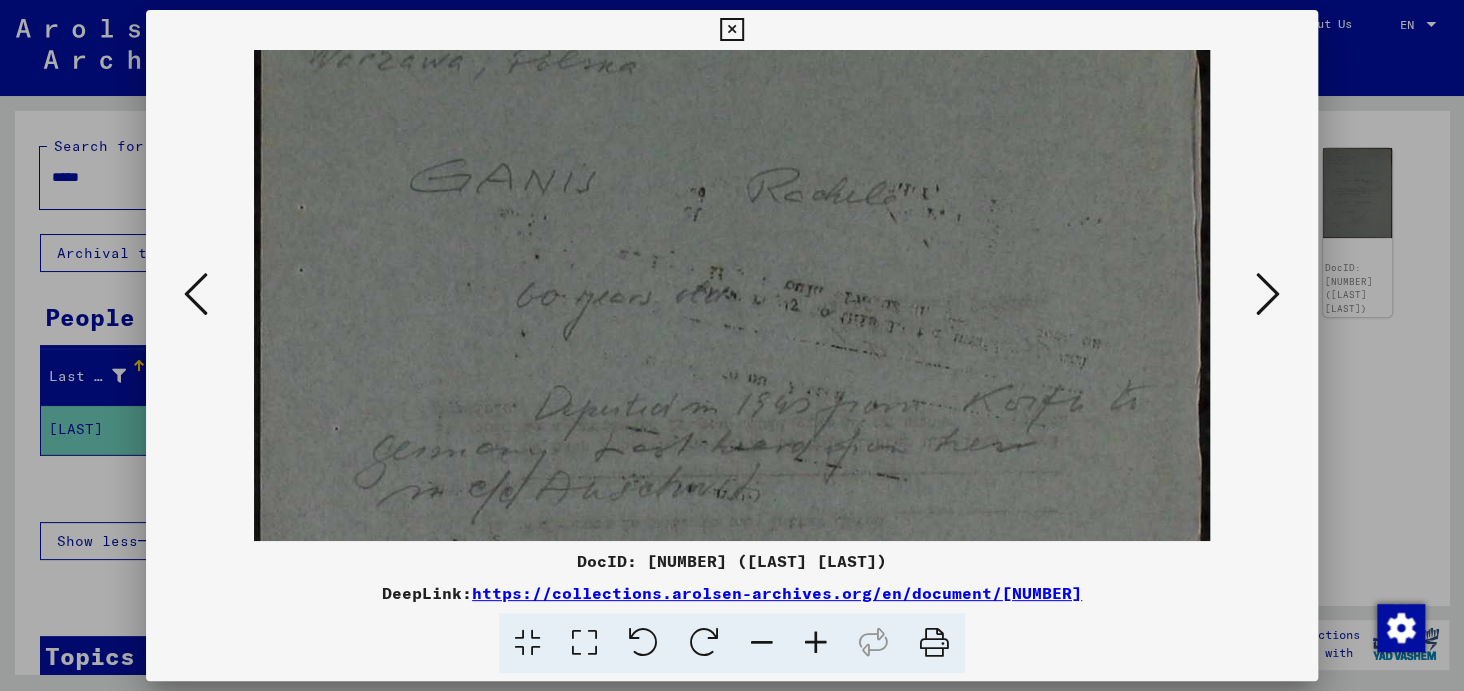 drag, startPoint x: 953, startPoint y: 450, endPoint x: 960, endPoint y: 240, distance: 210.11664 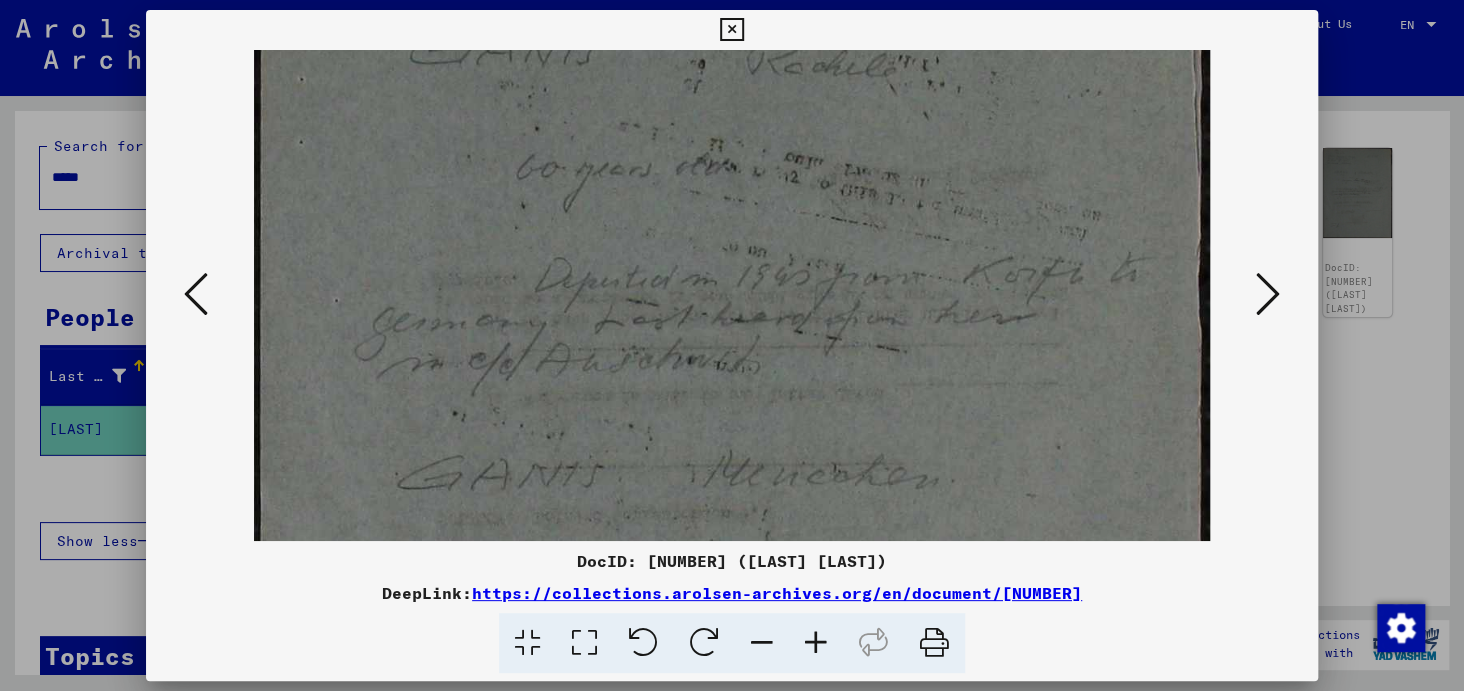 drag, startPoint x: 920, startPoint y: 459, endPoint x: 930, endPoint y: 324, distance: 135.36986 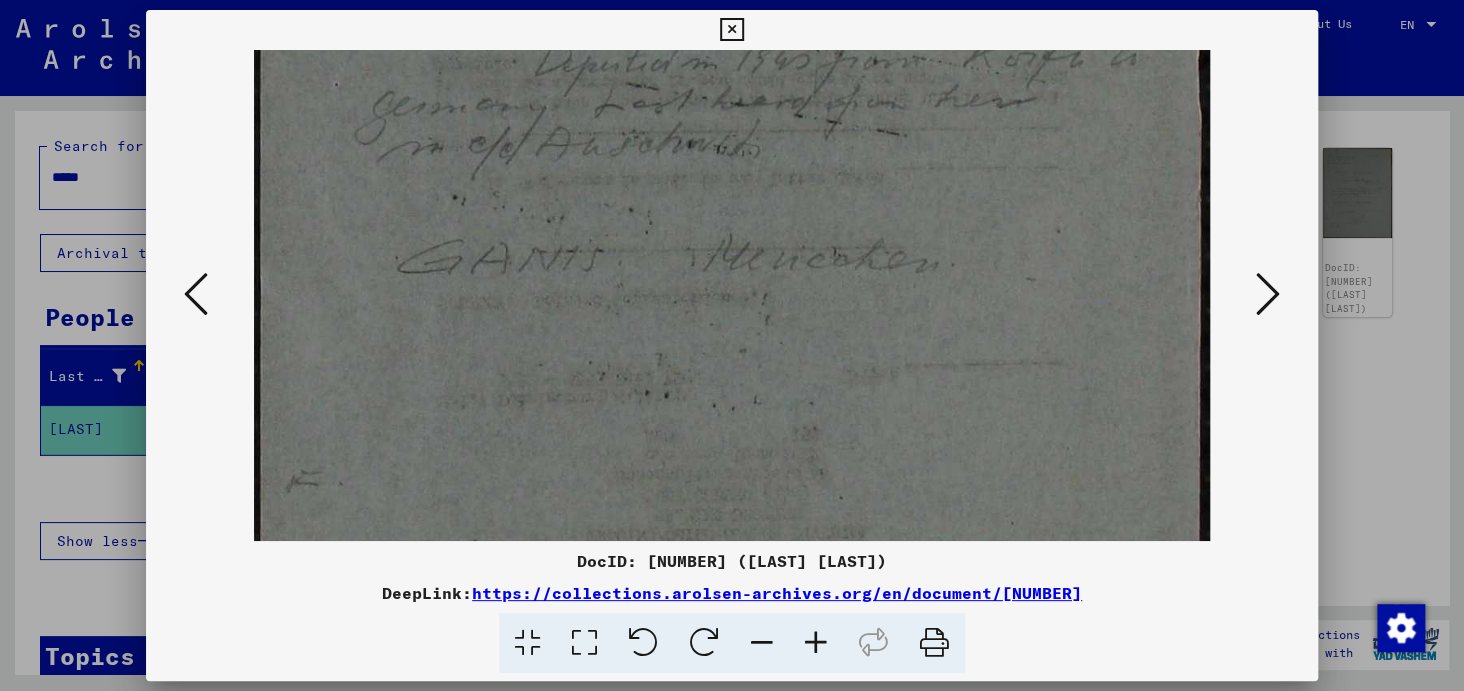 drag, startPoint x: 932, startPoint y: 448, endPoint x: 935, endPoint y: 242, distance: 206.02185 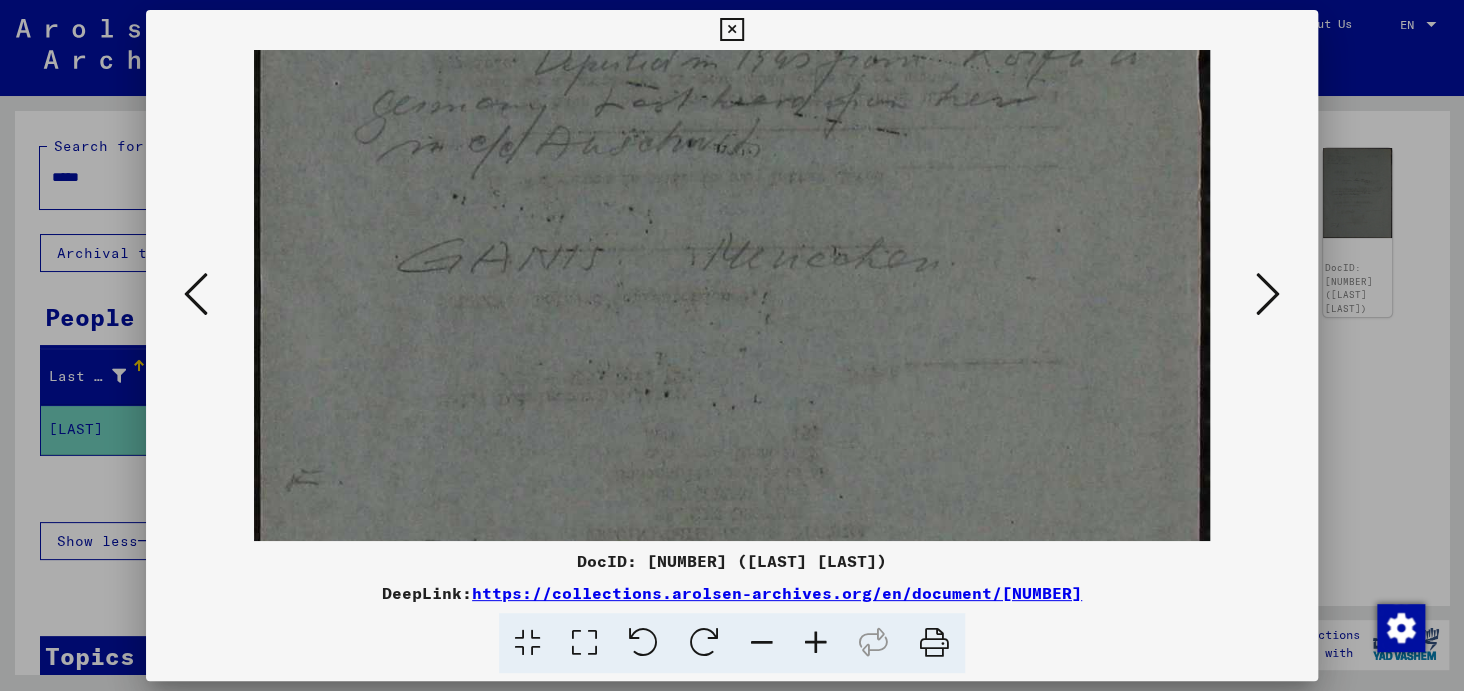 click at bounding box center (1268, 294) 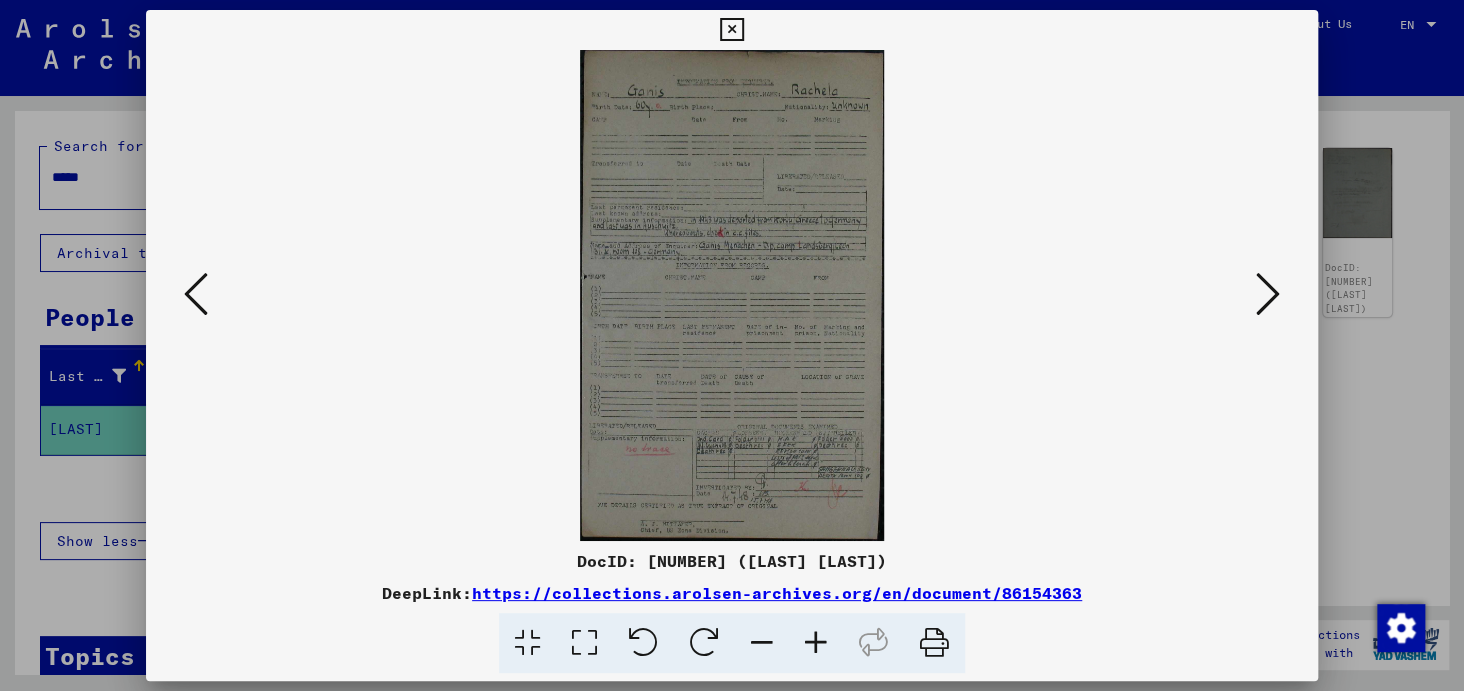 click at bounding box center [816, 643] 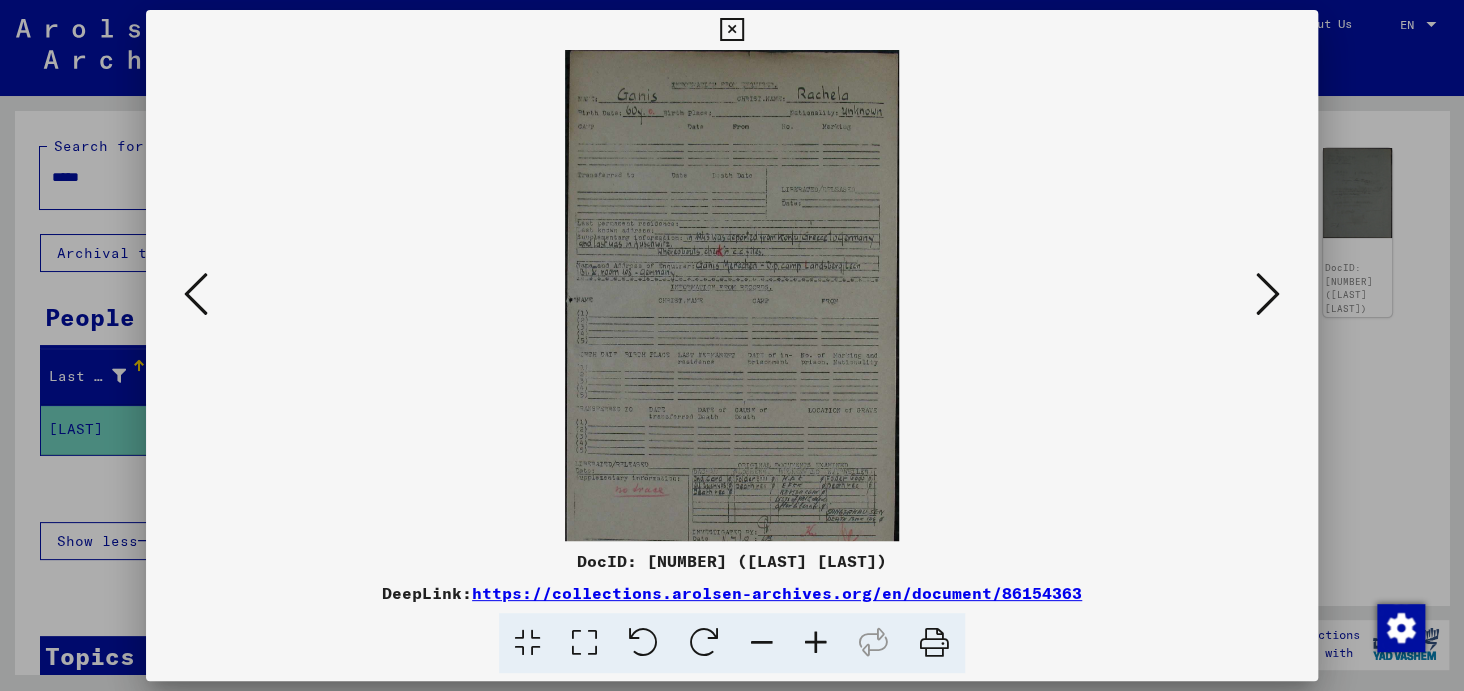 click at bounding box center [816, 643] 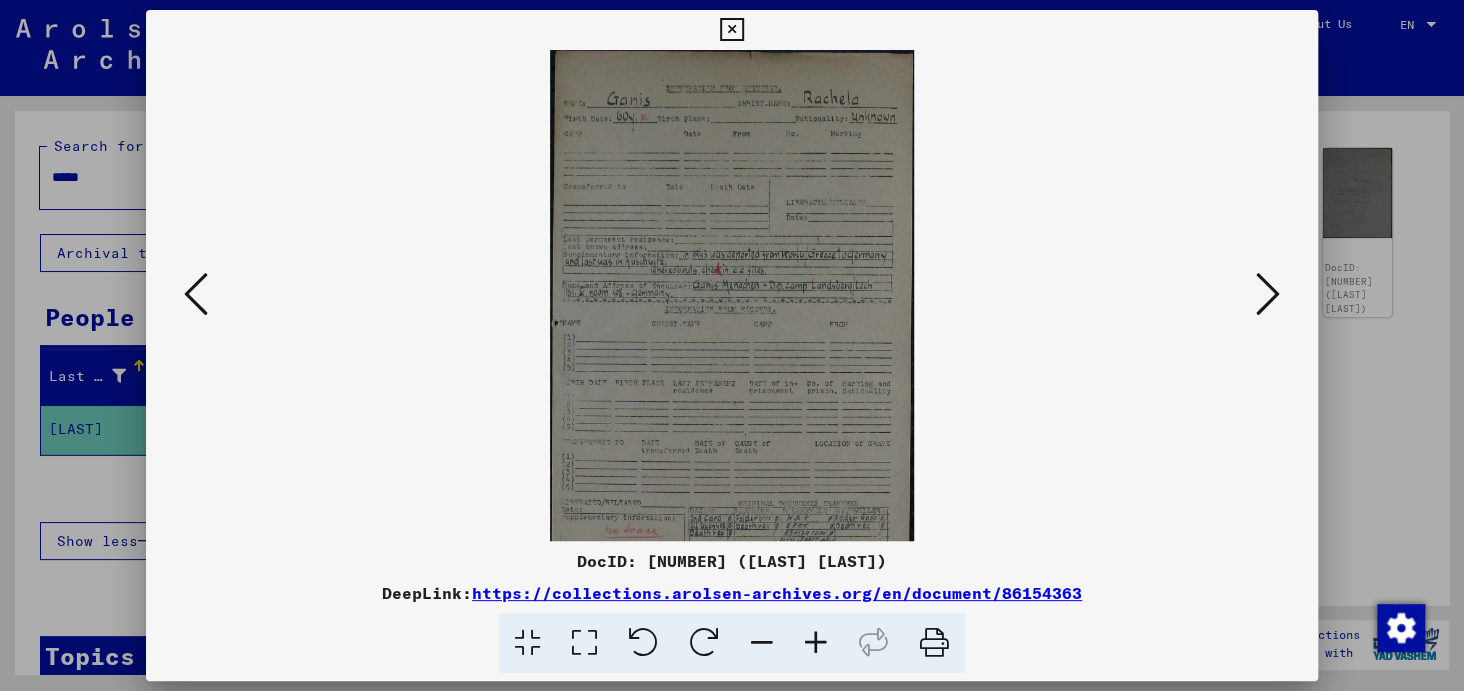 click at bounding box center (816, 643) 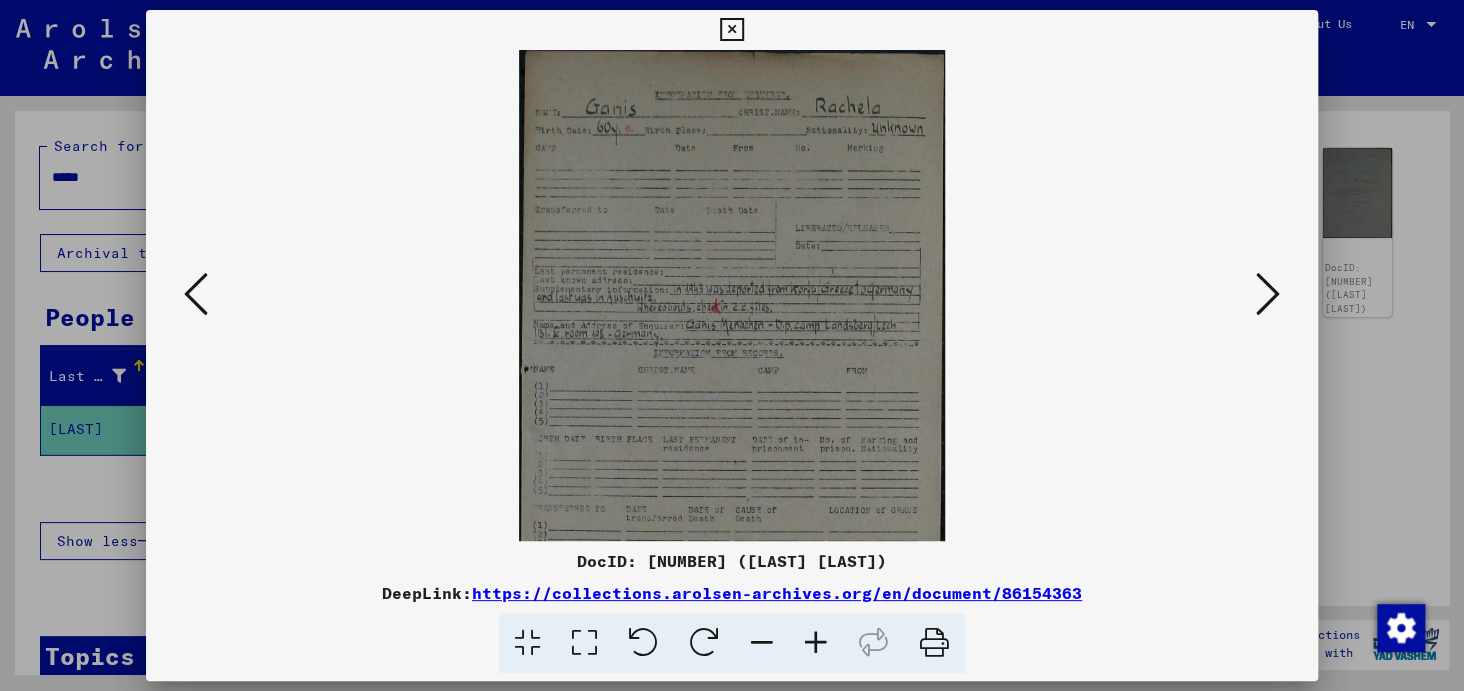 click at bounding box center (816, 643) 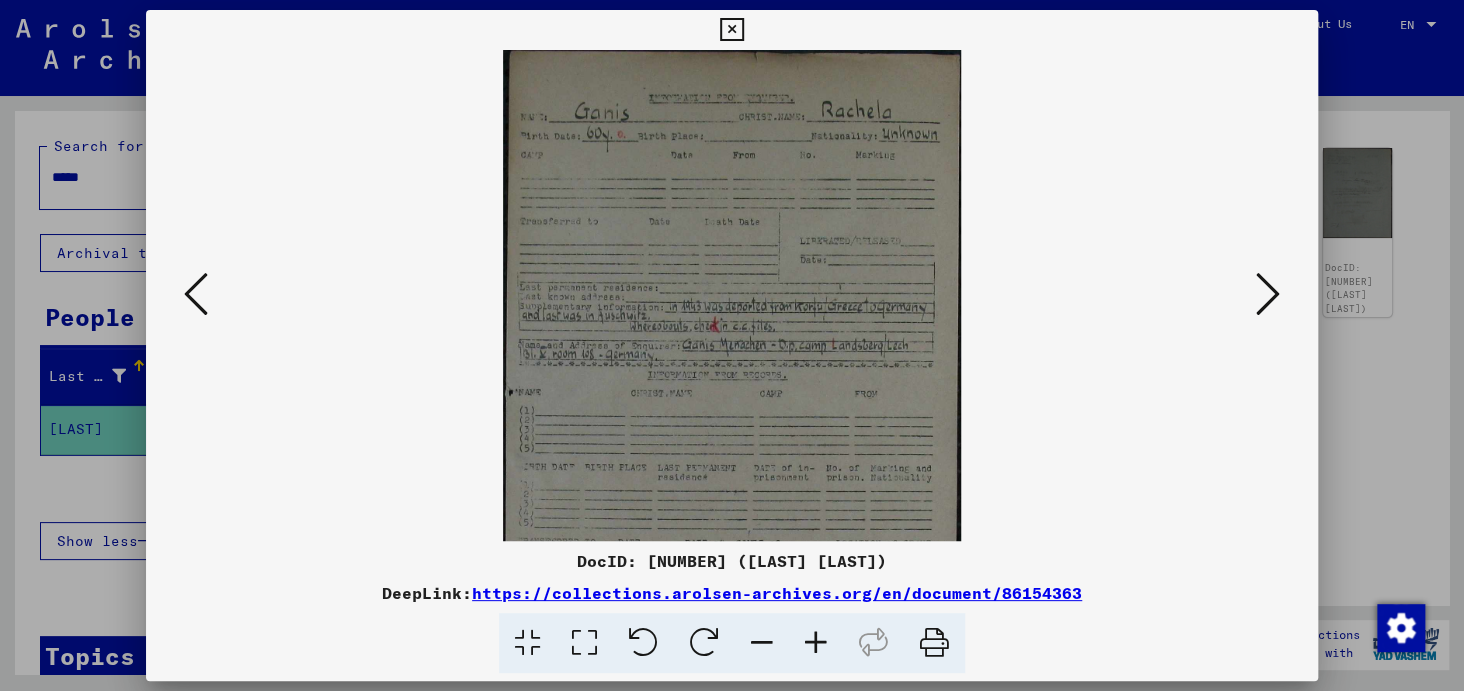 click at bounding box center [816, 643] 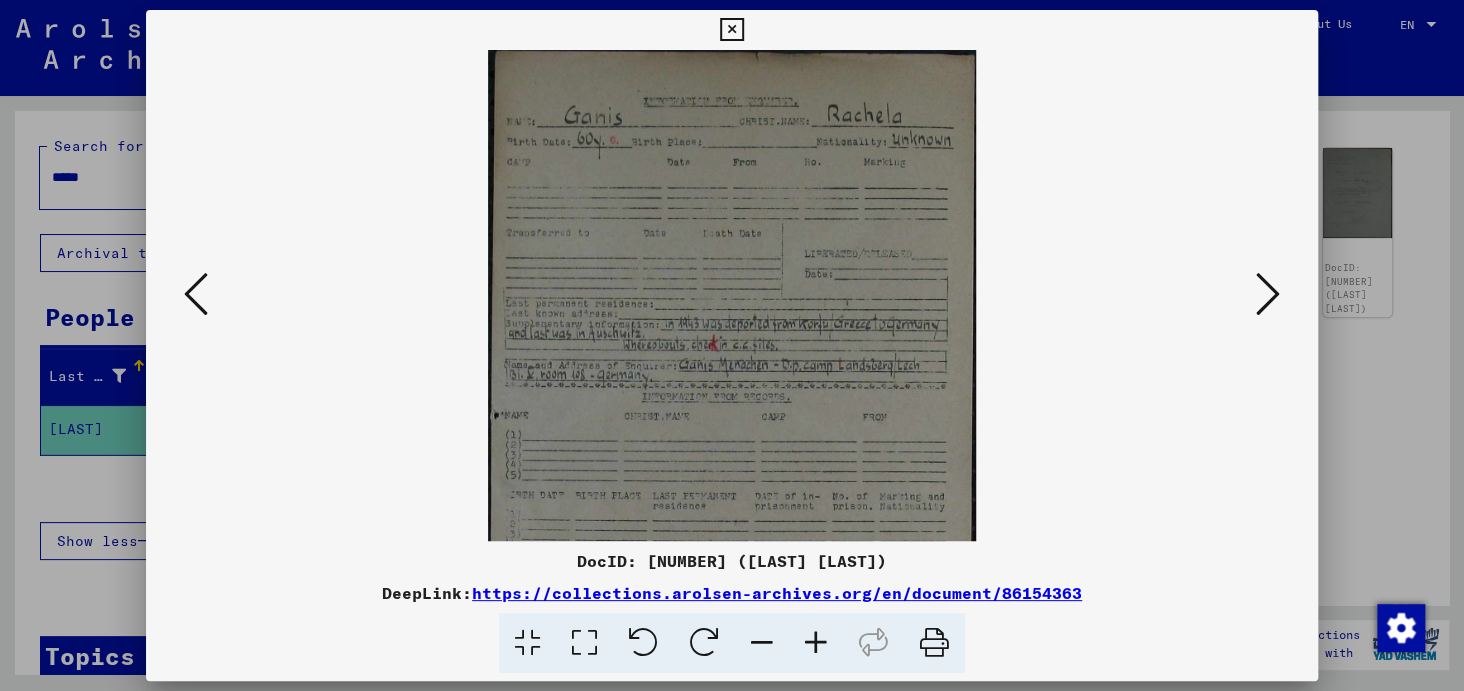 click at bounding box center (816, 643) 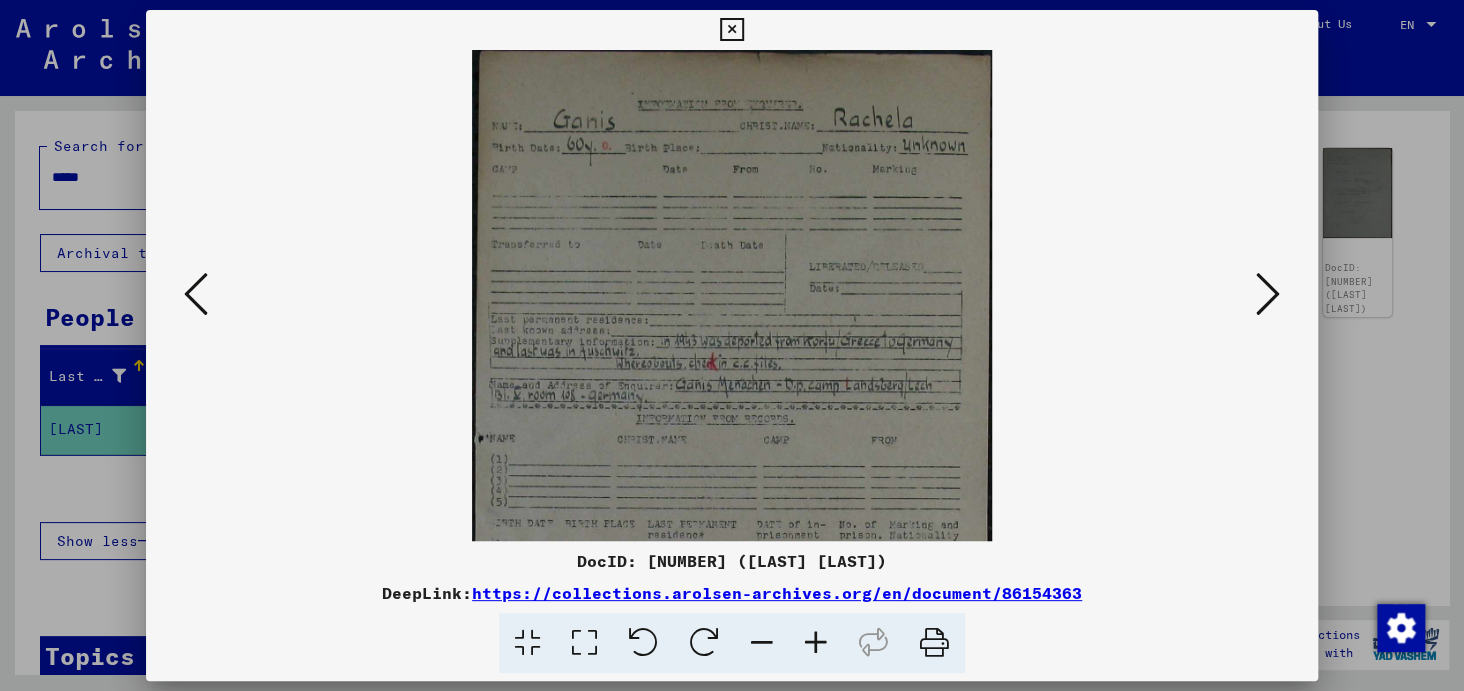 click at bounding box center (816, 643) 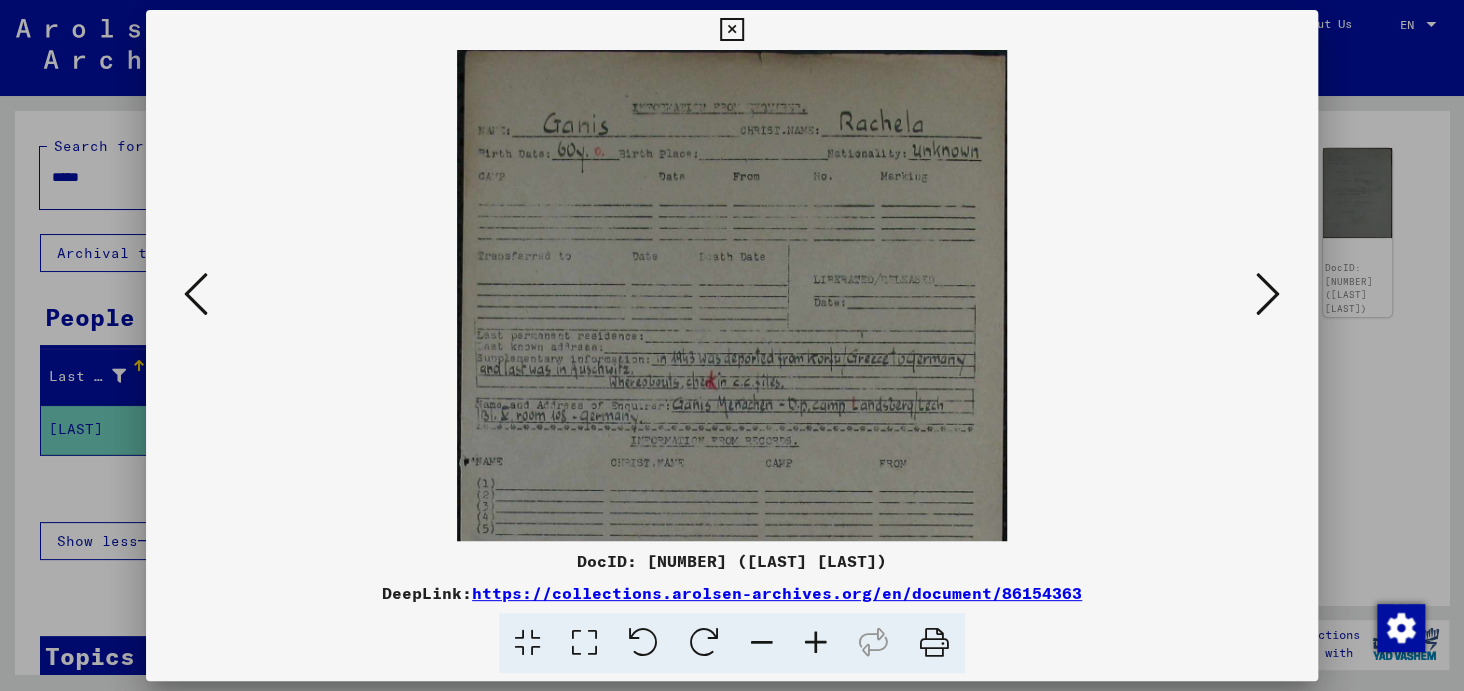 click at bounding box center [816, 643] 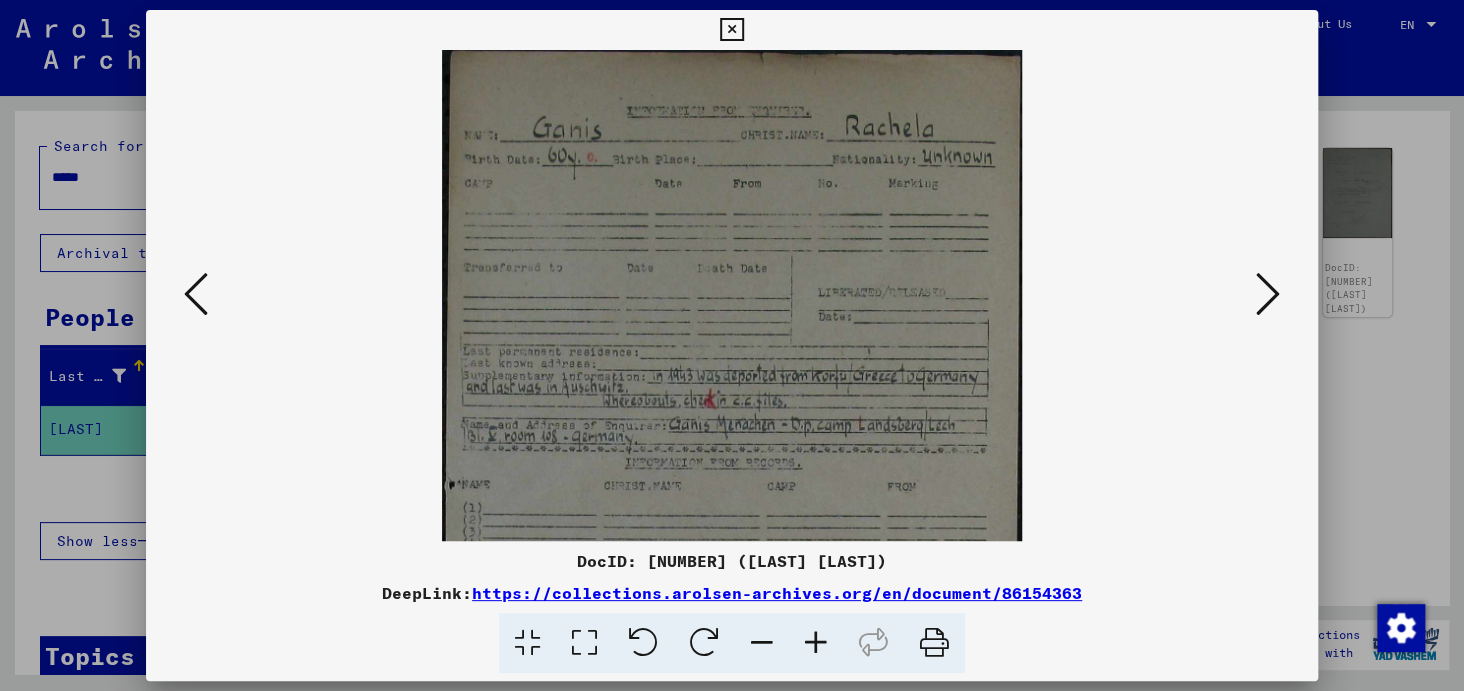 click at bounding box center [816, 643] 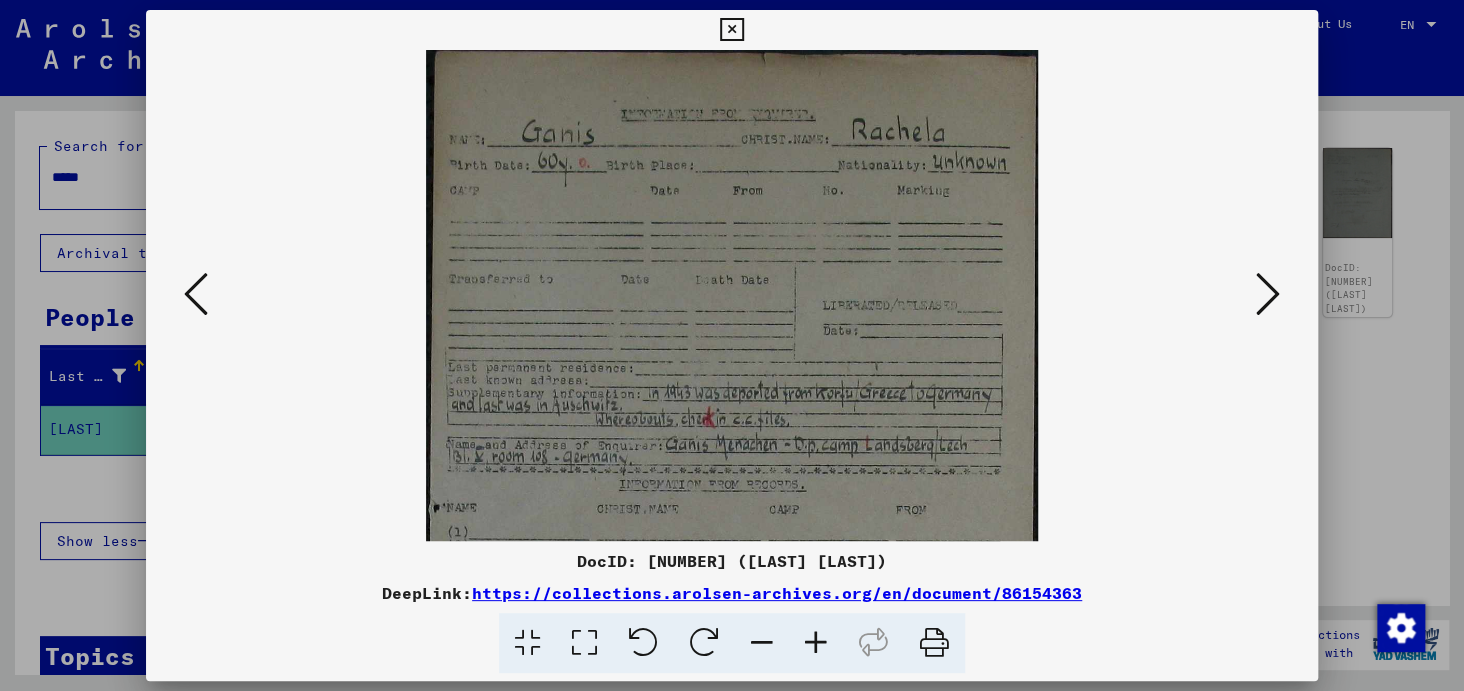 click at bounding box center [816, 643] 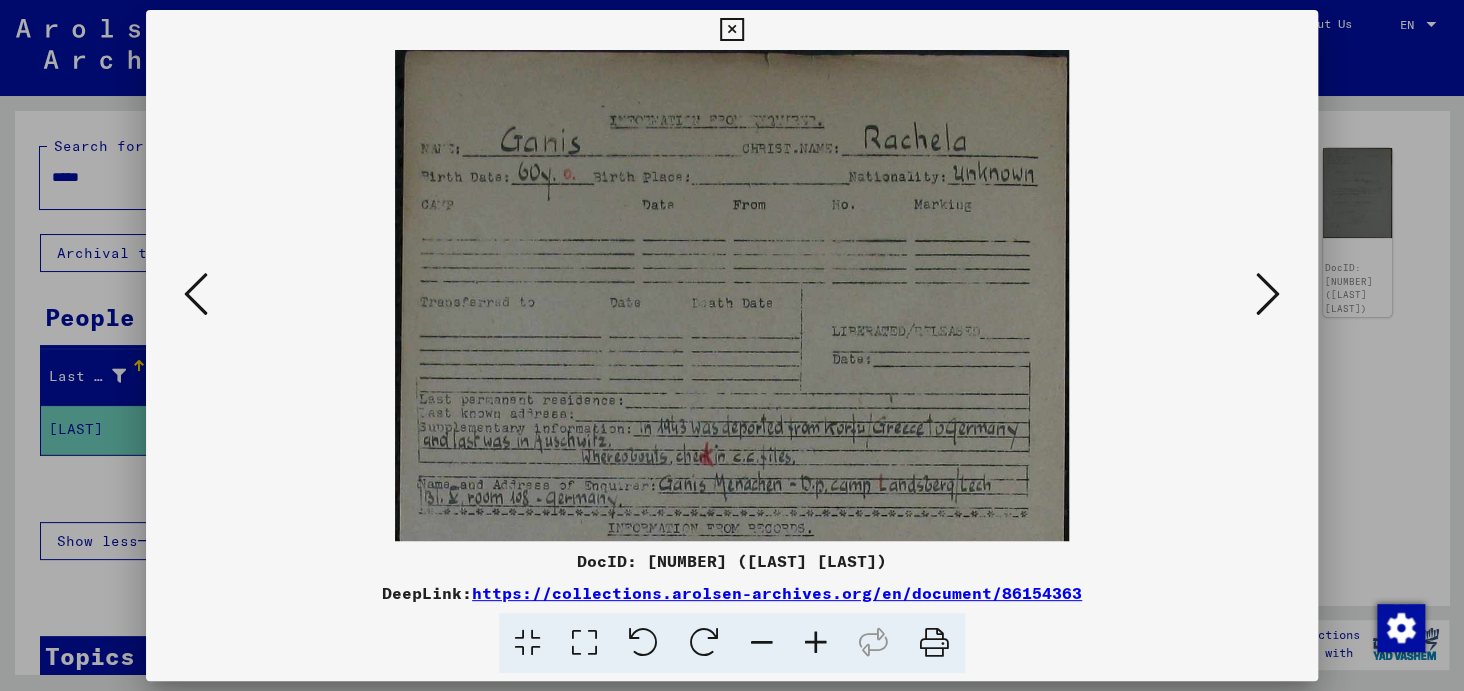 click at bounding box center (816, 643) 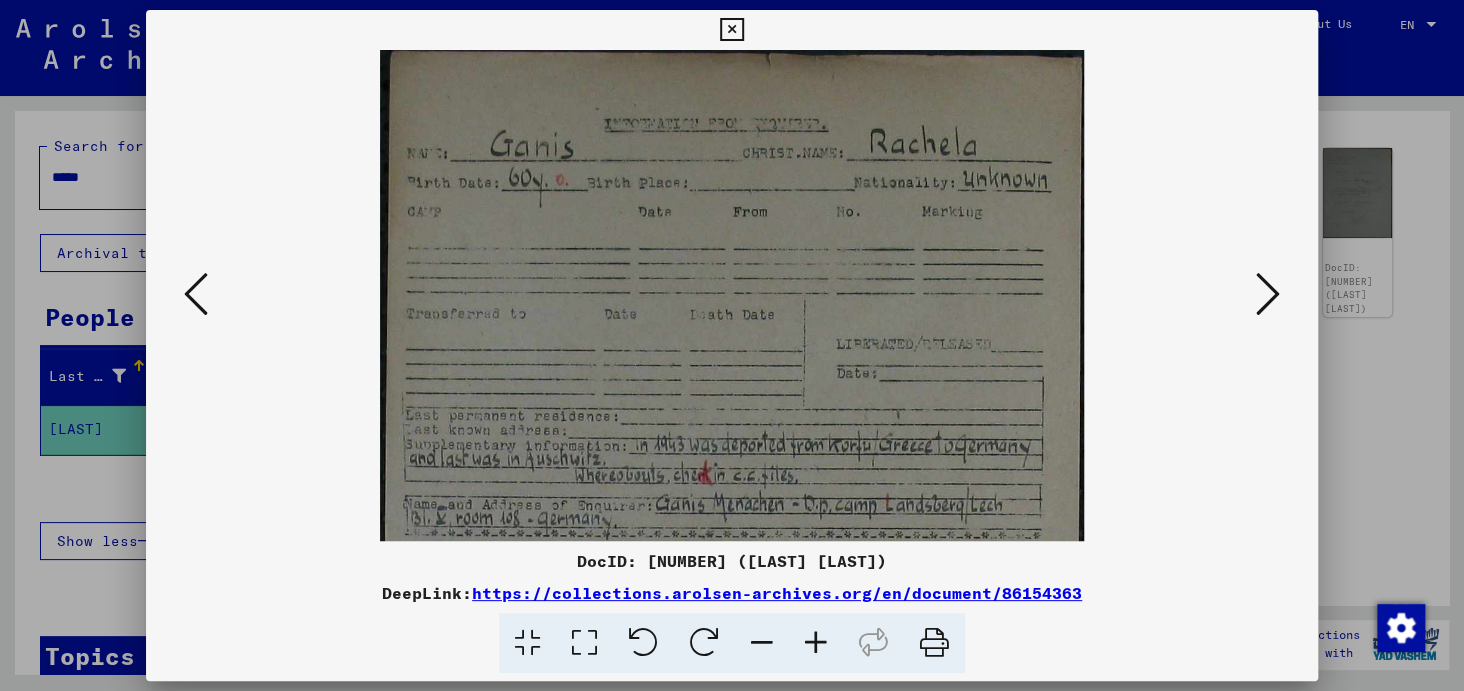 click at bounding box center (816, 643) 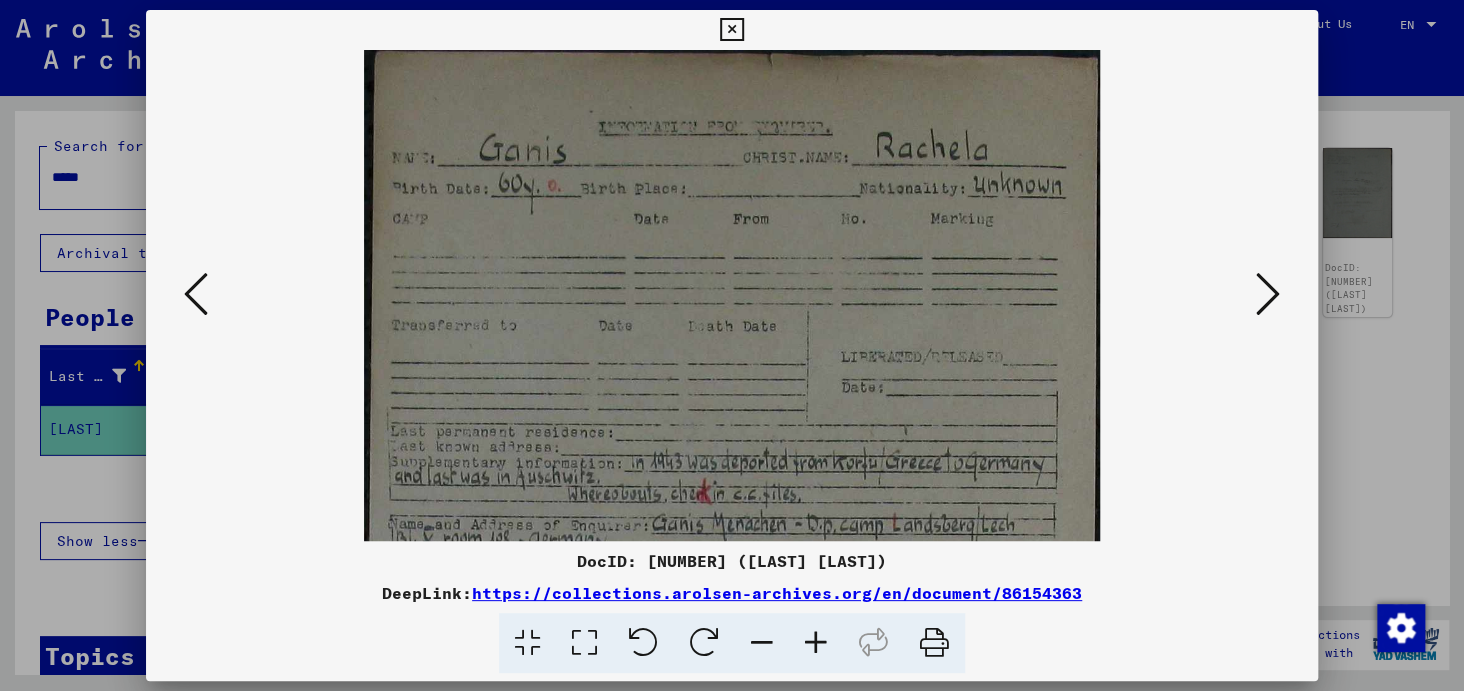 click at bounding box center [816, 643] 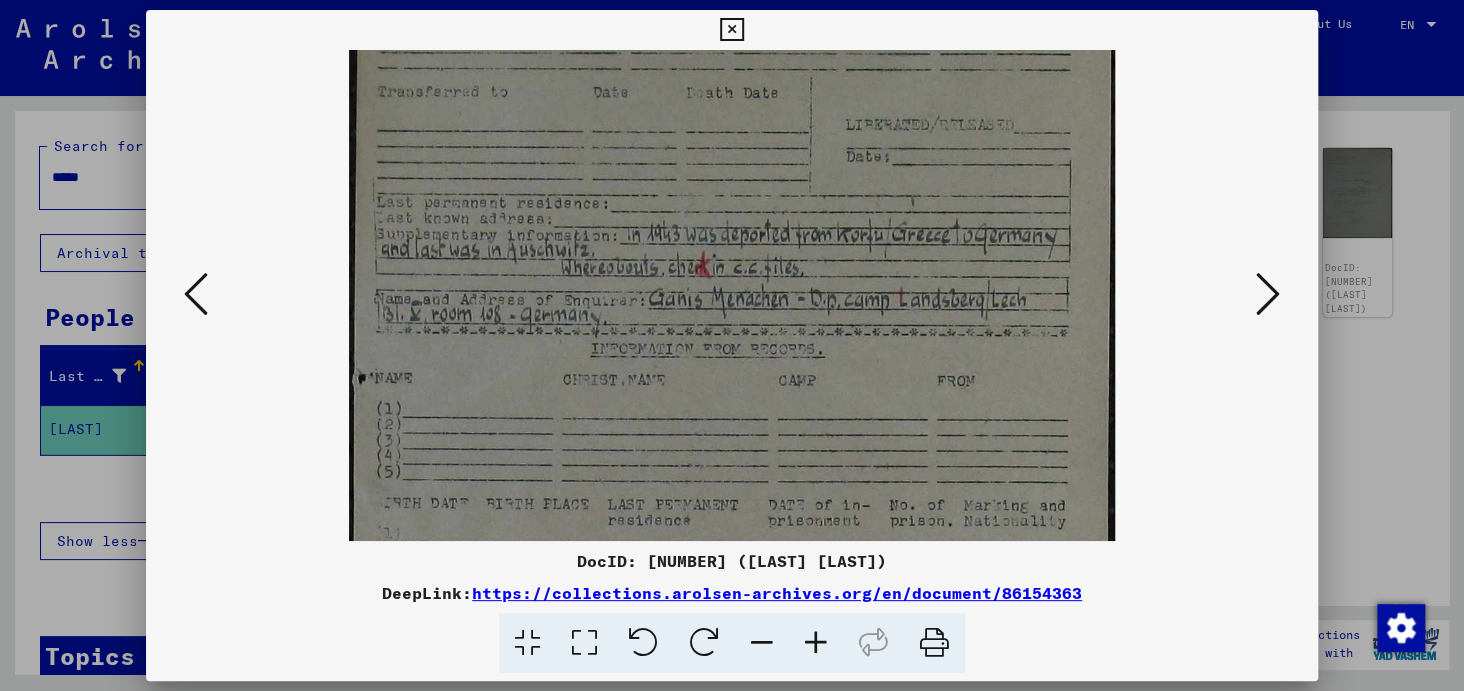 scroll, scrollTop: 342, scrollLeft: 0, axis: vertical 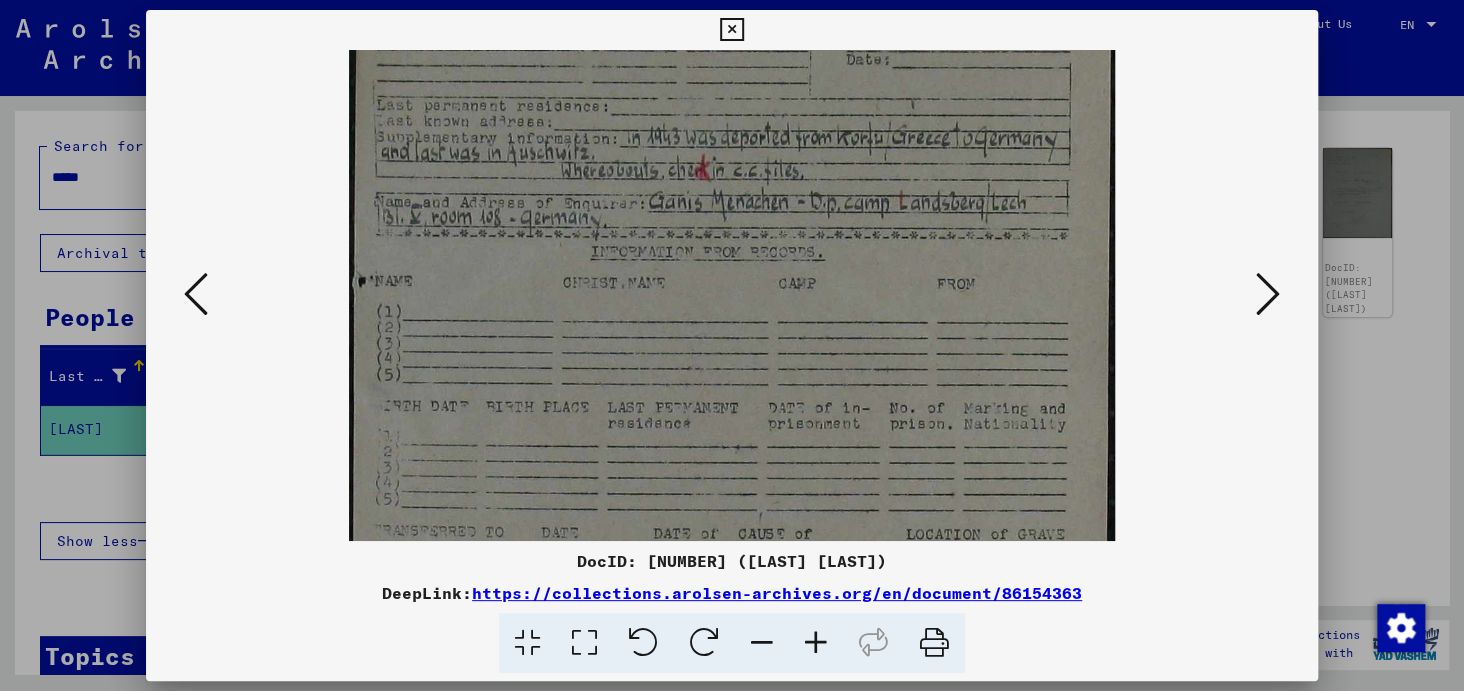 drag, startPoint x: 800, startPoint y: 437, endPoint x: 814, endPoint y: 95, distance: 342.28644 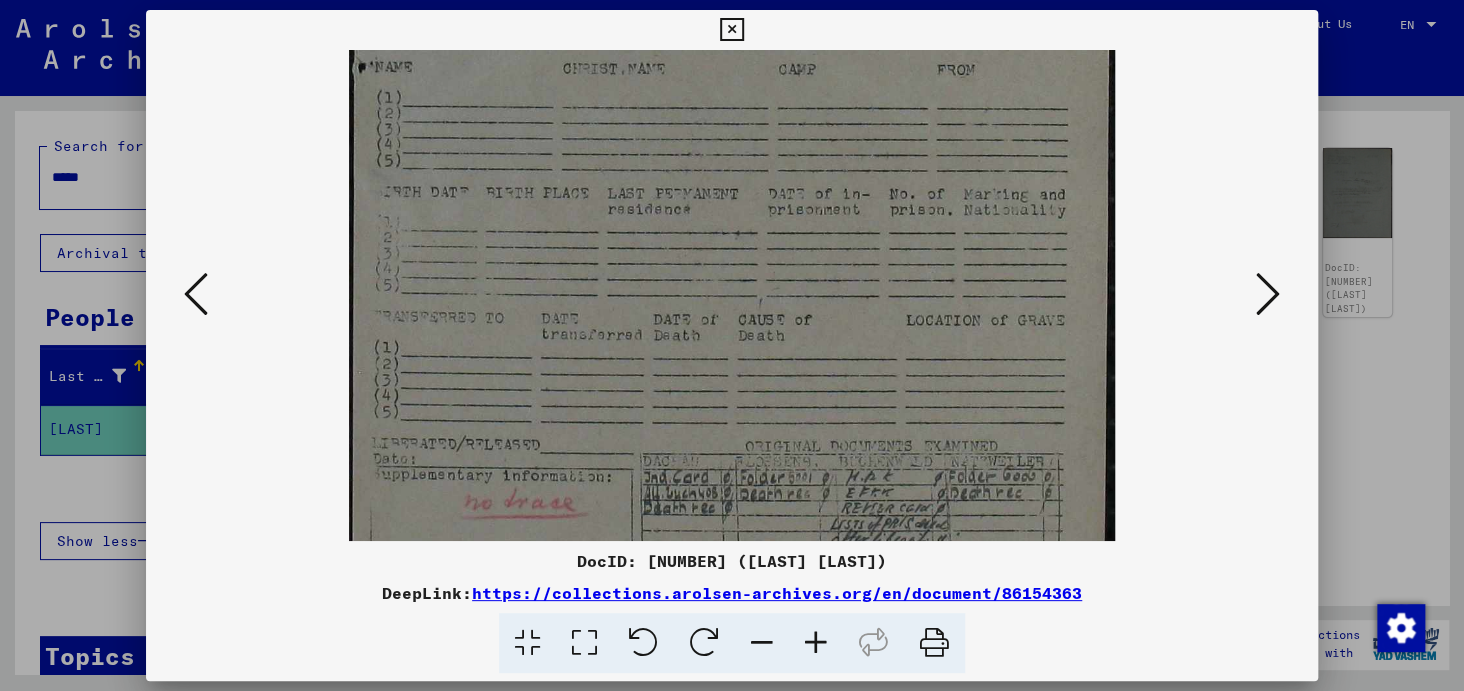 drag, startPoint x: 771, startPoint y: 358, endPoint x: 796, endPoint y: 140, distance: 219.4288 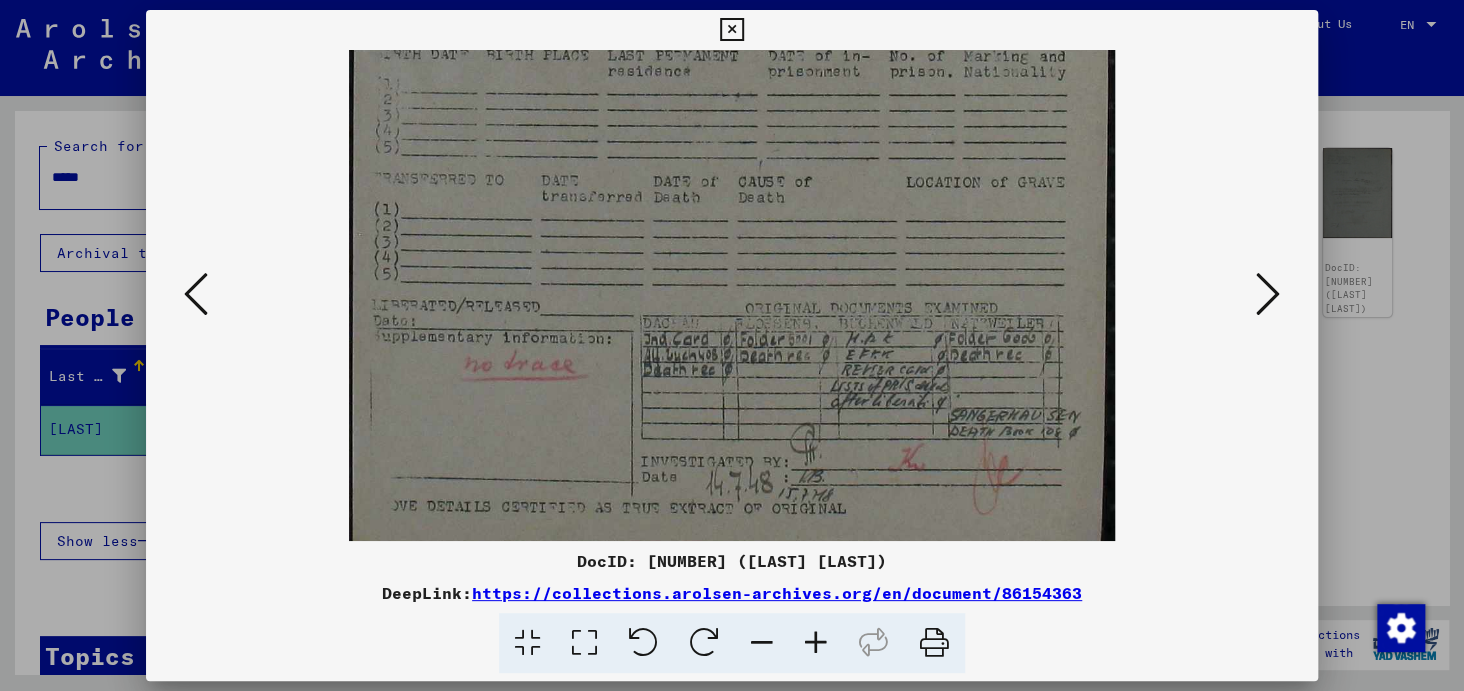 scroll, scrollTop: 696, scrollLeft: 0, axis: vertical 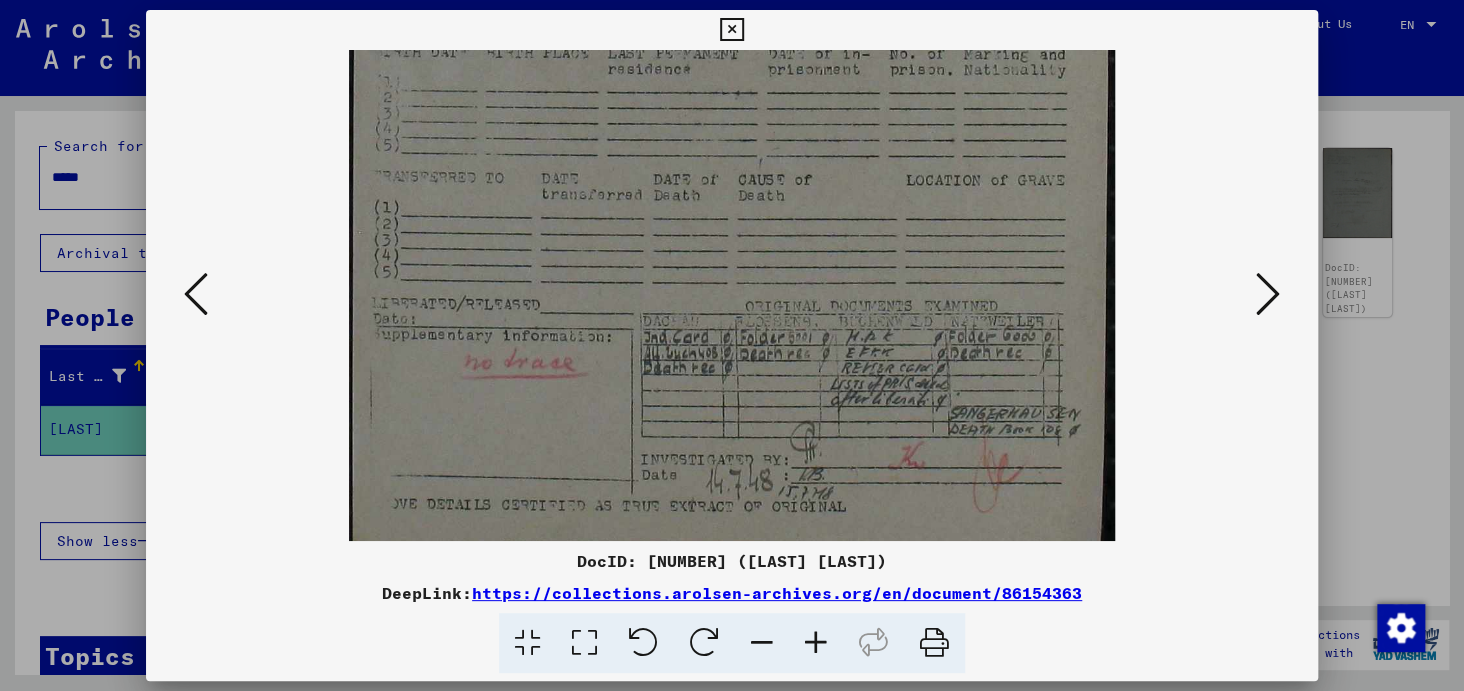 drag, startPoint x: 737, startPoint y: 357, endPoint x: 748, endPoint y: 220, distance: 137.4409 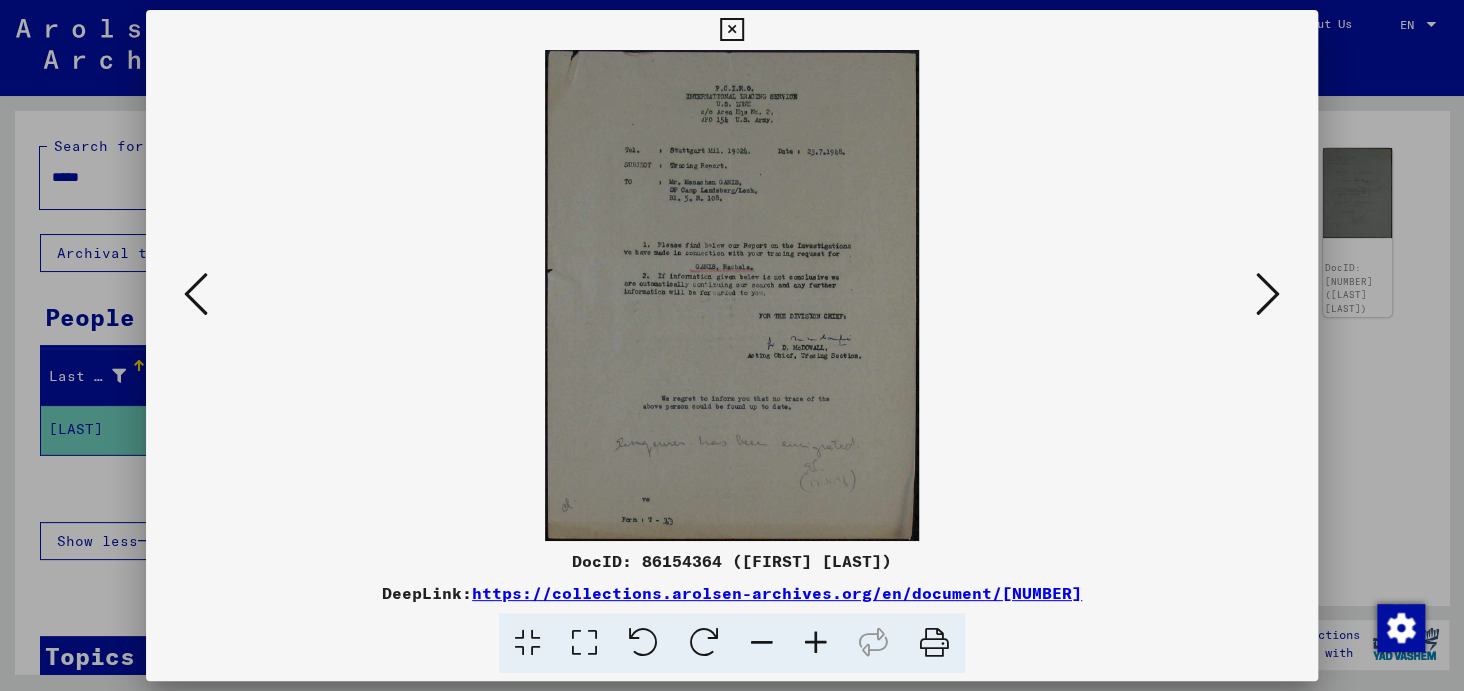 click at bounding box center [816, 643] 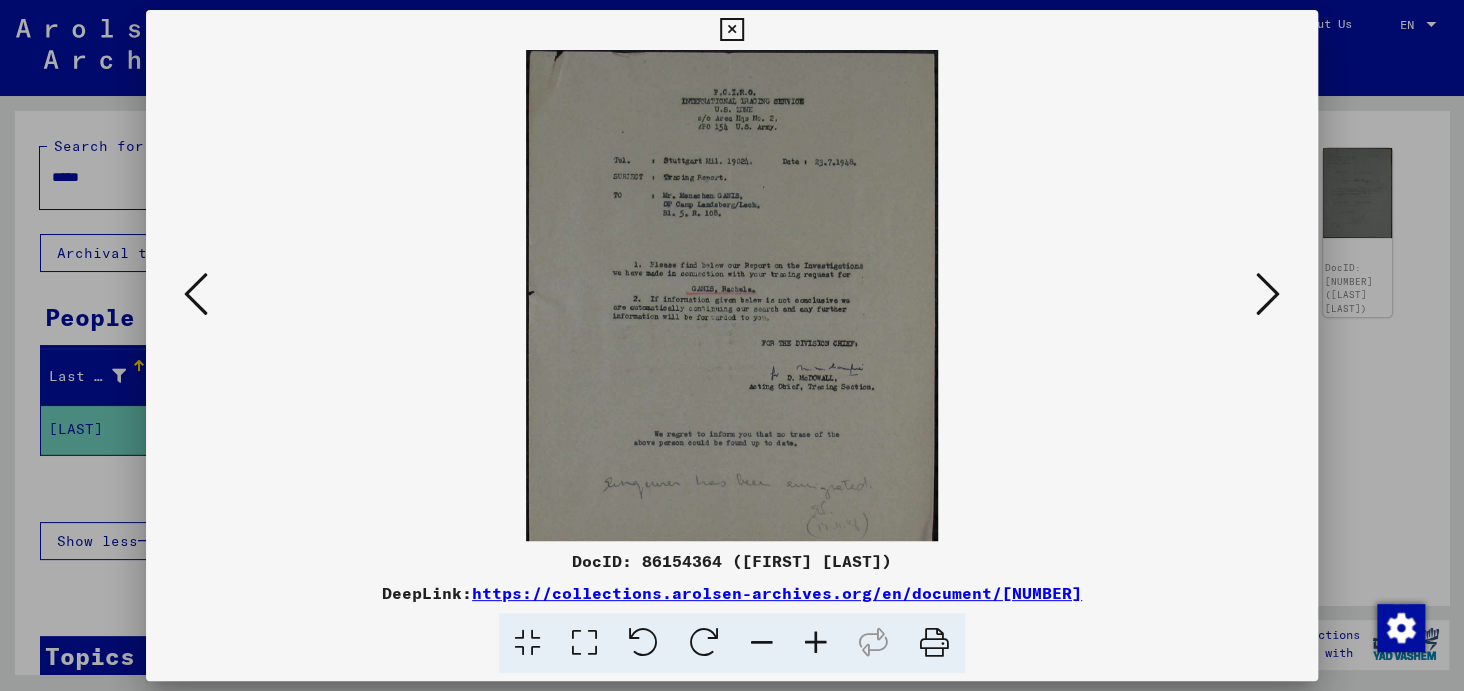 click at bounding box center [816, 643] 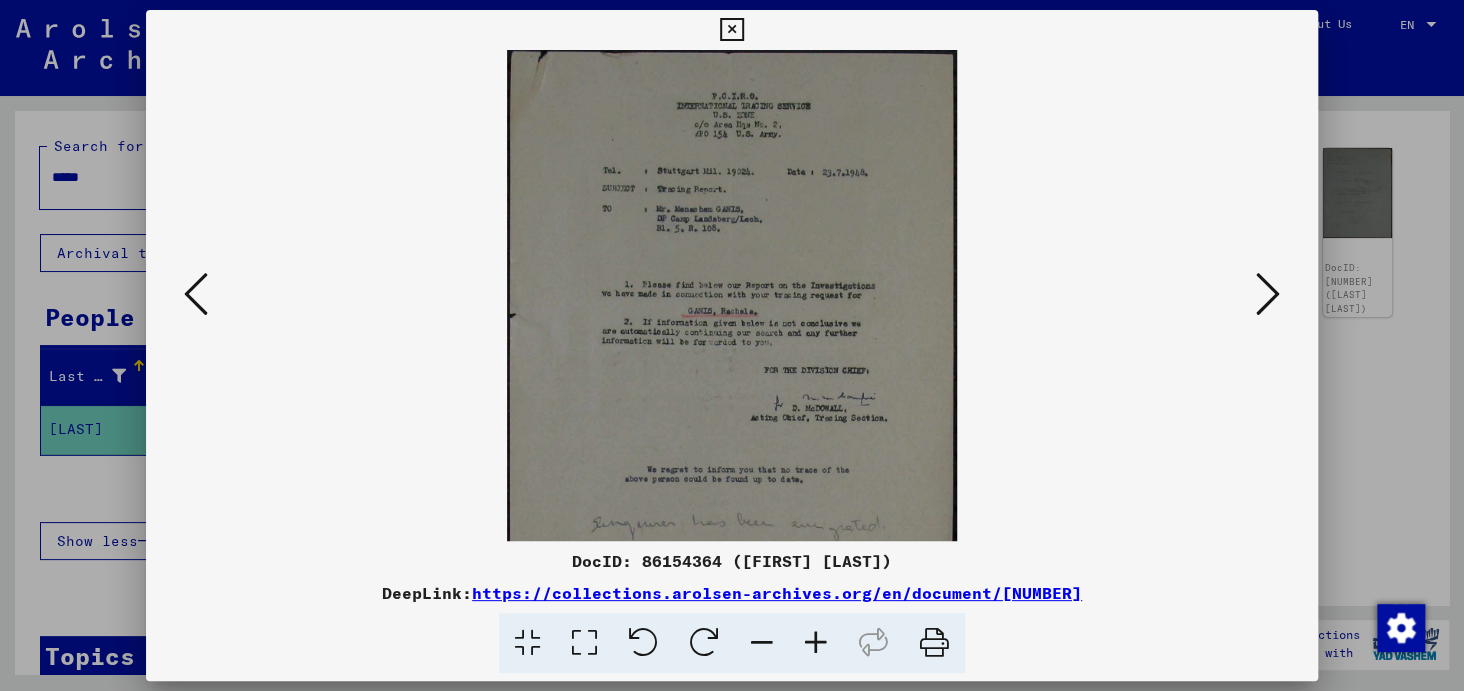 click at bounding box center [816, 643] 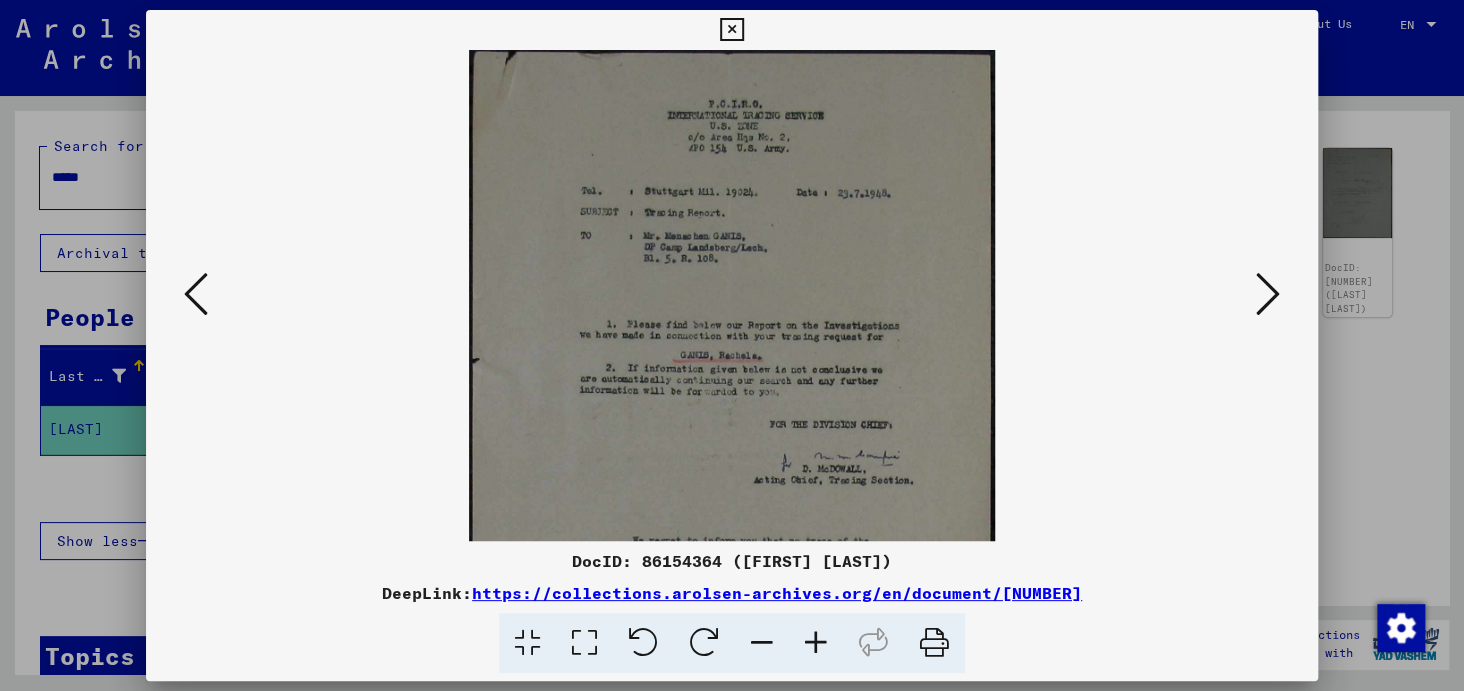 click at bounding box center [816, 643] 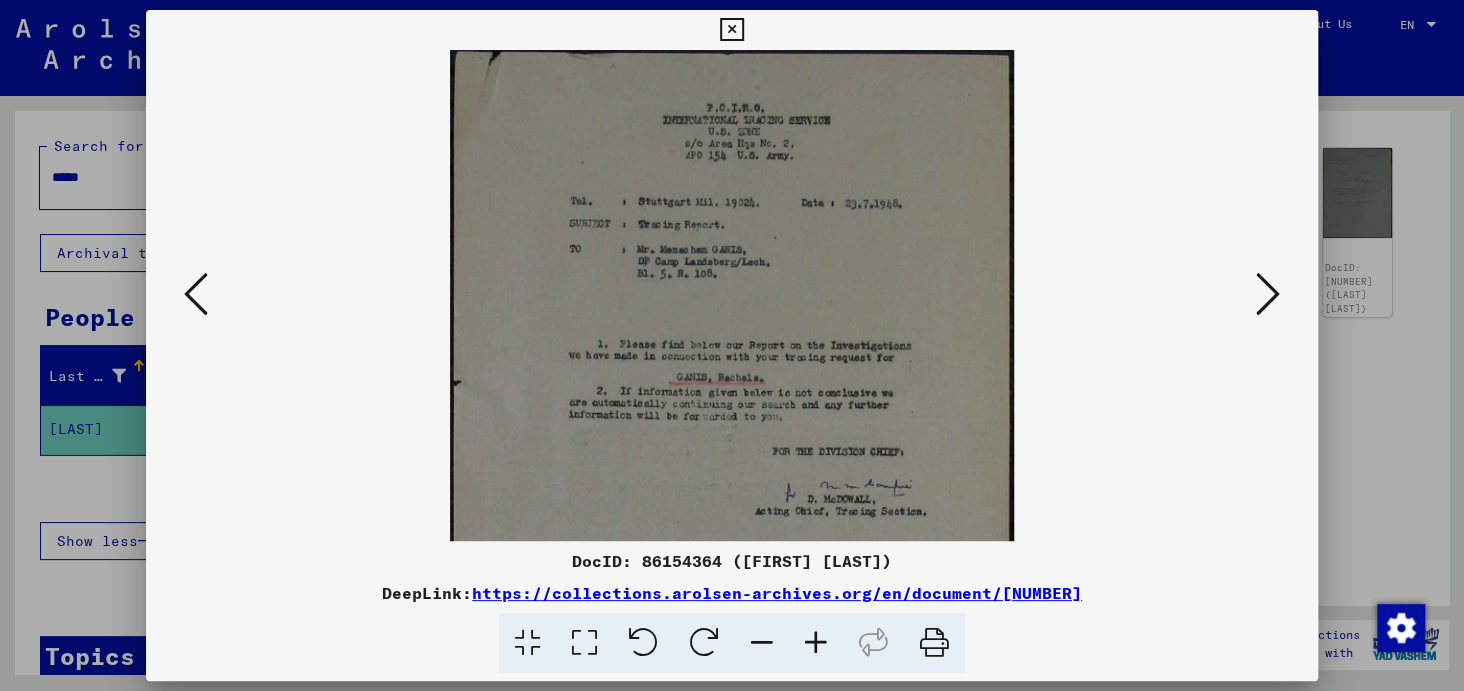 click at bounding box center [816, 643] 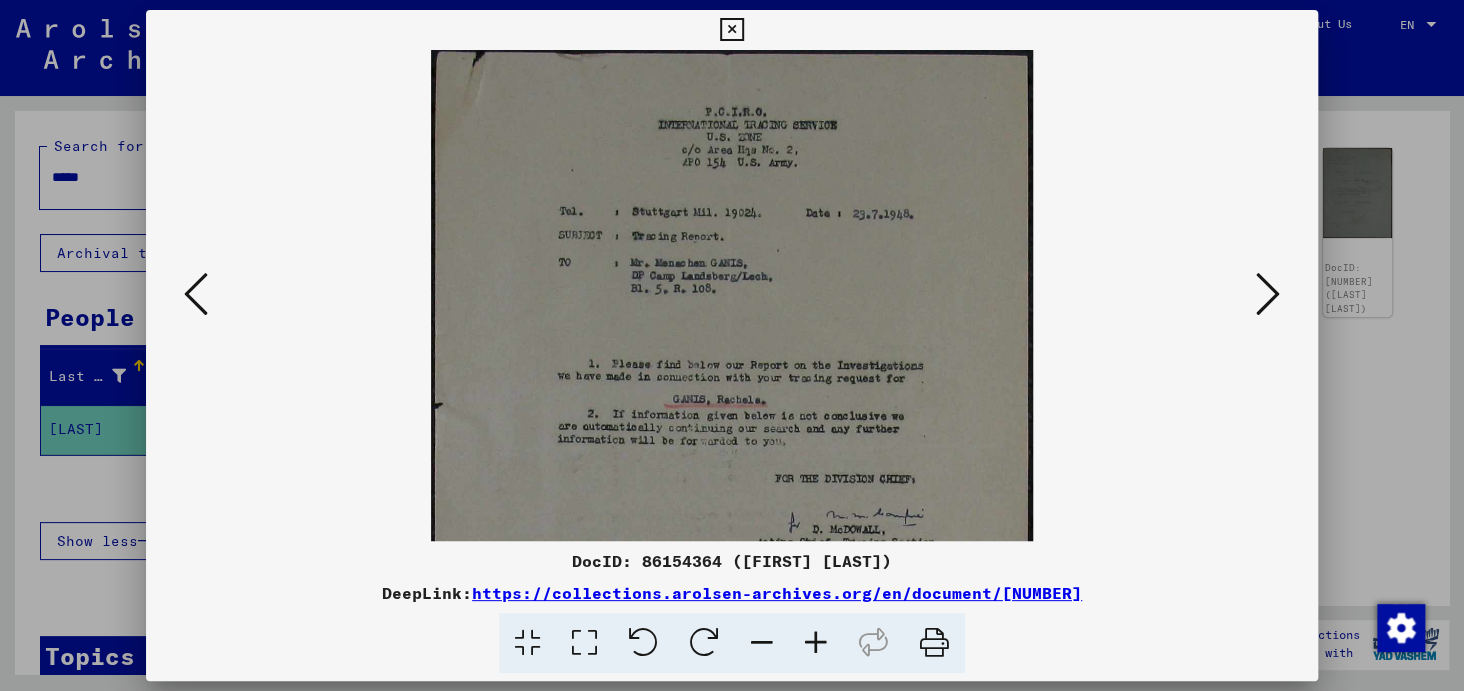 click at bounding box center [816, 643] 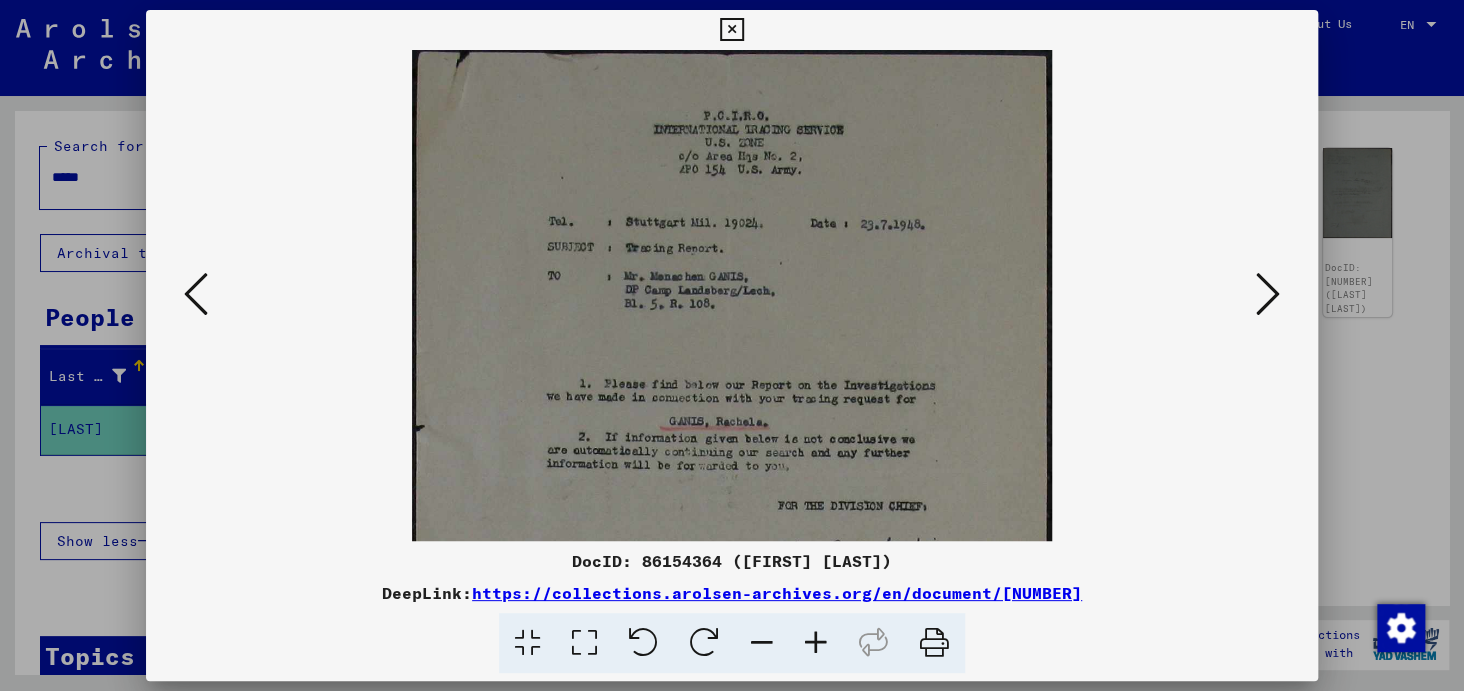click at bounding box center (816, 643) 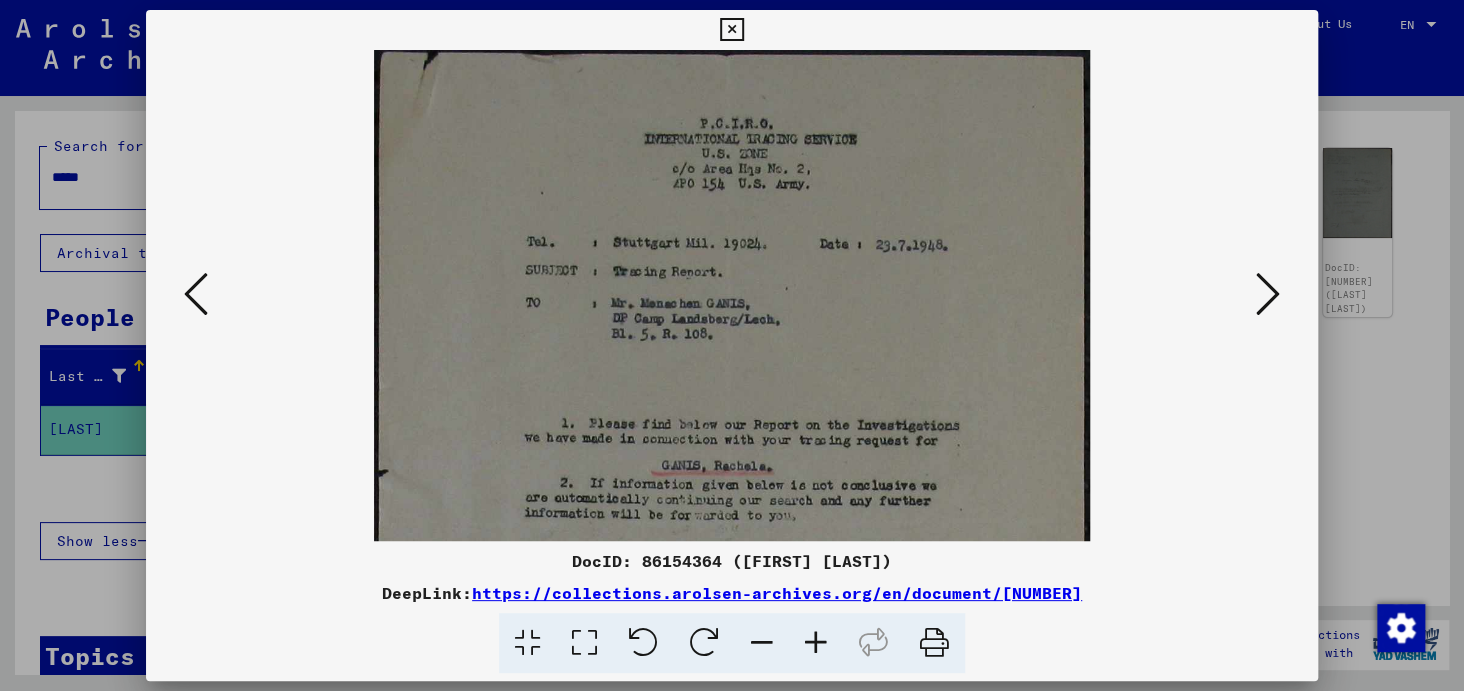 click at bounding box center (816, 643) 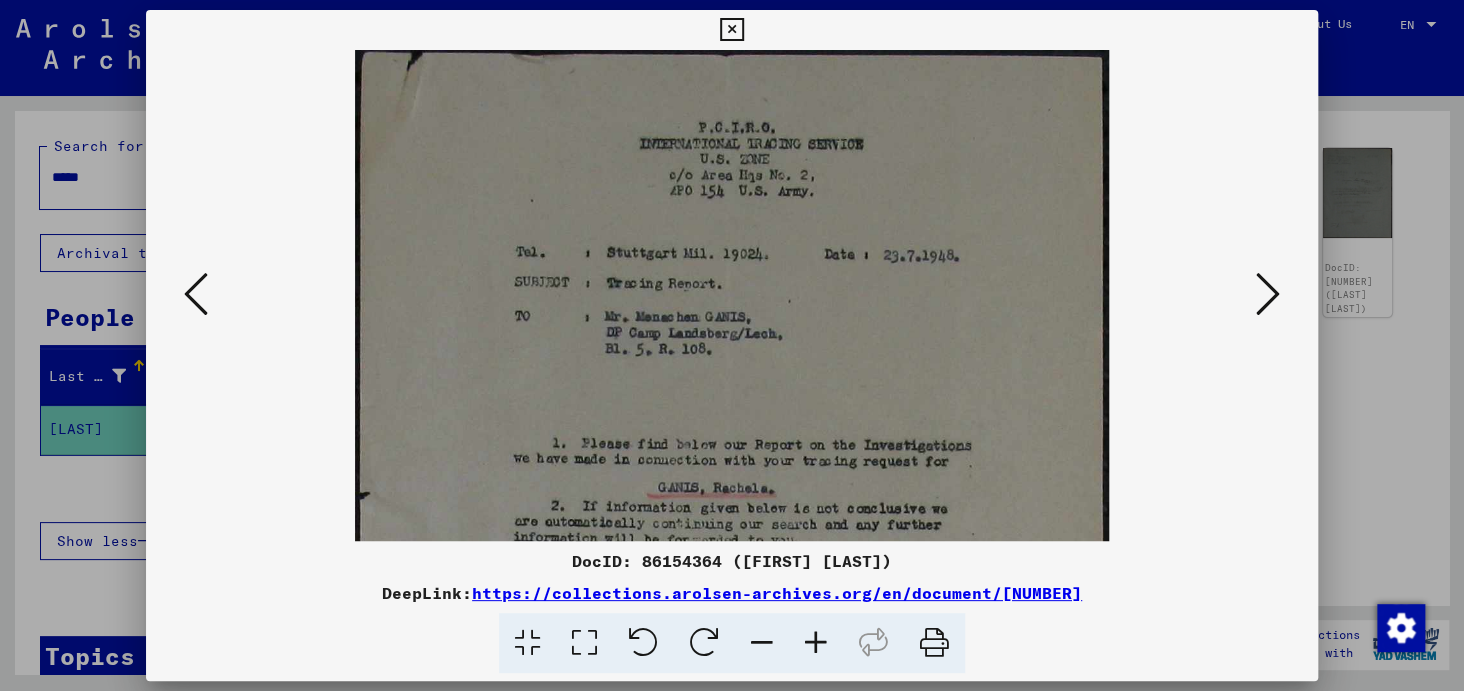 click at bounding box center (816, 643) 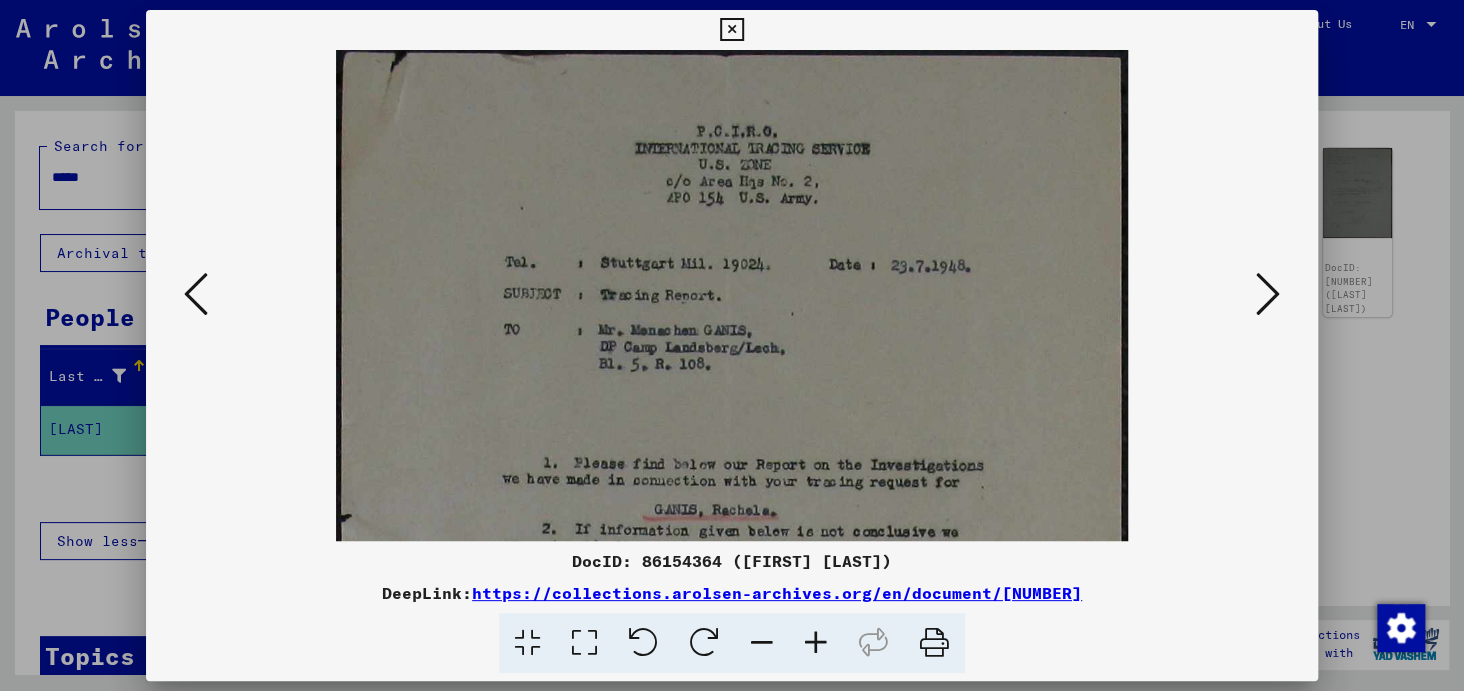 click at bounding box center [816, 643] 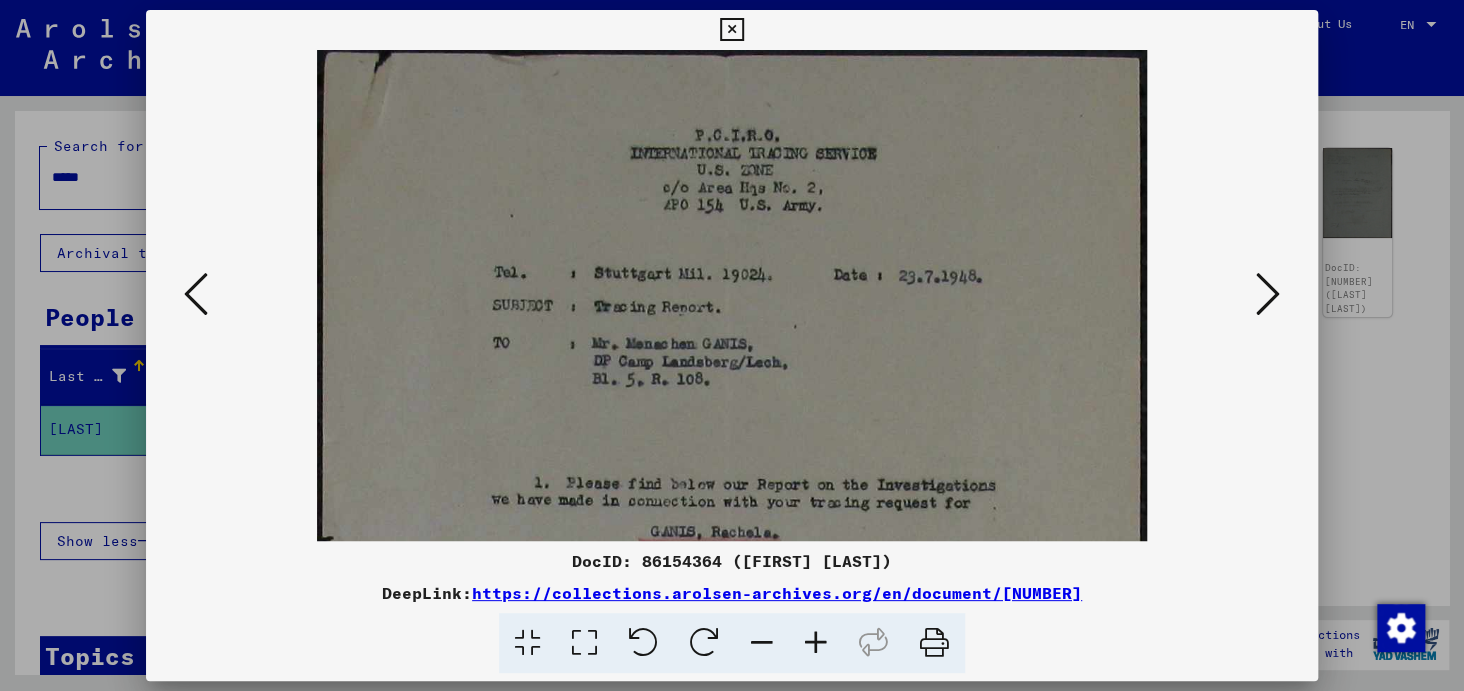 click at bounding box center [816, 643] 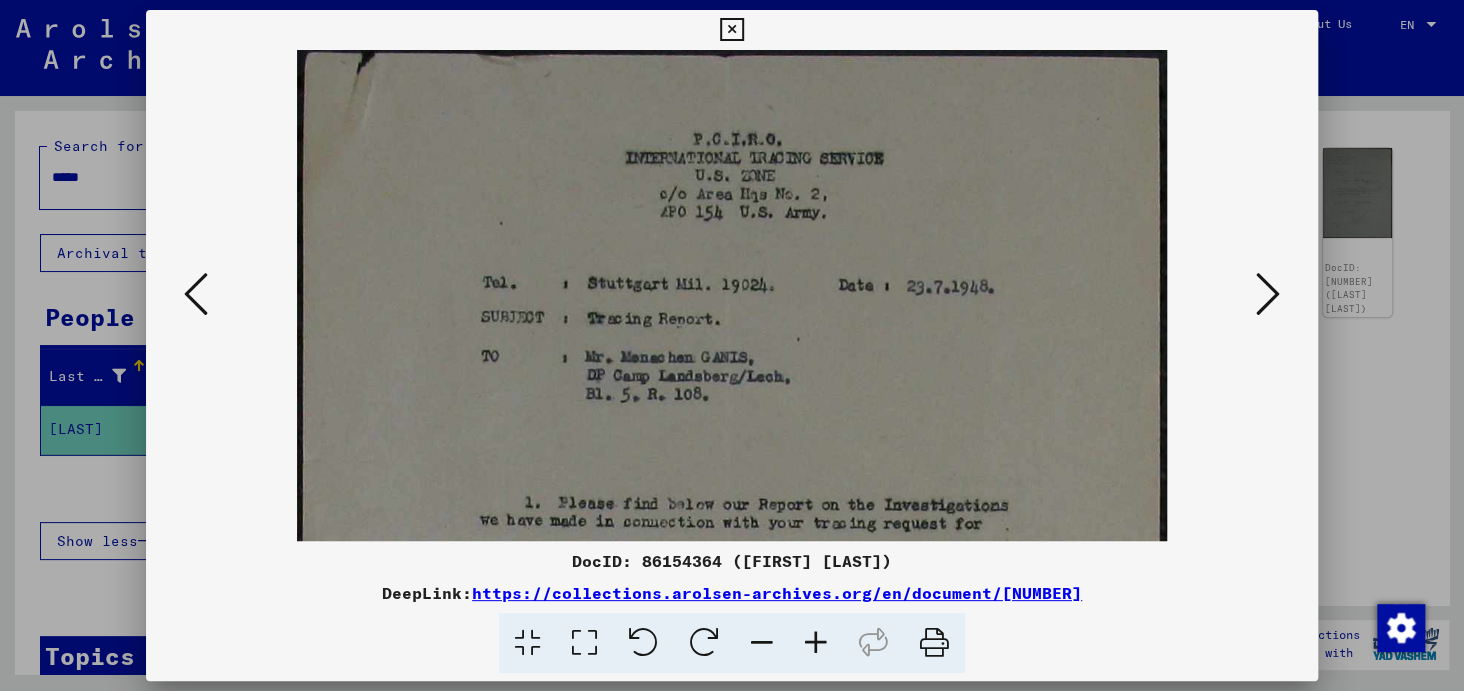 click at bounding box center [816, 643] 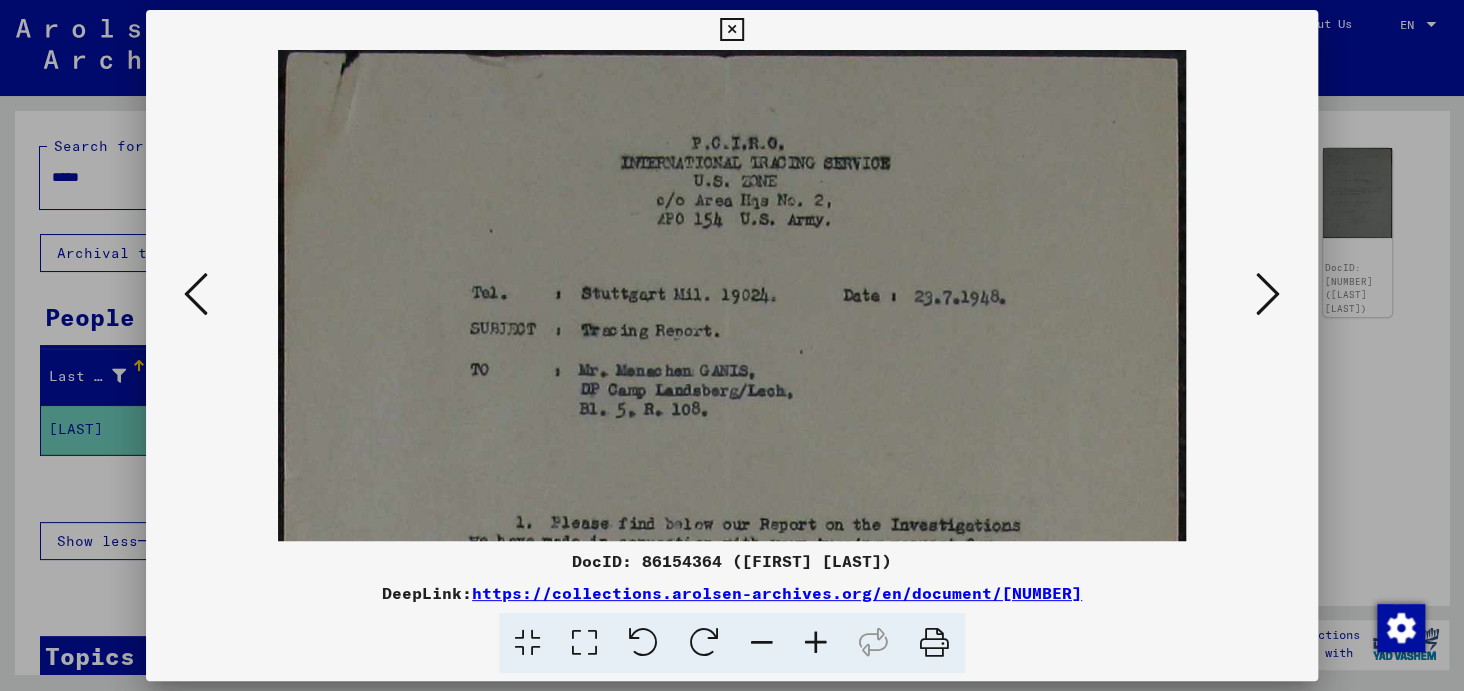 click at bounding box center [816, 643] 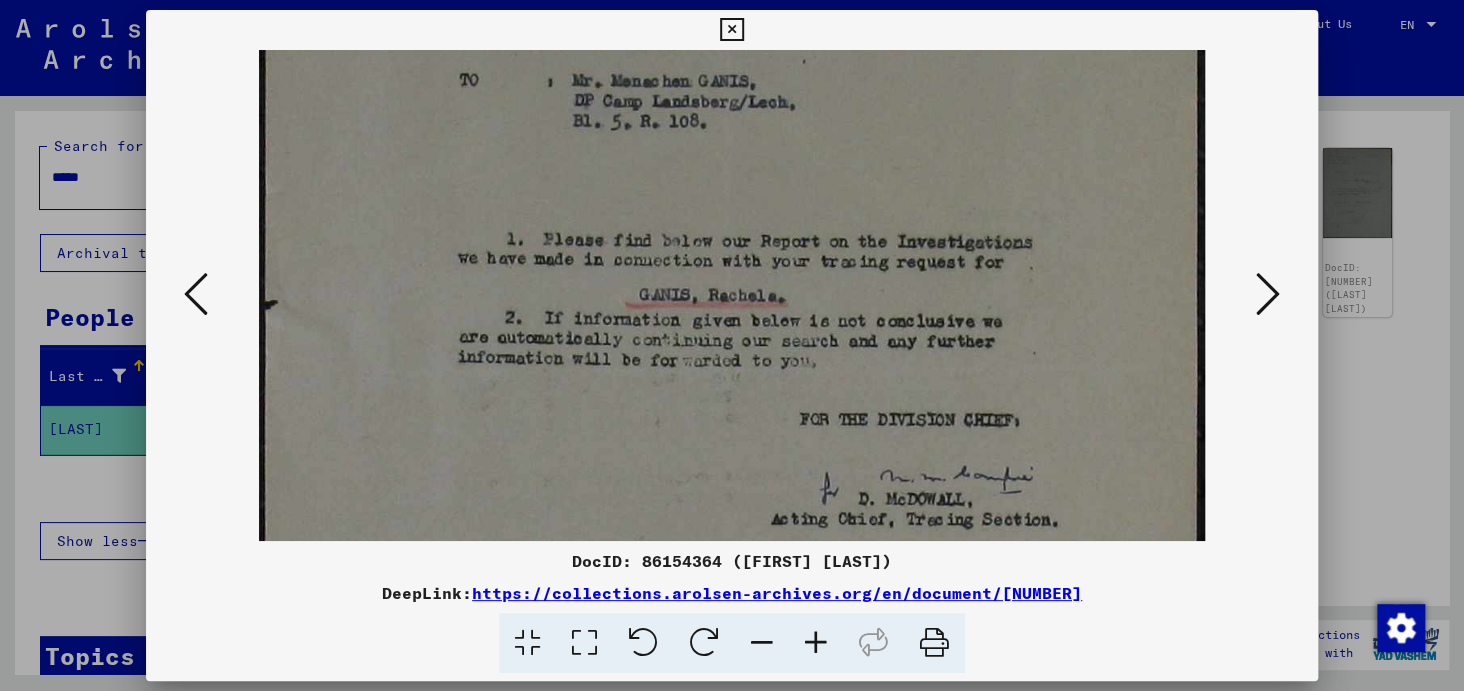 scroll, scrollTop: 384, scrollLeft: 0, axis: vertical 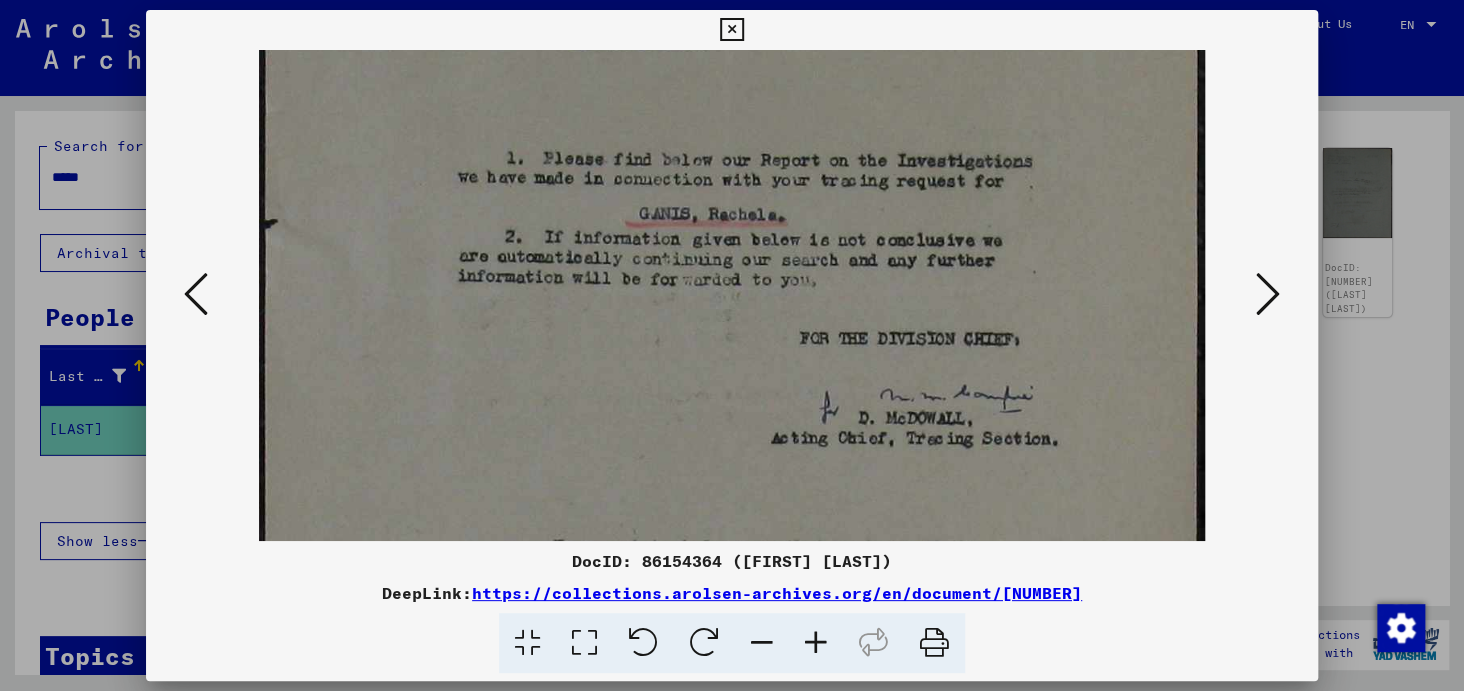 drag, startPoint x: 817, startPoint y: 469, endPoint x: 832, endPoint y: 84, distance: 385.29208 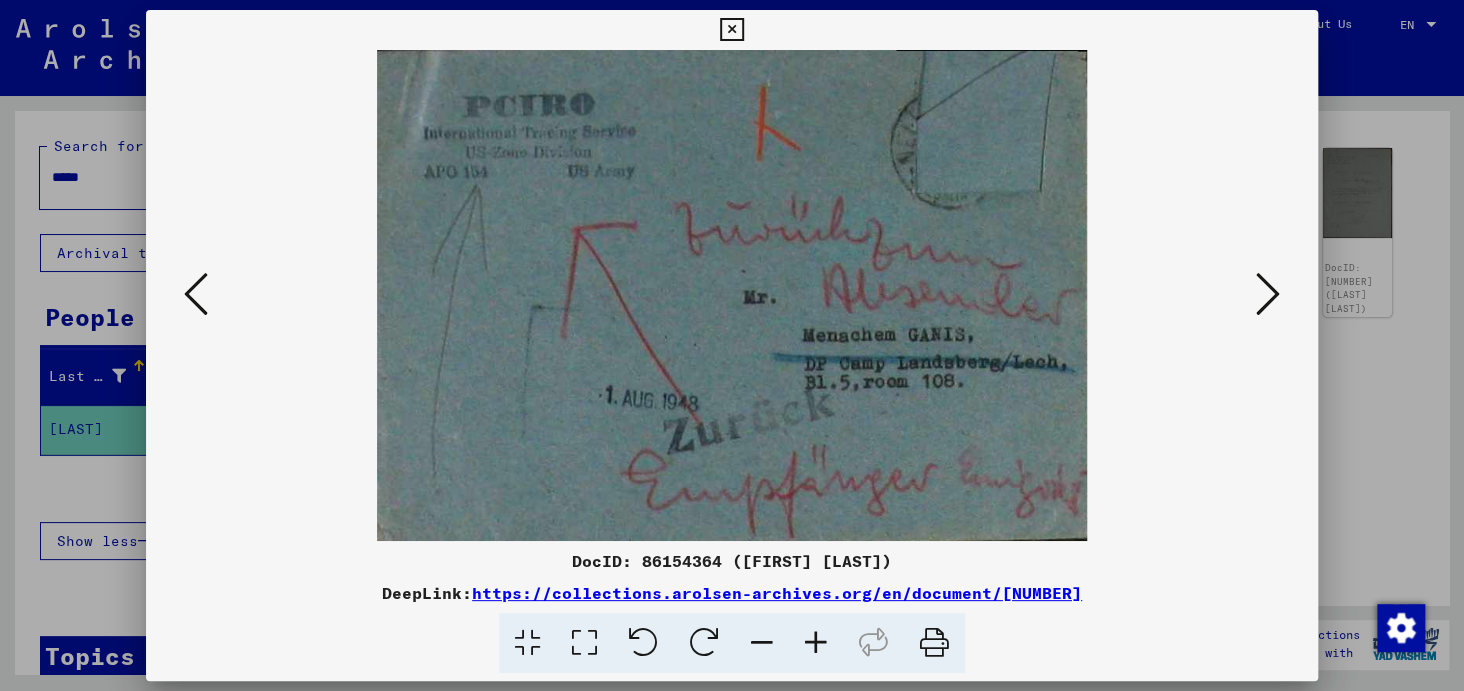 drag, startPoint x: 938, startPoint y: 400, endPoint x: 928, endPoint y: 280, distance: 120.41595 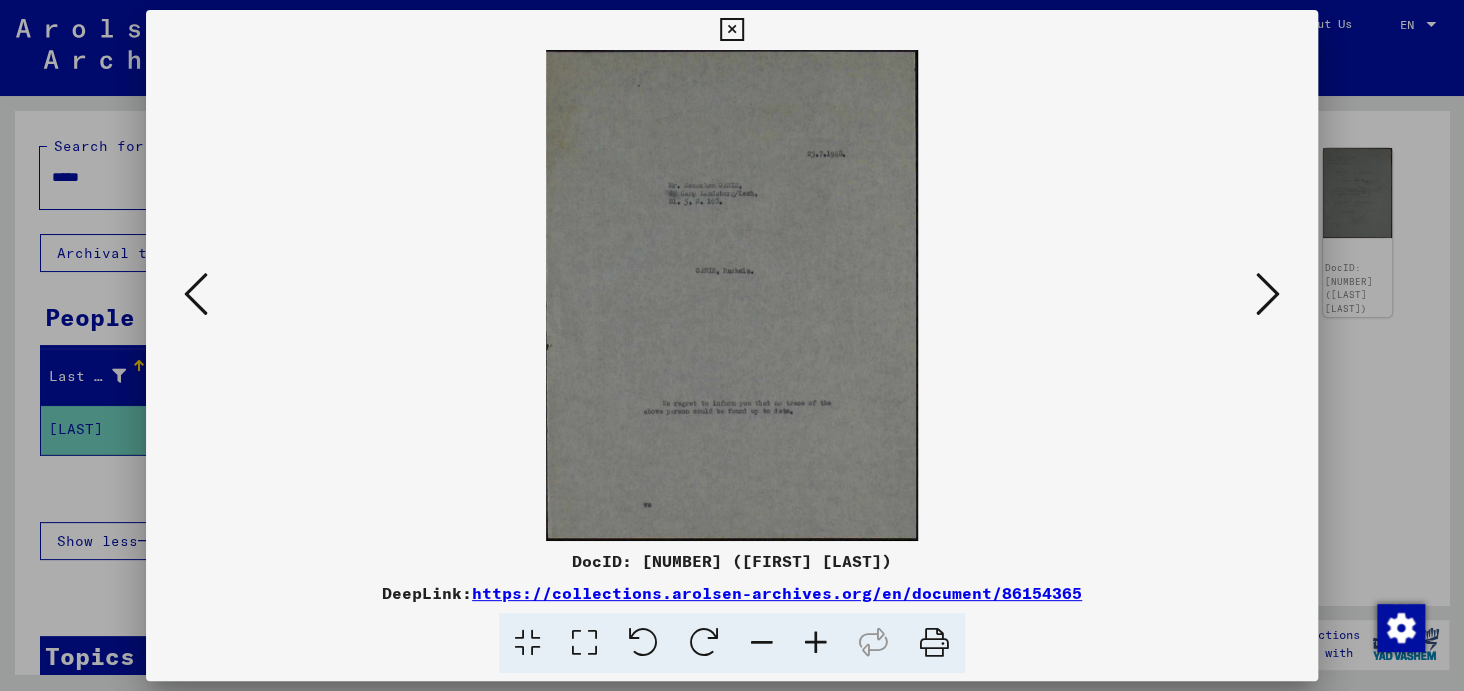 click at bounding box center (1268, 294) 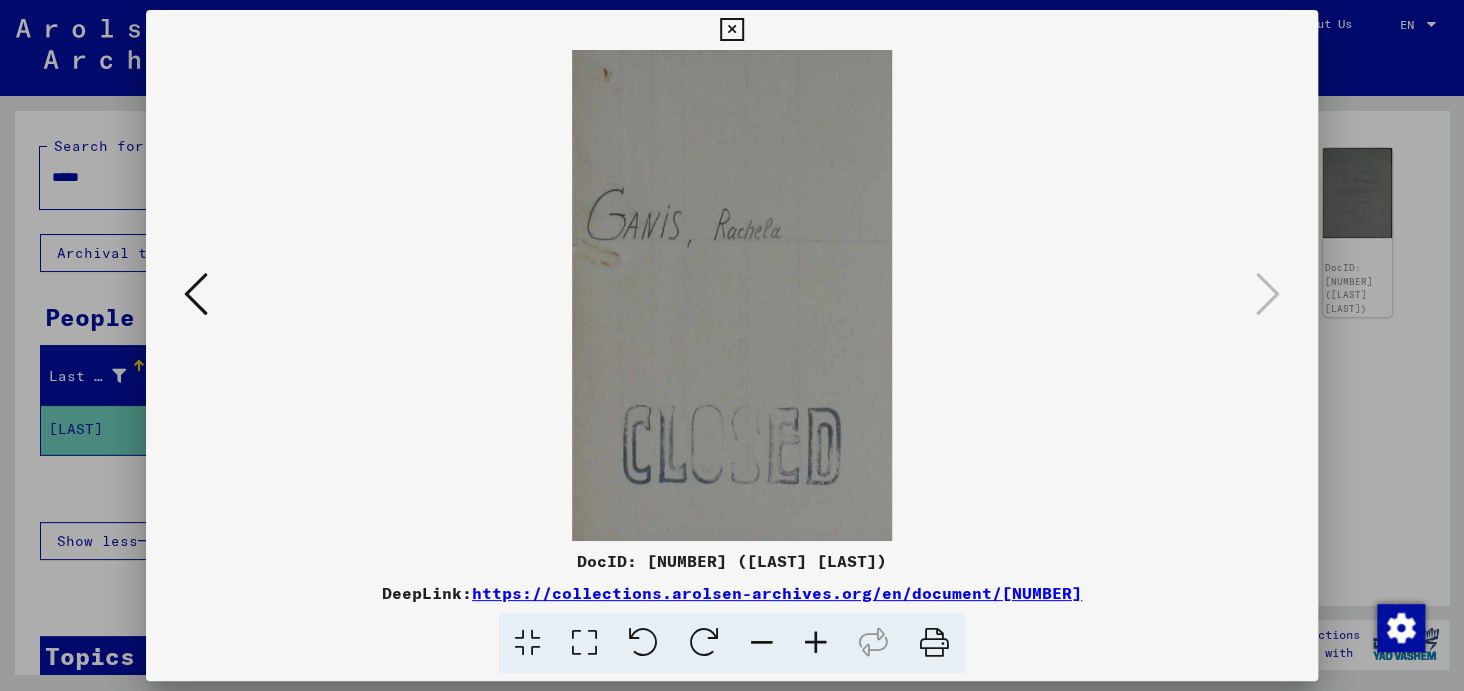 click at bounding box center [731, 30] 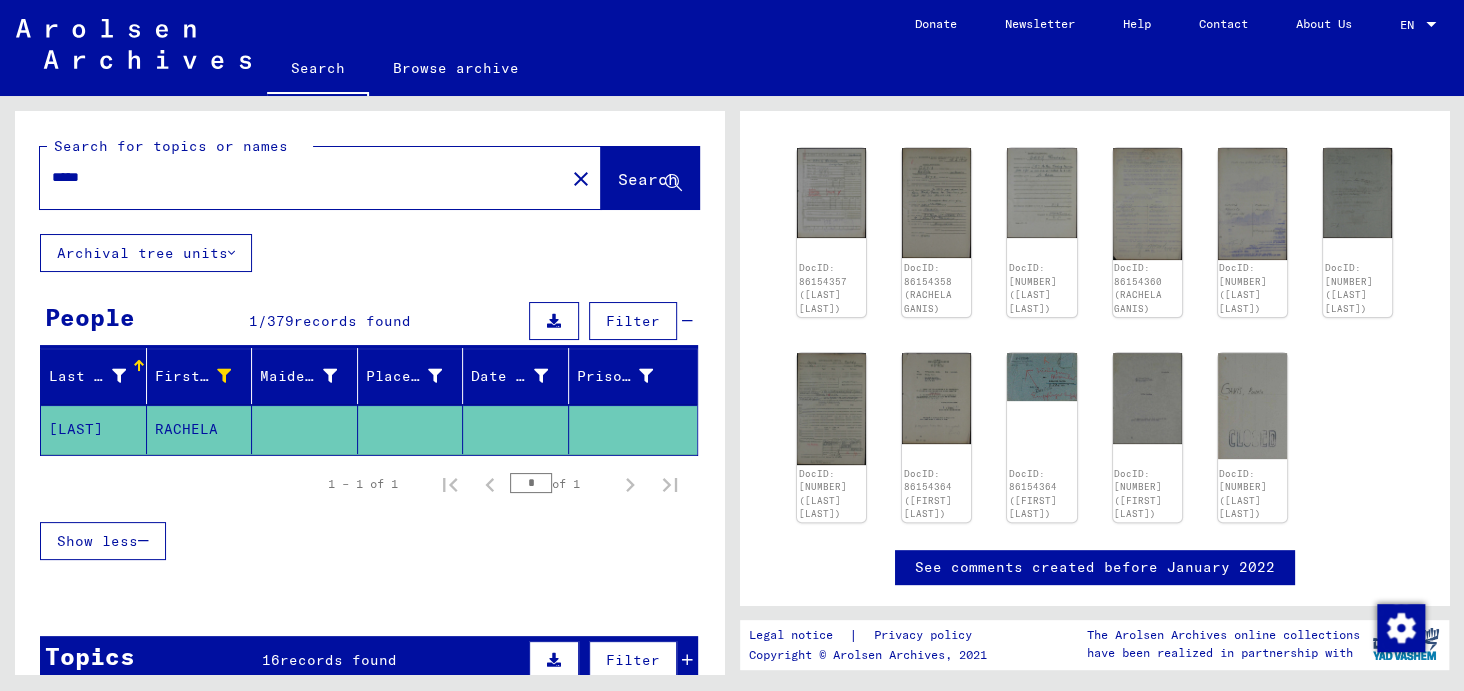 click on "Search" 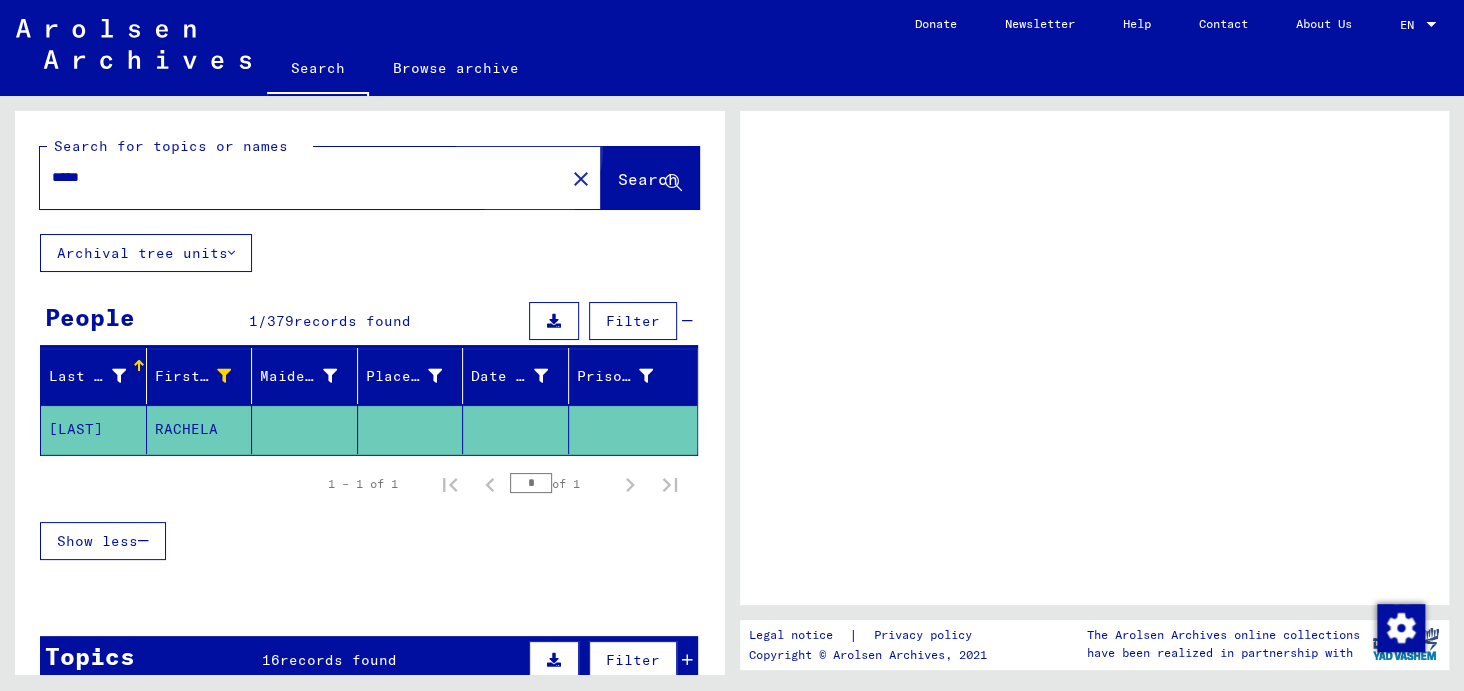 scroll, scrollTop: 0, scrollLeft: 0, axis: both 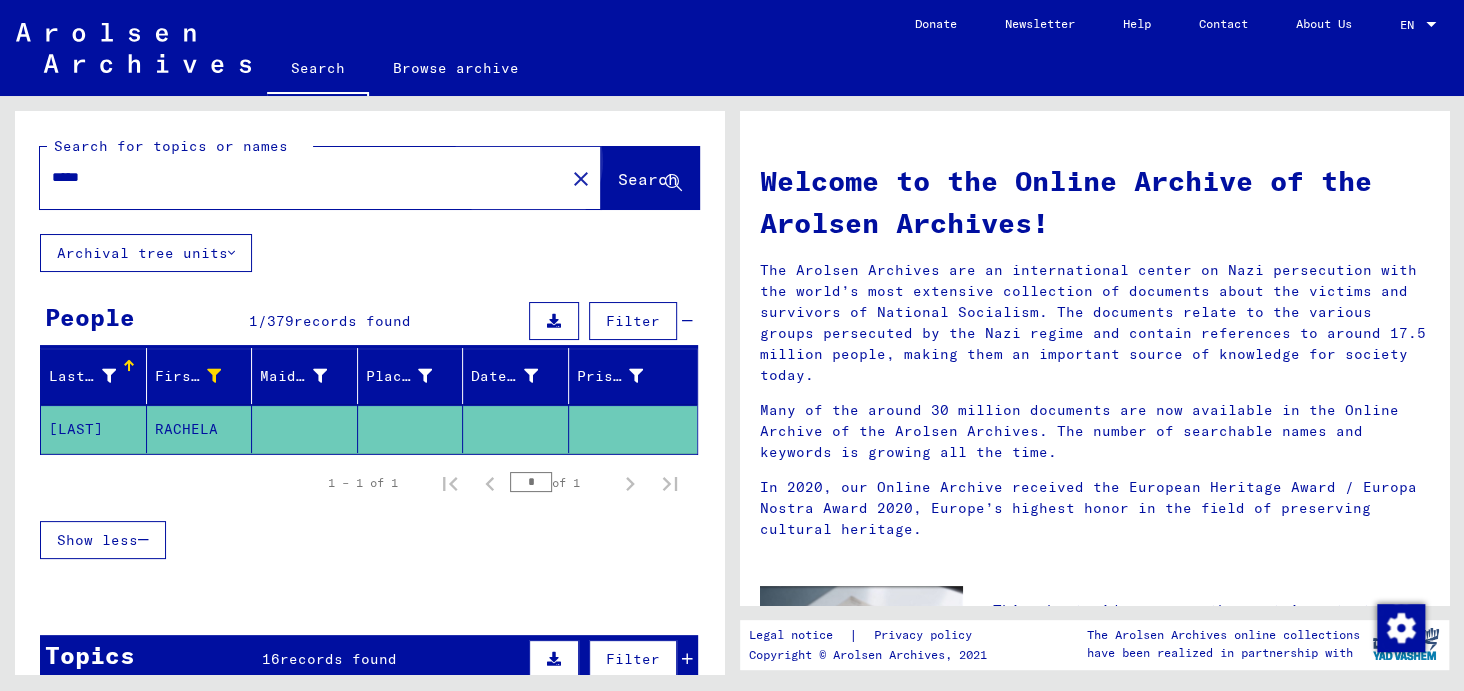 click on "Search" 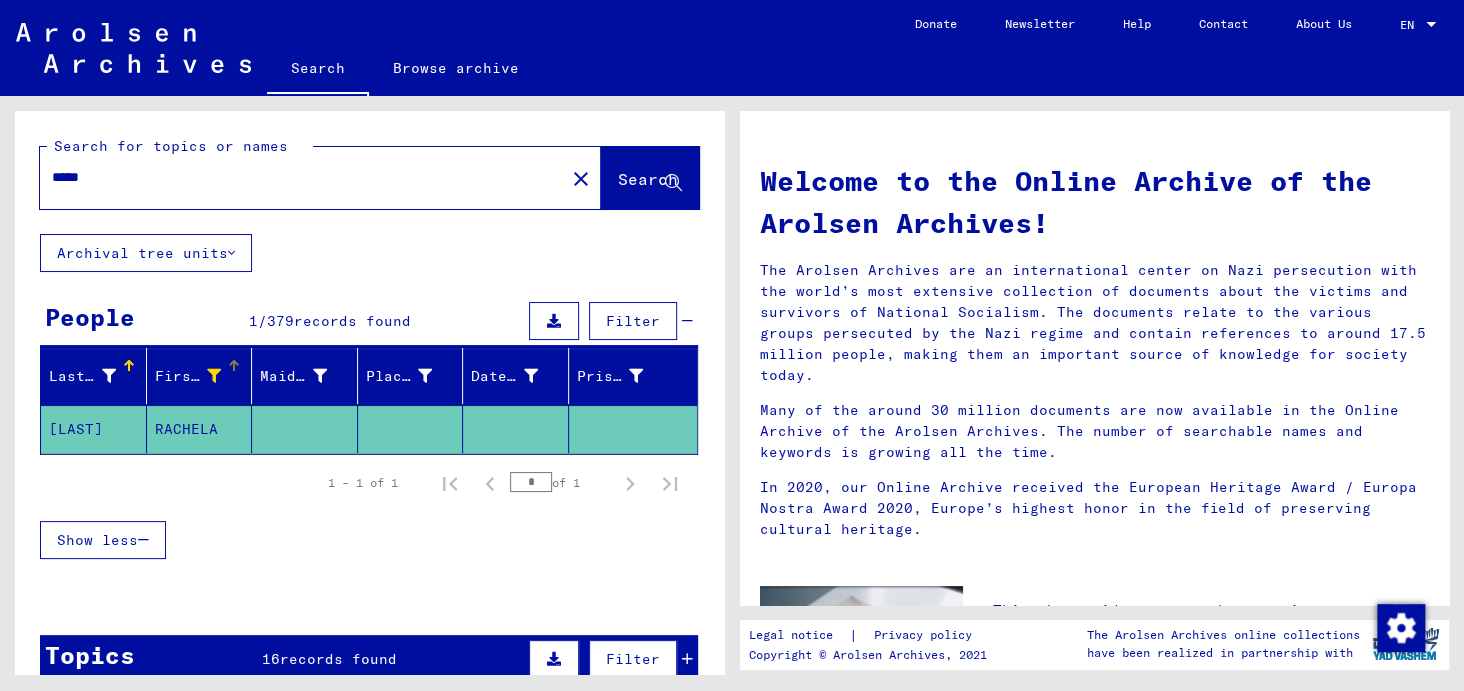 click at bounding box center (214, 376) 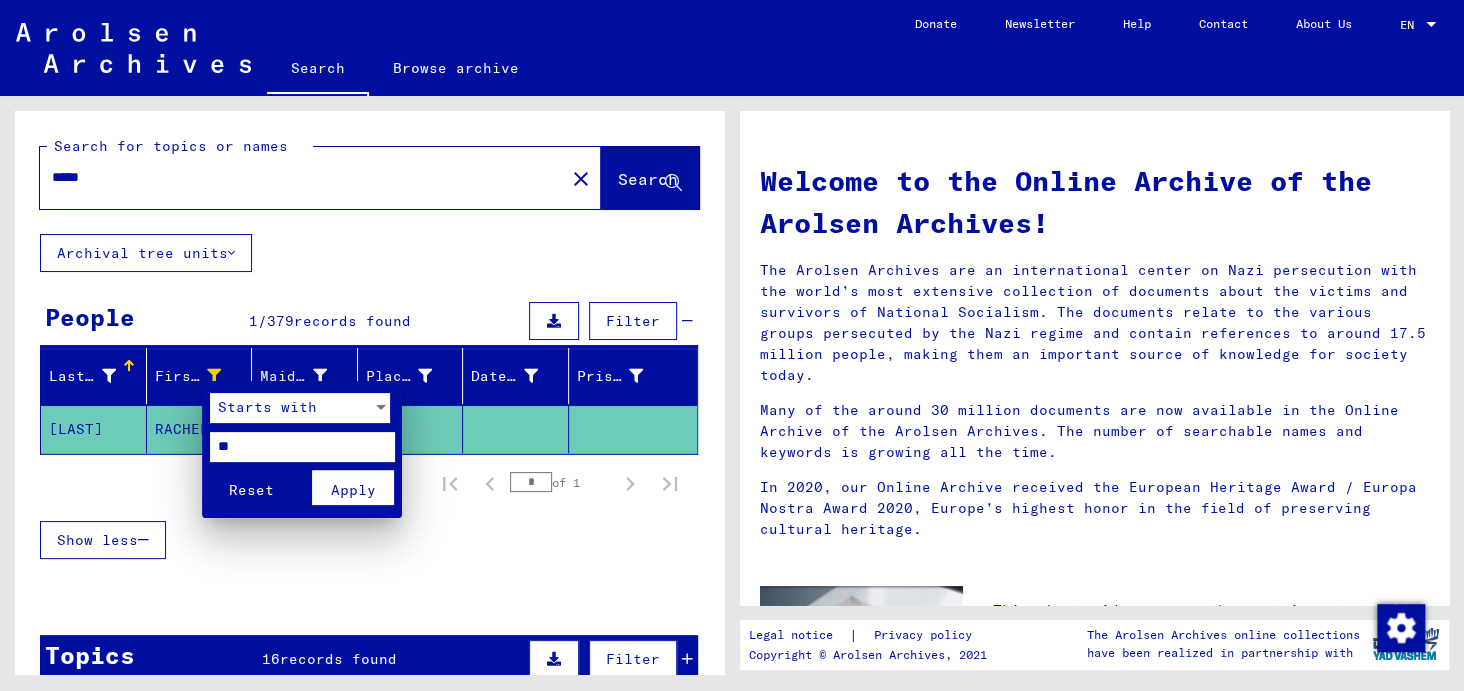 drag, startPoint x: 248, startPoint y: 447, endPoint x: 187, endPoint y: 452, distance: 61.204575 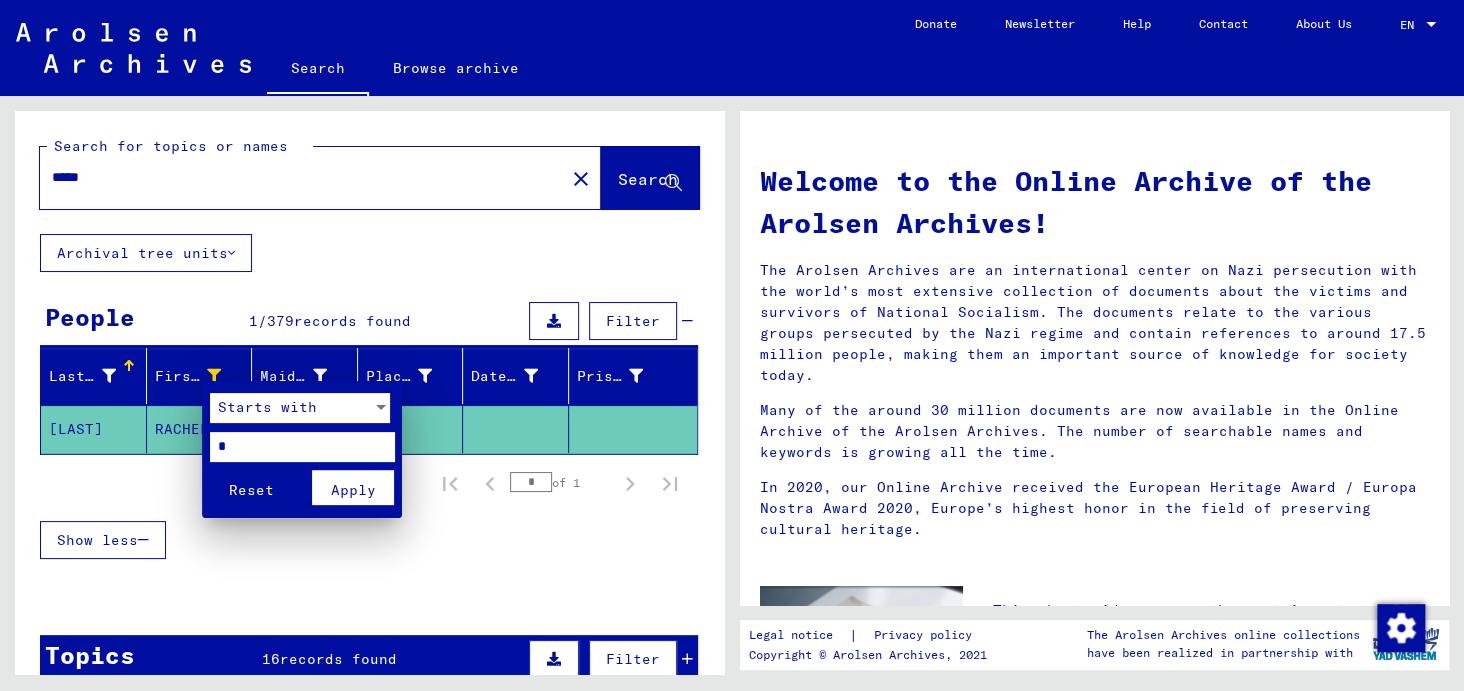 type on "*" 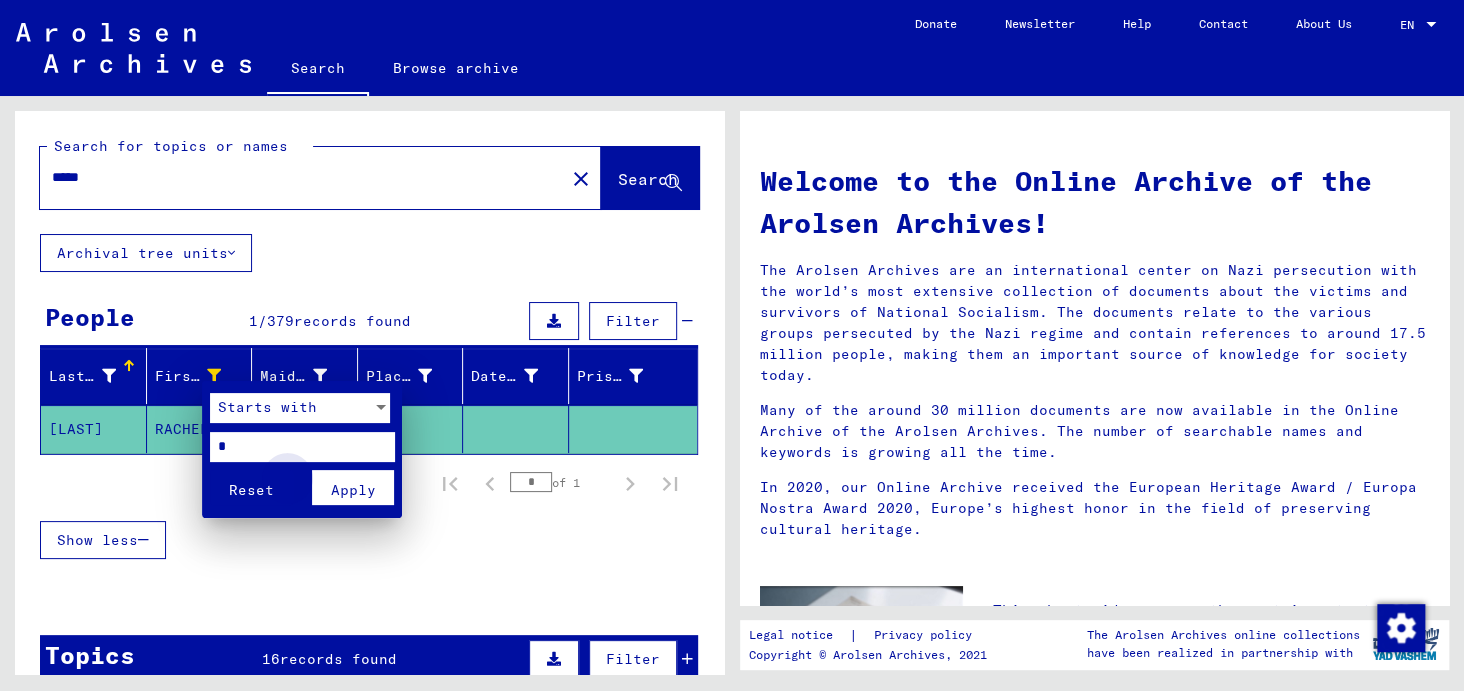 click on "Apply" at bounding box center (353, 490) 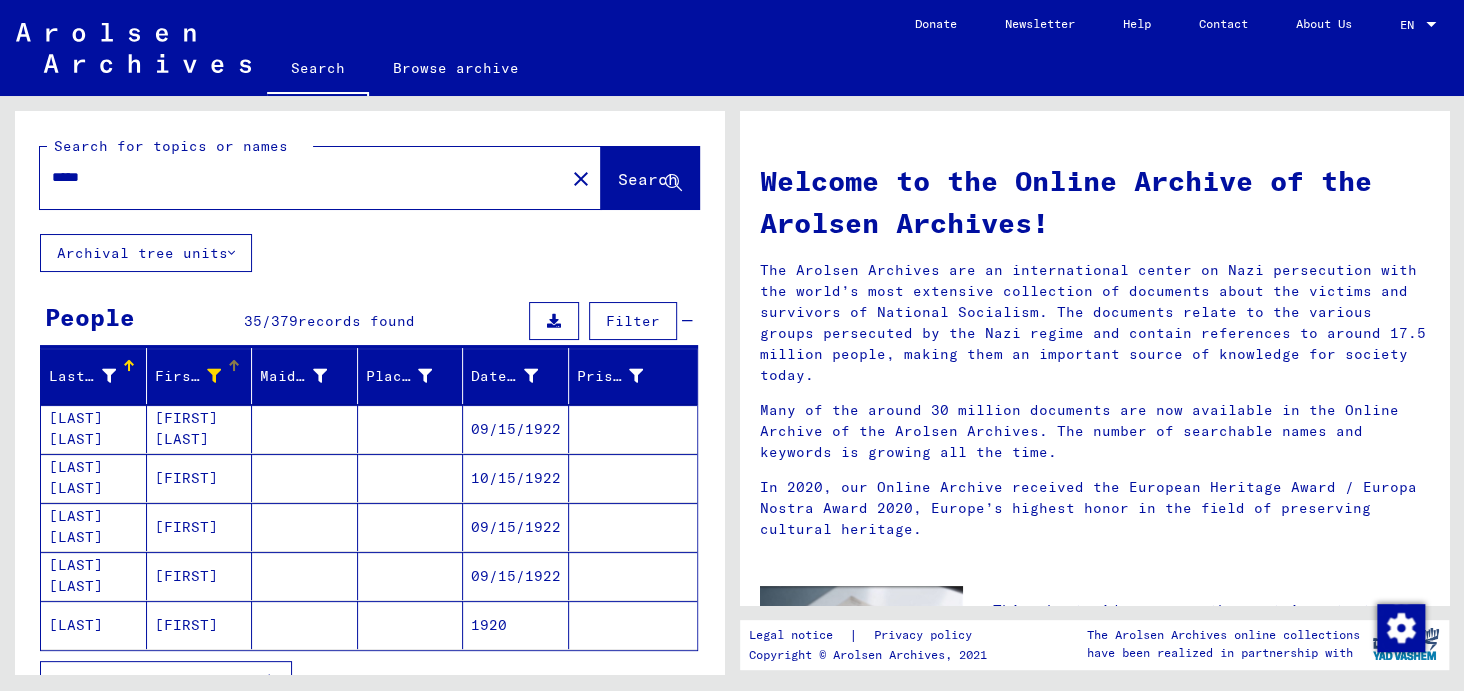 scroll, scrollTop: 300, scrollLeft: 0, axis: vertical 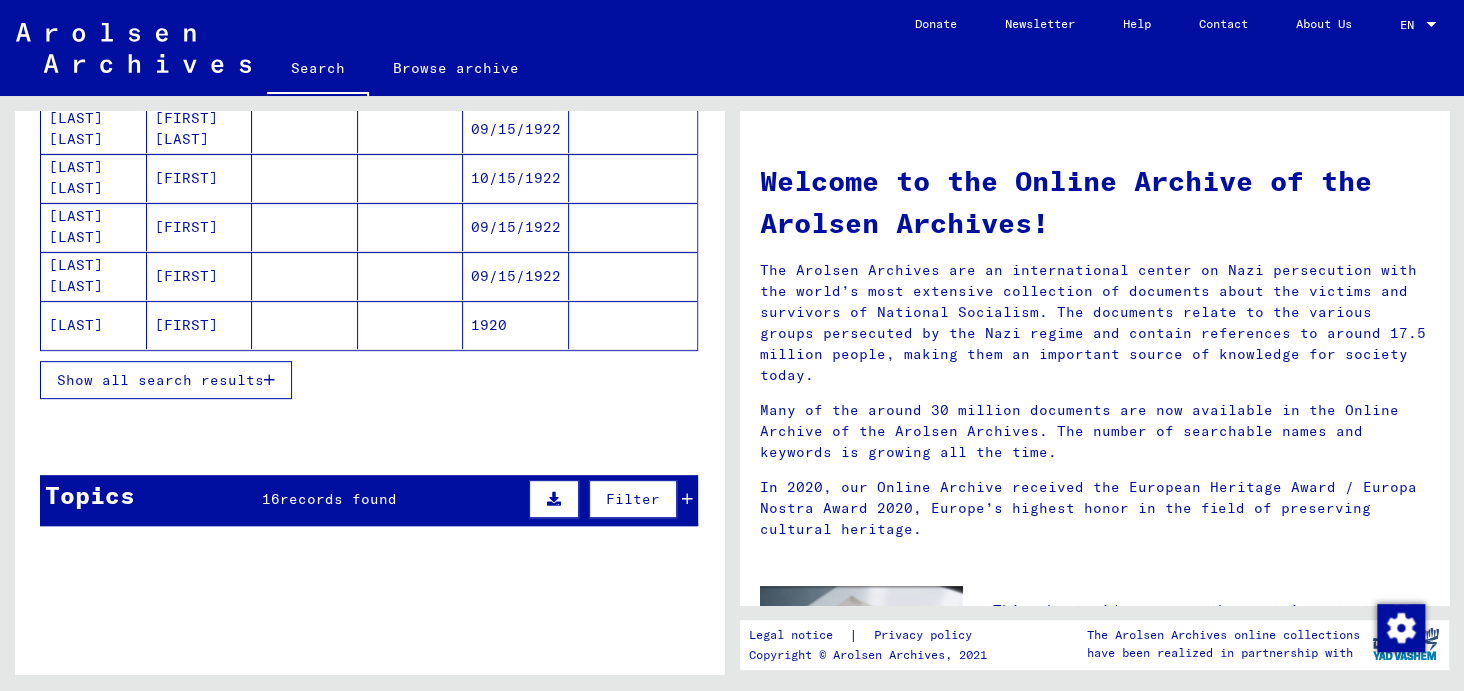click on "Show all search results" at bounding box center [160, 380] 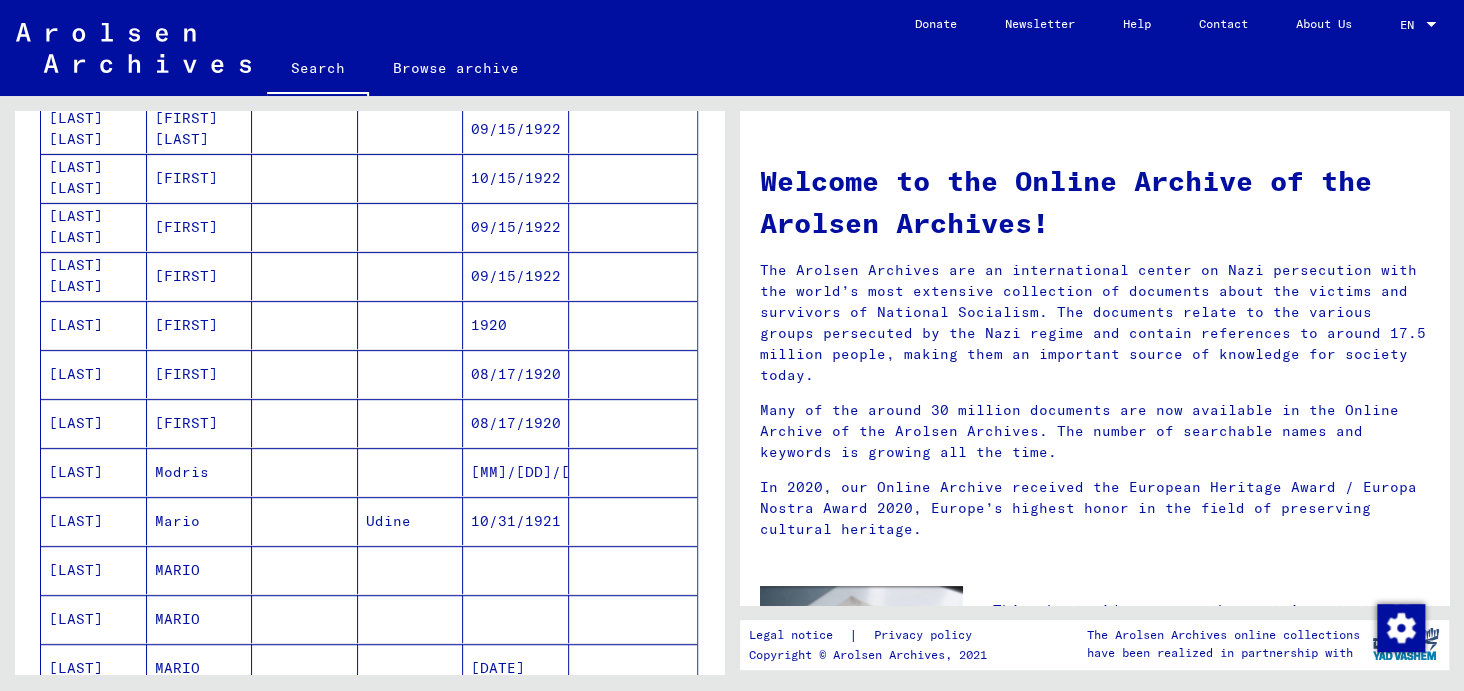 click on "[LAST]" at bounding box center (94, 472) 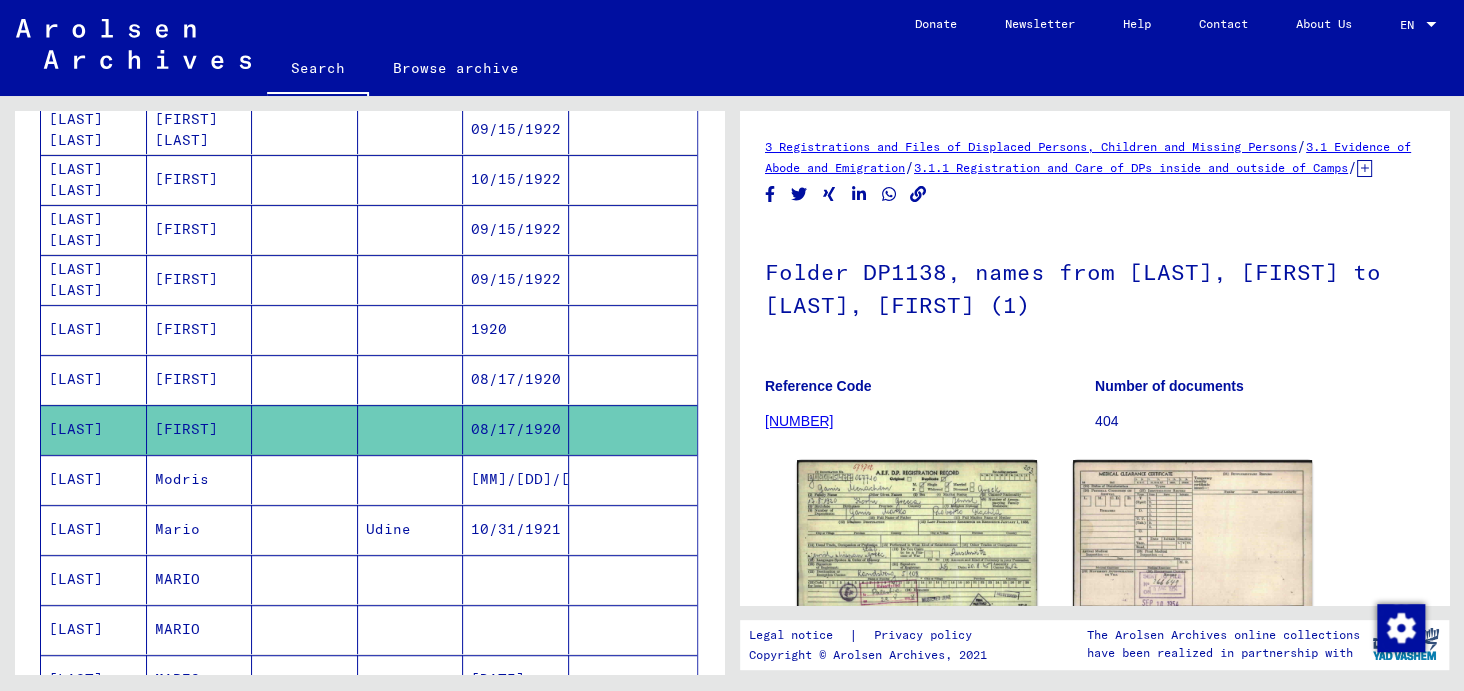 click on "[LAST]" at bounding box center (94, 429) 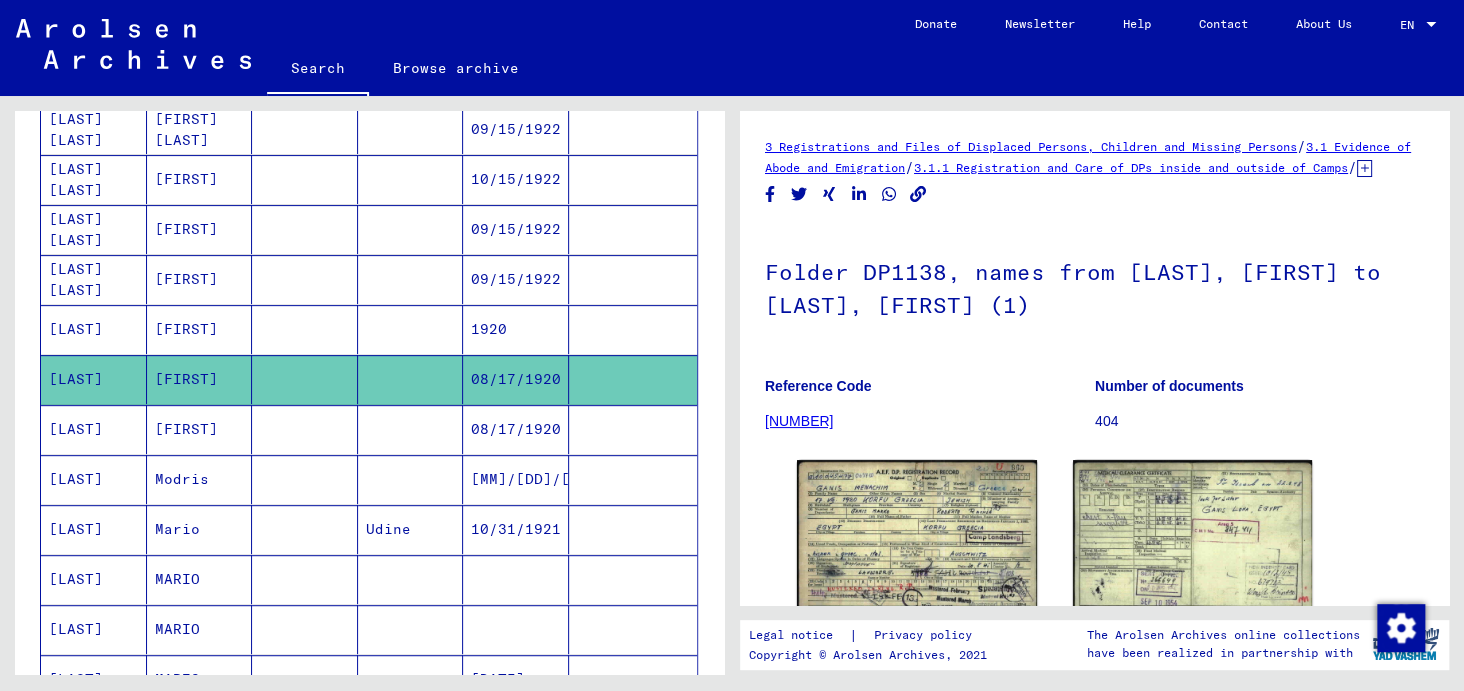 click on "[LAST]" at bounding box center (94, 479) 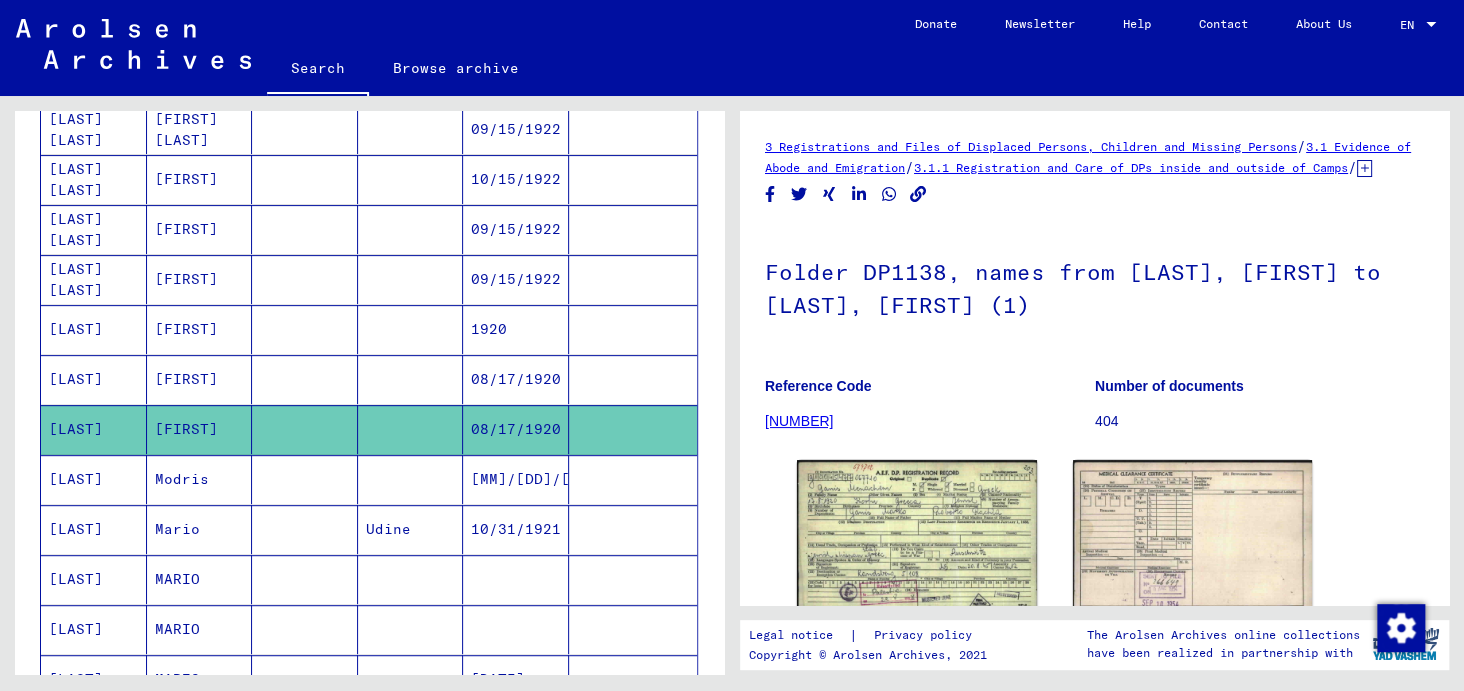 click on "[LAST]" at bounding box center [94, 429] 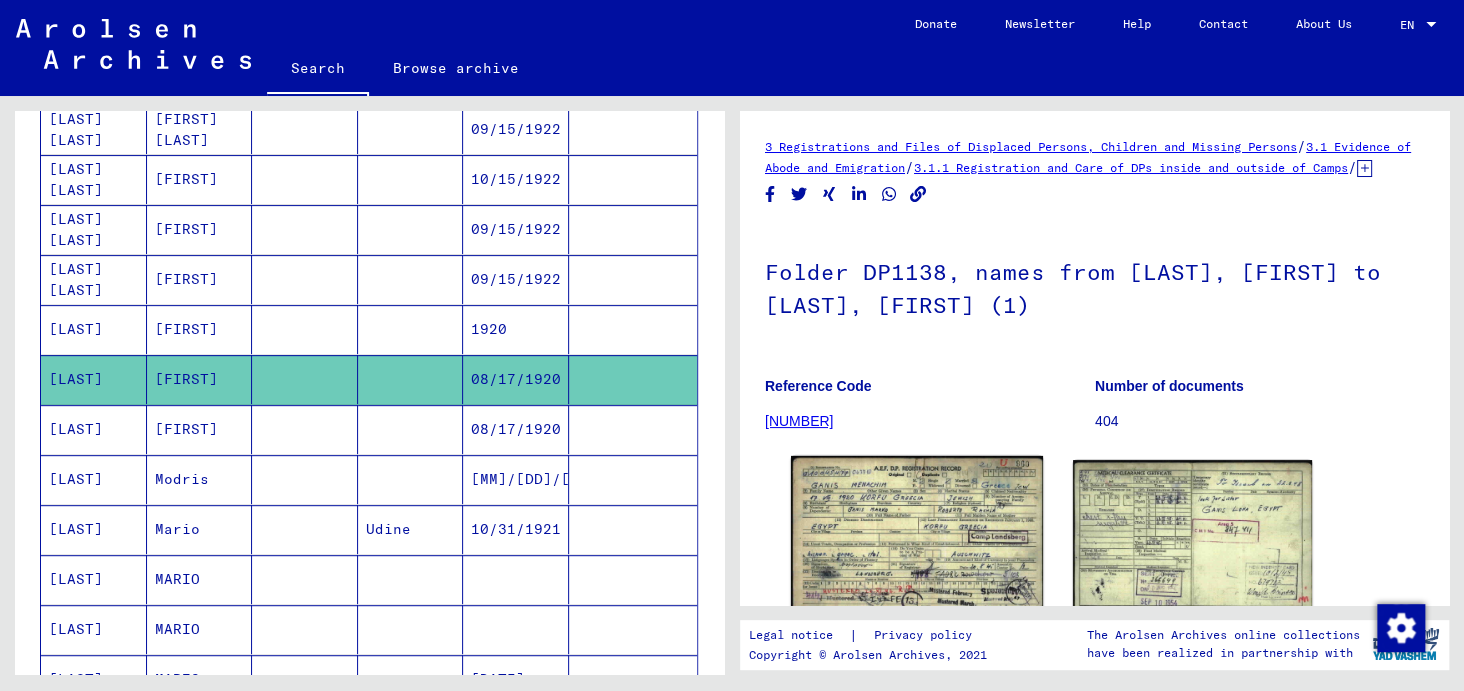 click 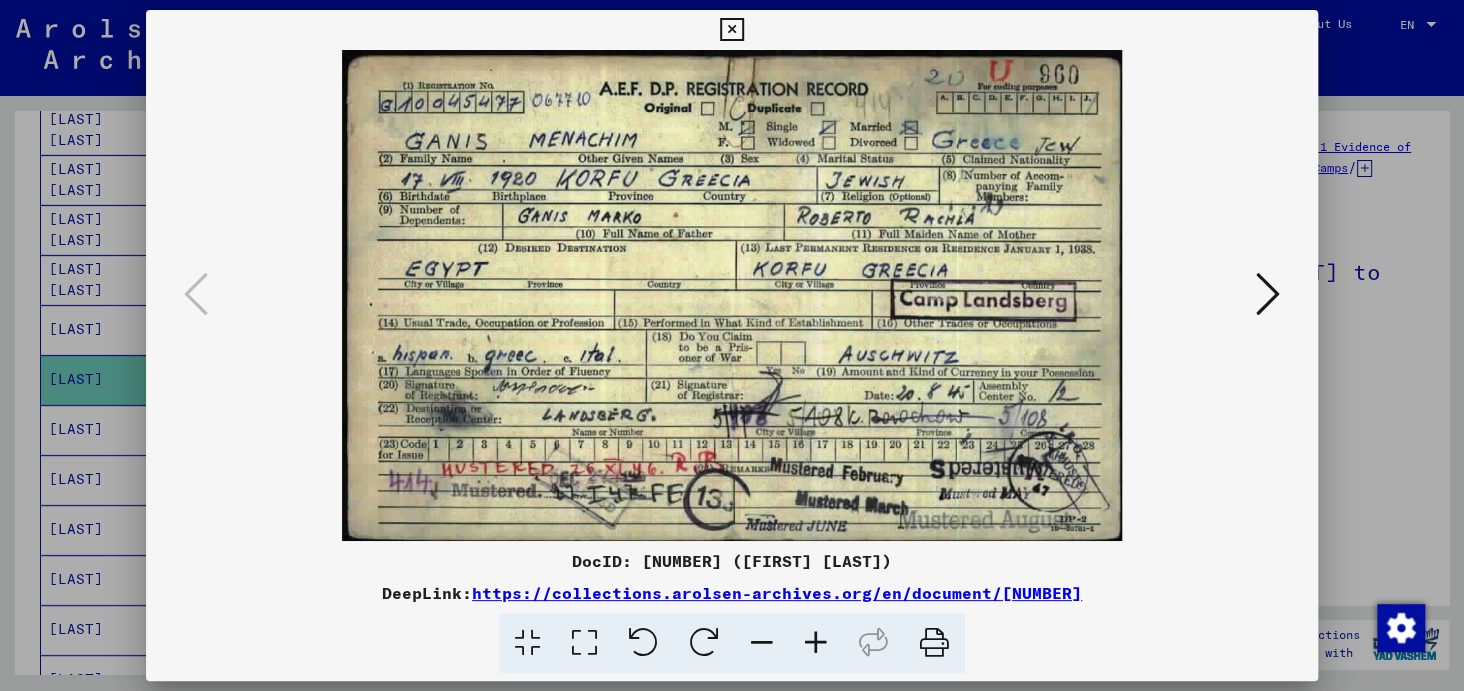 drag, startPoint x: 1080, startPoint y: 592, endPoint x: 480, endPoint y: 593, distance: 600.00085 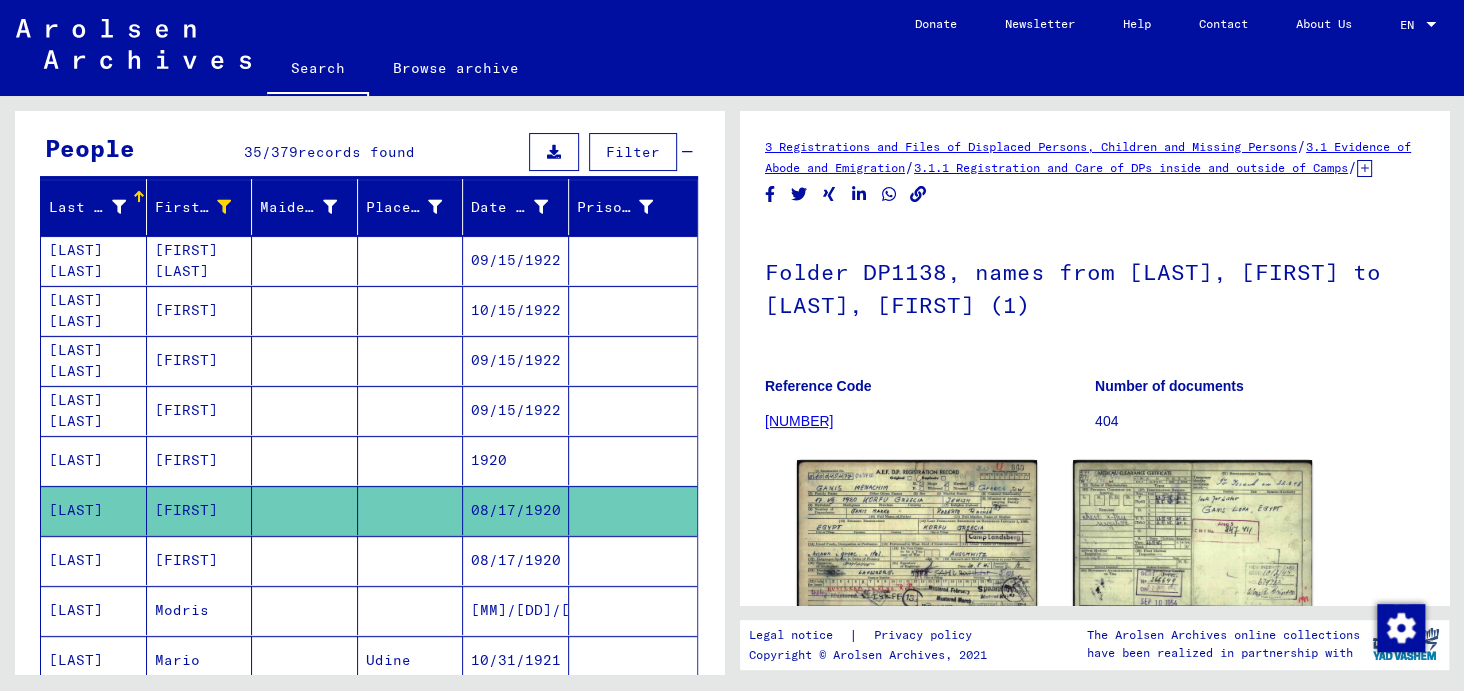 scroll, scrollTop: 0, scrollLeft: 0, axis: both 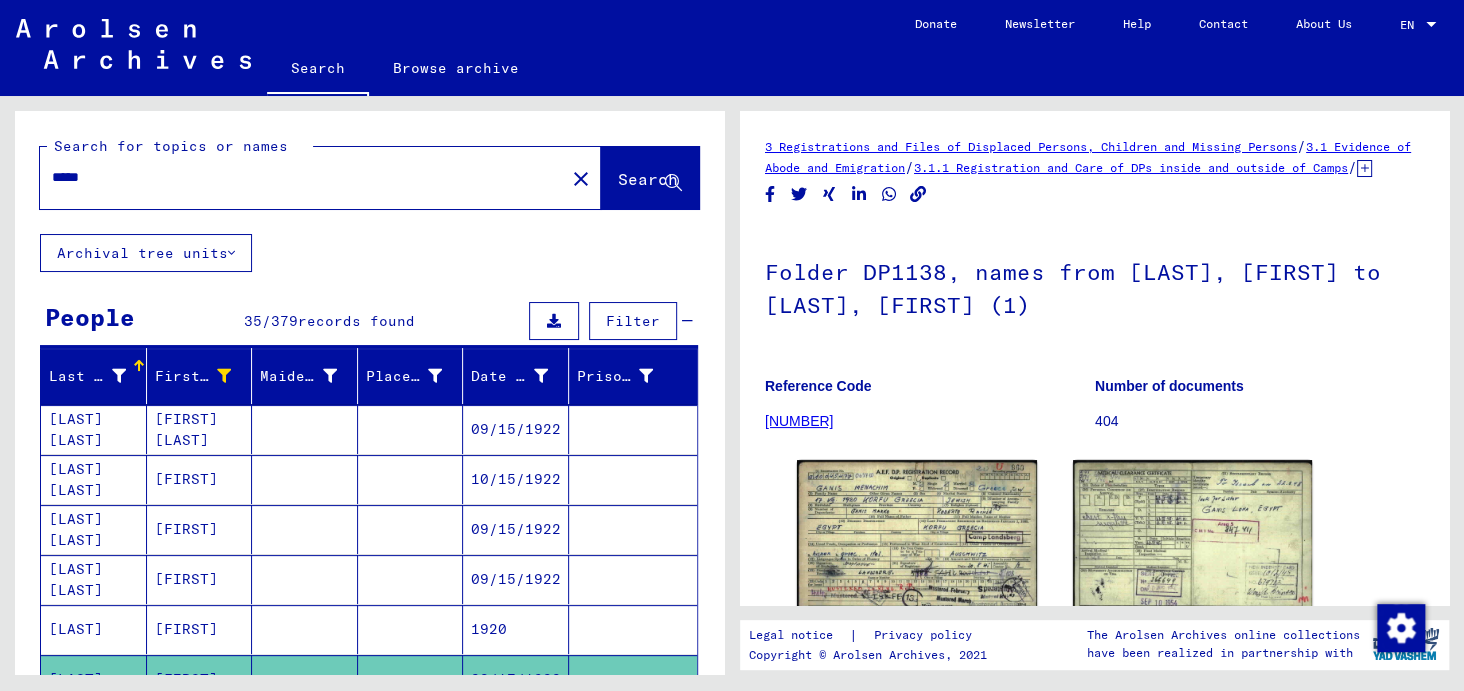 click on "Browse archive" 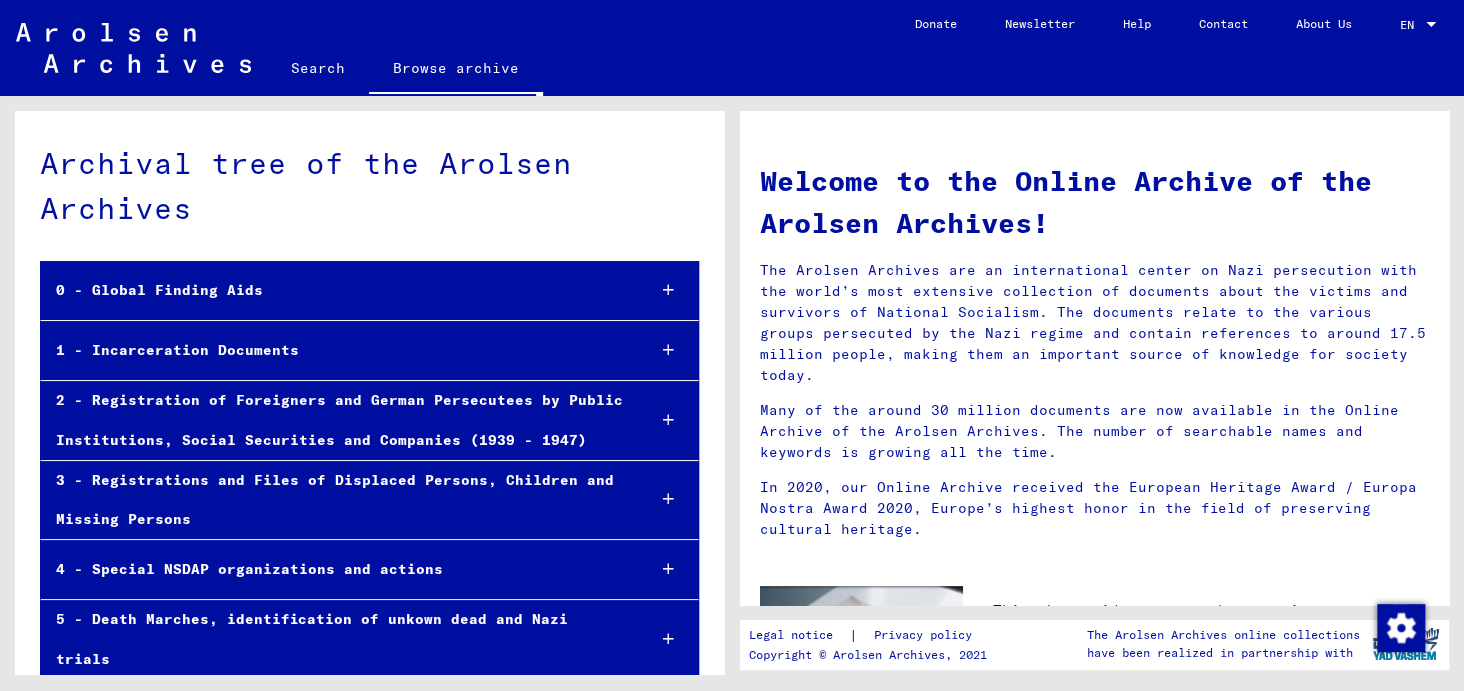 click on "1 - Incarceration Documents" at bounding box center [335, 350] 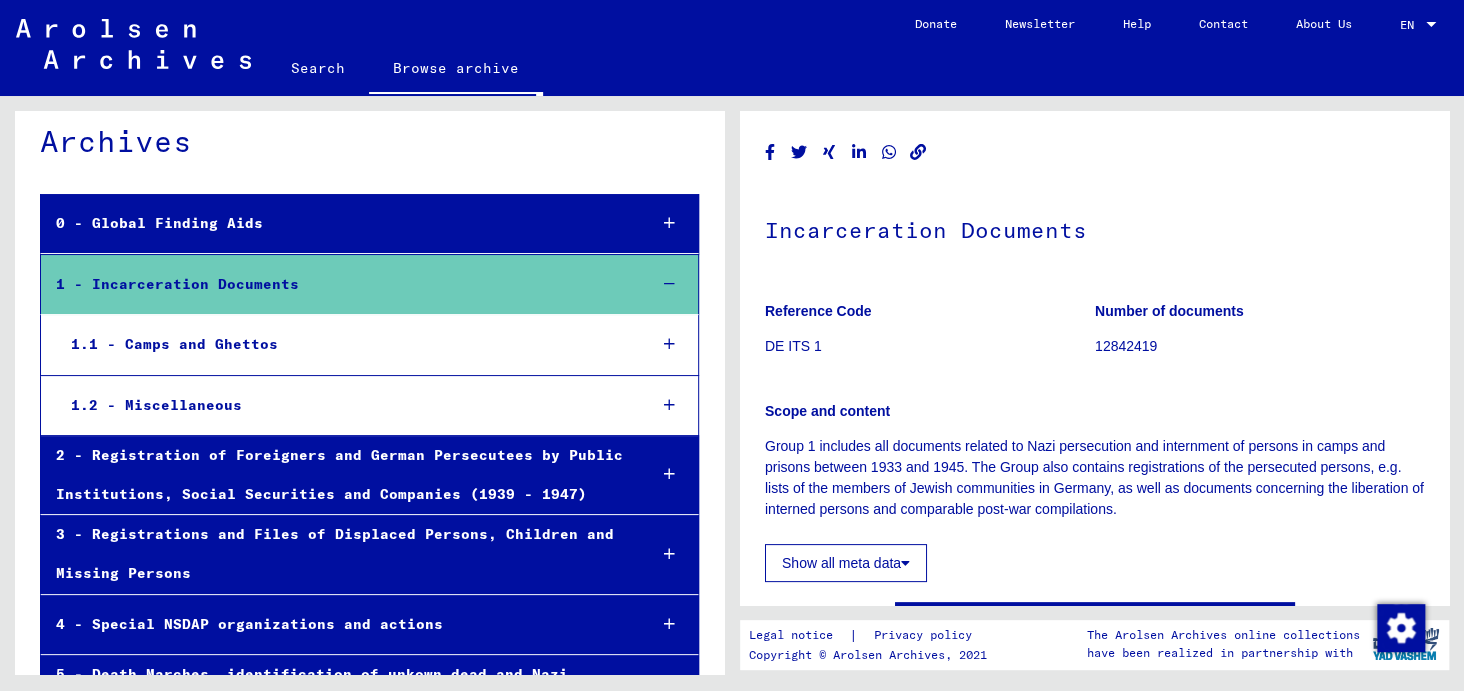 scroll, scrollTop: 99, scrollLeft: 0, axis: vertical 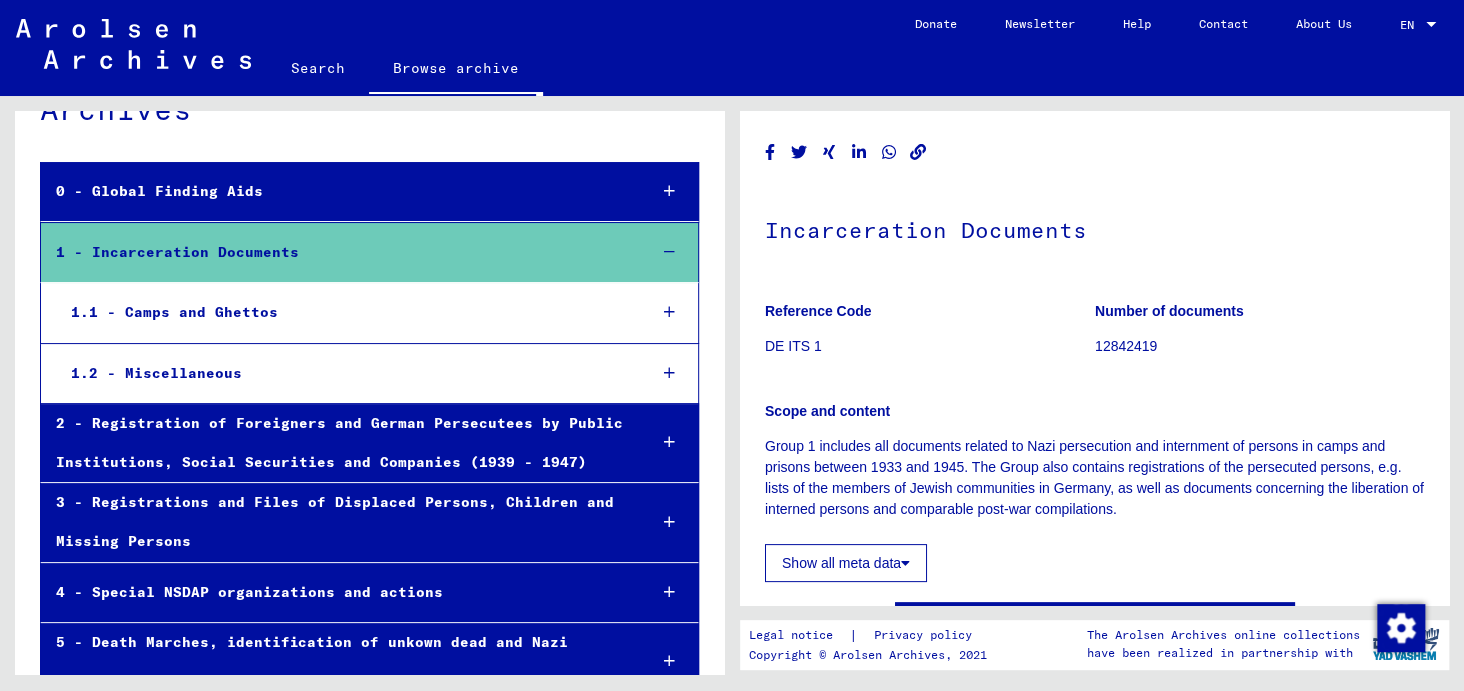 click on "1.1 - Camps and Ghettos" at bounding box center (343, 312) 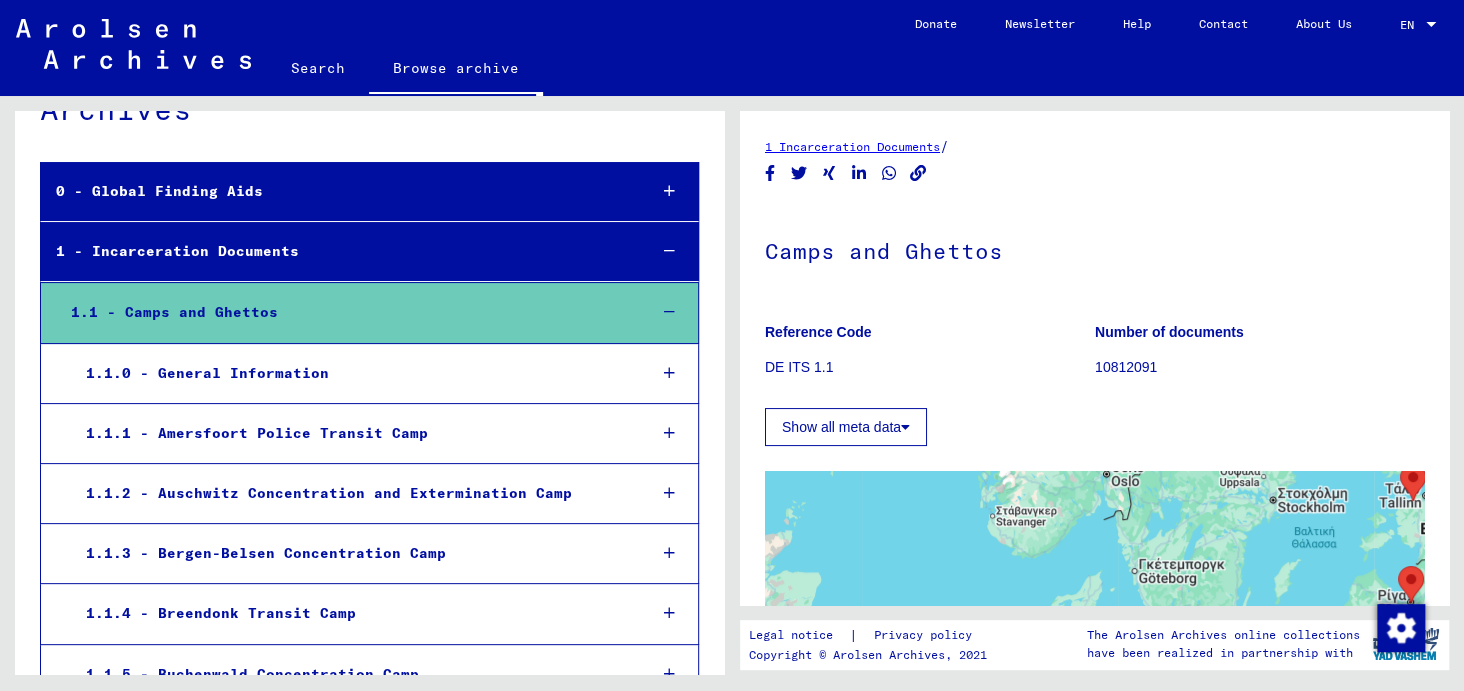 scroll, scrollTop: 200, scrollLeft: 0, axis: vertical 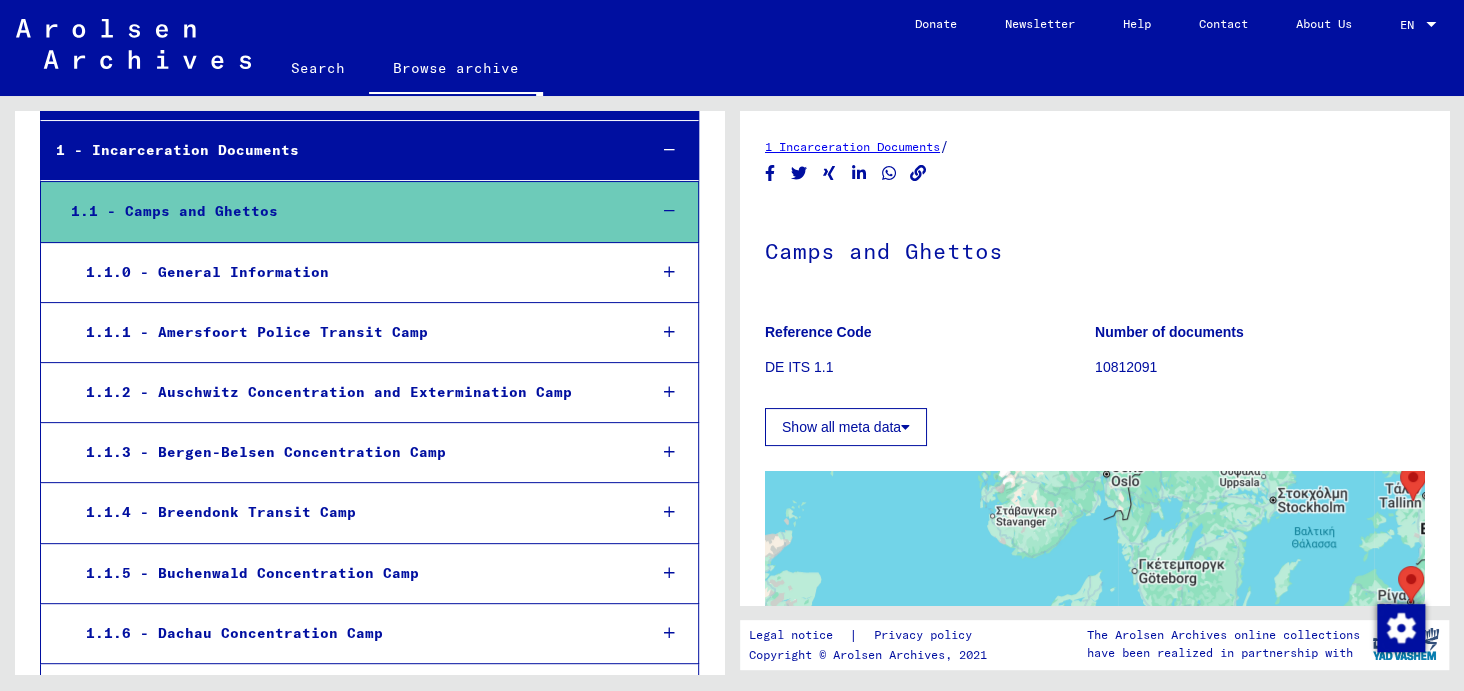 click on "1.1.2 - Auschwitz Concentration and Extermination Camp" at bounding box center (350, 392) 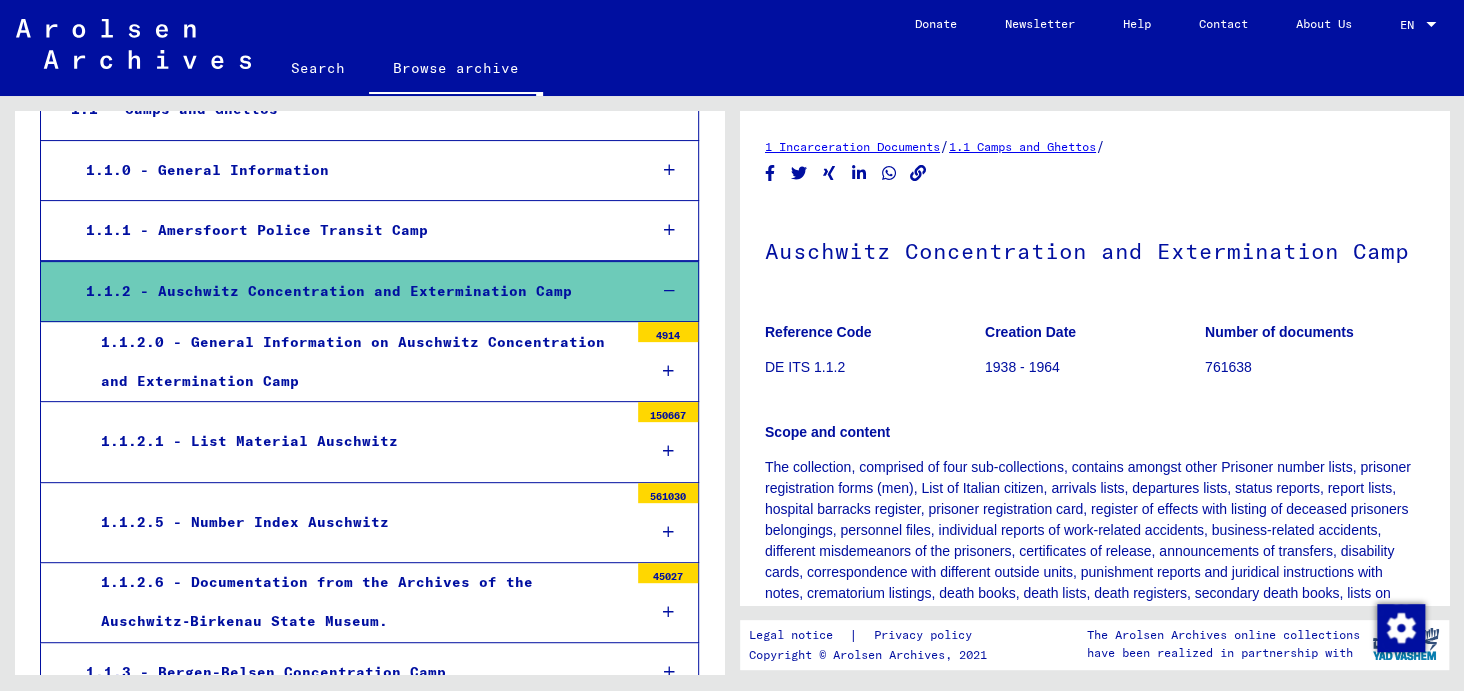scroll, scrollTop: 400, scrollLeft: 0, axis: vertical 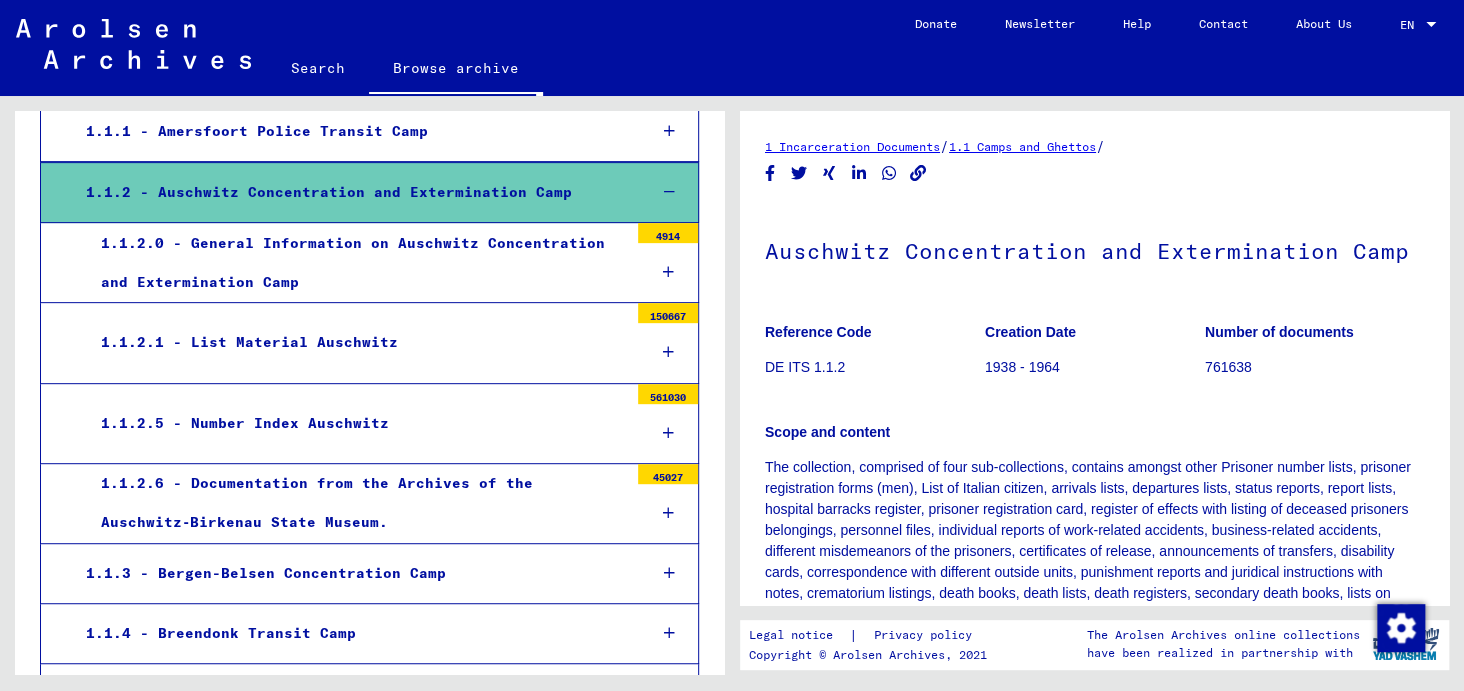 click on "1.1.2.5 - Number Index Auschwitz" at bounding box center [357, 423] 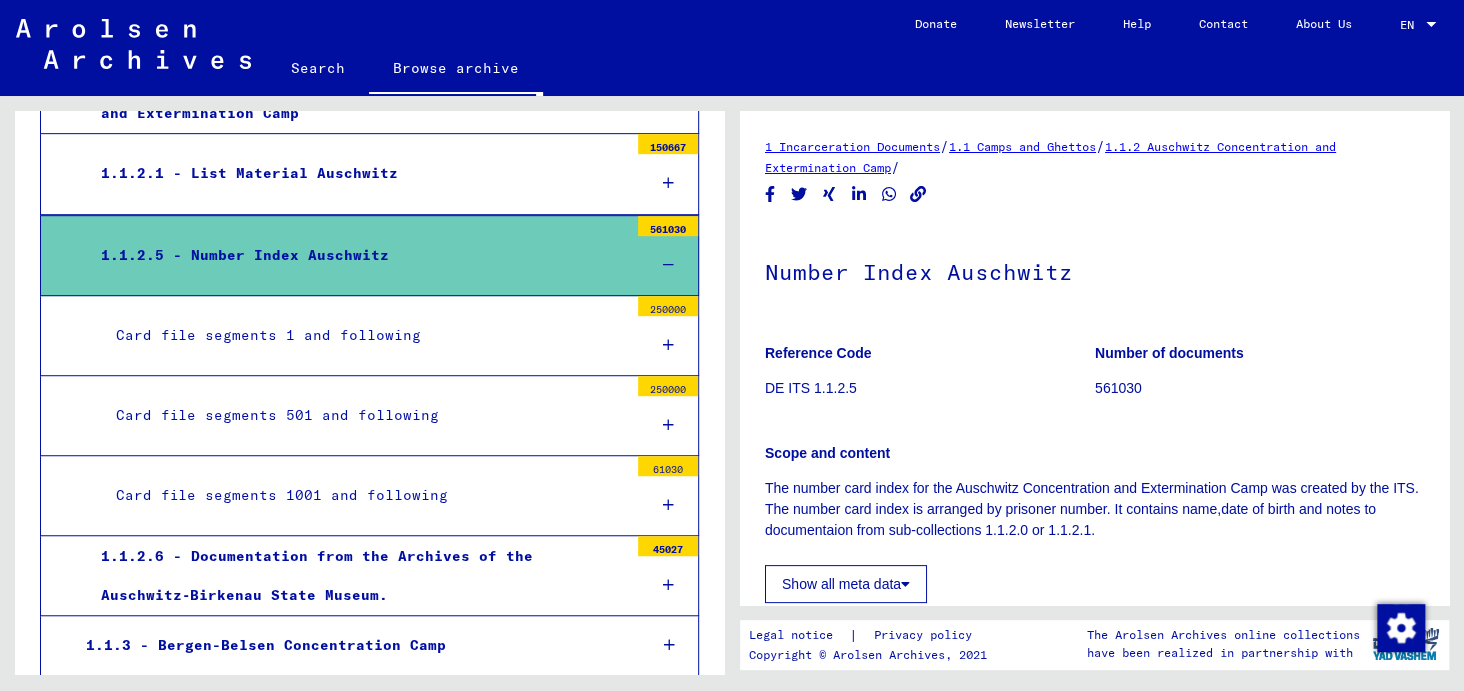 scroll, scrollTop: 700, scrollLeft: 0, axis: vertical 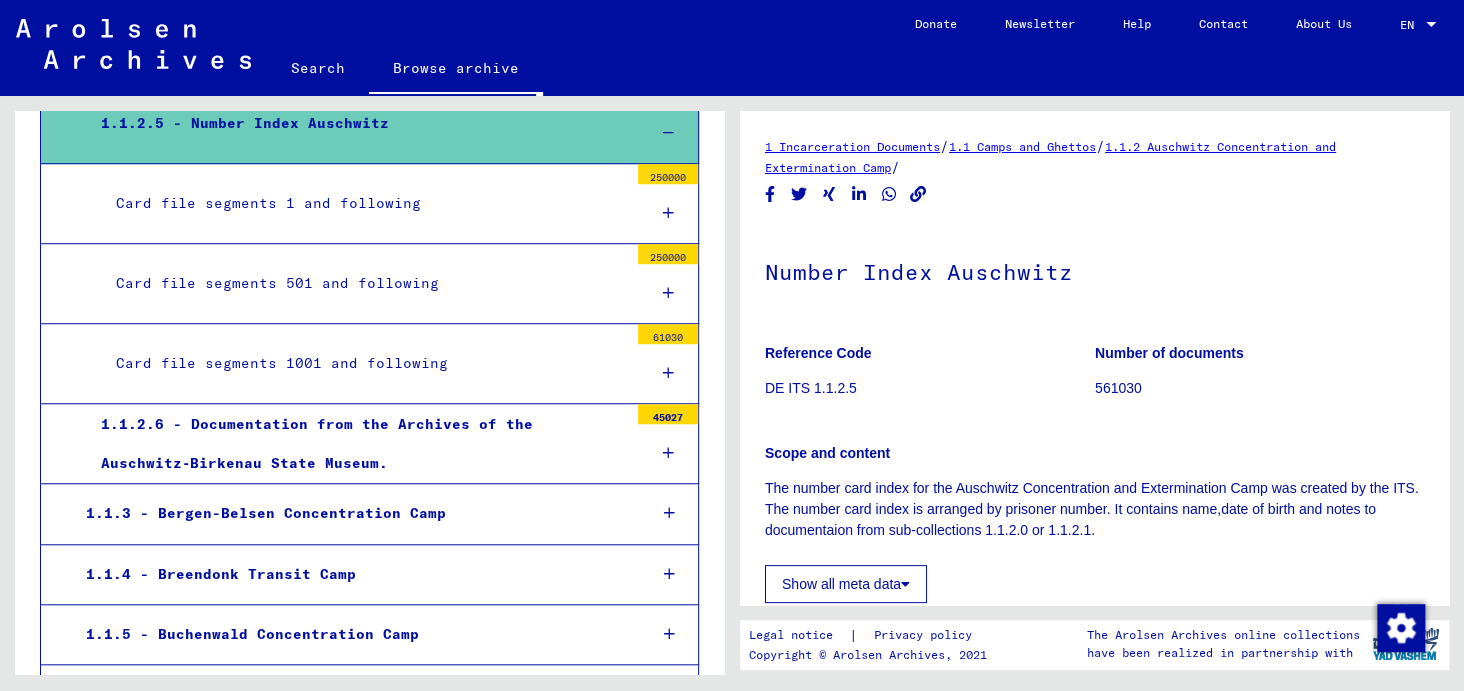 click on "Card file segments 1001 and following" at bounding box center (364, 363) 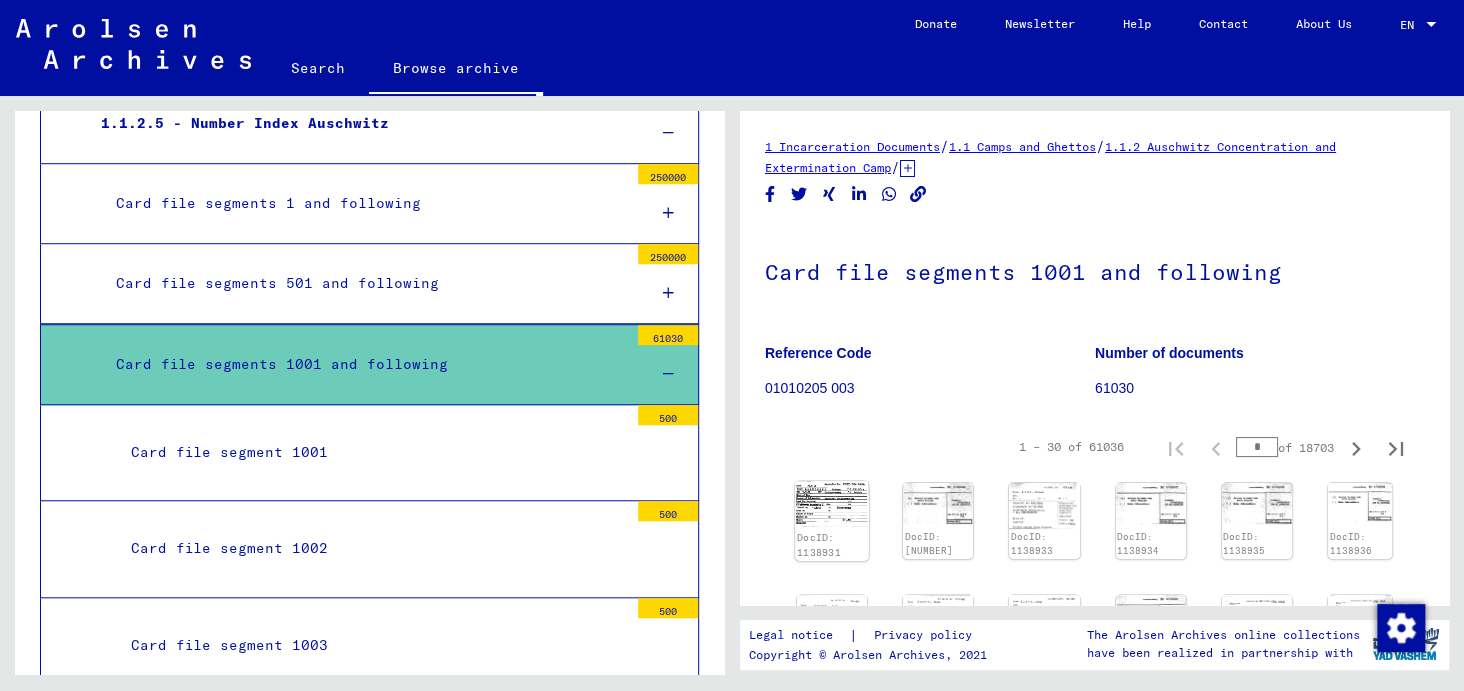 click 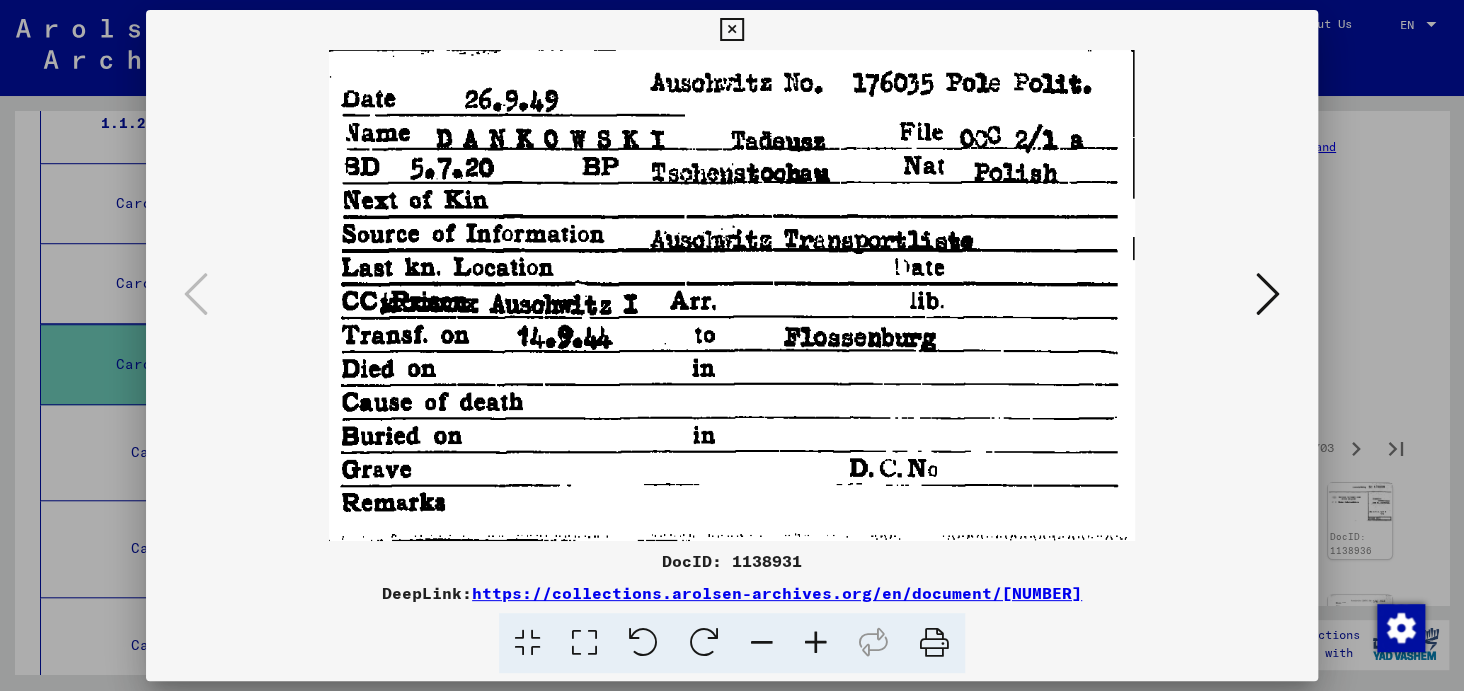 click at bounding box center (731, 30) 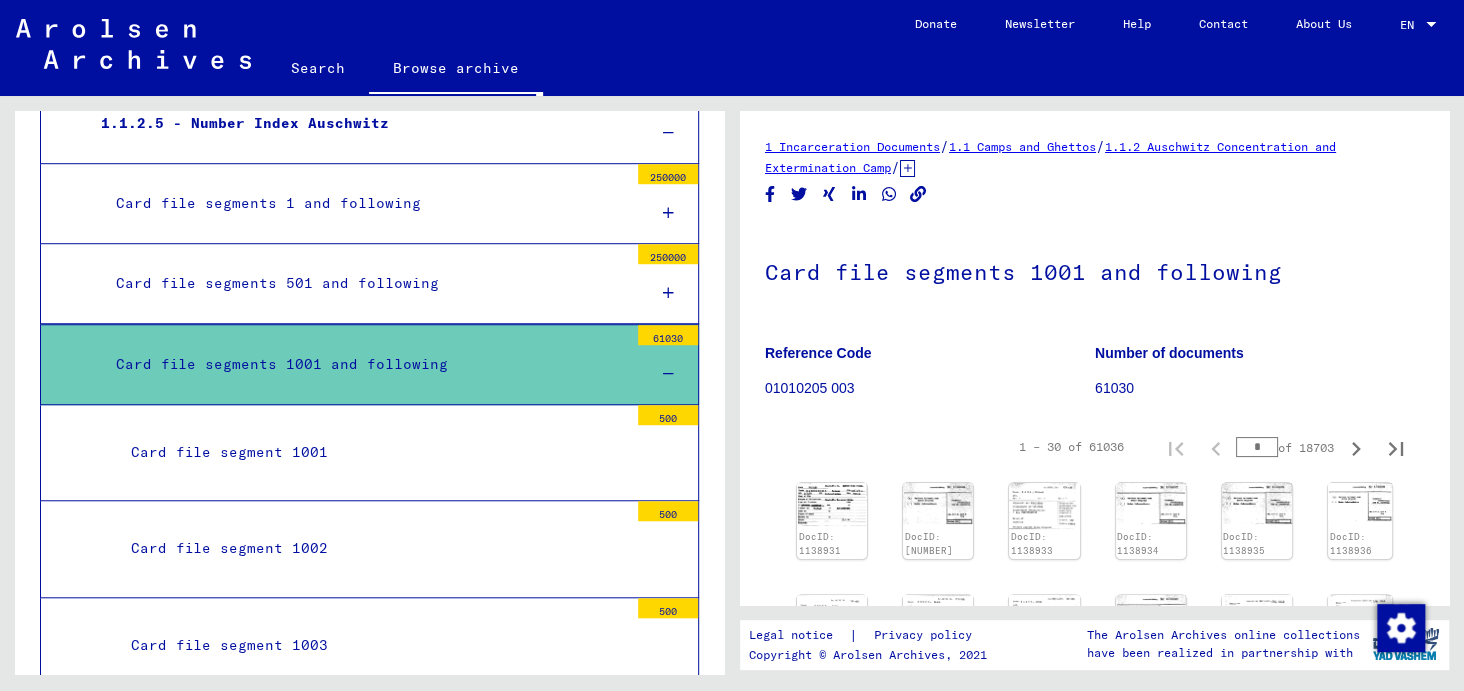 click on "Card file segments 501 and following" at bounding box center [364, 283] 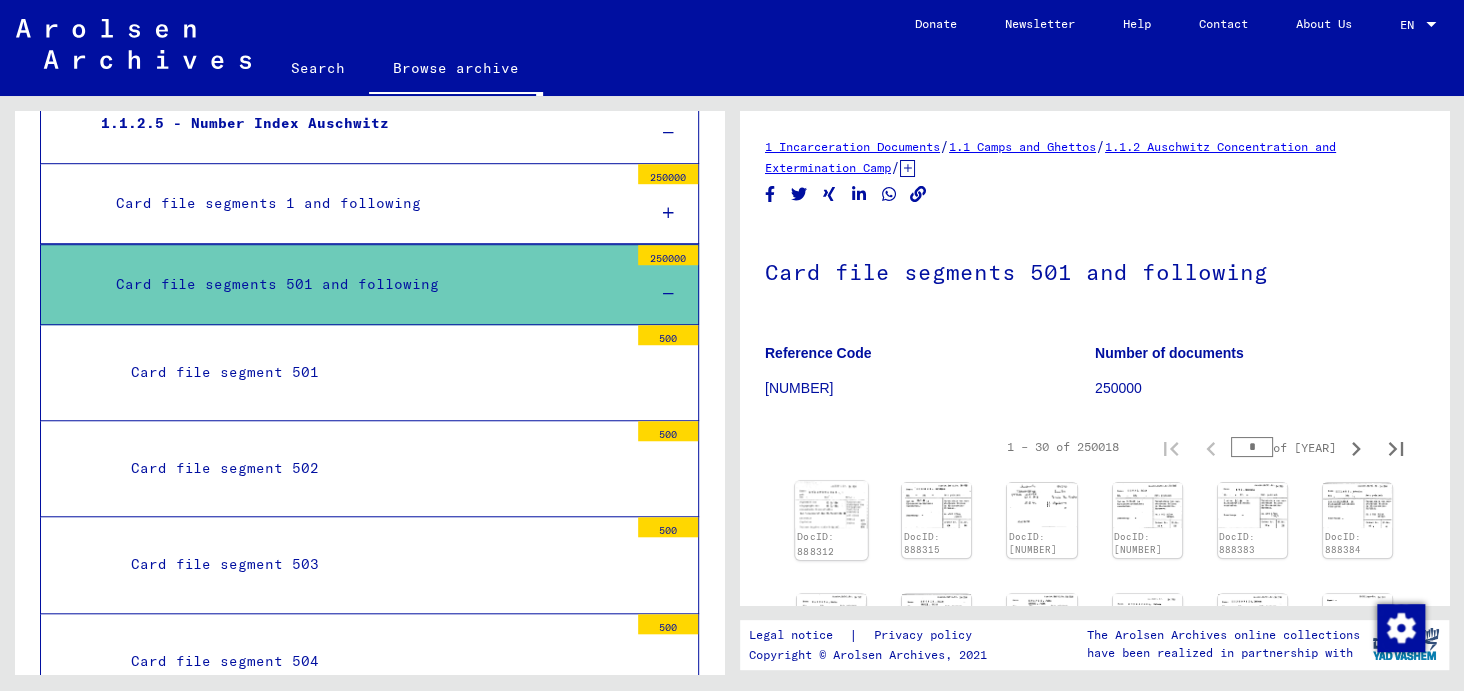 click 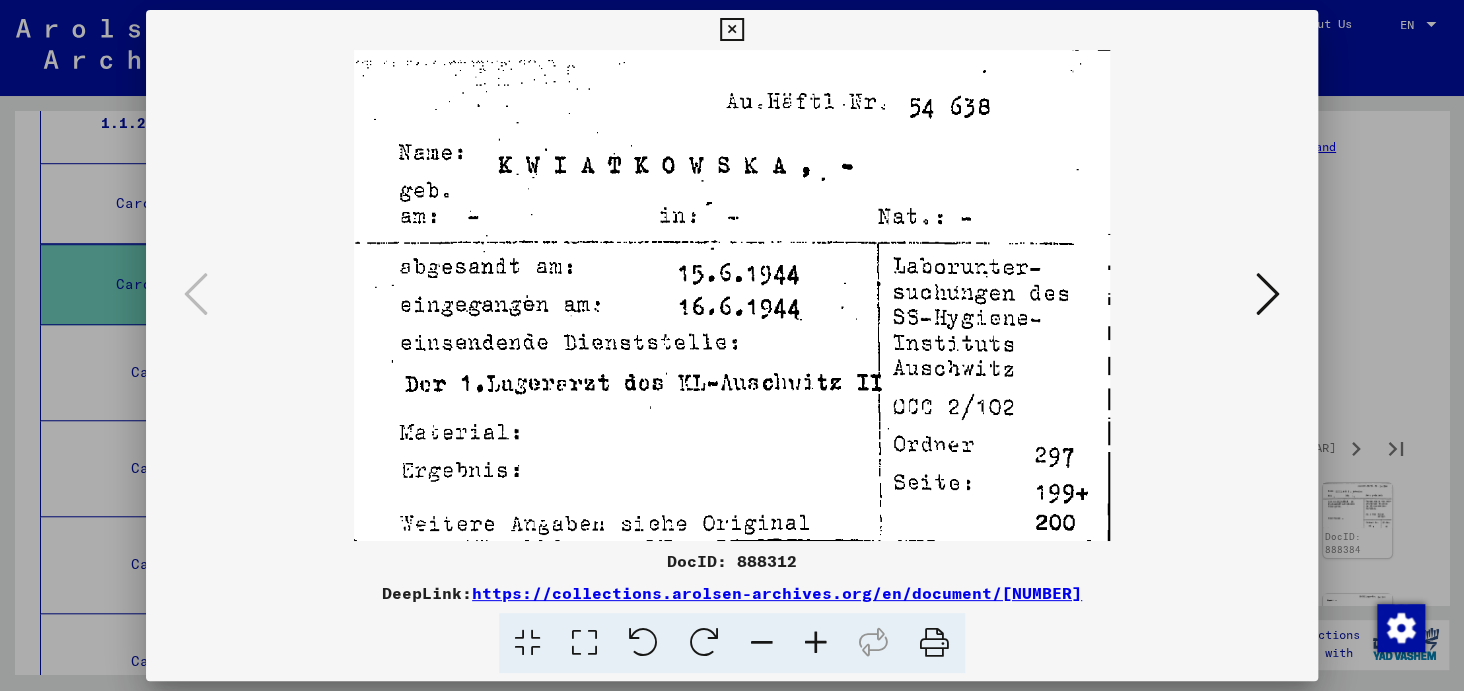 click at bounding box center (731, 30) 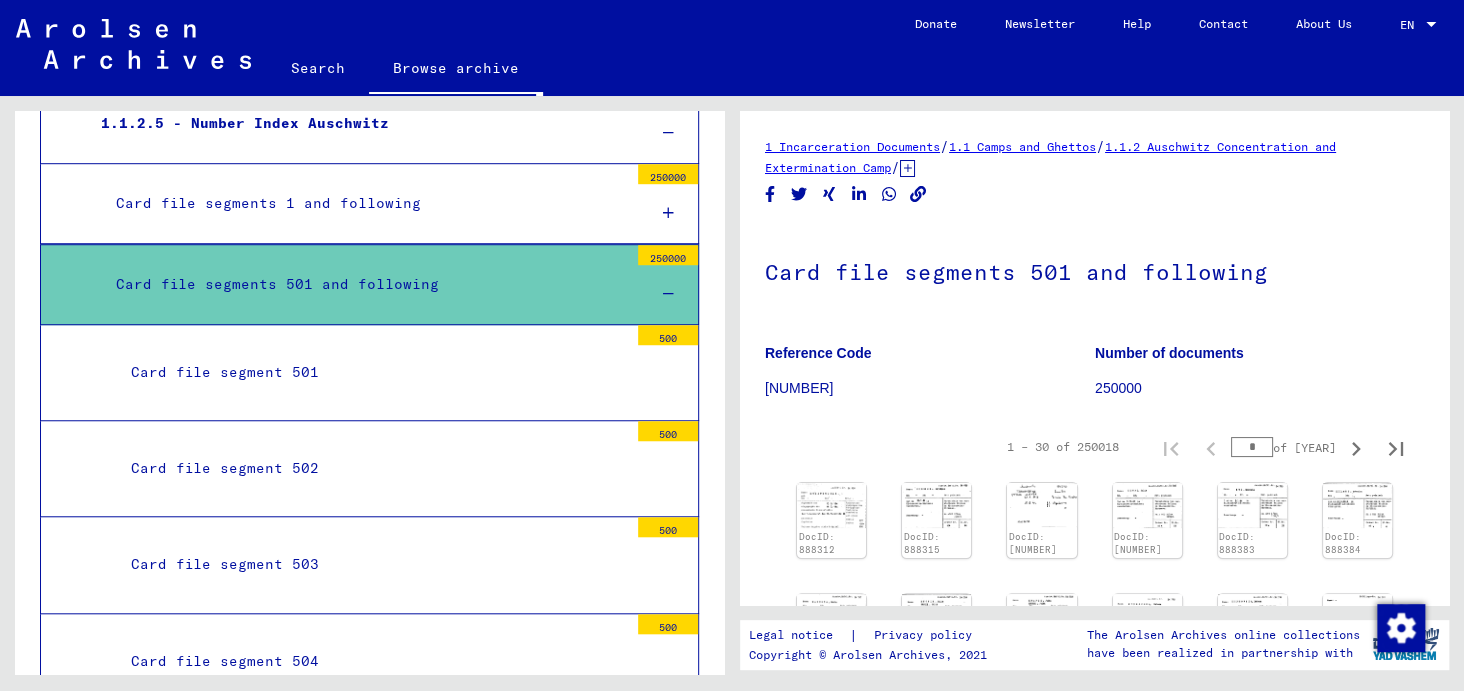 click at bounding box center (668, 213) 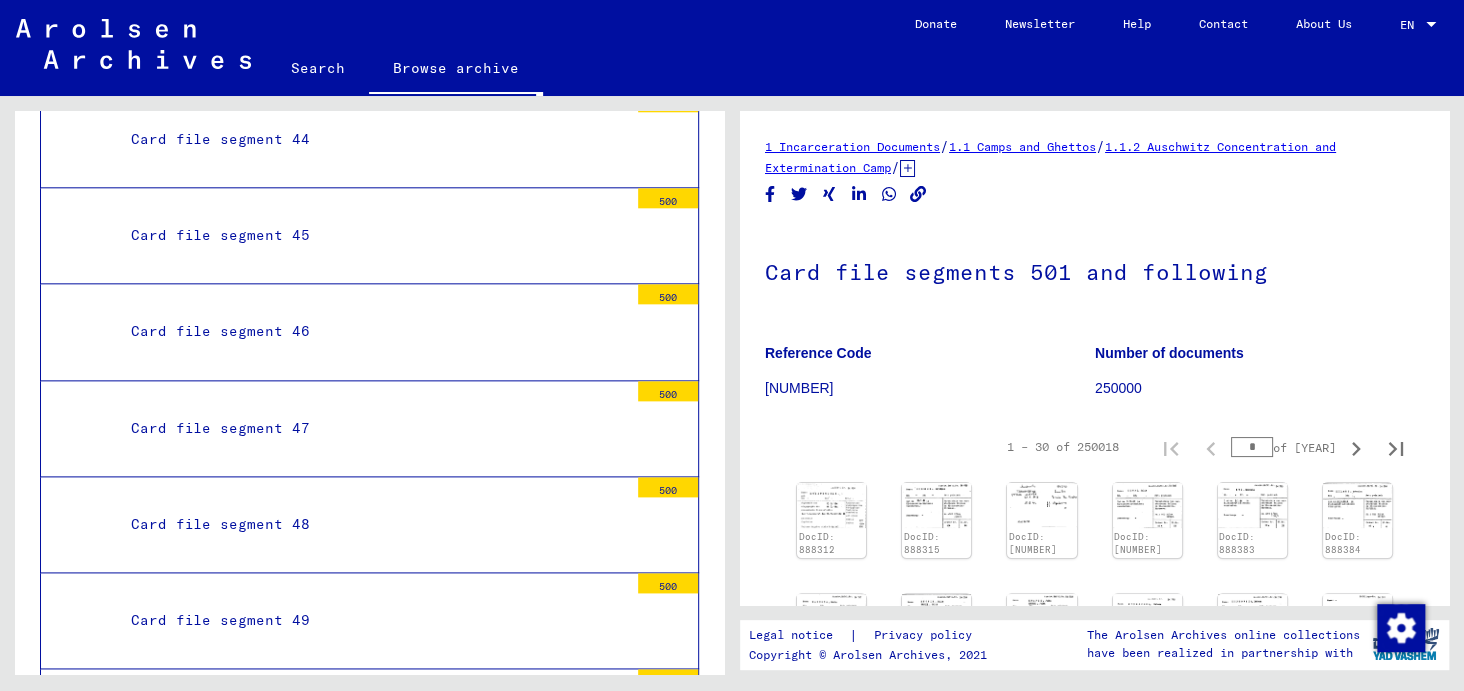 scroll, scrollTop: 5499, scrollLeft: 0, axis: vertical 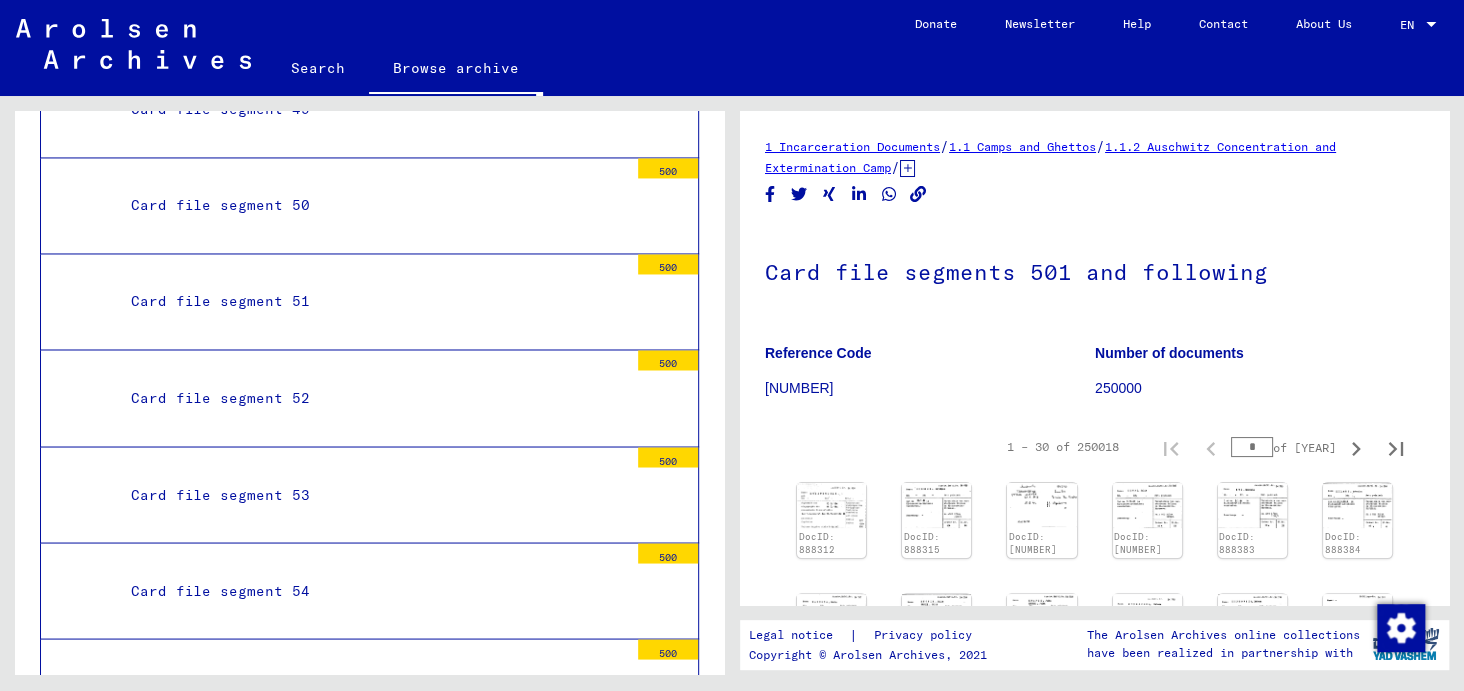 click on "Card file segment 54" at bounding box center (372, 590) 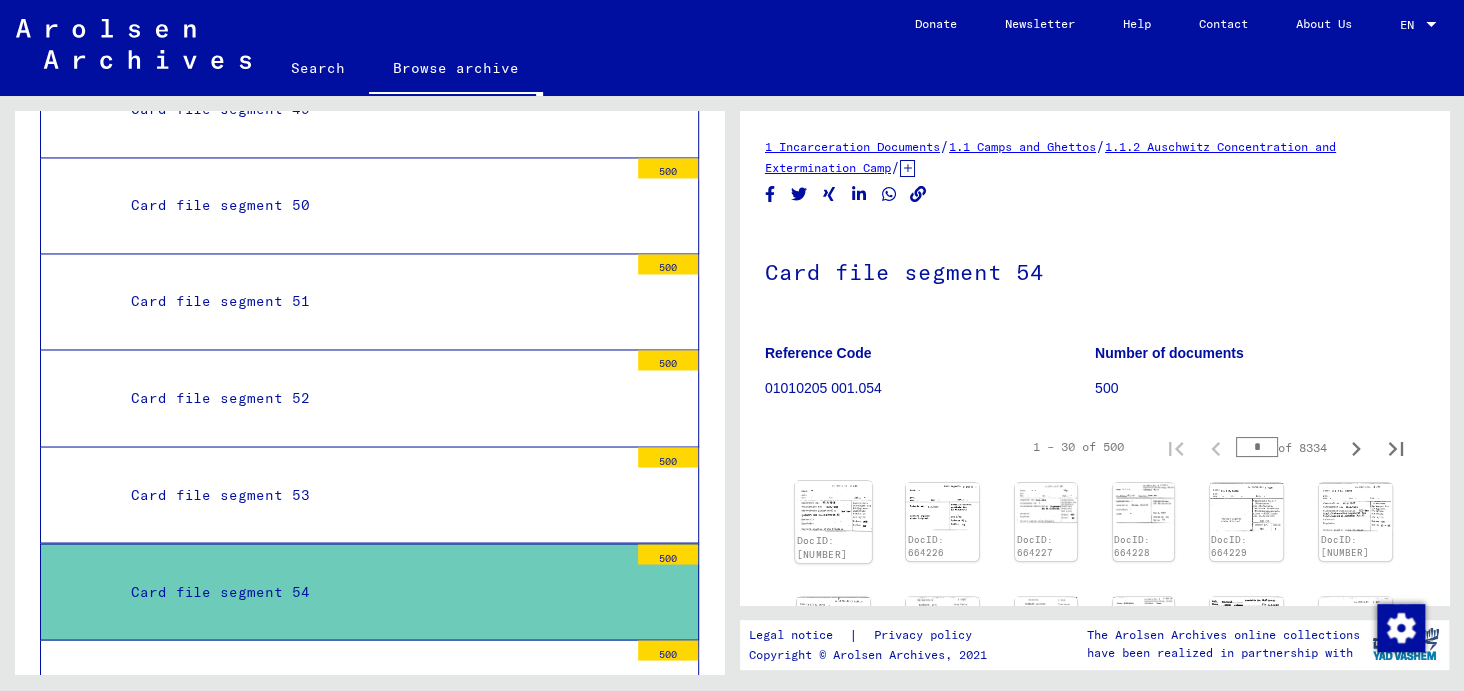 click 